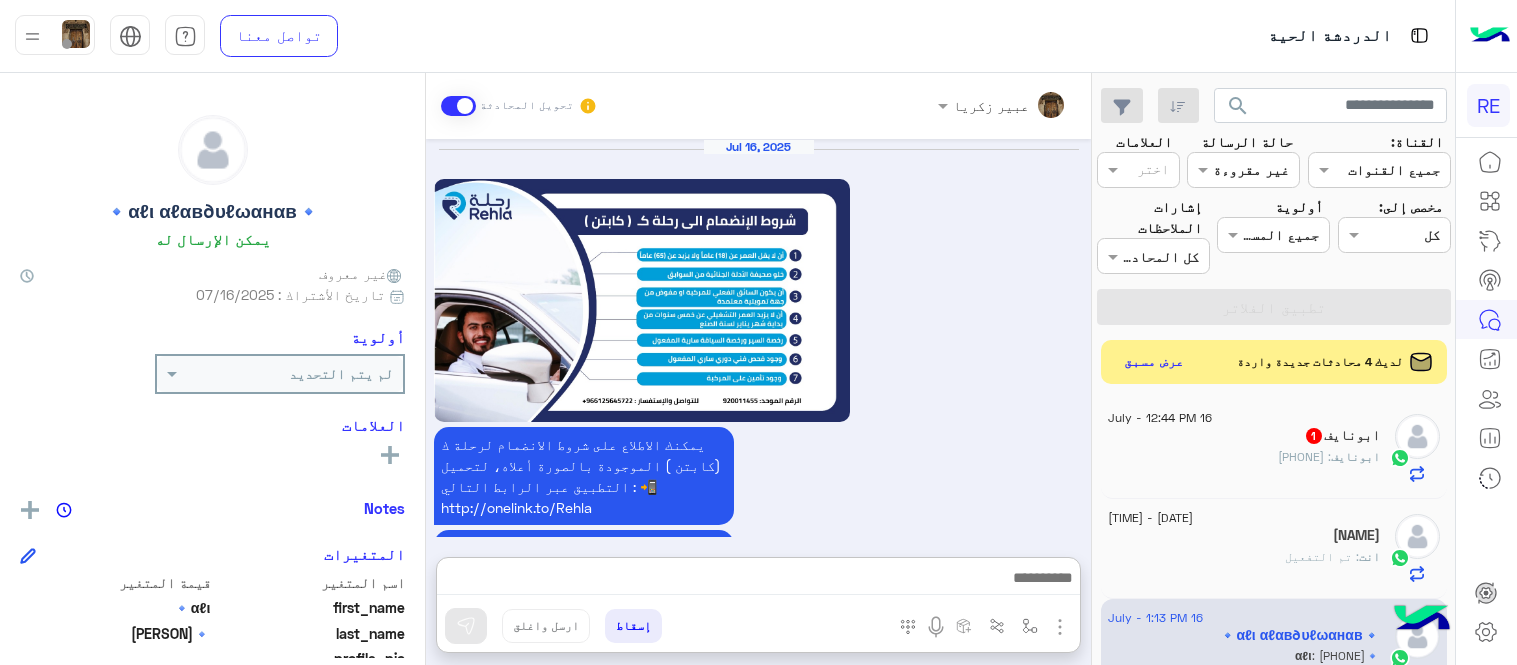 scroll, scrollTop: 0, scrollLeft: 0, axis: both 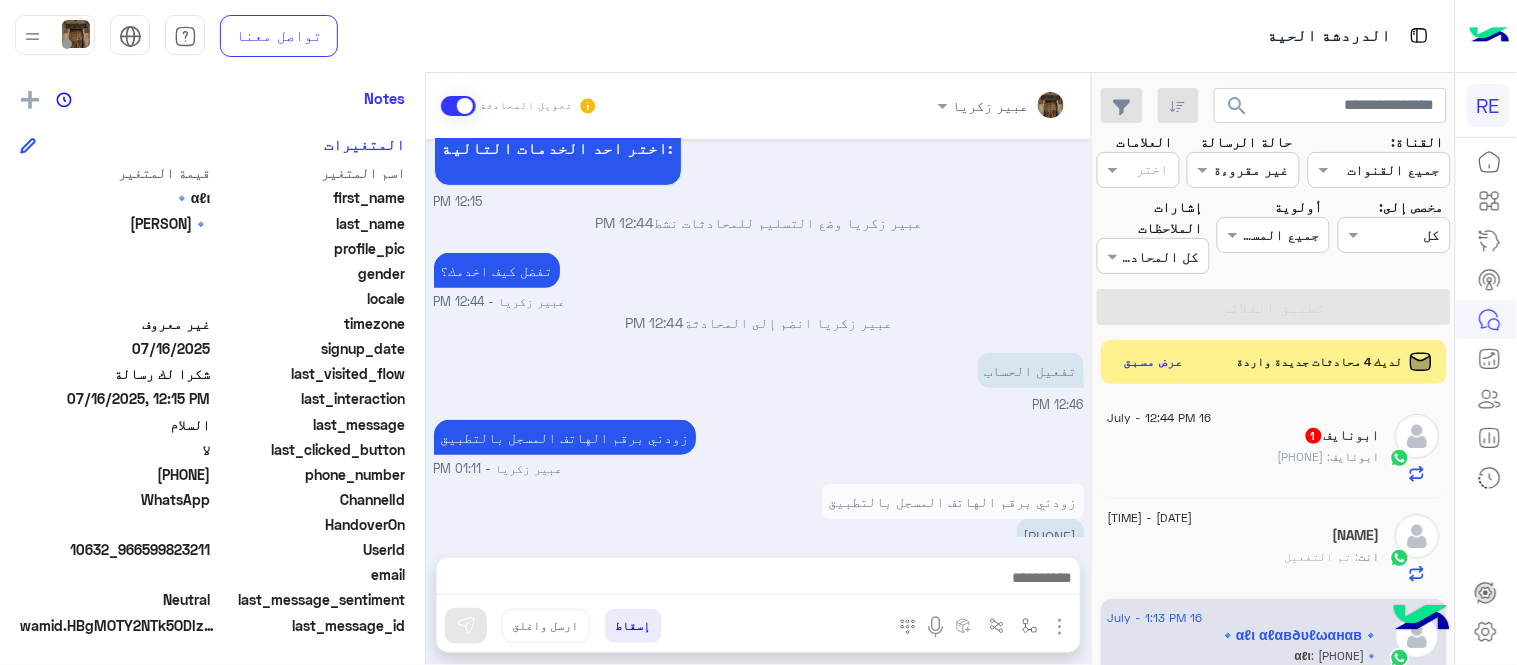 click on "عبير زكريا -  12:44 PM" at bounding box center [759, 302] 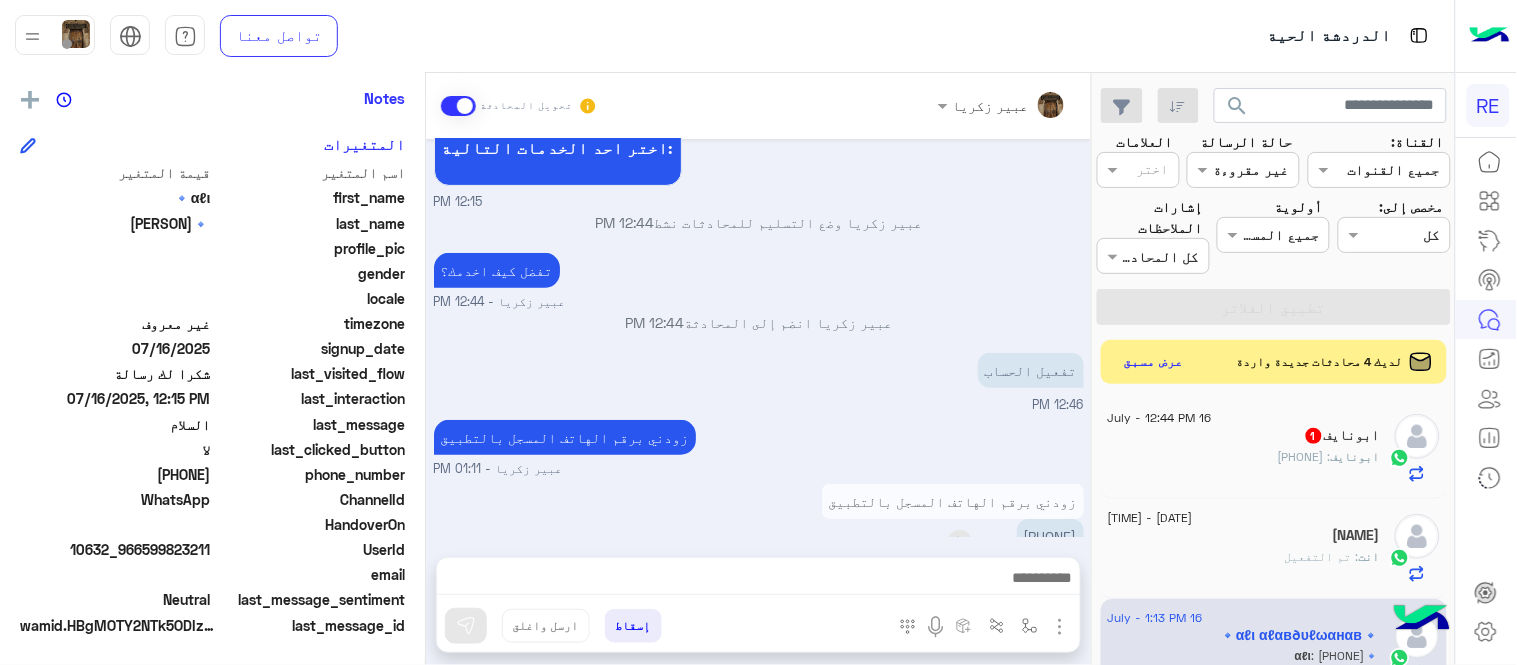 click on "[PHONE]" at bounding box center (1050, 536) 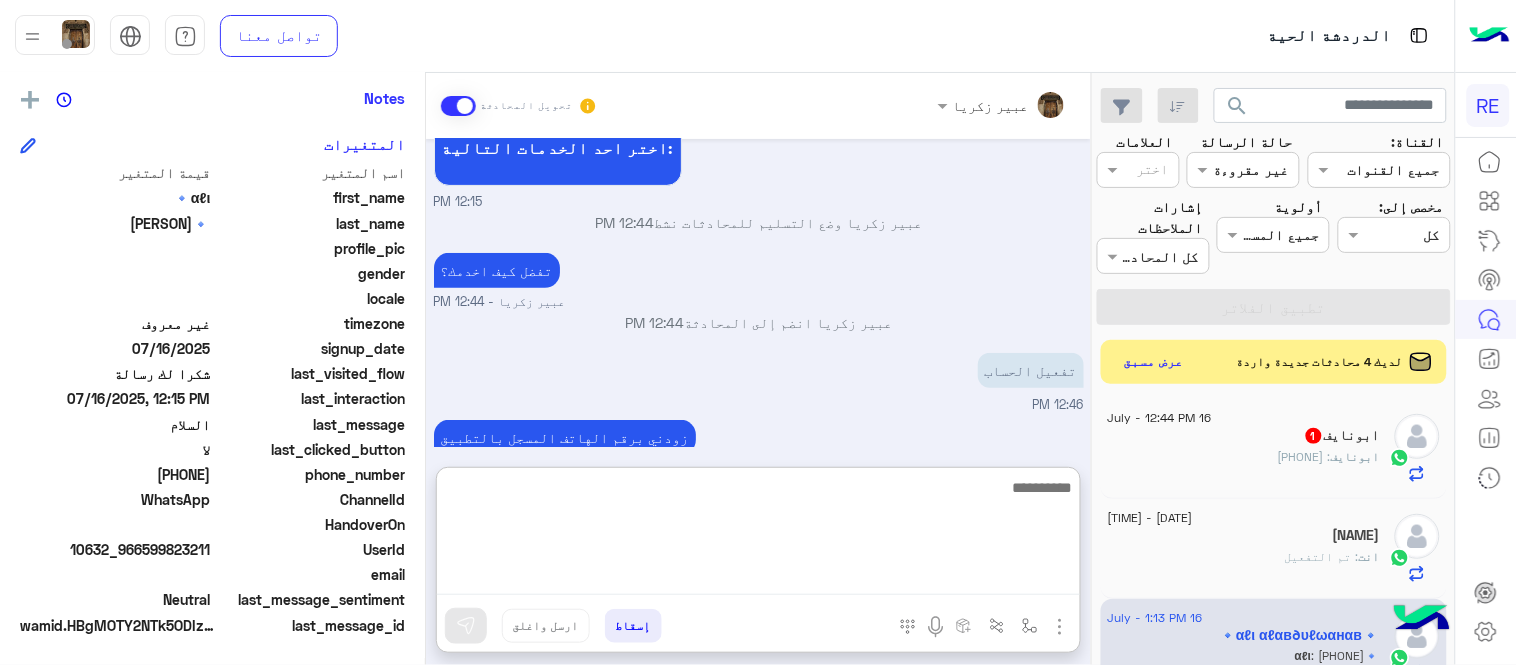 click at bounding box center [758, 535] 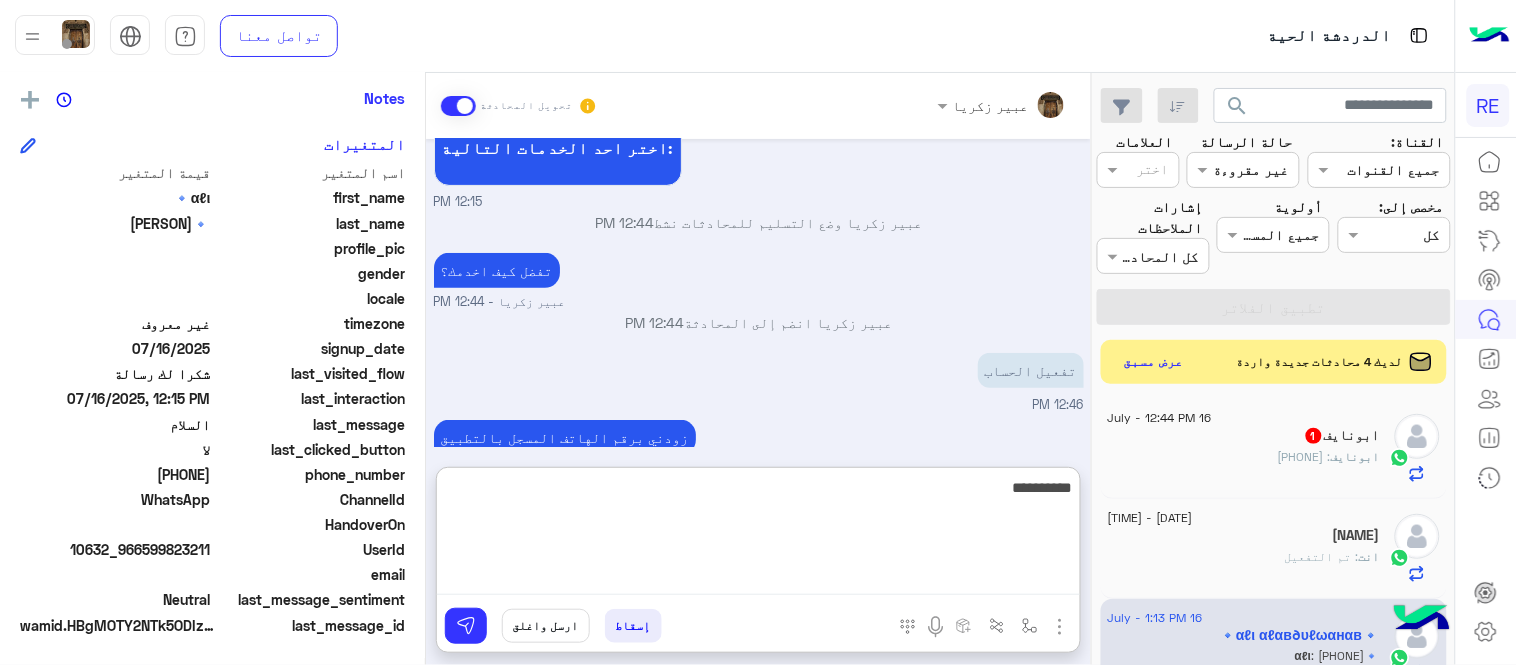 type on "**********" 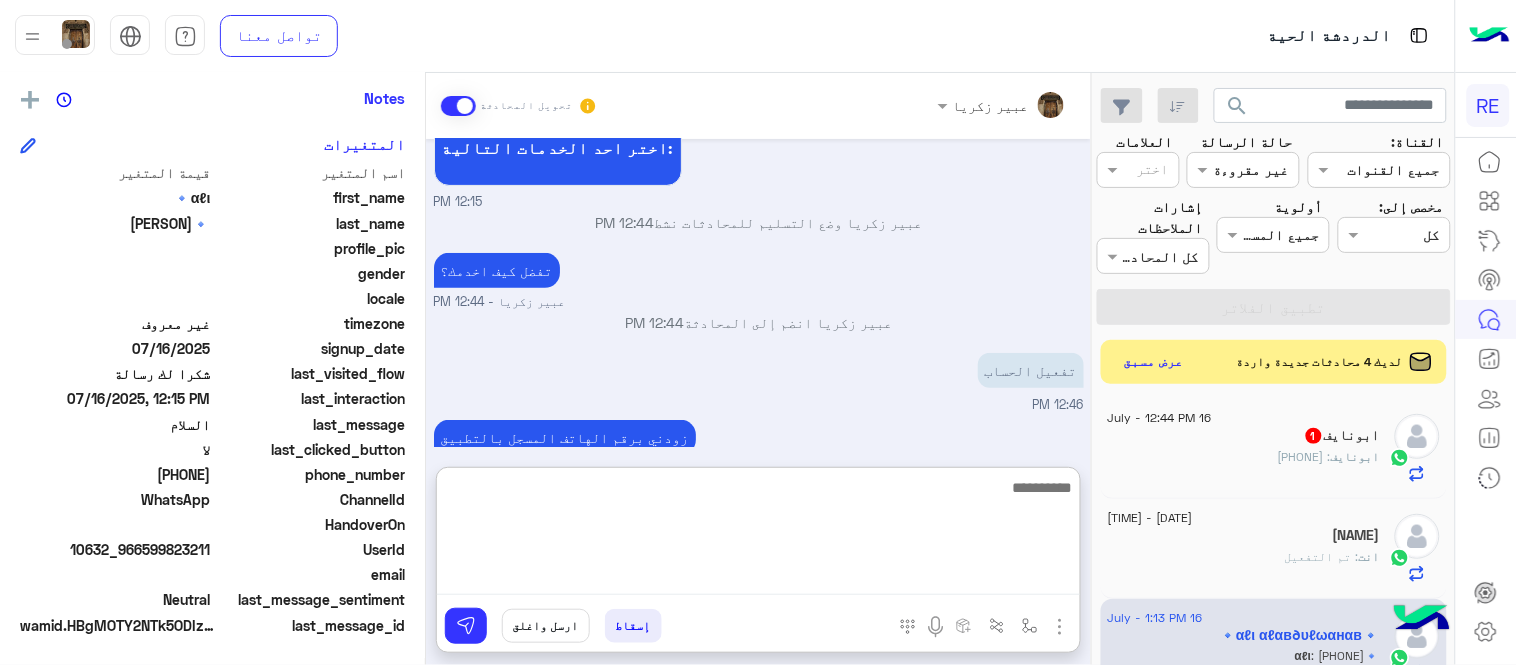 scroll, scrollTop: 2260, scrollLeft: 0, axis: vertical 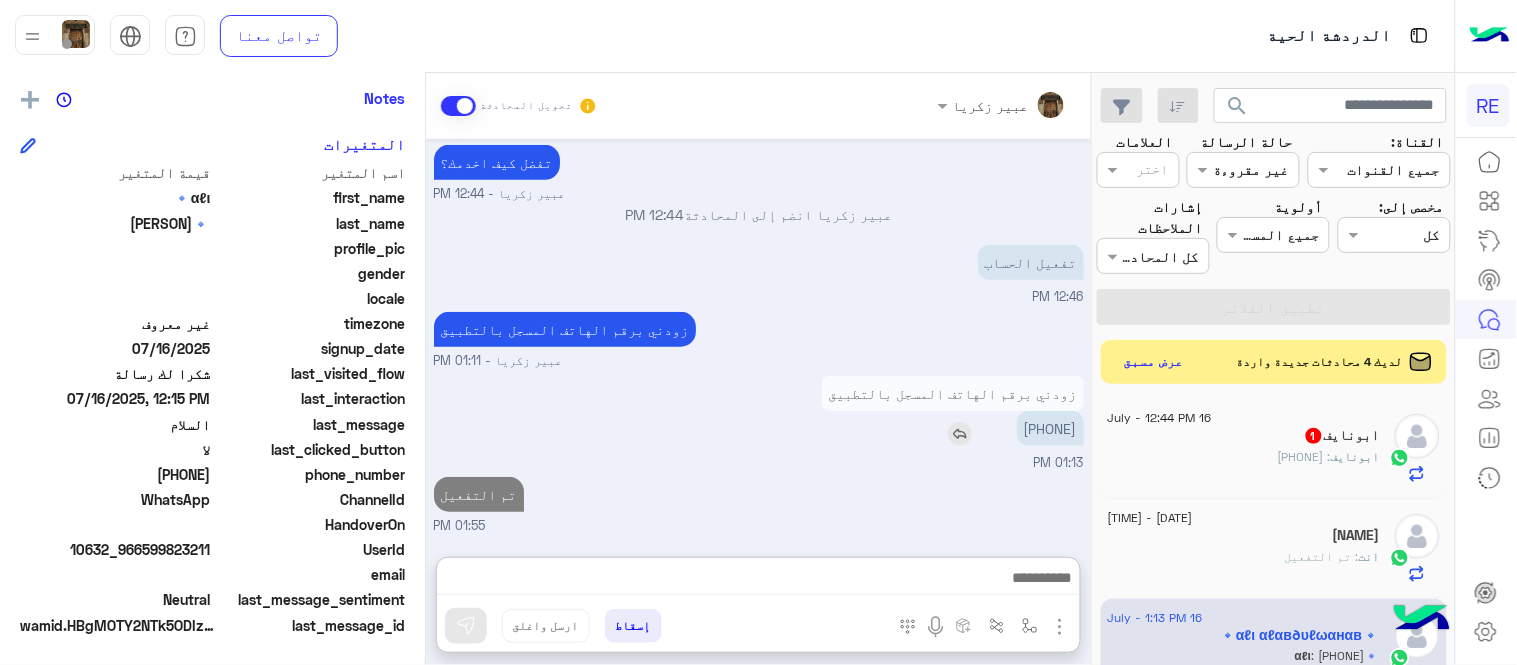 click on "Jul 16, [YEAR]  يمكنك الاطلاع على شروط الانضمام لرحلة ك (كابتن ) الموجودة بالصورة أعلاه،
لتحميل التطبيق عبر الرابط التالي : 📲
http://onelink.to/Rehla    يسعدنا انضمامك لتطبيق رحلة يمكنك اتباع الخطوات الموضحة لتسجيل بيانات سيارتك بالفيديو التالي  : عزيزي الكابتن، فضلًا ، للرغبة بتفعيل الحساب قم برفع البيانات عبر التطبيق والتواصل معنا  تم تسجيل السيارة   اواجه صعوبة بالتسجيل  اي خدمة اخرى ؟  الرجوع للقائمة الرئ   لا     [TIME]   تم تسجيل السيارة    [TIME]  اهلا بك عزيزنا الكابتن، سيتم مراجعة حسابك وابلاغك في اقرب وقت شكرا لتواصلك، هل لديك اي استفسار او خدمة اخرى    [TIME]  السلام   [TIME]     لا" at bounding box center (758, 338) 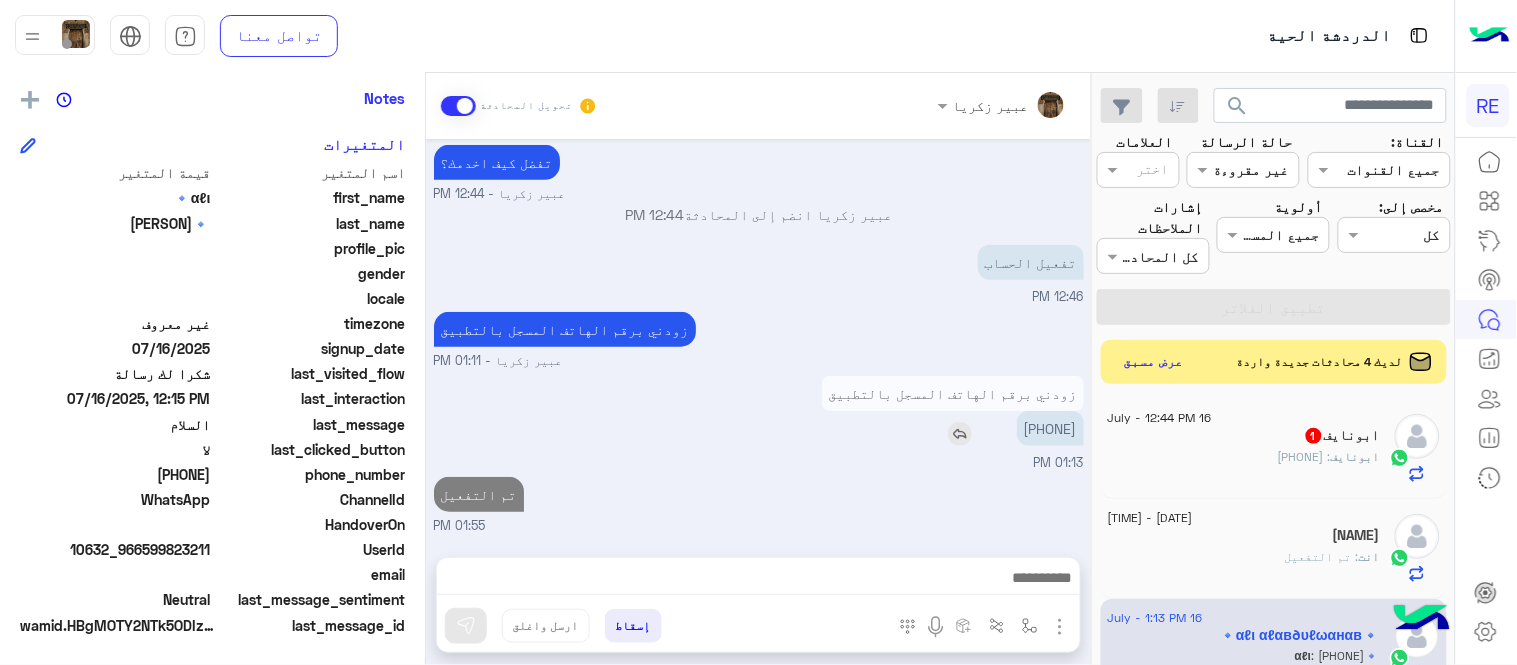 scroll, scrollTop: 2170, scrollLeft: 0, axis: vertical 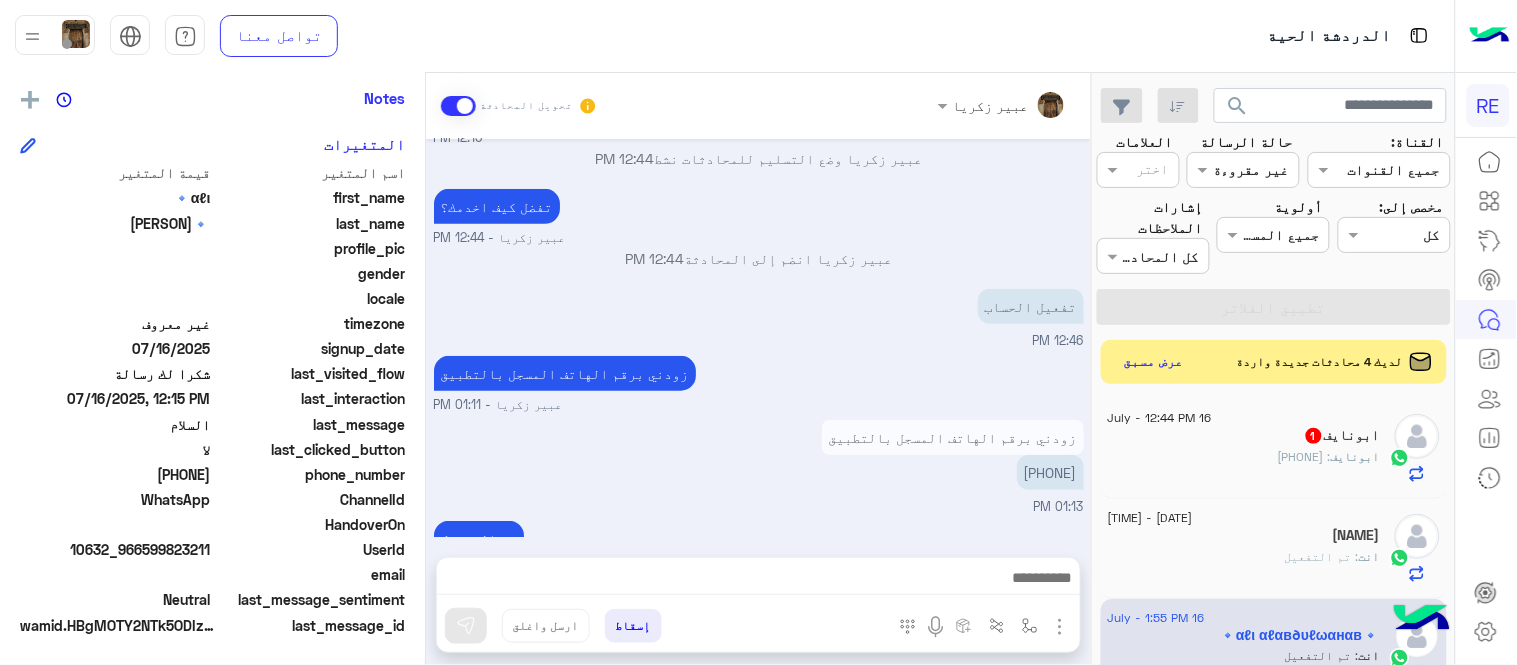 click on "[NAME] : [PHONE]" 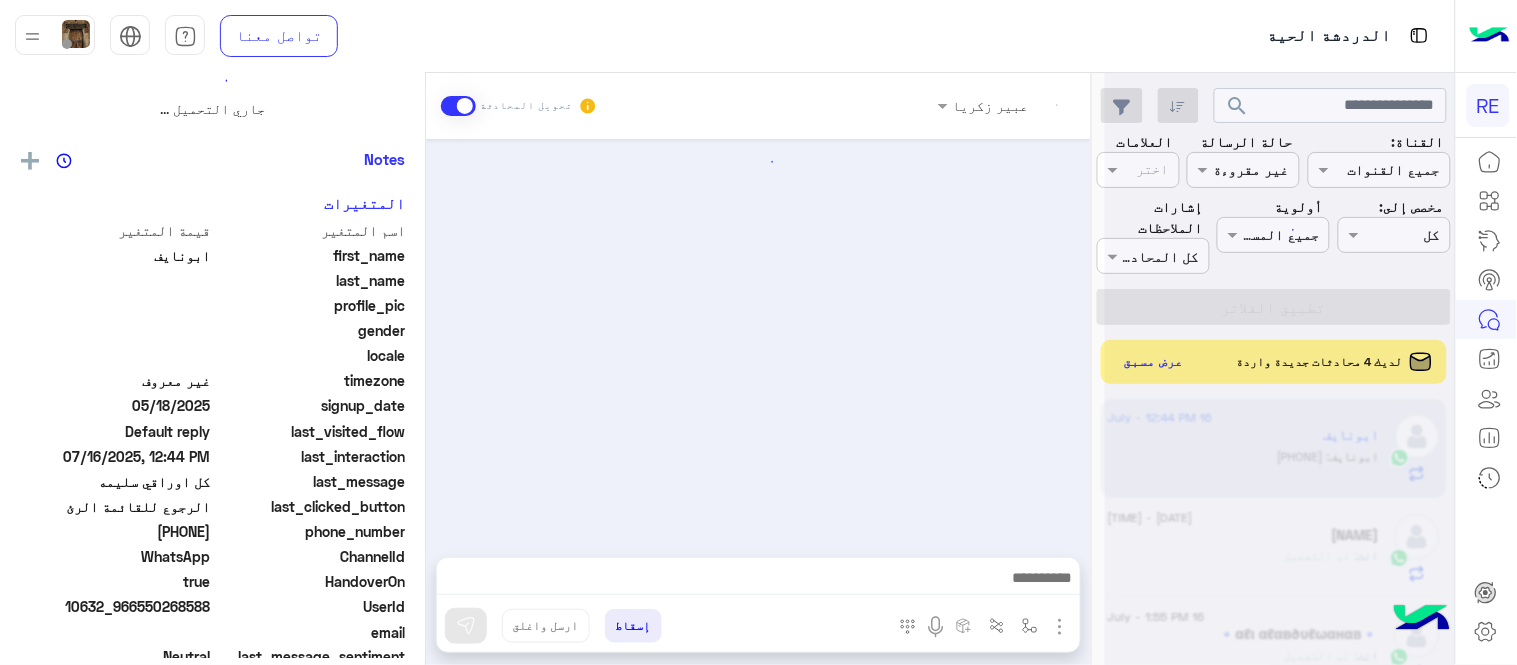 scroll, scrollTop: 0, scrollLeft: 0, axis: both 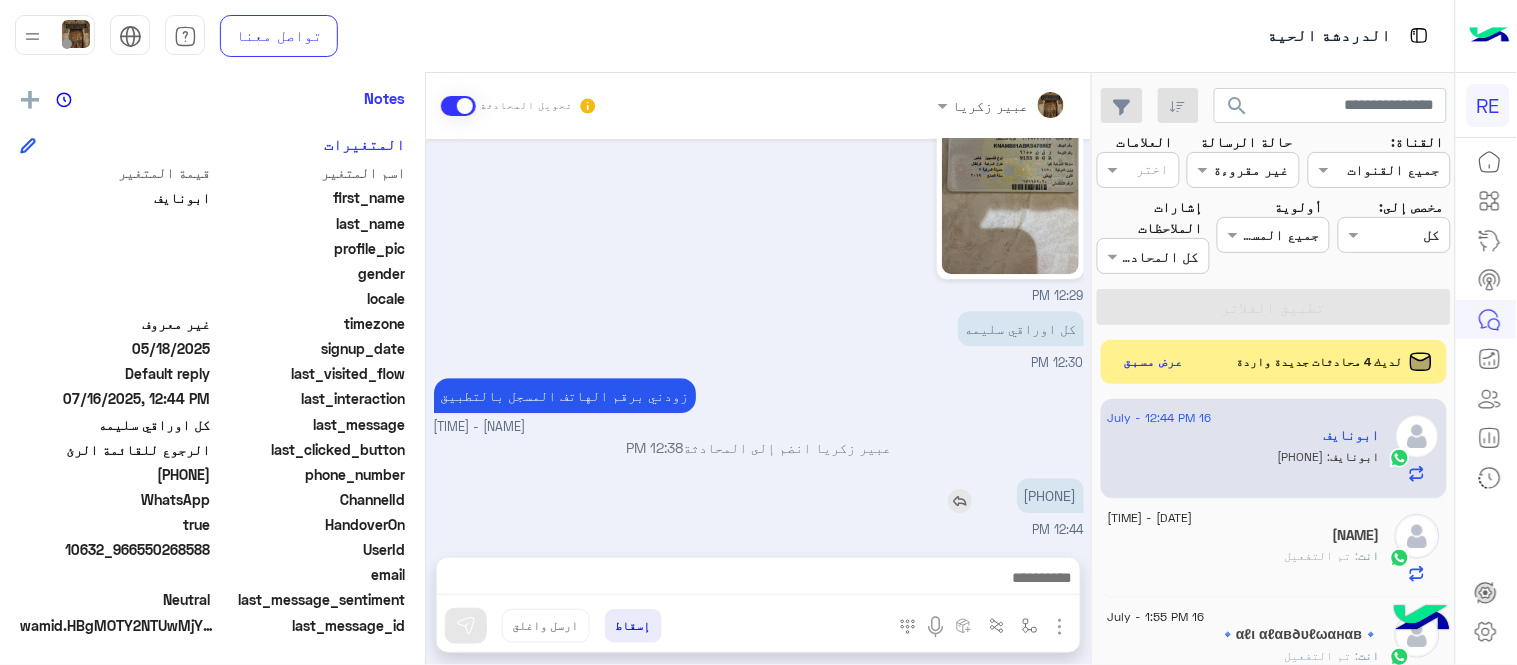 click on "[PHONE]" at bounding box center [1050, 495] 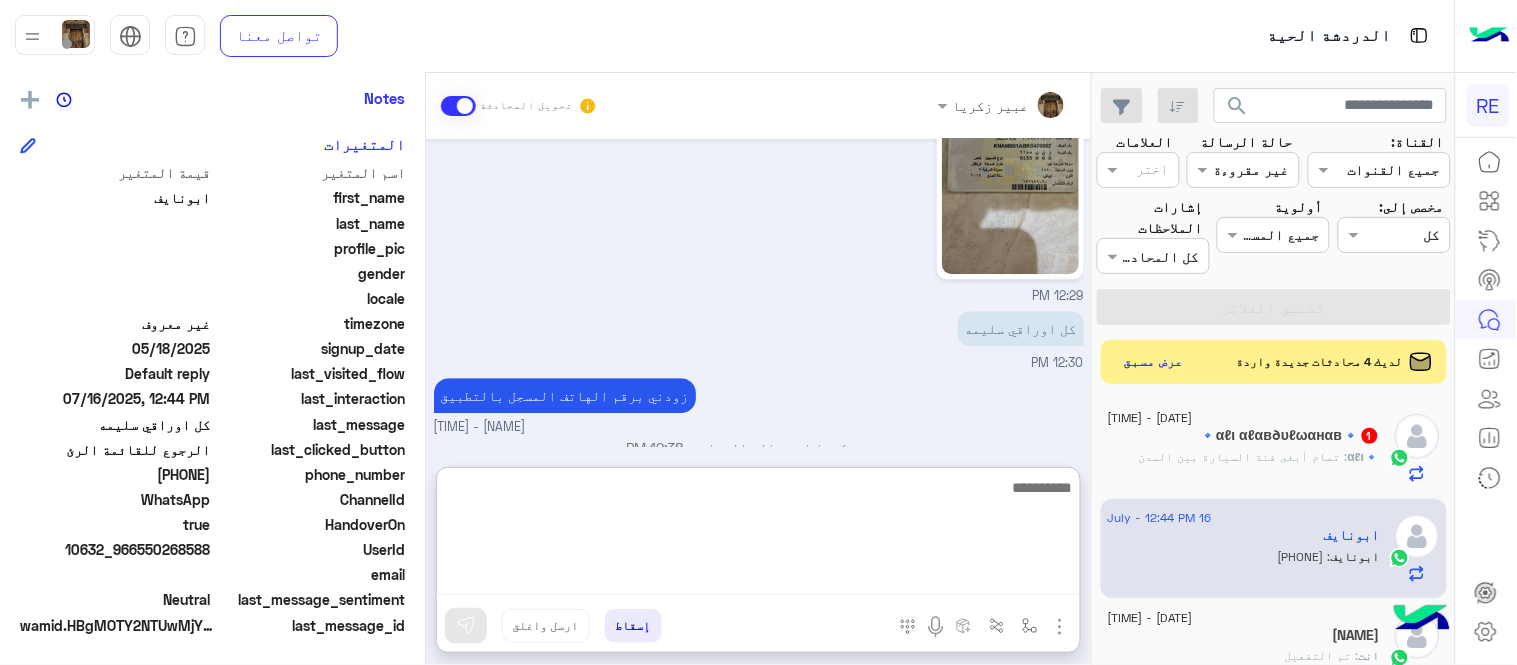 click at bounding box center [758, 535] 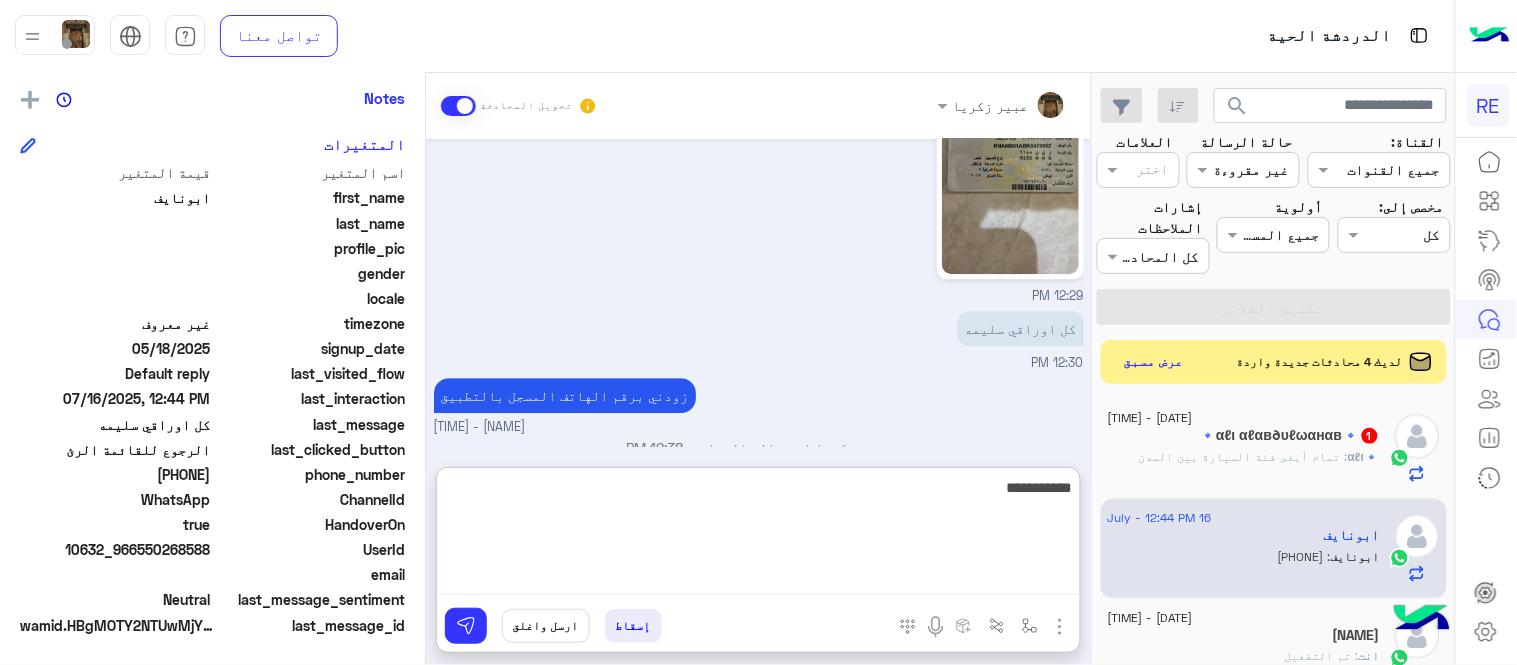 type on "**********" 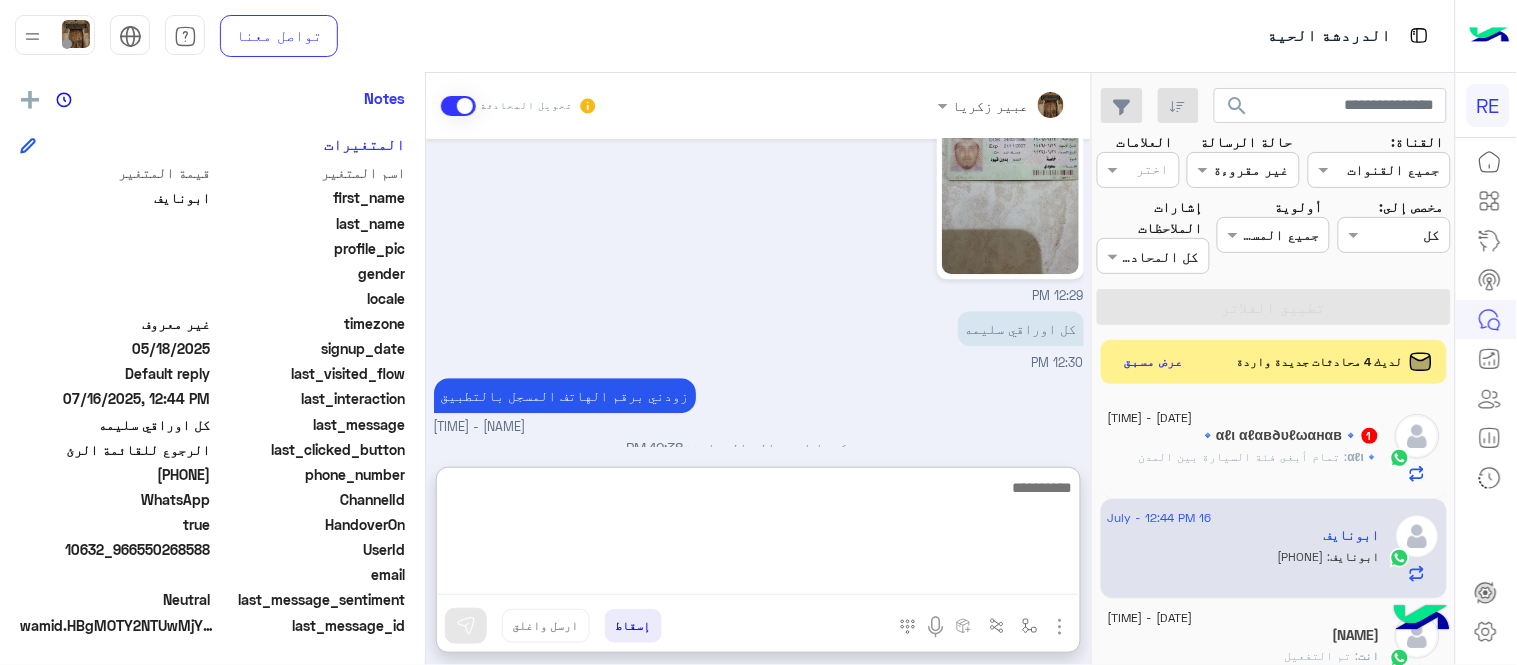scroll, scrollTop: 1512, scrollLeft: 0, axis: vertical 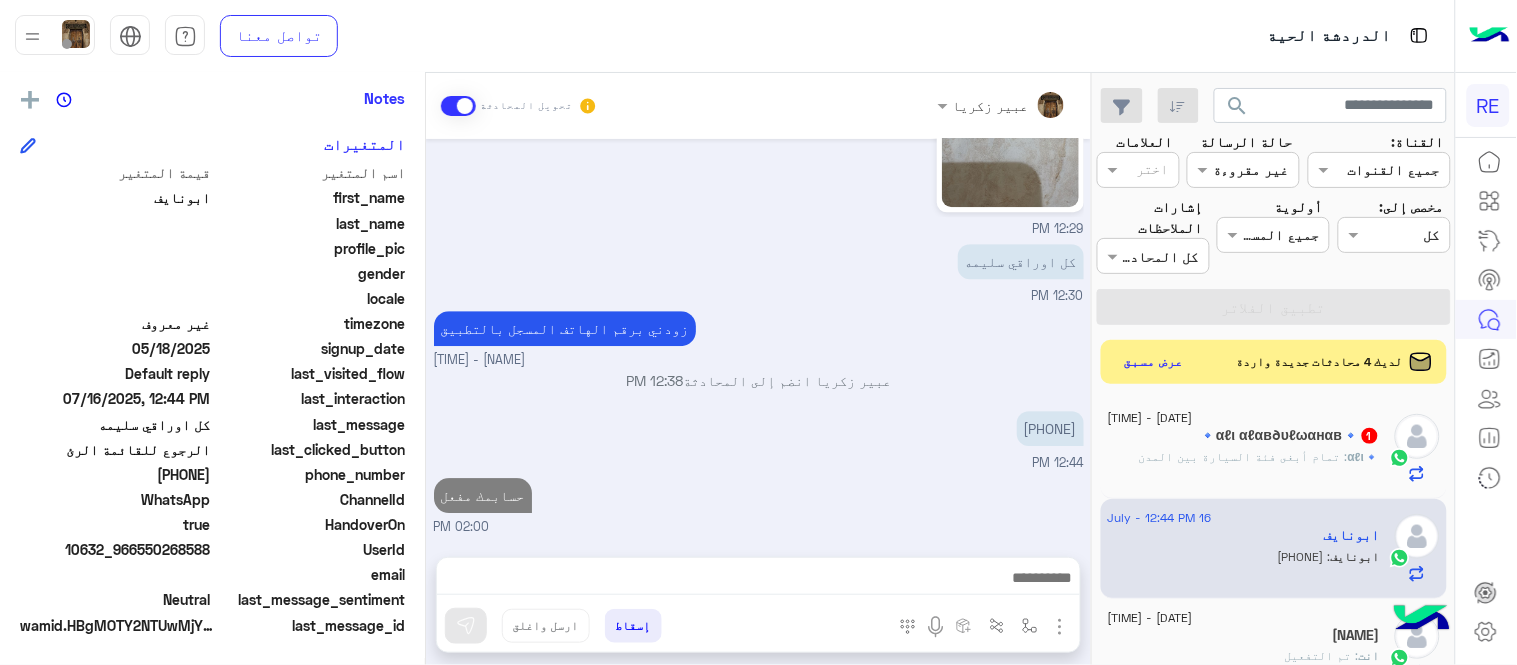 click on "[DATE]  تم حجب حسابي من الادمن   [TIME]    [TIME]    [TIME]    [TIME]    [TIME]    [TIME]  كل اوراقي سليمه   [TIME]  زودني برقم الهاتف المسجل بالتطبيق  عبير زكريا -  [TIME]   عبير زكريا انضم إلى المحادثة   [TIME]      [PHONE]   [TIME]  حسابمك مفعل   [TIME]" at bounding box center (758, 338) 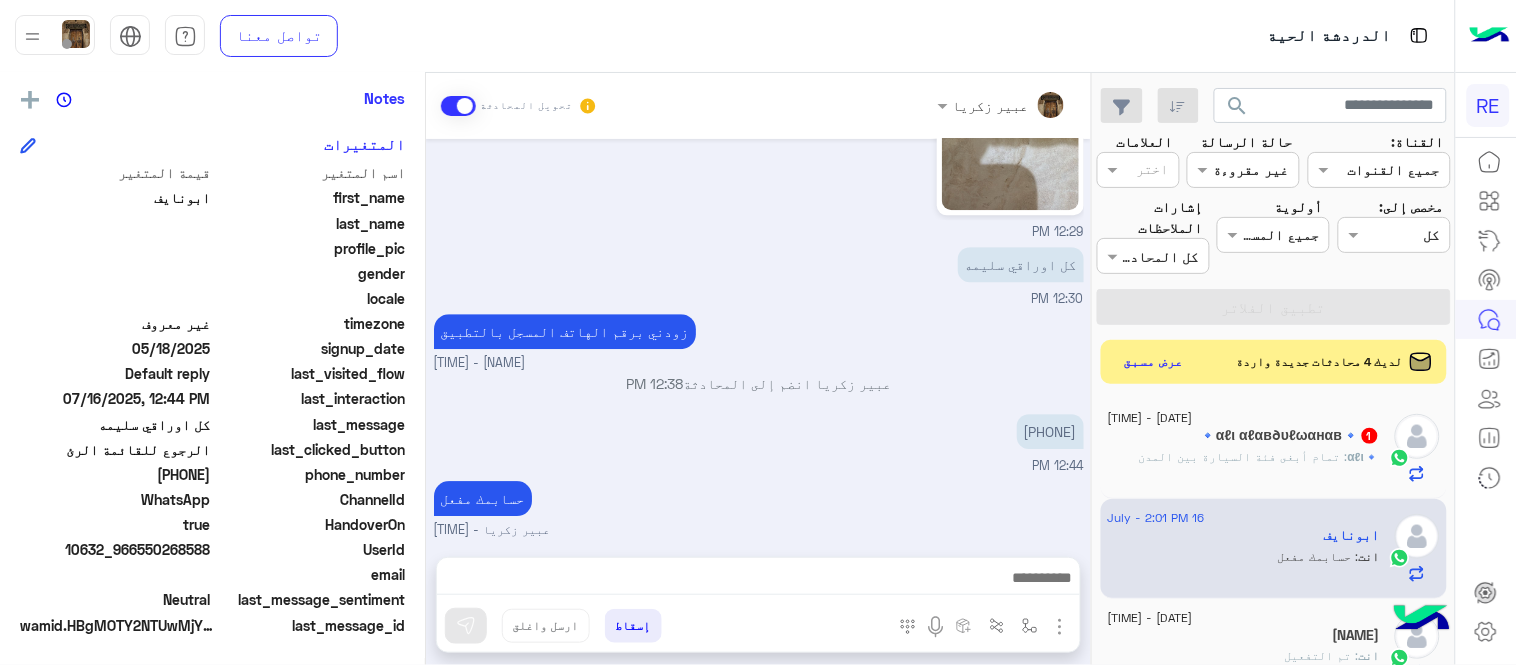 click on "search القناة: القناه جميع القنوات حالة الرسالة القناه غير مقروءة العلامات اختر مخصص إلى: Assigned on كل أولوية جميع المستويات جميع المستويات إشارات الملاحظات اختر كل المحادثات تطبيق الفلاتر  لديك 4 محادثات جديدة واردة   عرض مسبق  [DATE] - [TIME]  🔹[PERSON]🔹  1 🔹[PERSON] : تمام أبغى فئة السيارة بين المدن [DATE] - [TIME]  ابونايف    انت  : حسابمك مفعل  [DATE] - [TIME]  ابوهزاع    انت  : تم التفعيل  [DATE] - [TIME]  "   1 بوت :   Default reply  [DATE] - [TIME]  ا   1 ا : طيب فيه طلبات بين المدن [DATE] - [TIME]  ❤️   9 بوت :   Default reply  [DATE] - [TIME]  optimistic   1 optimistic : [PHONE]  [DATE] - [TIME]  ABDULAZIZ   7 بوت :   قائمة الخدمات/service list captain  6 بوت" 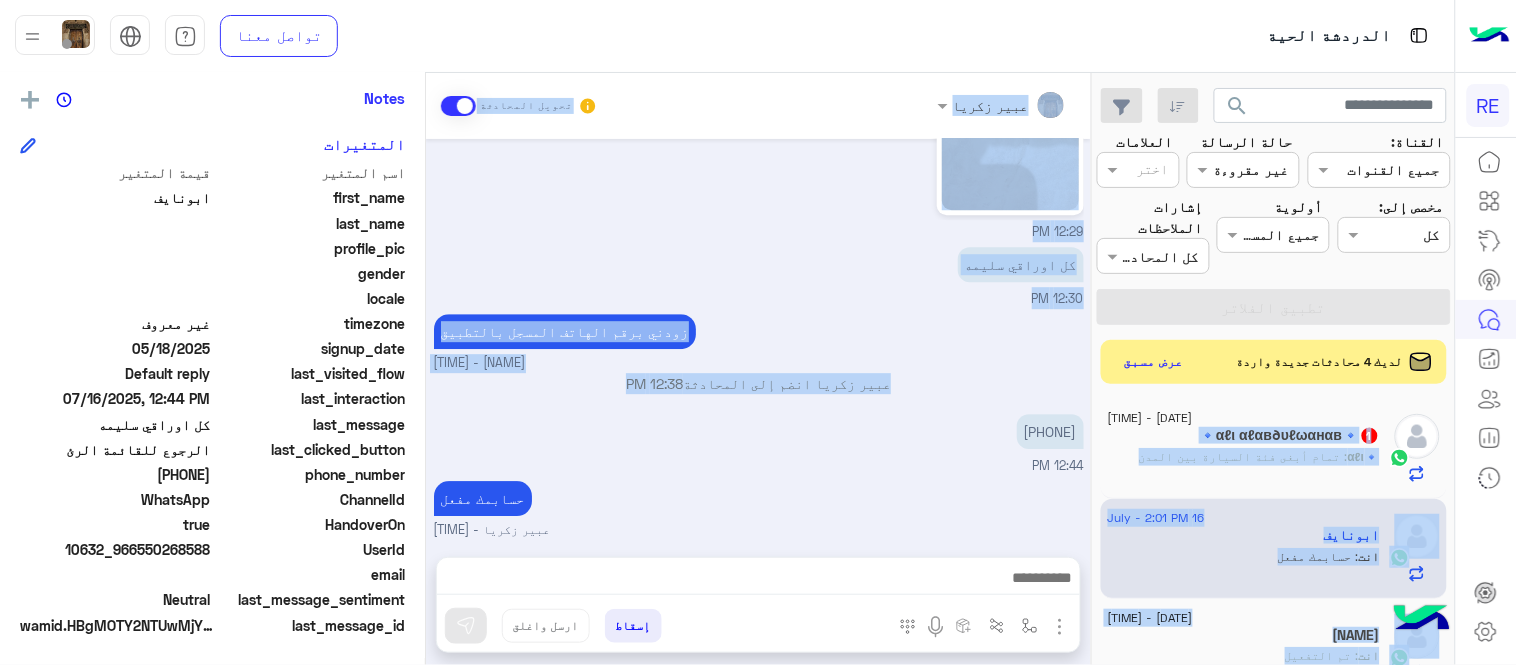 click on "عبير زكريا انضم إلى المحادثة   12:38 PM" at bounding box center [759, 383] 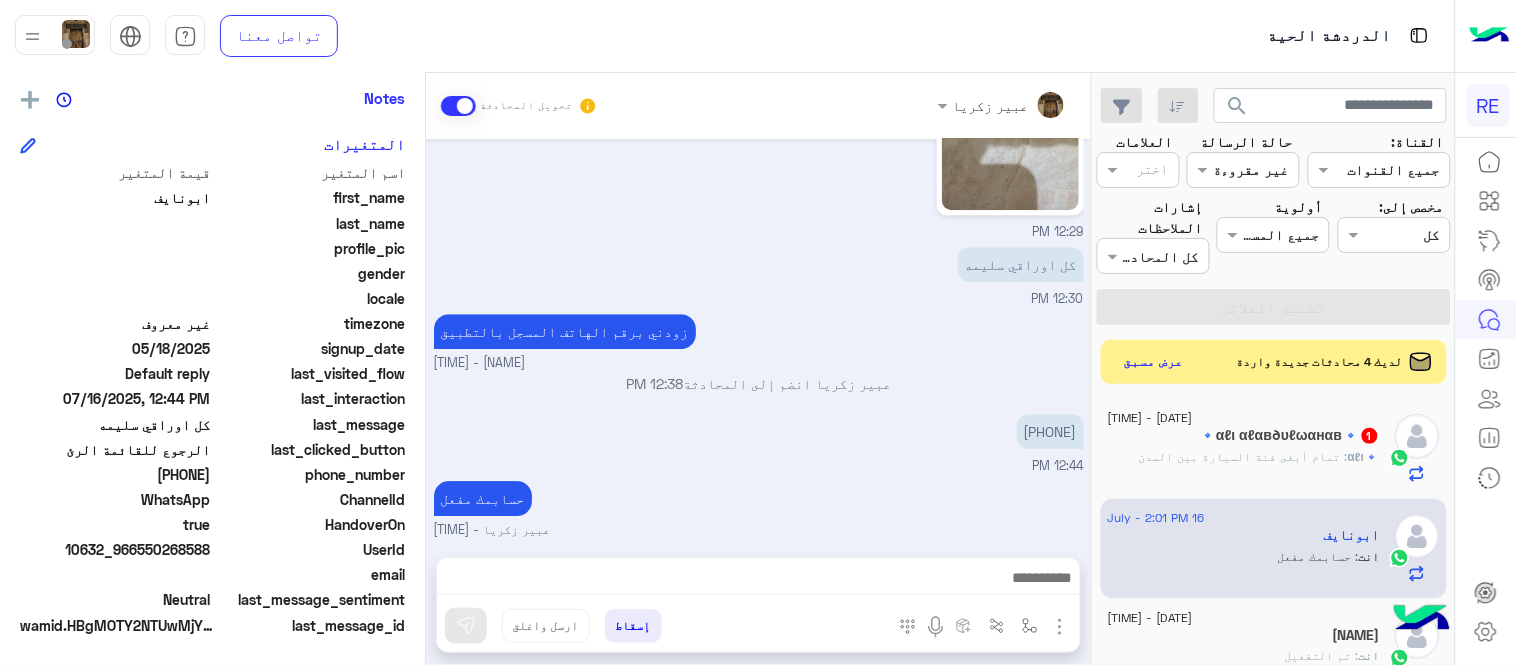 click on "🔹αℓι αℓαв∂υℓωαнαв🔹  1" 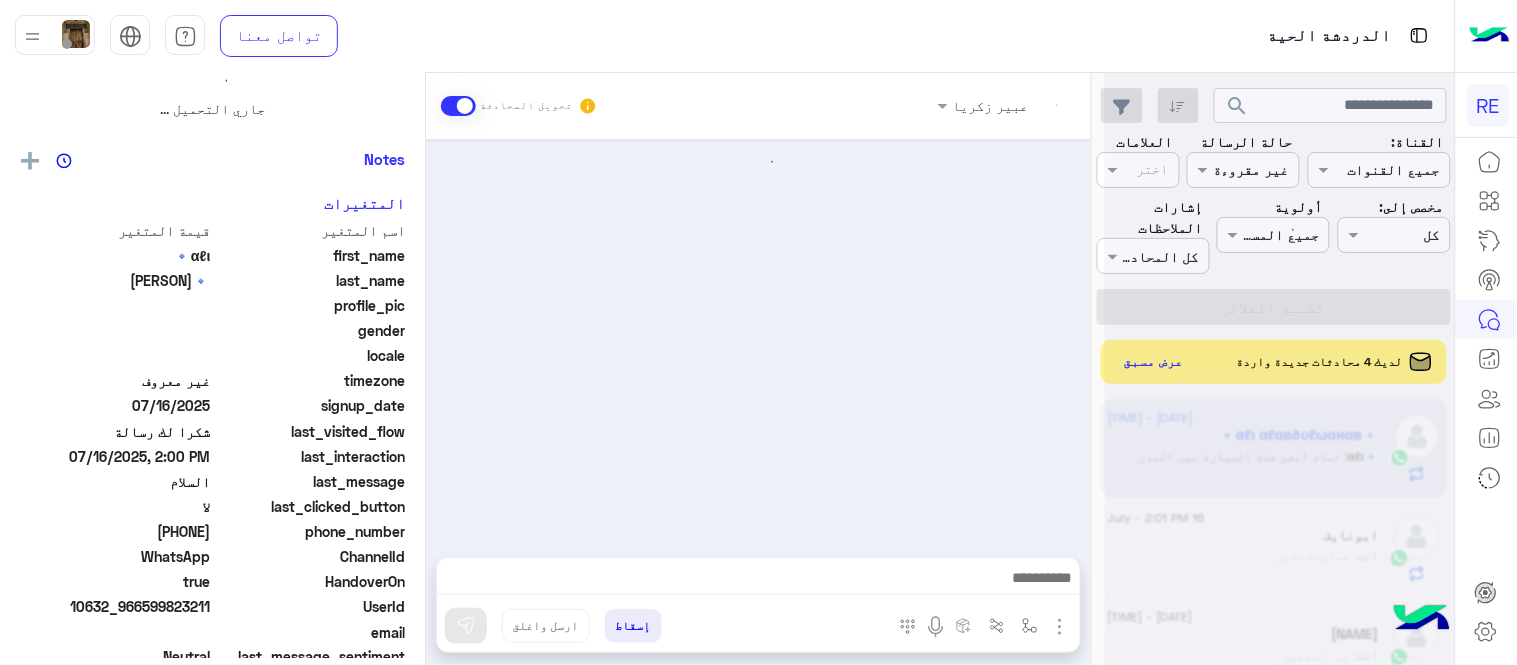 scroll, scrollTop: 0, scrollLeft: 0, axis: both 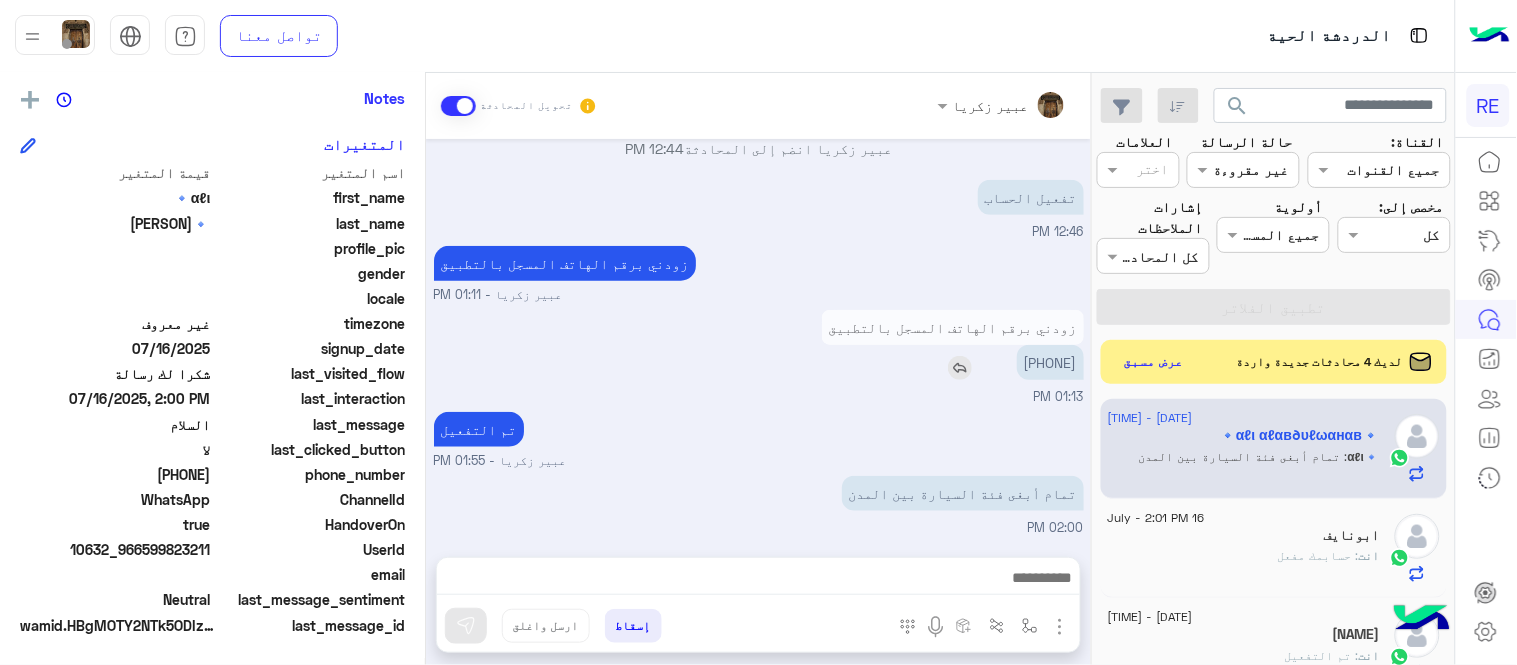 click on "[PHONE]" at bounding box center [1050, 362] 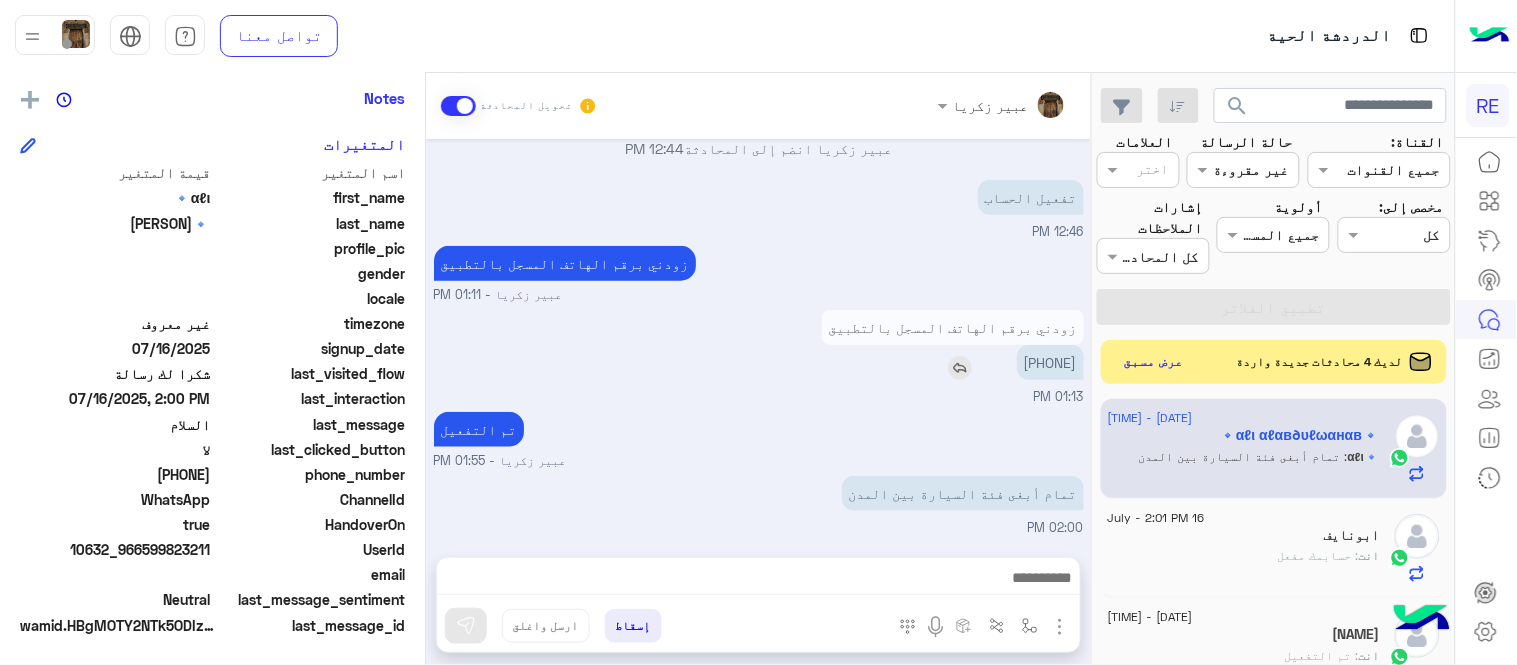copy on "[PHONE]" 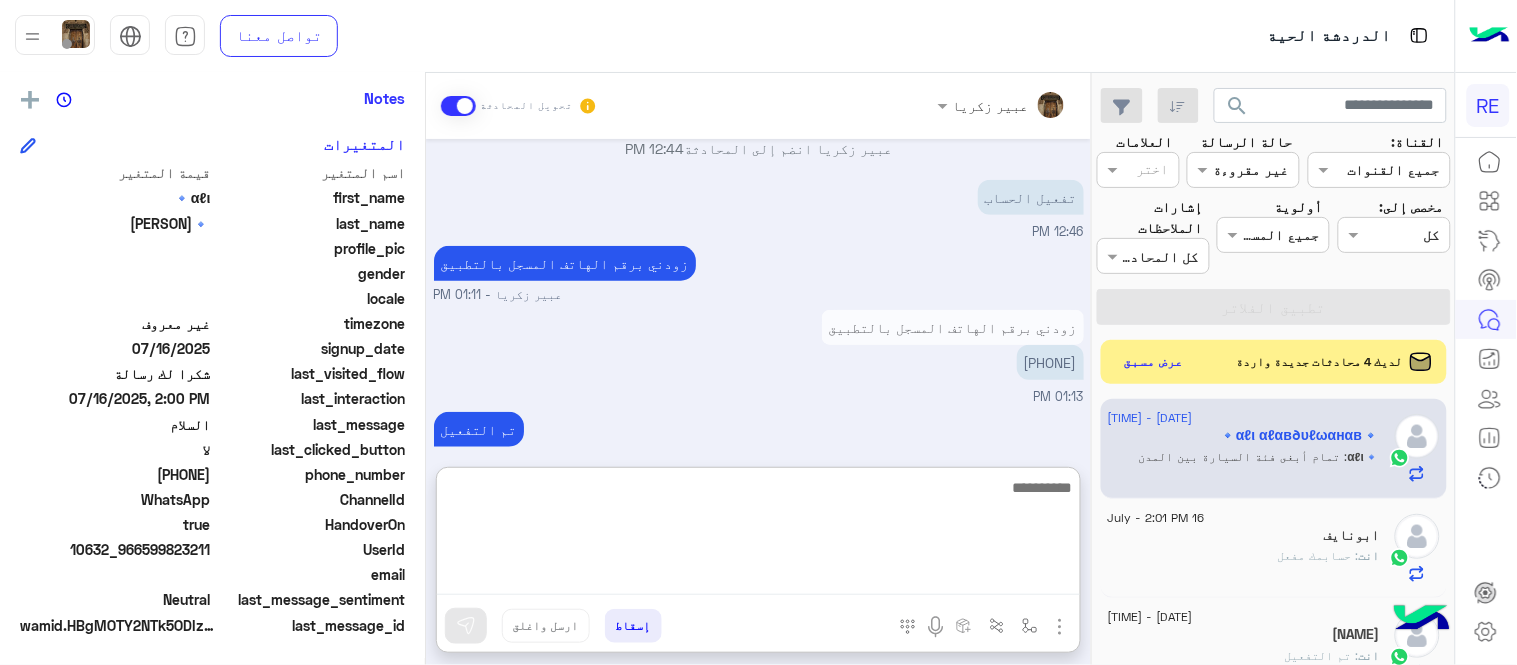 click at bounding box center [758, 535] 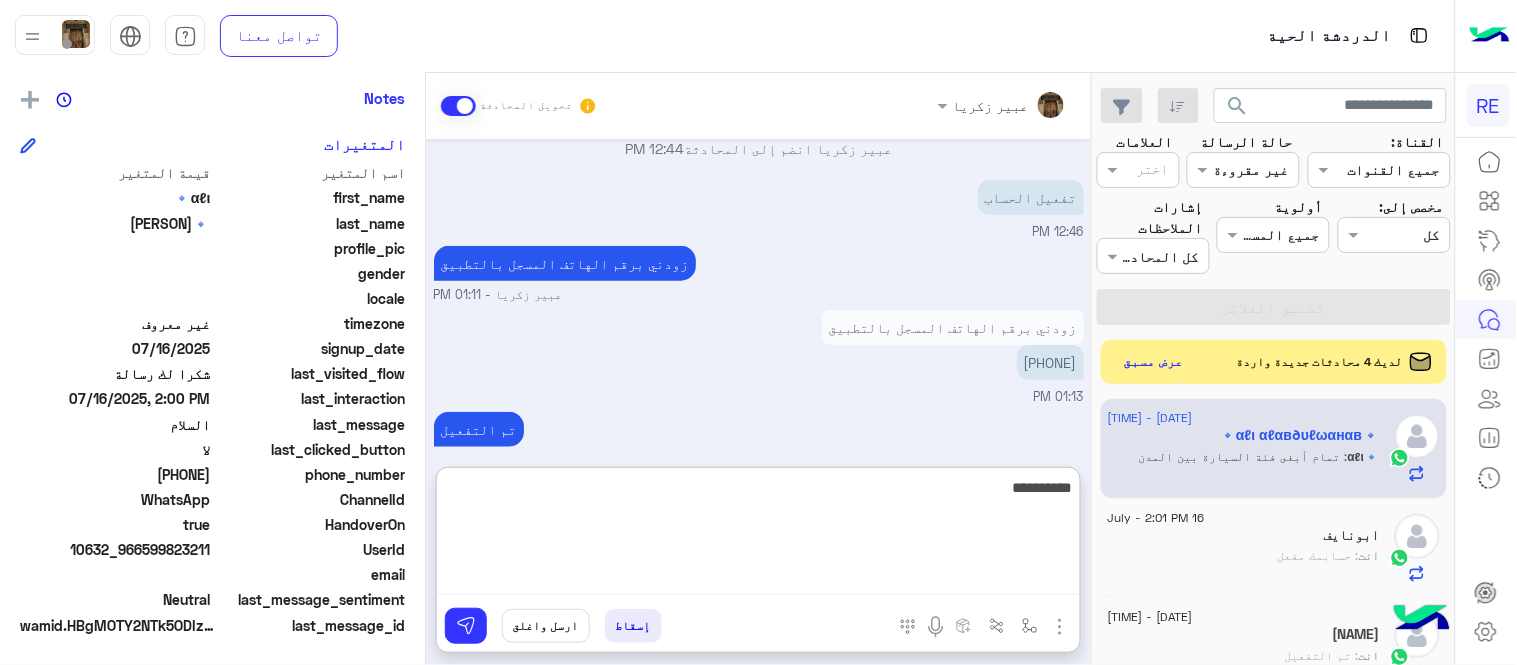type on "**********" 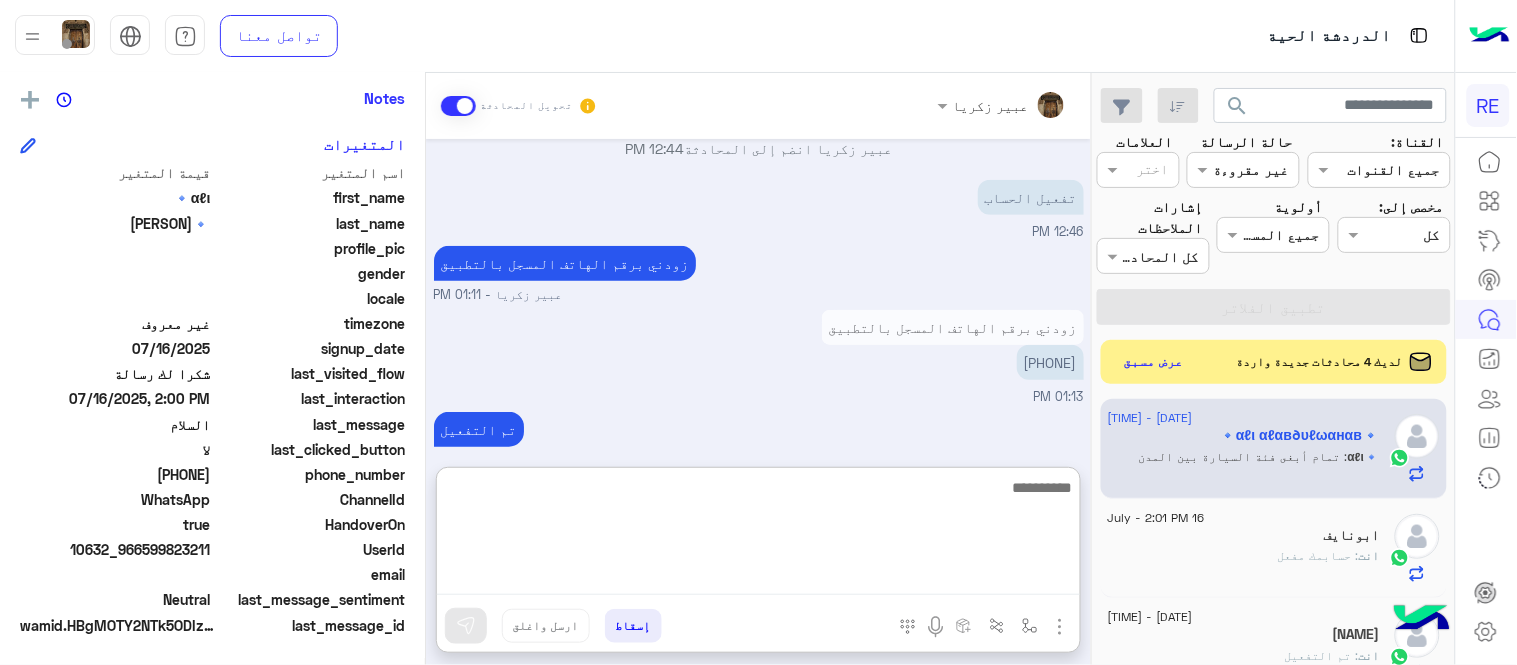 scroll, scrollTop: 504, scrollLeft: 0, axis: vertical 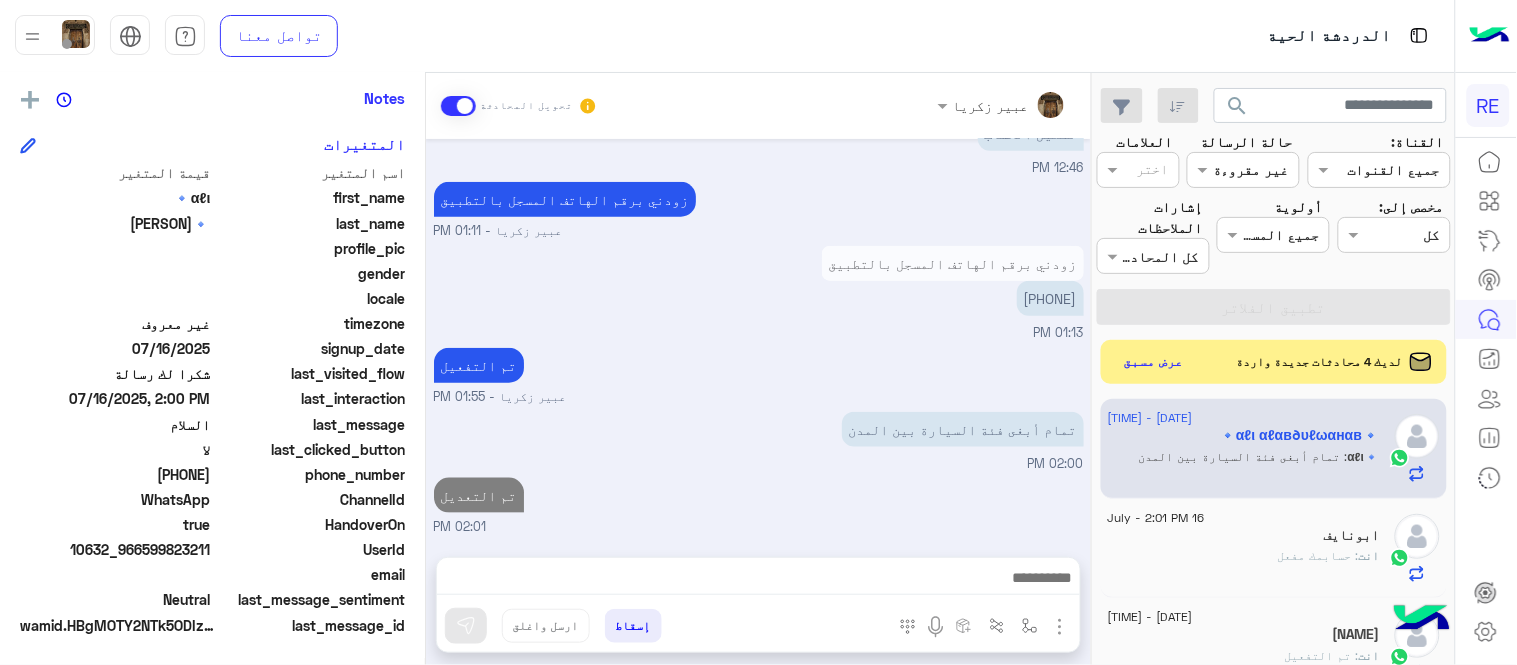 click on "[DATE]   لا    [TIME]  شكرا لتواصلك واختيارك رحلة 😊 اختر احد الخدمات التالية:    [TIME]   [PERSON] وضع التسليم للمحادثات نشط   [TIME]      تفضل كيف اخدمك؟  [PERSON] -  [TIME]   [PERSON] انضم إلى المحادثة   [TIME]      تفعيل الحساب   [TIME]  زودني برقم الهاتف المسجل بالتطبيق  [PERSON] -  [TIME]  زودني برقم الهاتف المسجل بالتطبيق [PHONE]   [TIME]  تم التفعيل  [PERSON] -  [TIME]  تمام أبغى فئة السيارة بين المدن   [TIME]  تم التعديل   [TIME]" at bounding box center (758, 338) 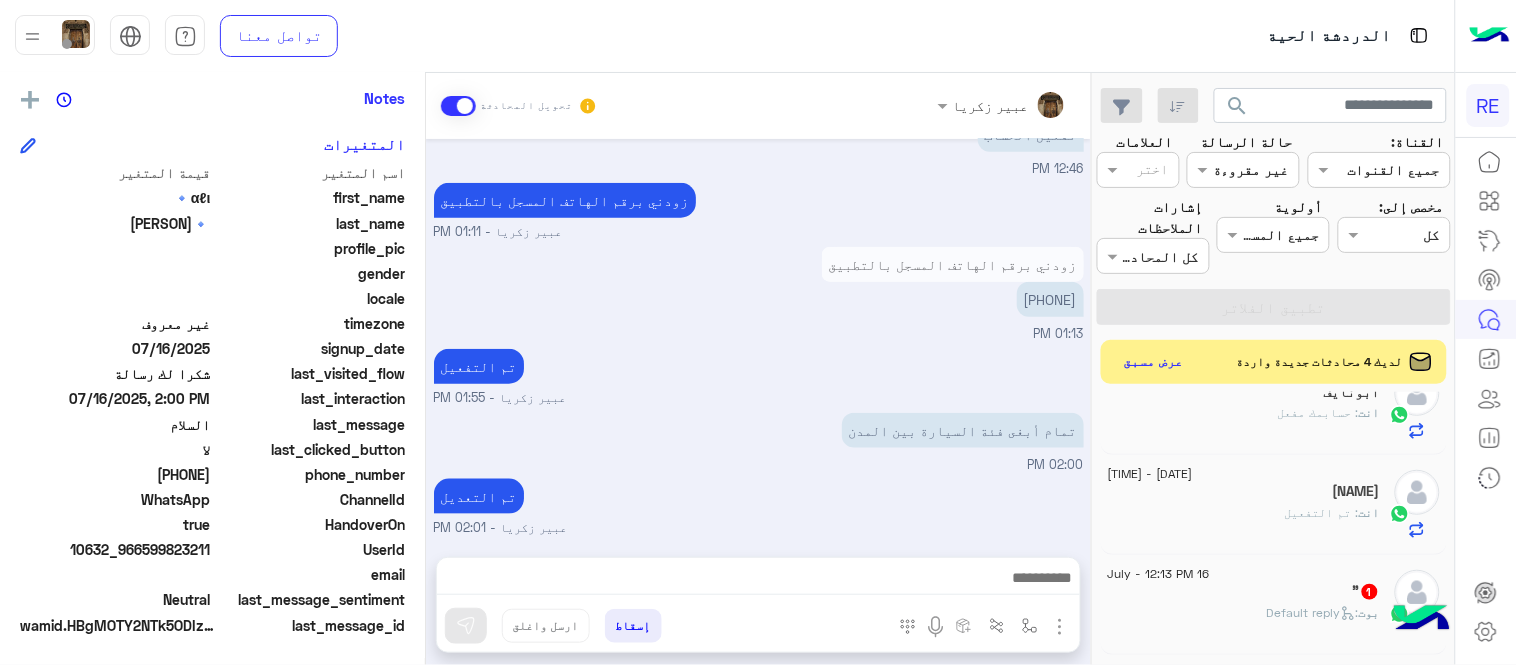 scroll, scrollTop: 214, scrollLeft: 0, axis: vertical 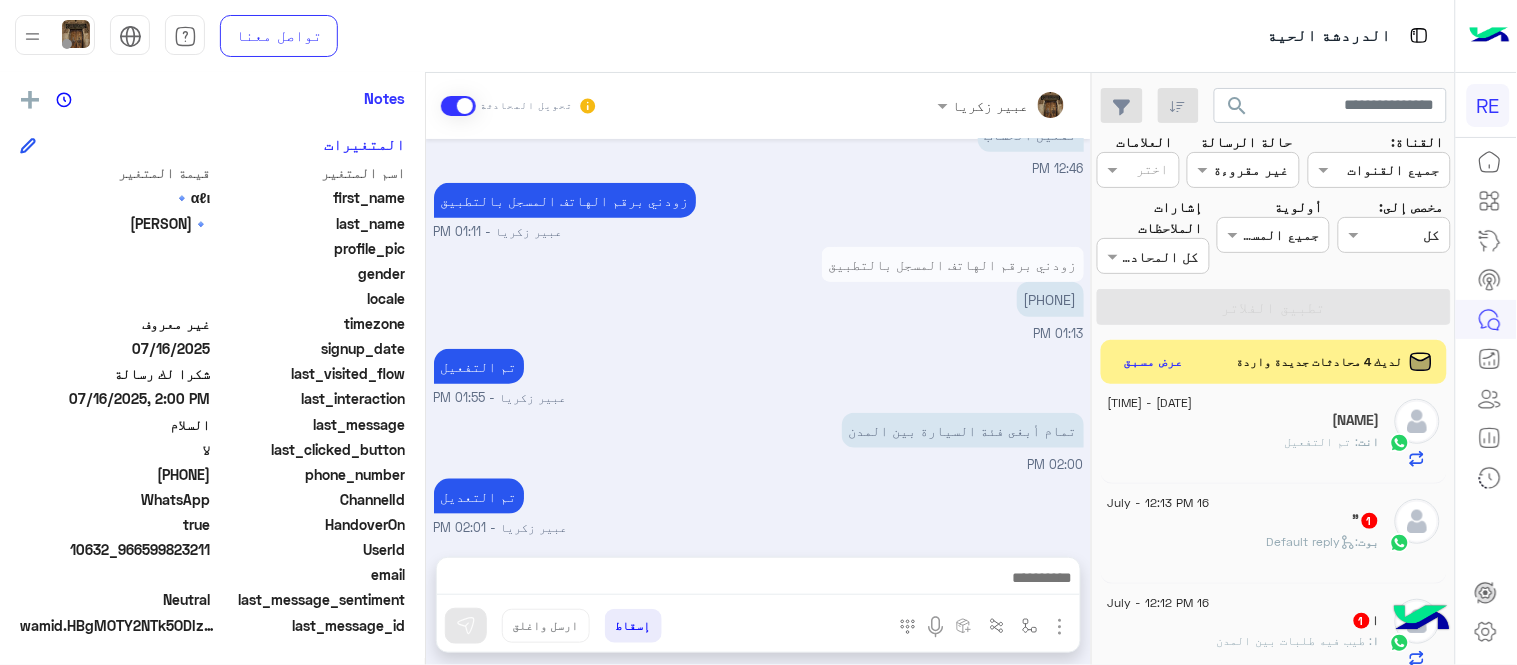 click on ":   Default reply" 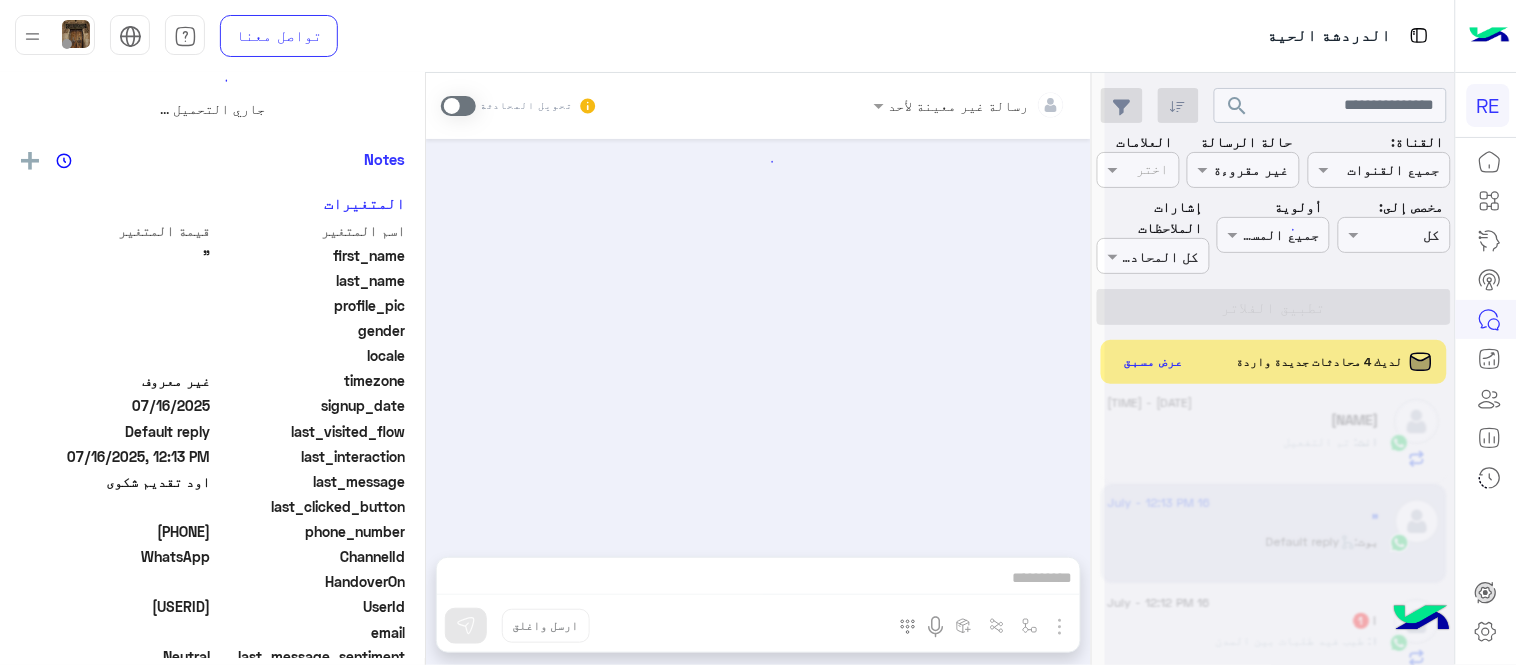 scroll, scrollTop: 0, scrollLeft: 0, axis: both 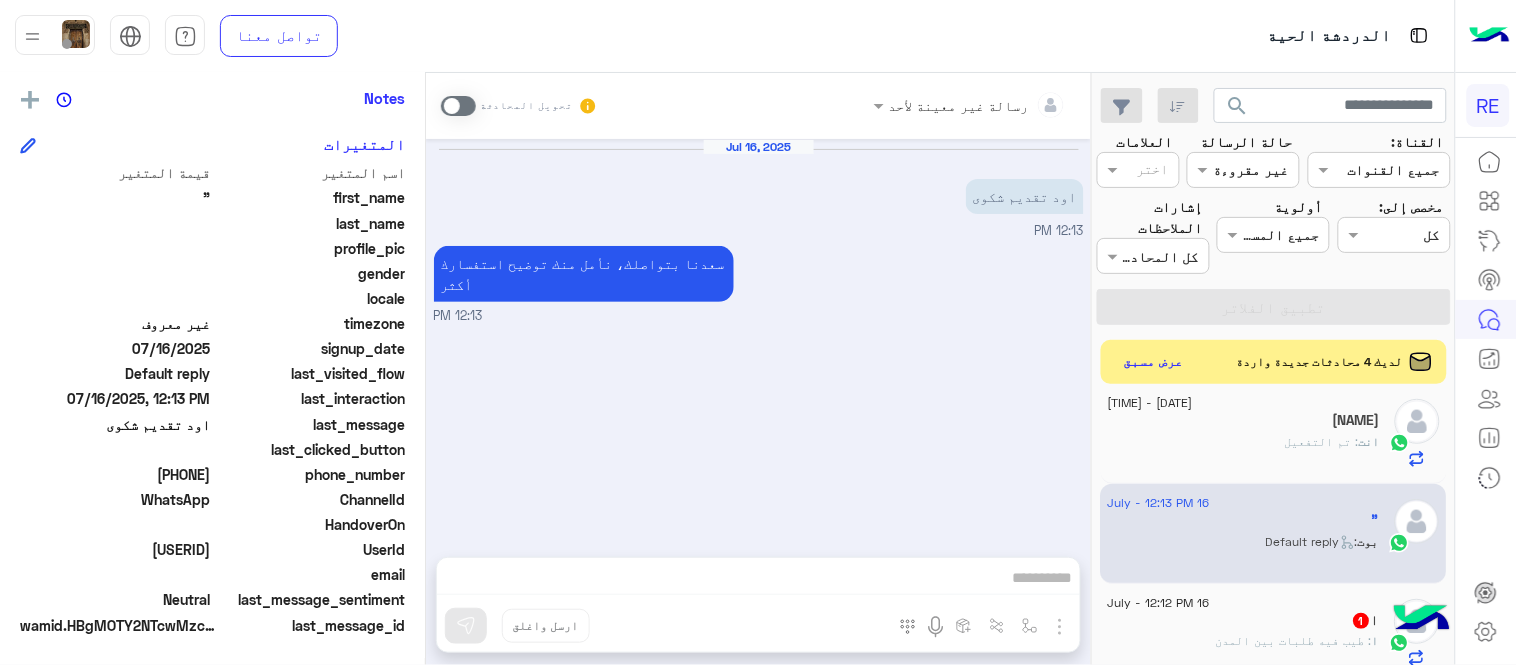 click at bounding box center [458, 106] 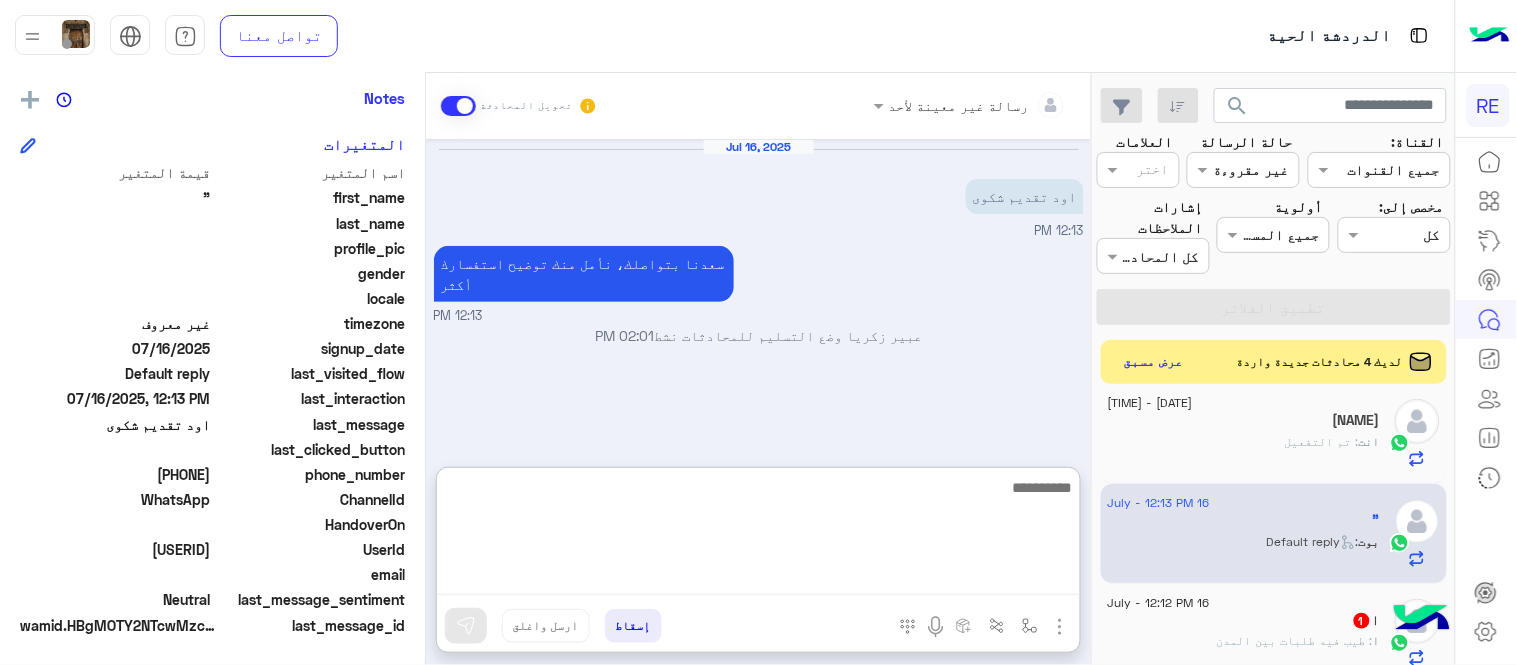 click at bounding box center [758, 535] 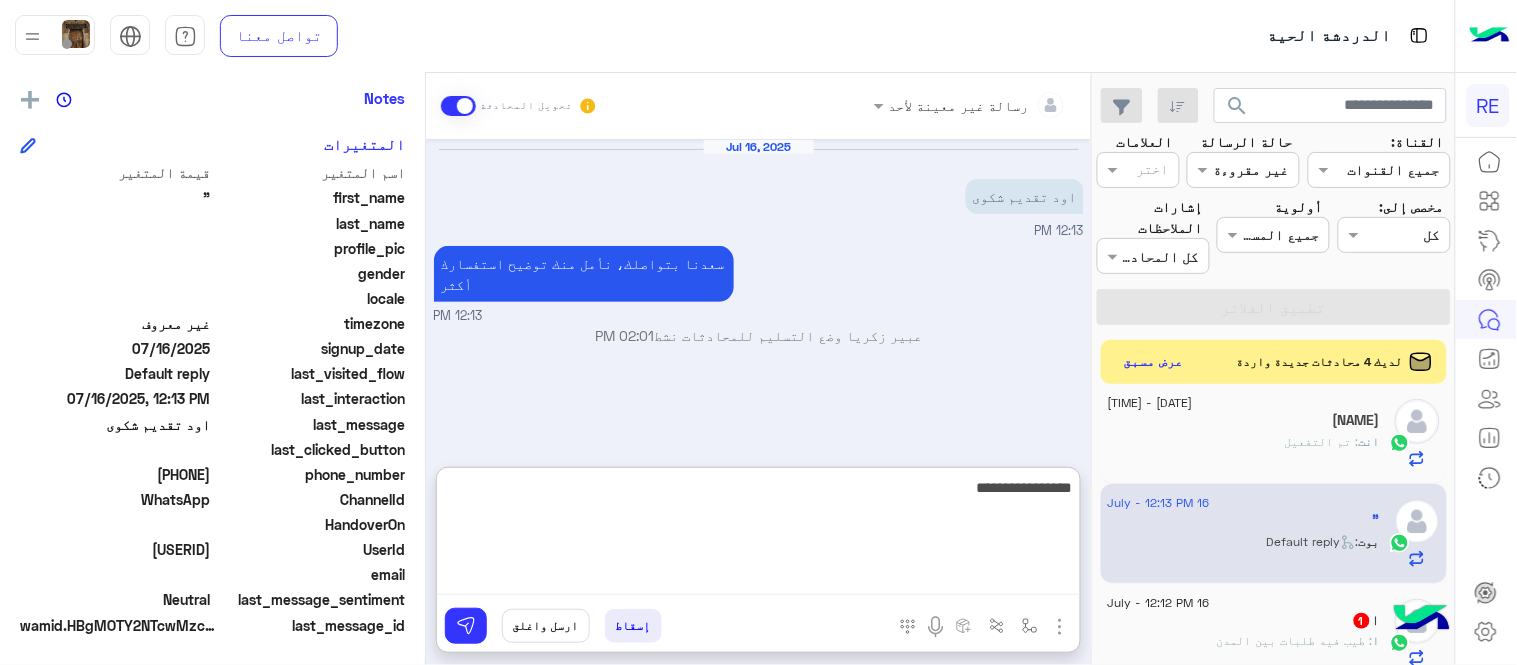 type on "**********" 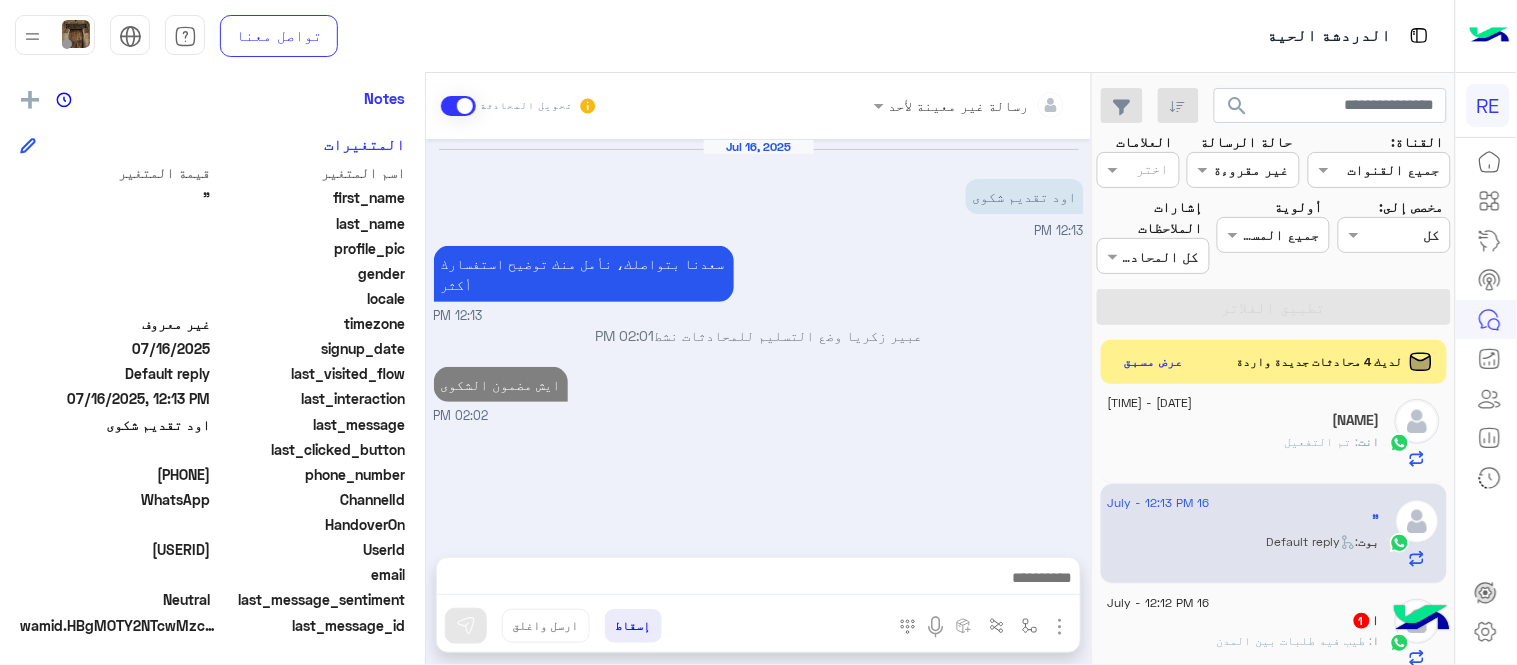 click on "02:02 PM" at bounding box center [759, 416] 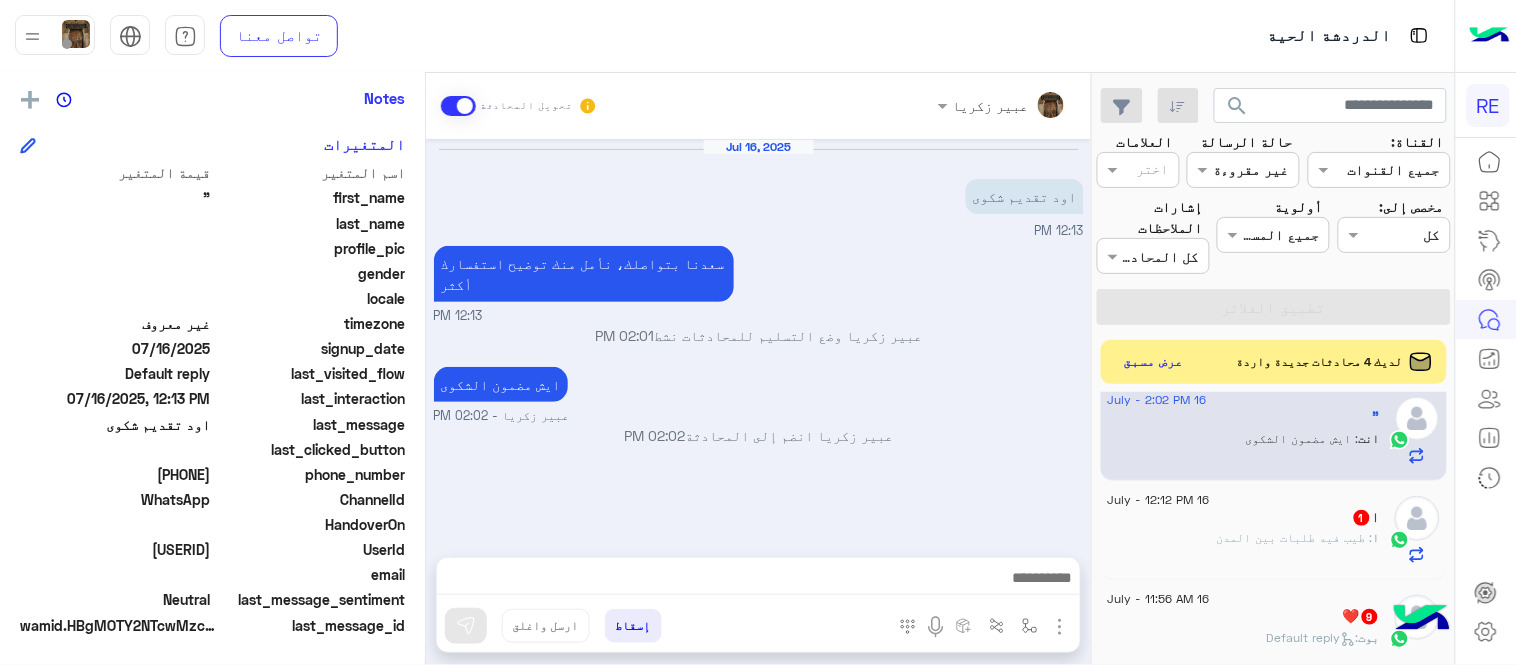 scroll, scrollTop: 350, scrollLeft: 0, axis: vertical 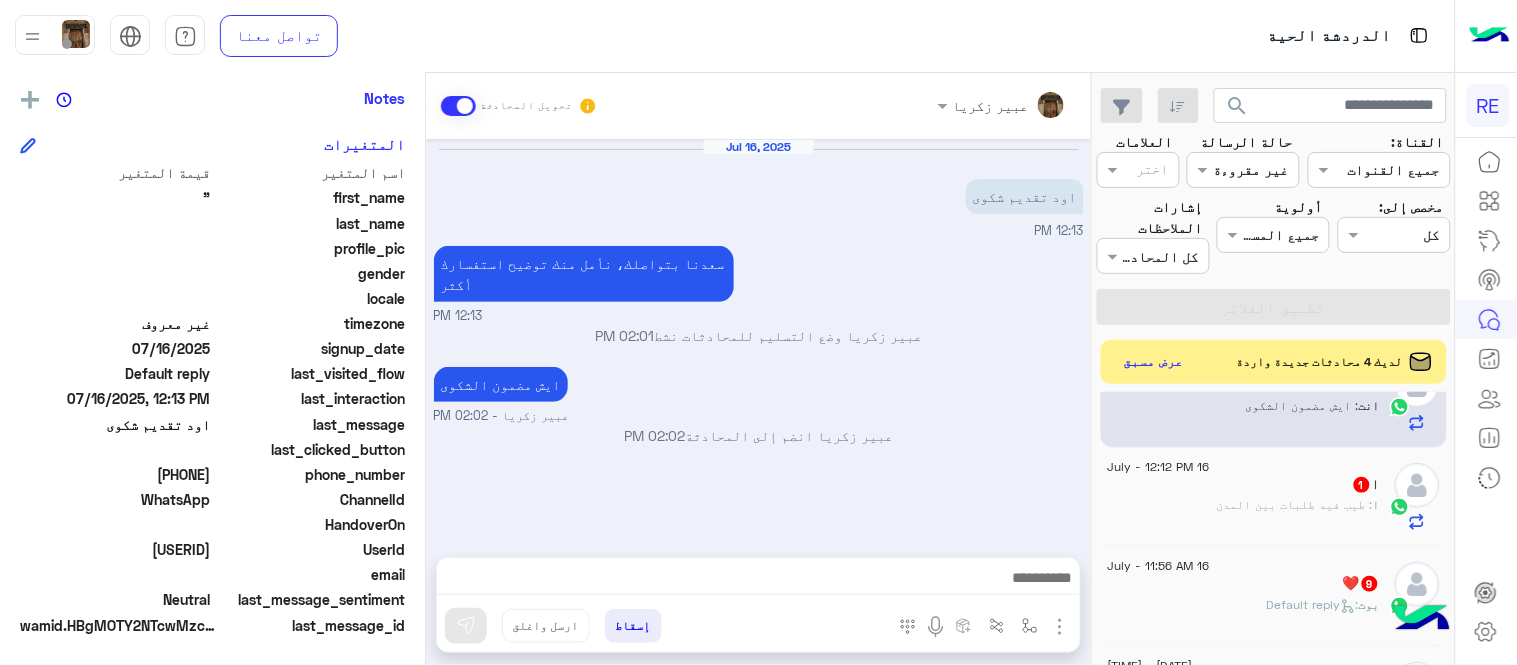click on "16 July - 12:12 PM" 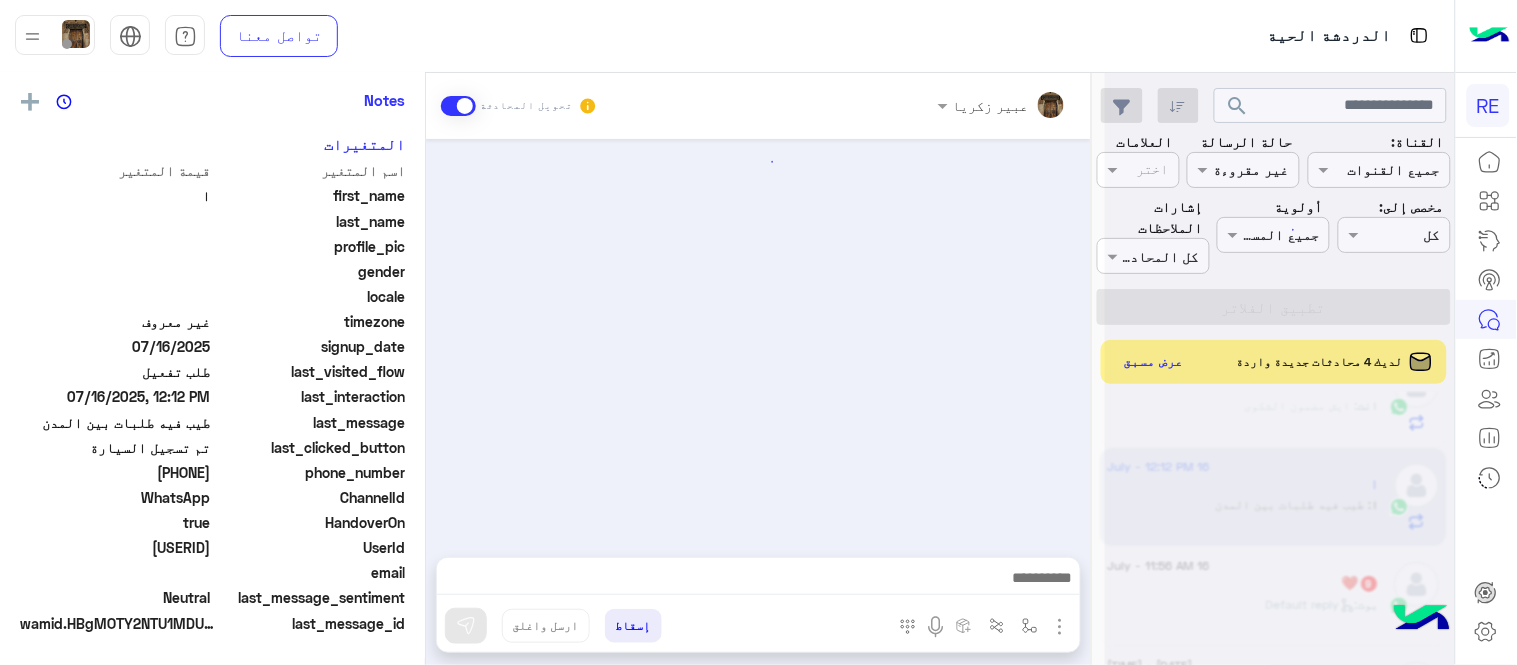 scroll, scrollTop: 366, scrollLeft: 0, axis: vertical 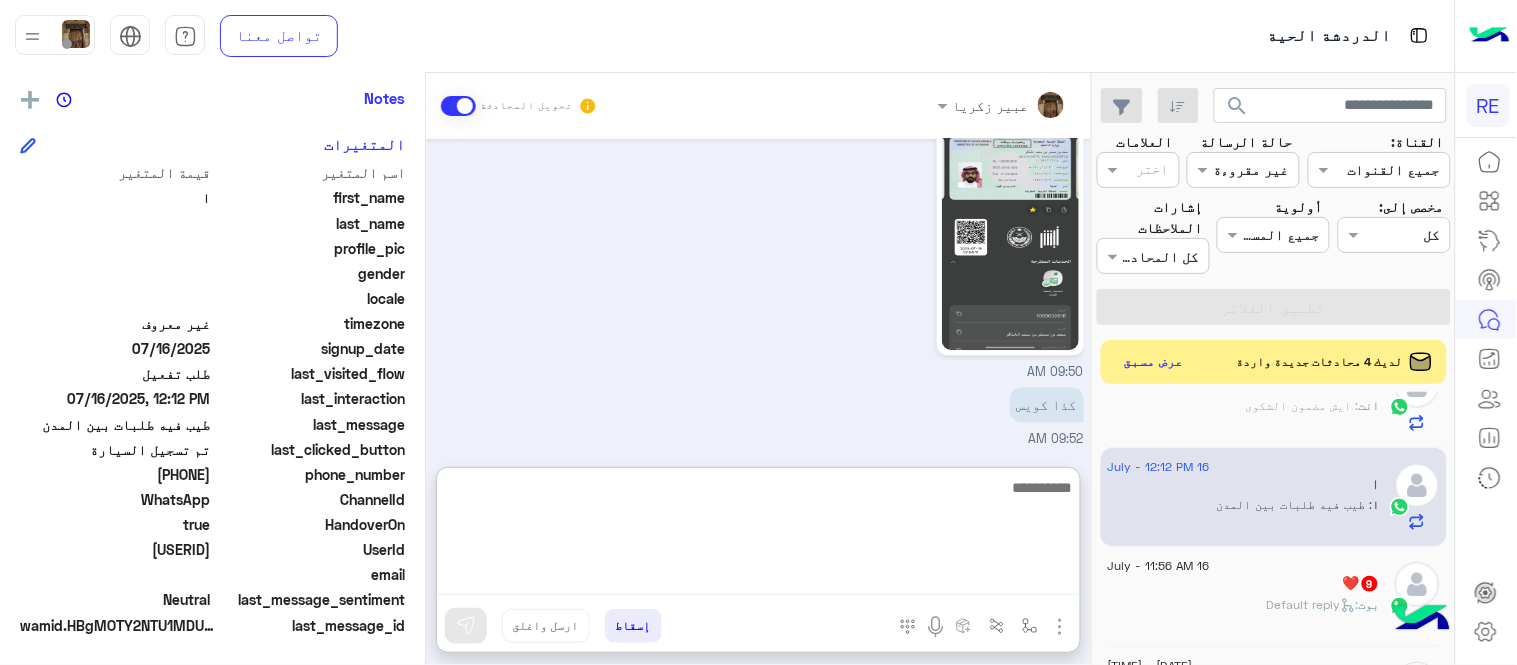 click at bounding box center (758, 535) 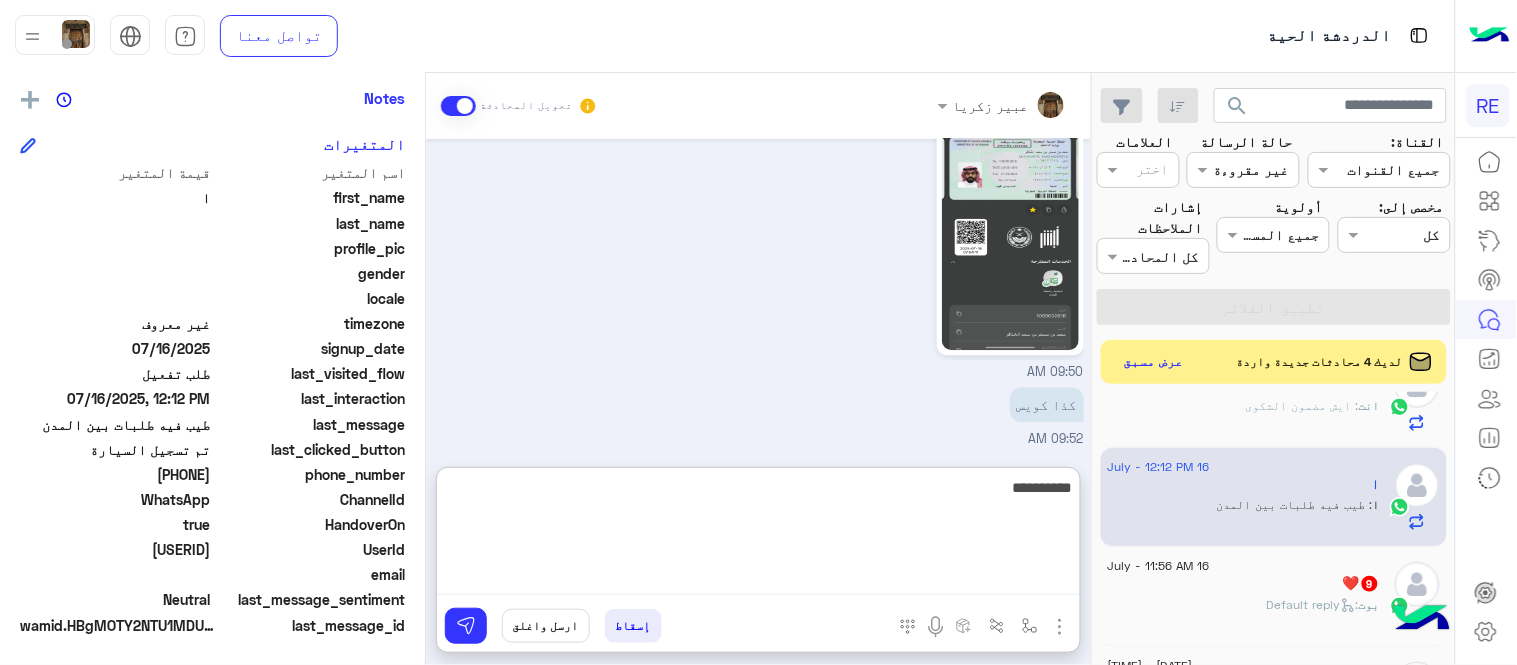 click on "**********" at bounding box center [758, 535] 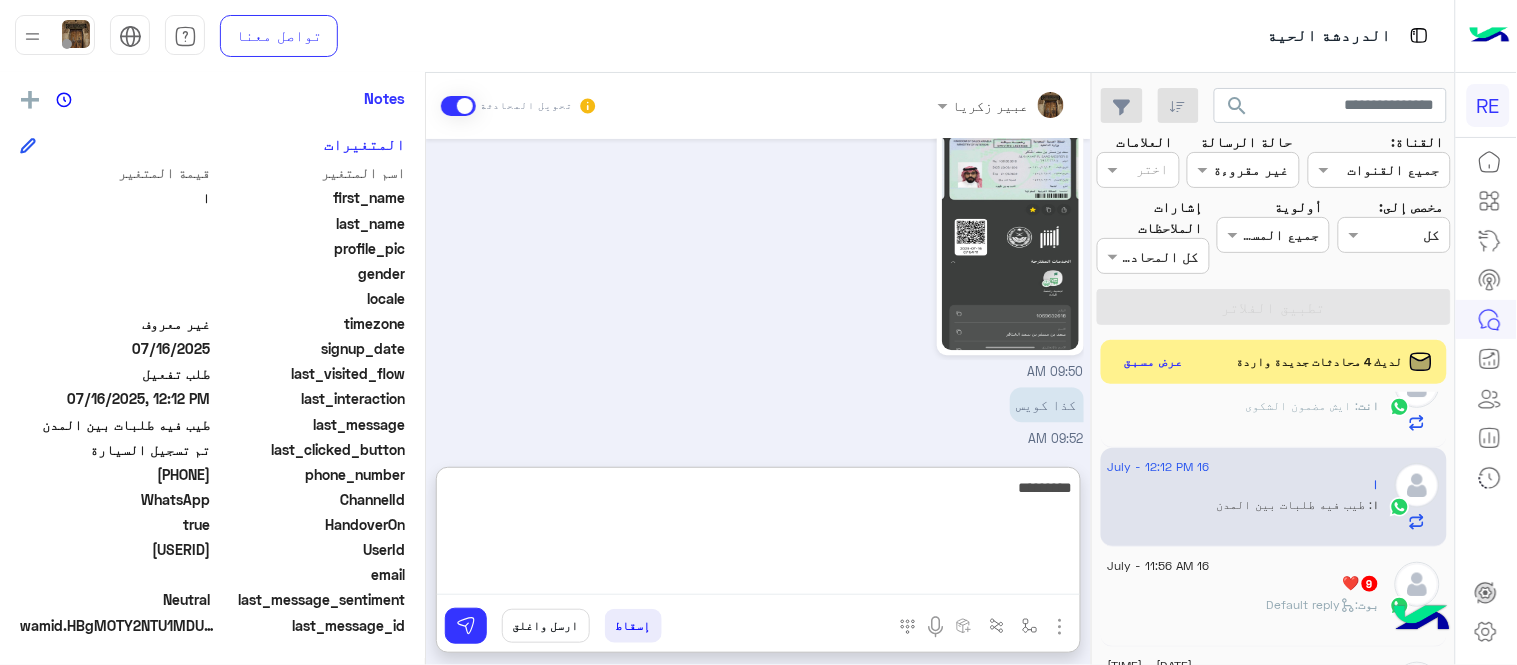 type 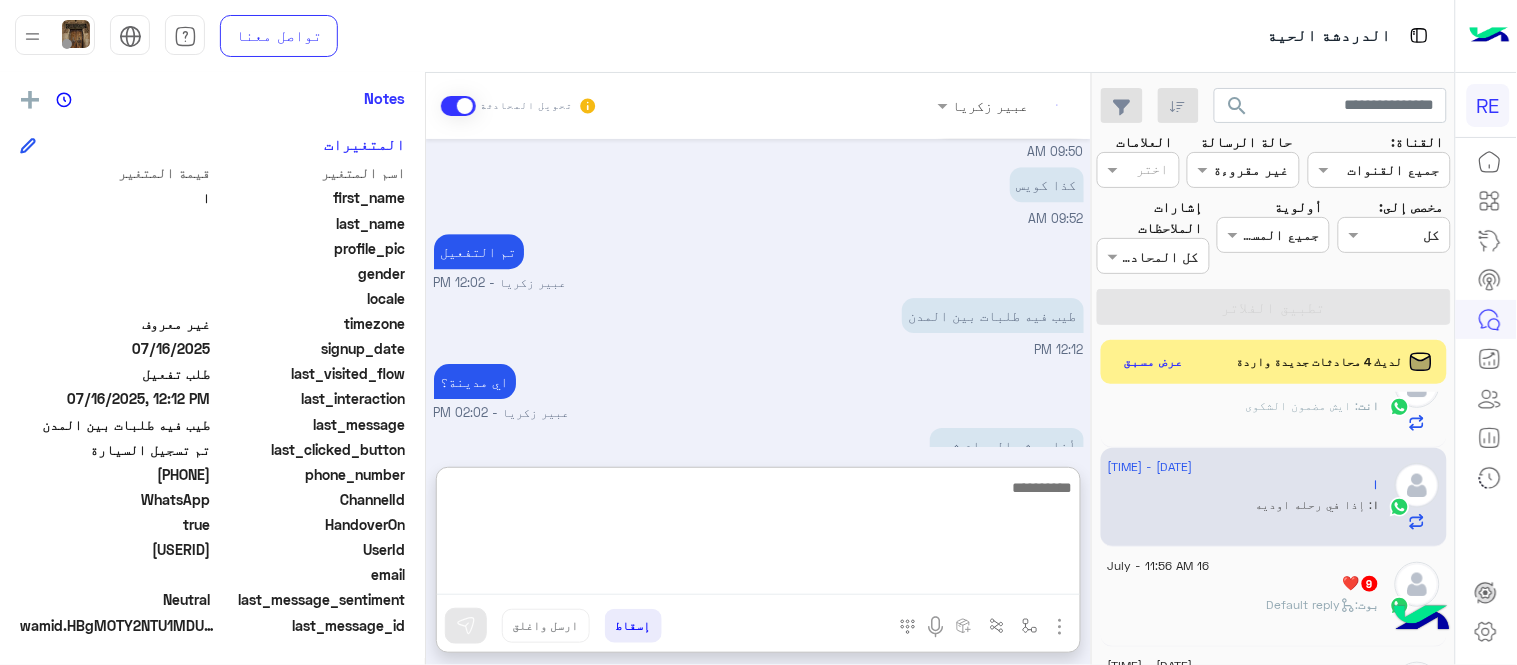 scroll, scrollTop: 1636, scrollLeft: 0, axis: vertical 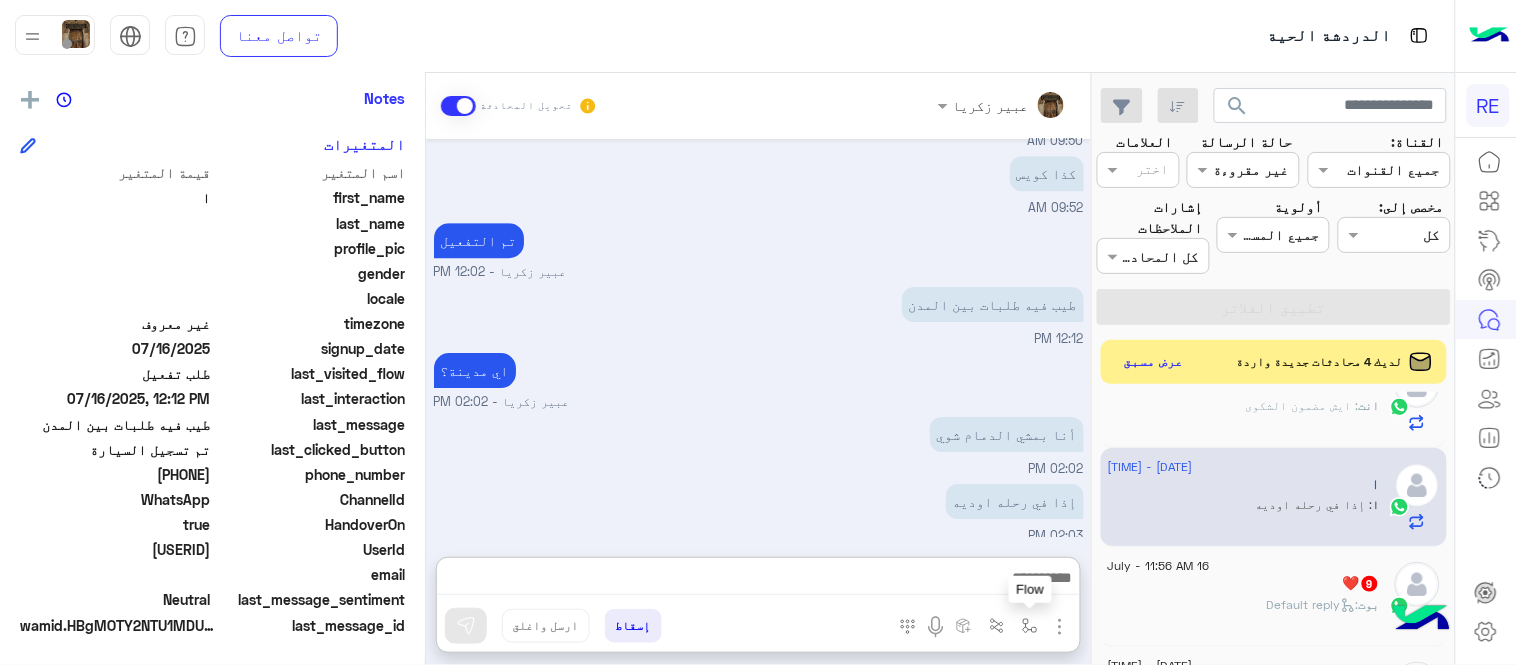 click at bounding box center (1030, 625) 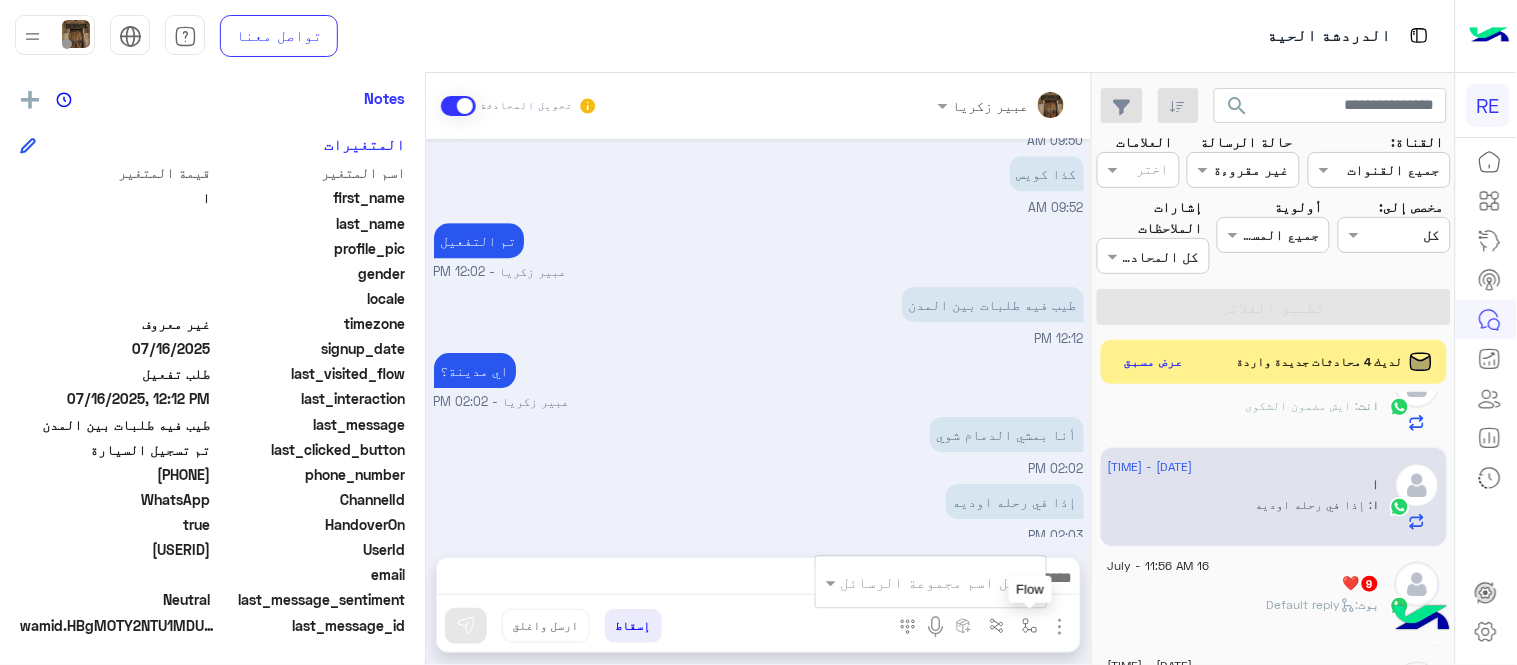 scroll, scrollTop: 1546, scrollLeft: 0, axis: vertical 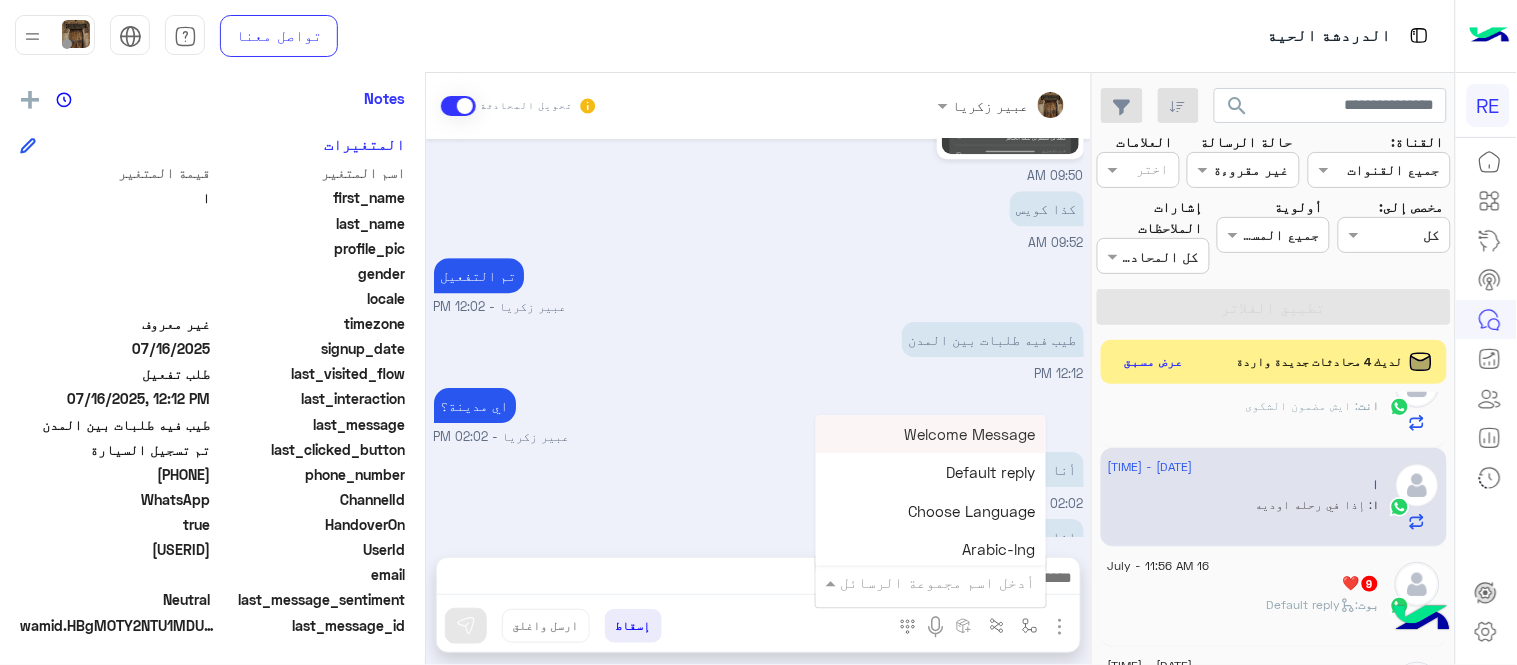 click on "أدخل اسم مجموعة الرسائل" at bounding box center (931, 582) 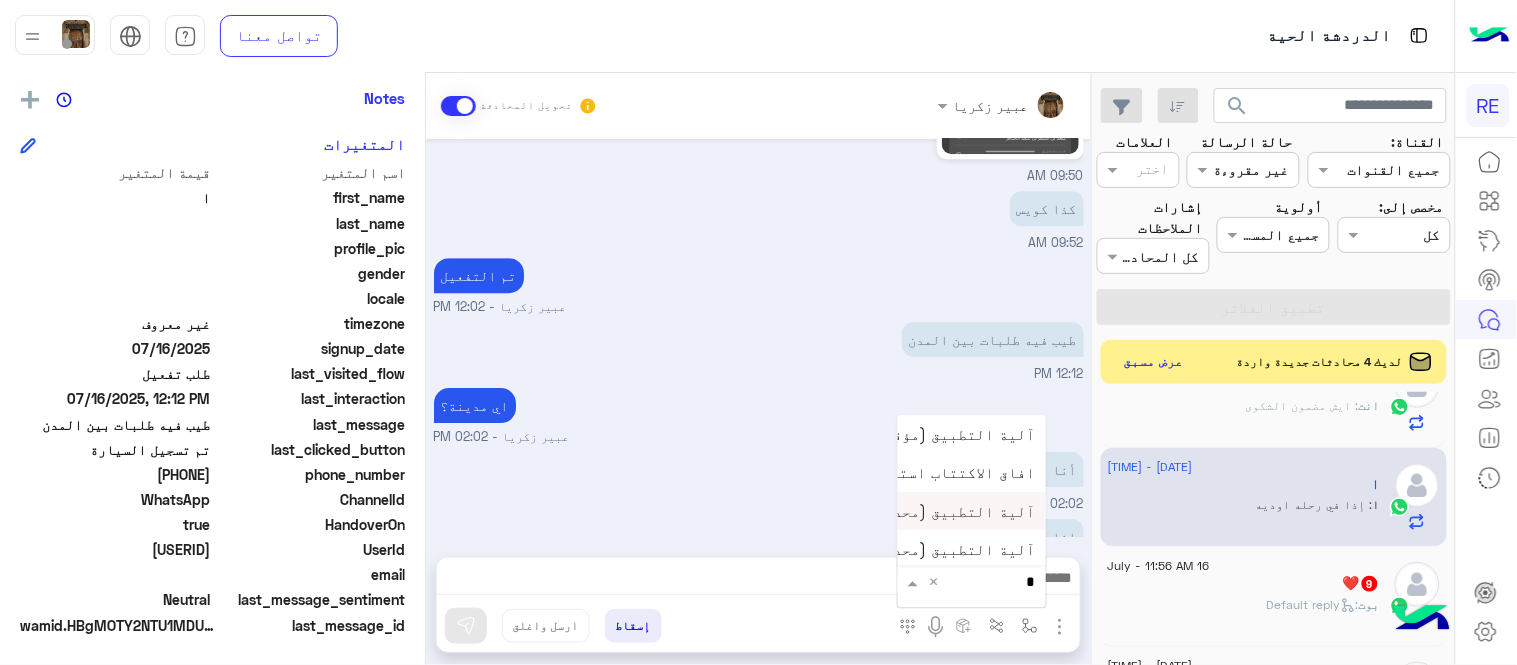 click on "آلية التطبيق (محدث)" at bounding box center (957, 511) 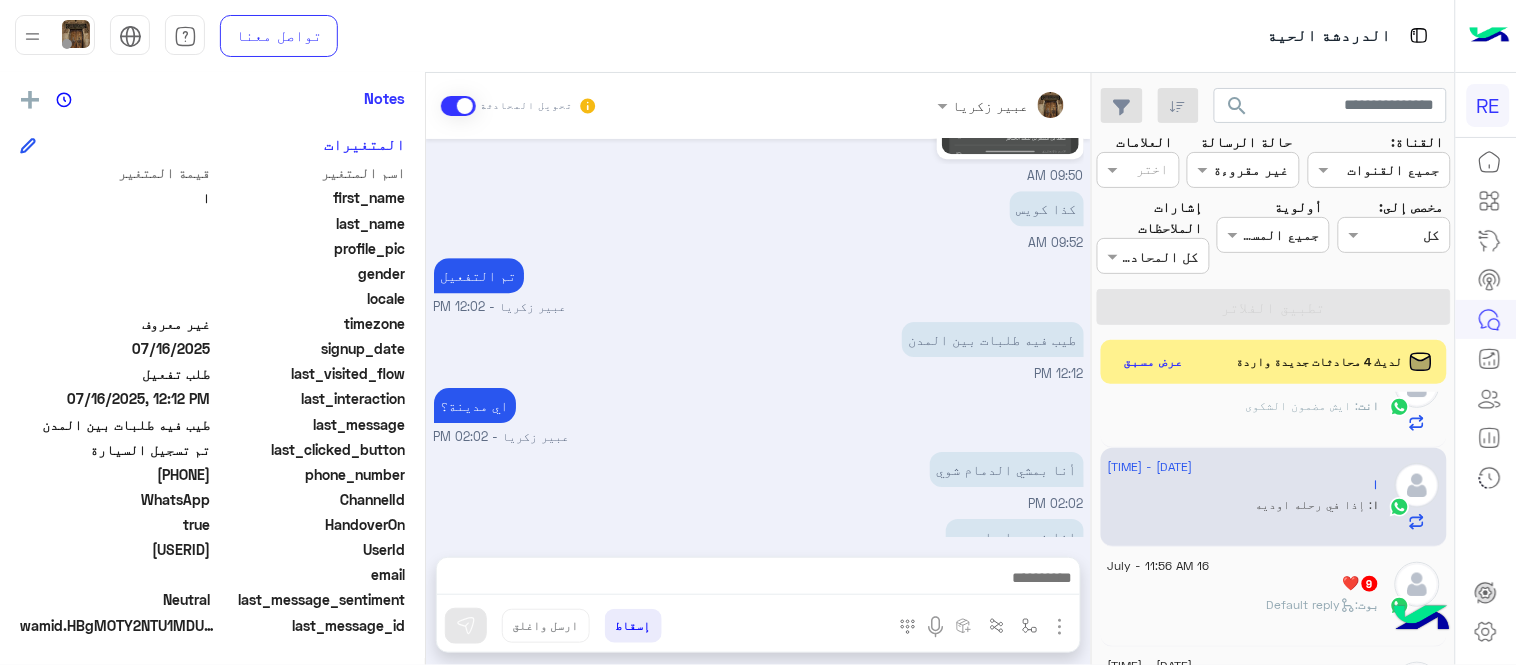 type on "**********" 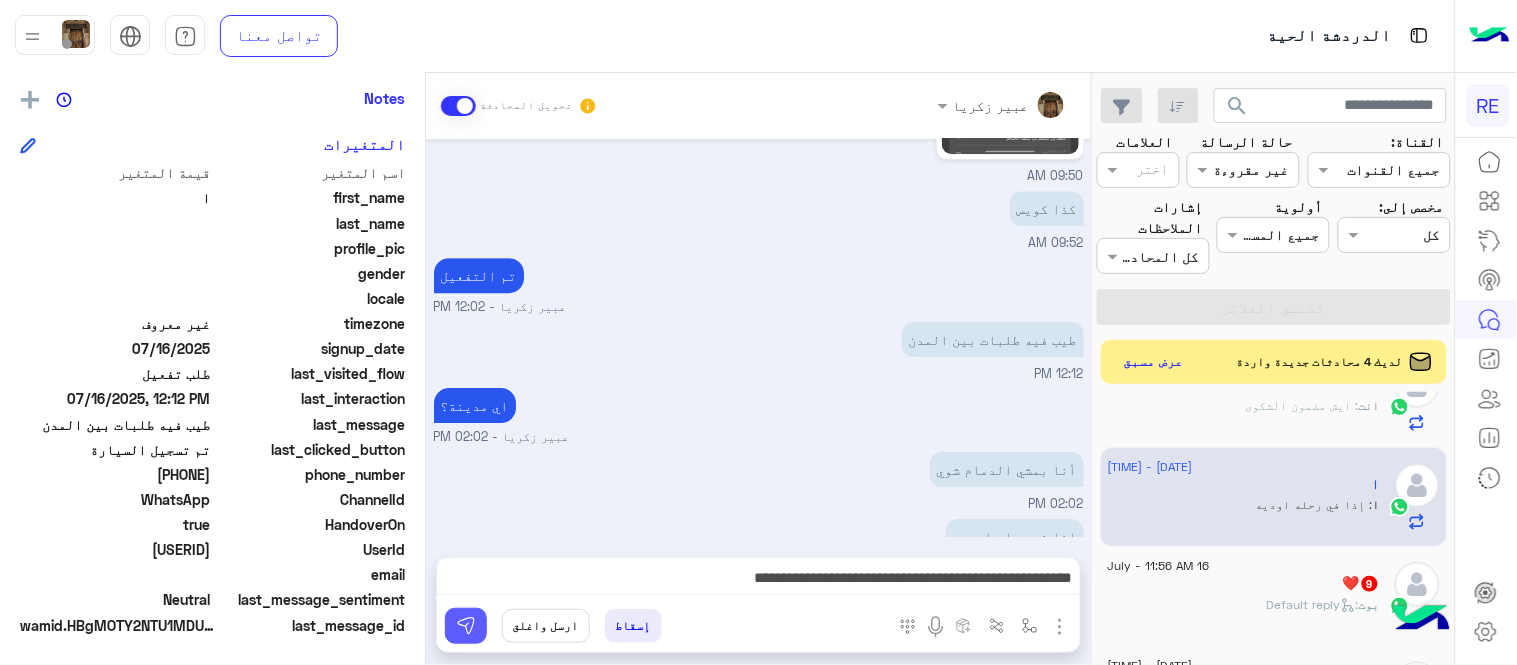 click at bounding box center [466, 626] 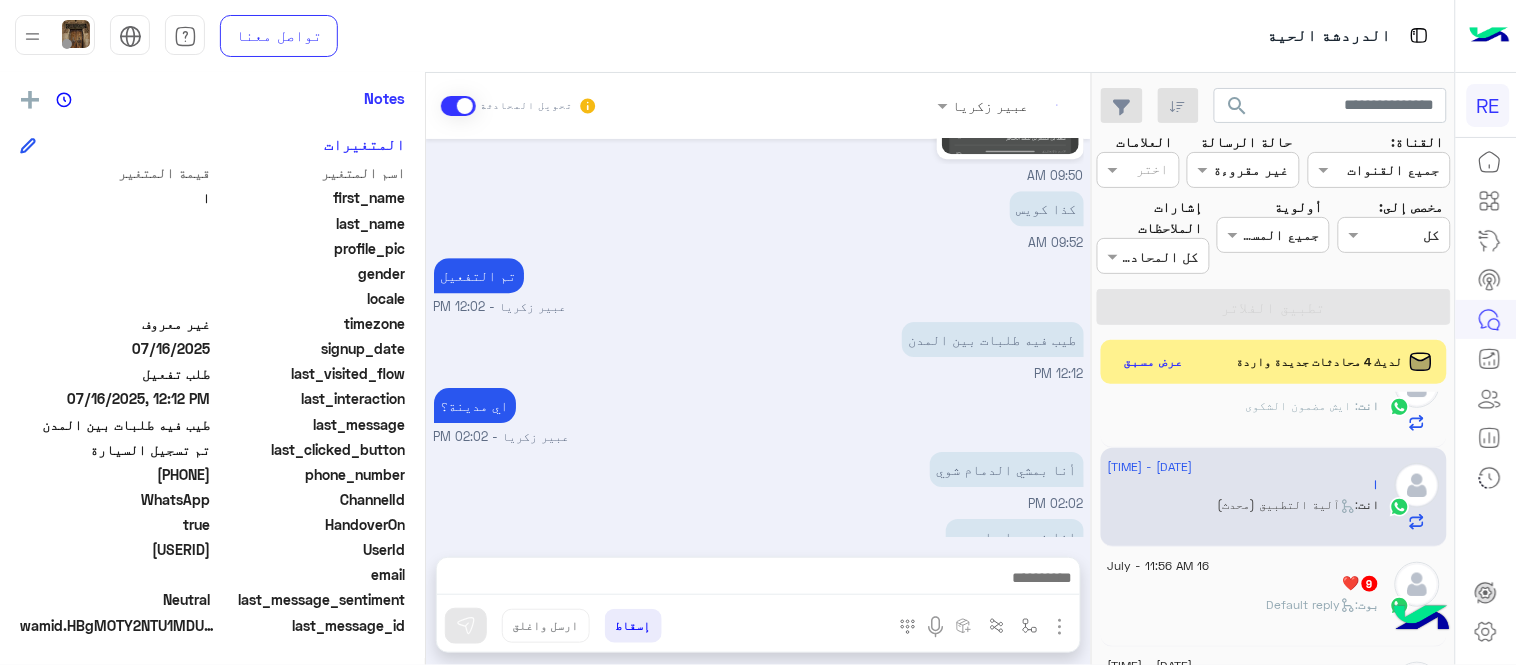 scroll, scrollTop: 2407, scrollLeft: 0, axis: vertical 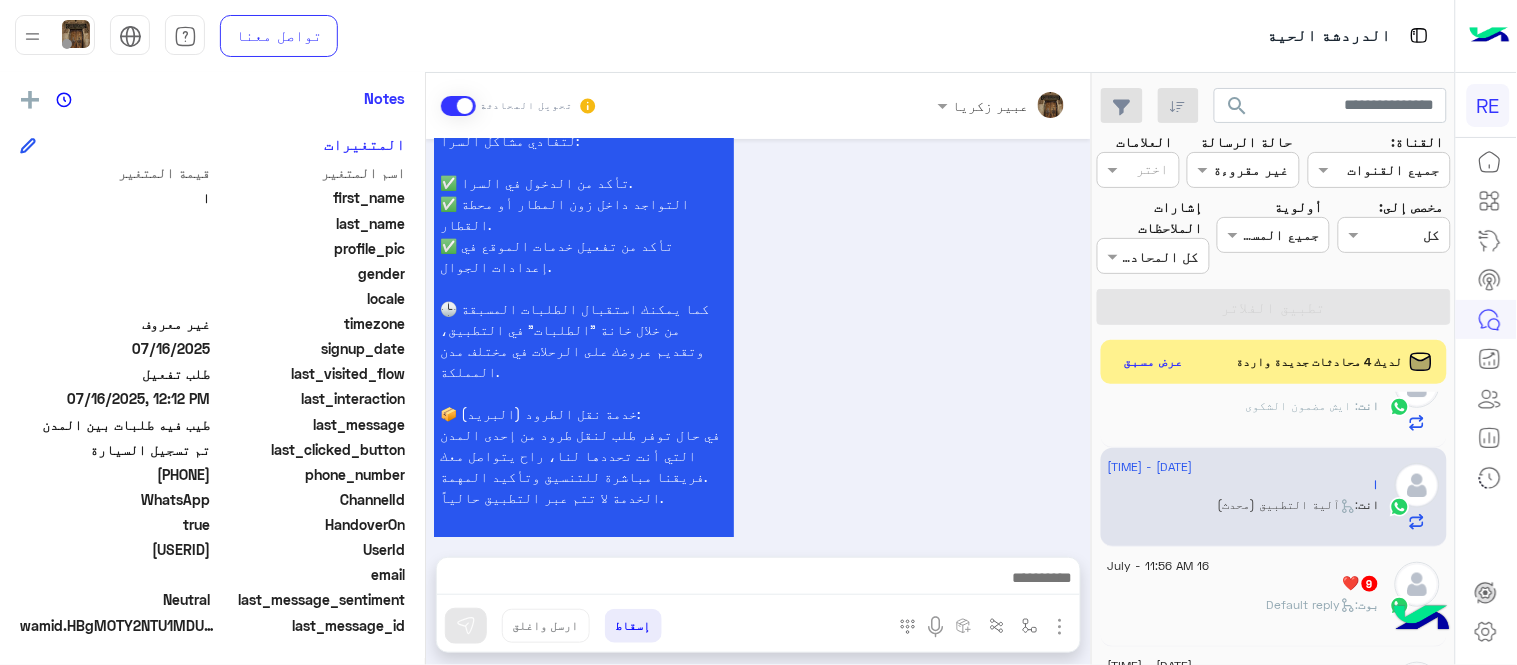 click on "❤️   9" 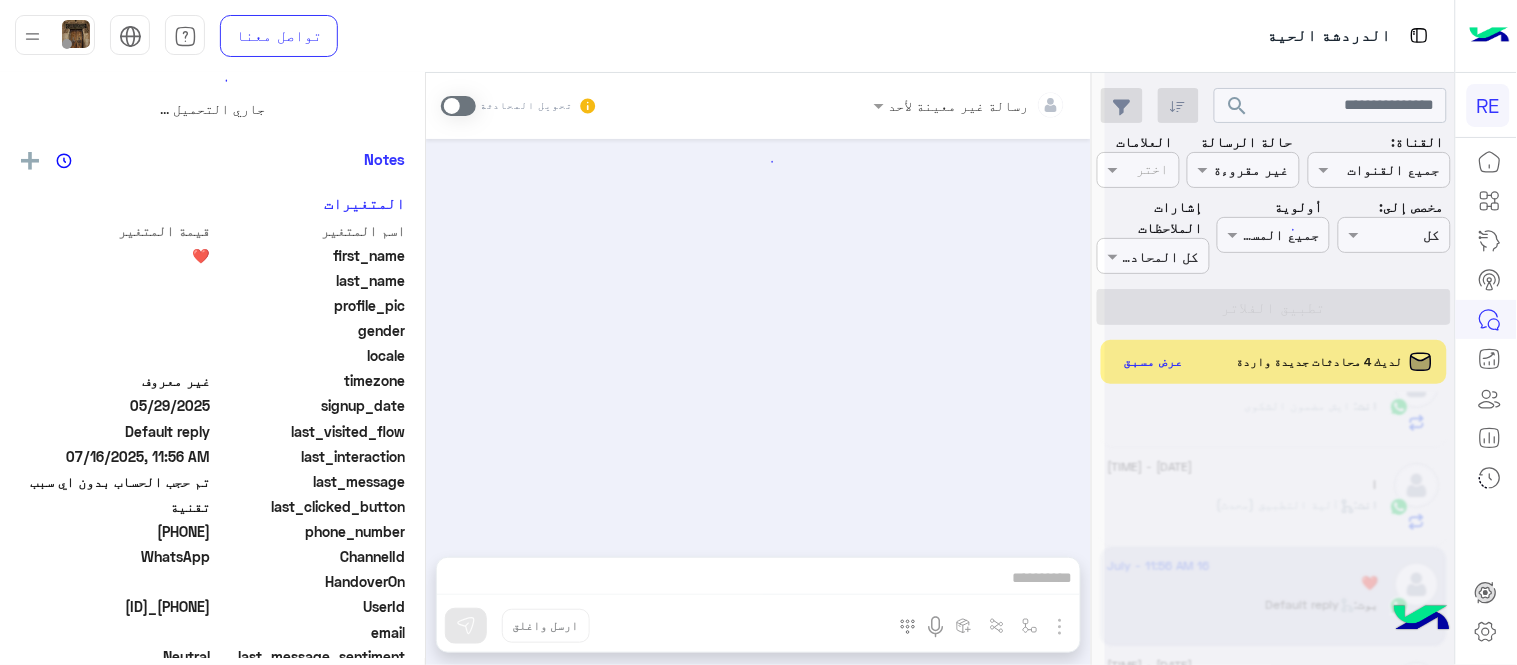 scroll, scrollTop: 0, scrollLeft: 0, axis: both 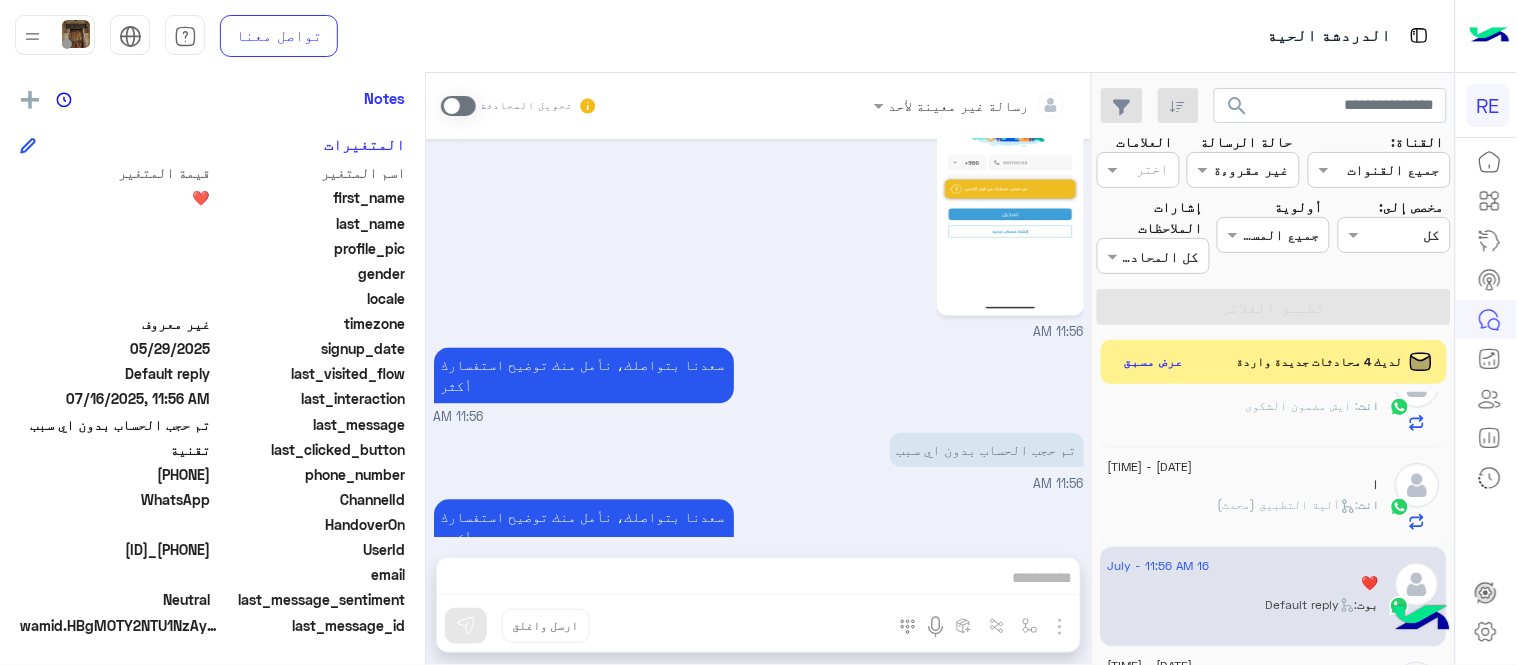 click on "رسالة غير معينة لأحد تحويل المحادثة     [DATE]   الملاحظات والشكاوى    [TIME]  اختيار أي:    [TIME]   شكاوى    [TIME]  فضلا اختر نوع الشكوى  ماليه   تقنية   اخرى     [TIME]   تقنية    [TIME]  سعداء بتواصلك معنا، لنتمكن من مساعدتك نأمل توضيح استفسارك ونوع جوالك و تزويدنا بصورة من المشكلة. عزيزي العميل سعدنا بتواصلك معنا ، نأمل ان يكون تم توضيح جميع التفاصيل وارفاق الصور الخاصة بالمشكلة  ليتم مباشرة المعالجة مع القسم التقني باسرع وقت اي خدمة اخرى ؟  الرجوع للقائمة الرئ   لا     [TIME]    [TIME]  سعدنا بتواصلك، نأمل منك توضيح استفسارك أكثر    [TIME]  تم حجب الحساب بدون اي سبب   [TIME]     [TIME]  إسقاط" at bounding box center [758, 373] 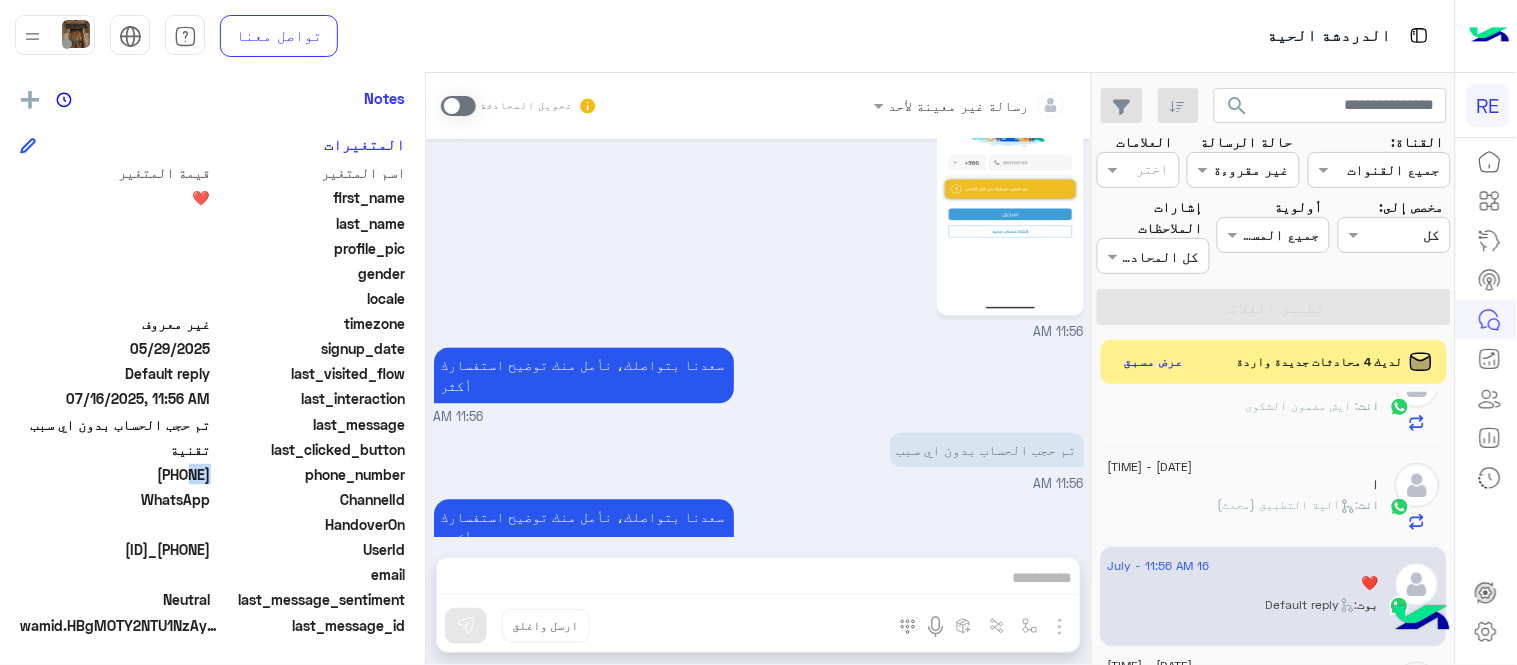 drag, startPoint x: 144, startPoint y: 475, endPoint x: 215, endPoint y: 487, distance: 72.00694 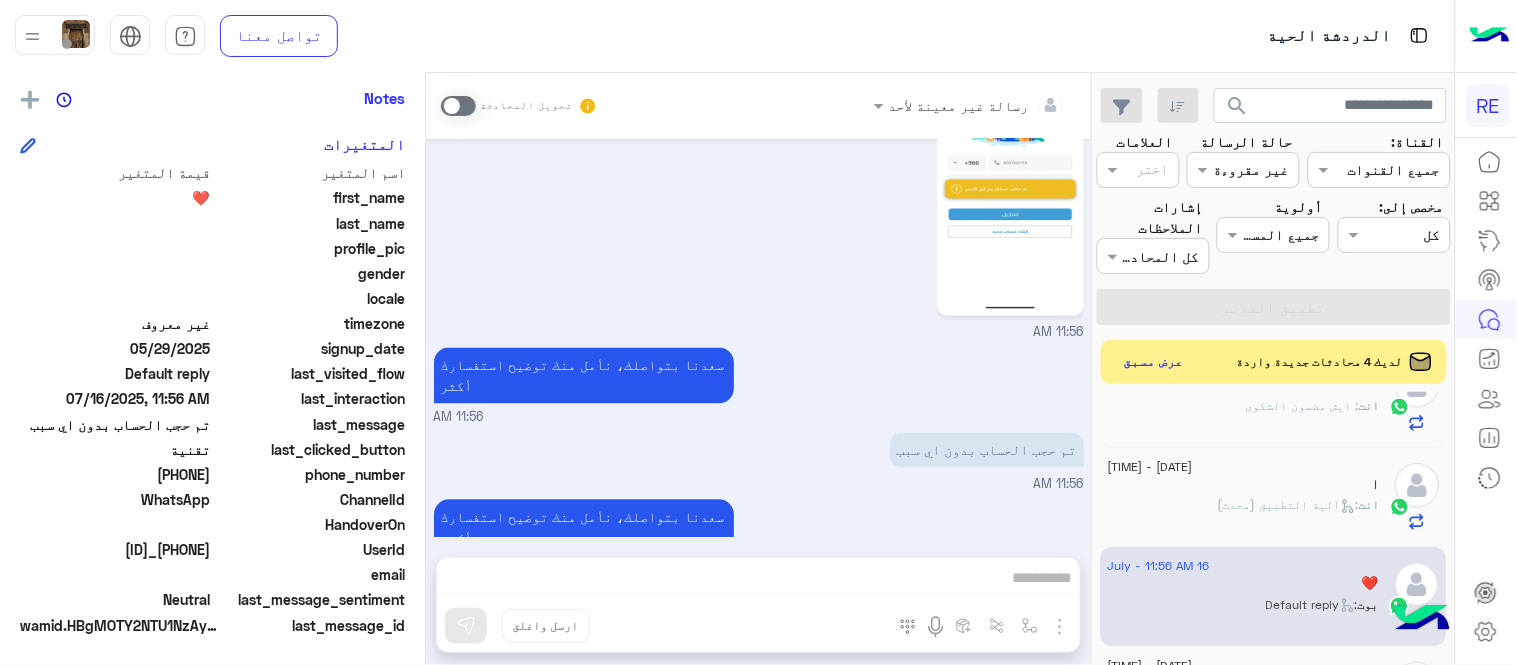 click on "رسالة غير معينة لأحد تحويل المحادثة     [DATE]   الملاحظات والشكاوى    [TIME]  اختيار أي:    [TIME]   شكاوى    [TIME]  فضلا اختر نوع الشكوى  ماليه   تقنية   اخرى     [TIME]   تقنية    [TIME]  سعداء بتواصلك معنا، لنتمكن من مساعدتك نأمل توضيح استفسارك ونوع جوالك و تزويدنا بصورة من المشكلة. عزيزي العميل سعدنا بتواصلك معنا ، نأمل ان يكون تم توضيح جميع التفاصيل وارفاق الصور الخاصة بالمشكلة  ليتم مباشرة المعالجة مع القسم التقني باسرع وقت اي خدمة اخرى ؟  الرجوع للقائمة الرئ   لا     [TIME]    [TIME]  سعدنا بتواصلك، نأمل منك توضيح استفسارك أكثر    [TIME]  تم حجب الحساب بدون اي سبب   [TIME]     [TIME]  إسقاط" at bounding box center (758, 373) 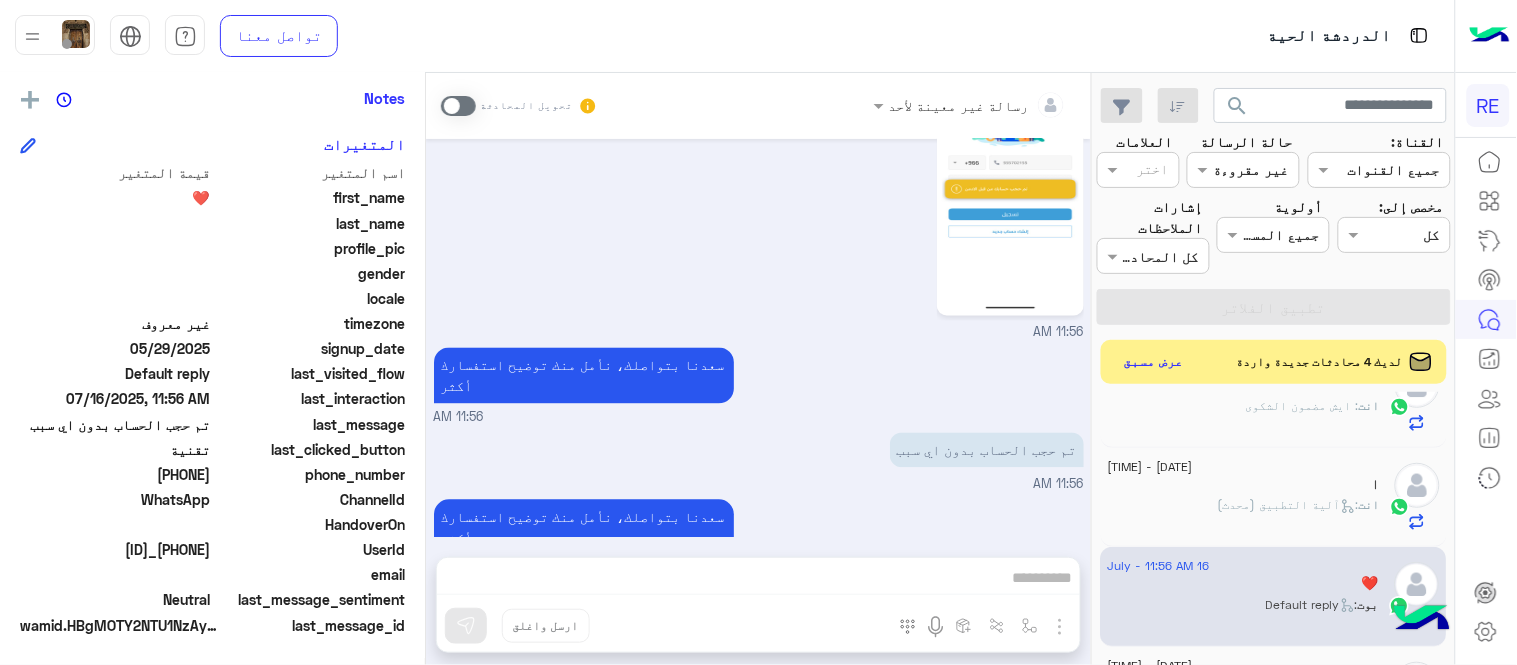 click at bounding box center (458, 106) 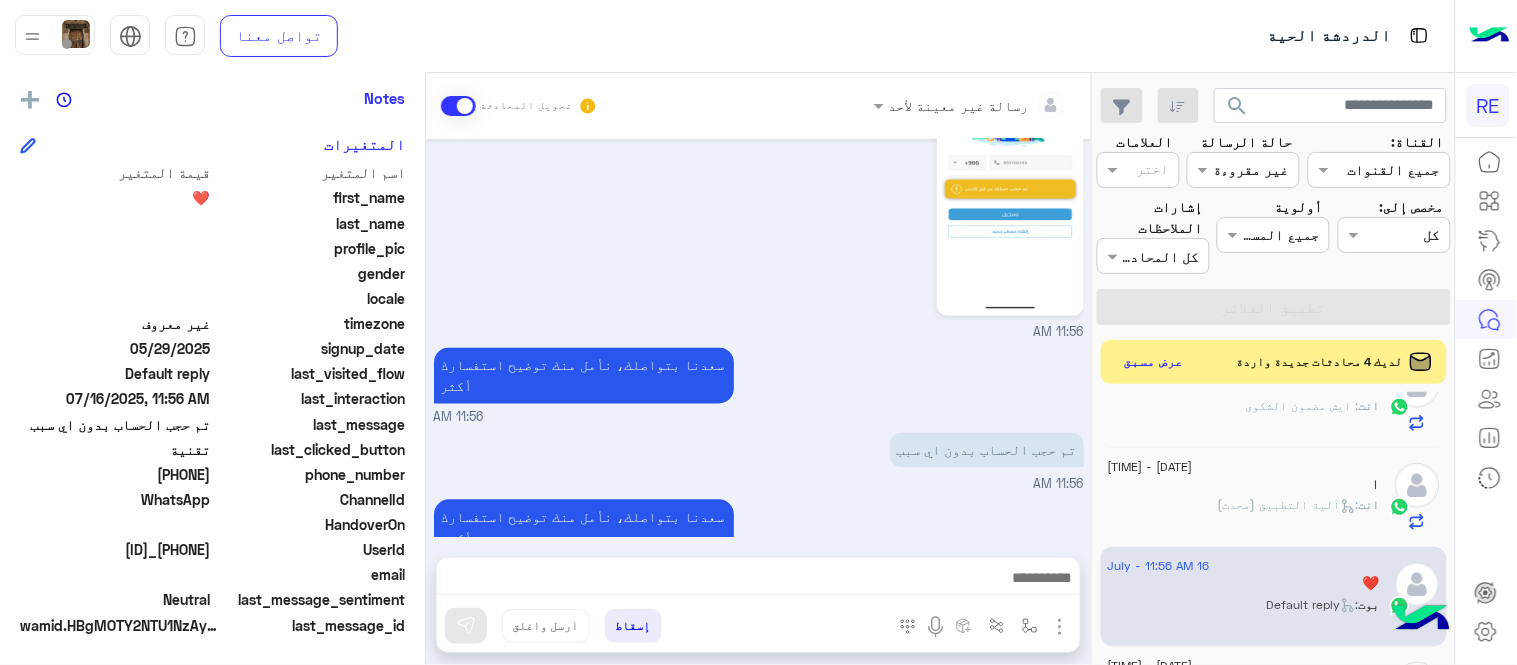 scroll, scrollTop: 950, scrollLeft: 0, axis: vertical 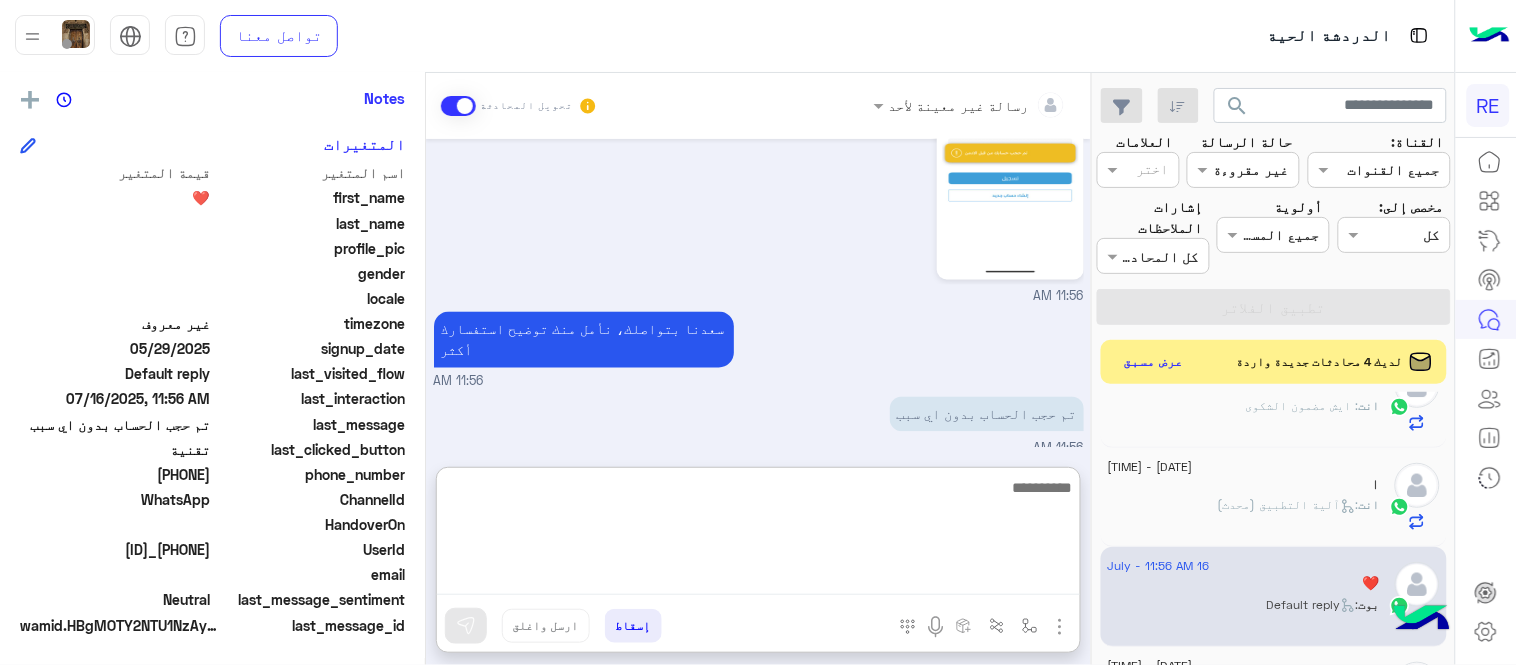 click at bounding box center (758, 535) 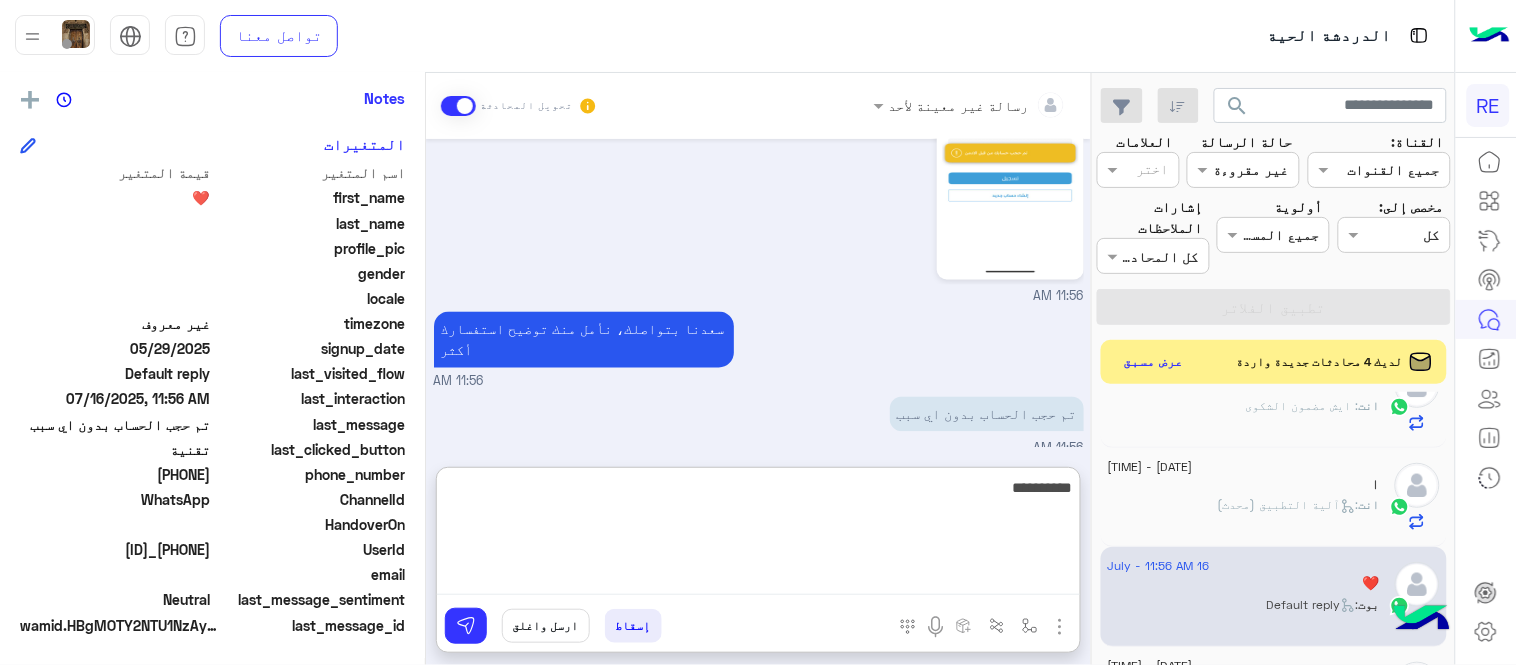 type on "**********" 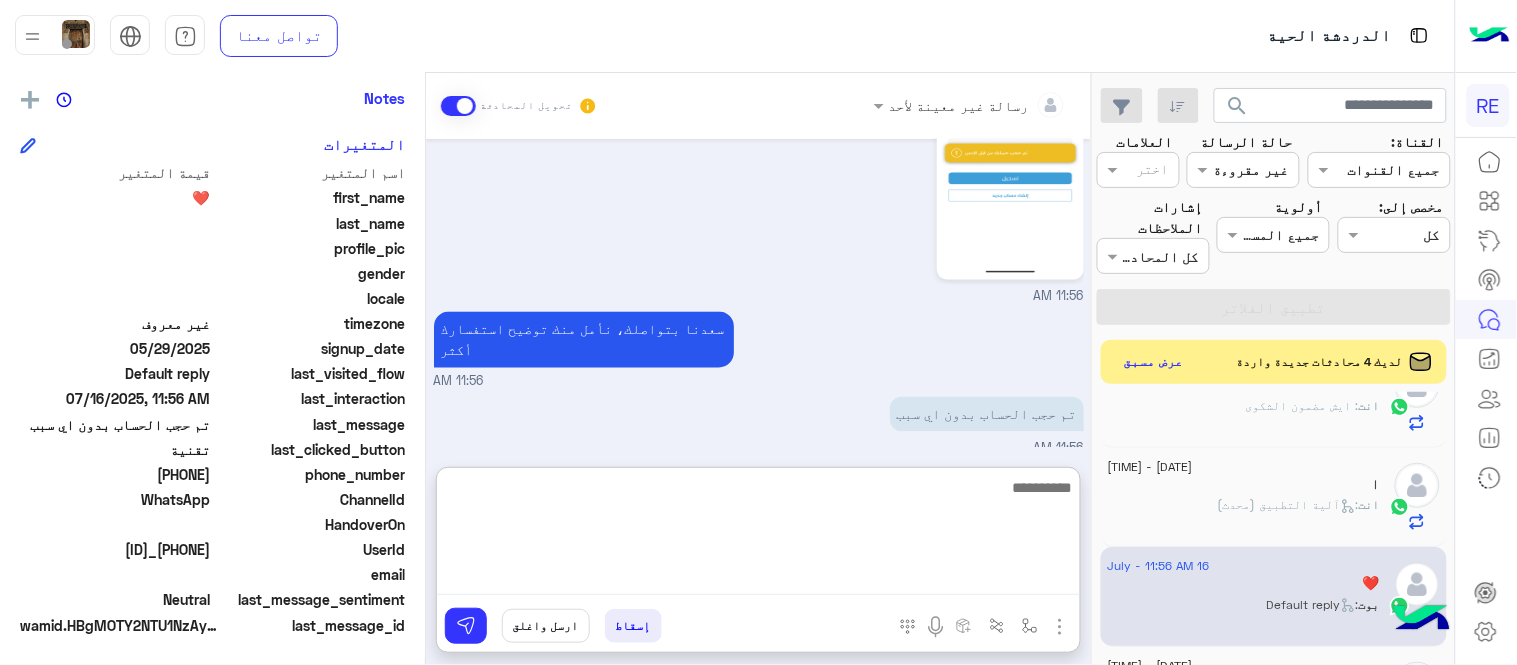 scroll, scrollTop: 1104, scrollLeft: 0, axis: vertical 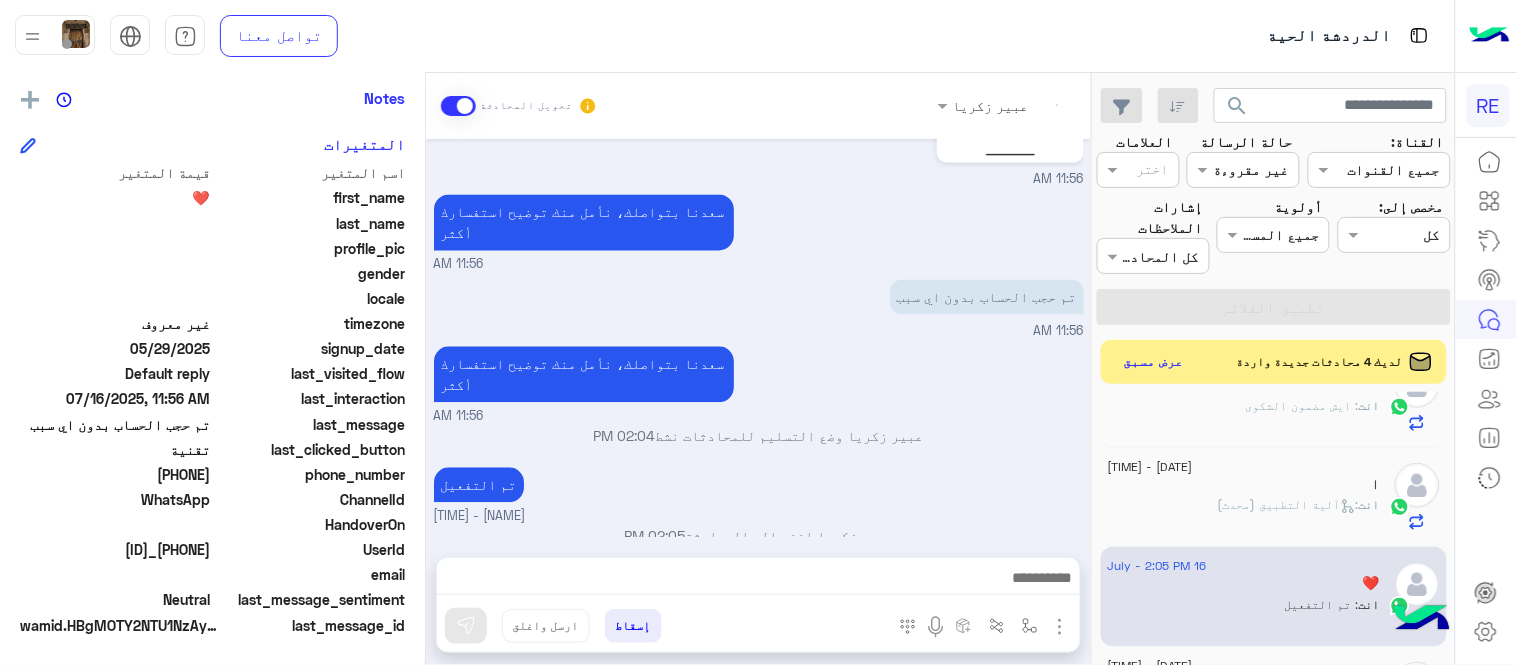 click on "Jul 16, 2025   الملاحظات والشكاوى    11:55 AM  اختيار أي:    11:55 AM   شكاوى    11:55 AM  فضلا اختر نوع الشكوى  ماليه   تقنية   اخرى     11:55 AM   تقنية    11:55 AM  سعداء بتواصلك معنا، لنتمكن من مساعدتك نأمل توضيح استفسارك ونوع جوالك و تزويدنا بصورة من المشكلة. عزيزي العميل سعدنا بتواصلك معنا ، نأمل ان يكون تم توضيح جميع التفاصيل وارفاق الصور الخاصة بالمشكلة  ليتم مباشرة المعالجة مع القسم التقني باسرع وقت اي خدمة اخرى ؟  الرجوع للقائمة الرئ   لا     11:55 AM    11:56 AM  سعدنا بتواصلك، نأمل منك توضيح استفسارك أكثر    11:56 AM  تم حجب الحساب بدون اي سبب   11:56 AM  سعدنا بتواصلك، نأمل منك توضيح استفسارك أكثر    11:56 AM" at bounding box center (758, 338) 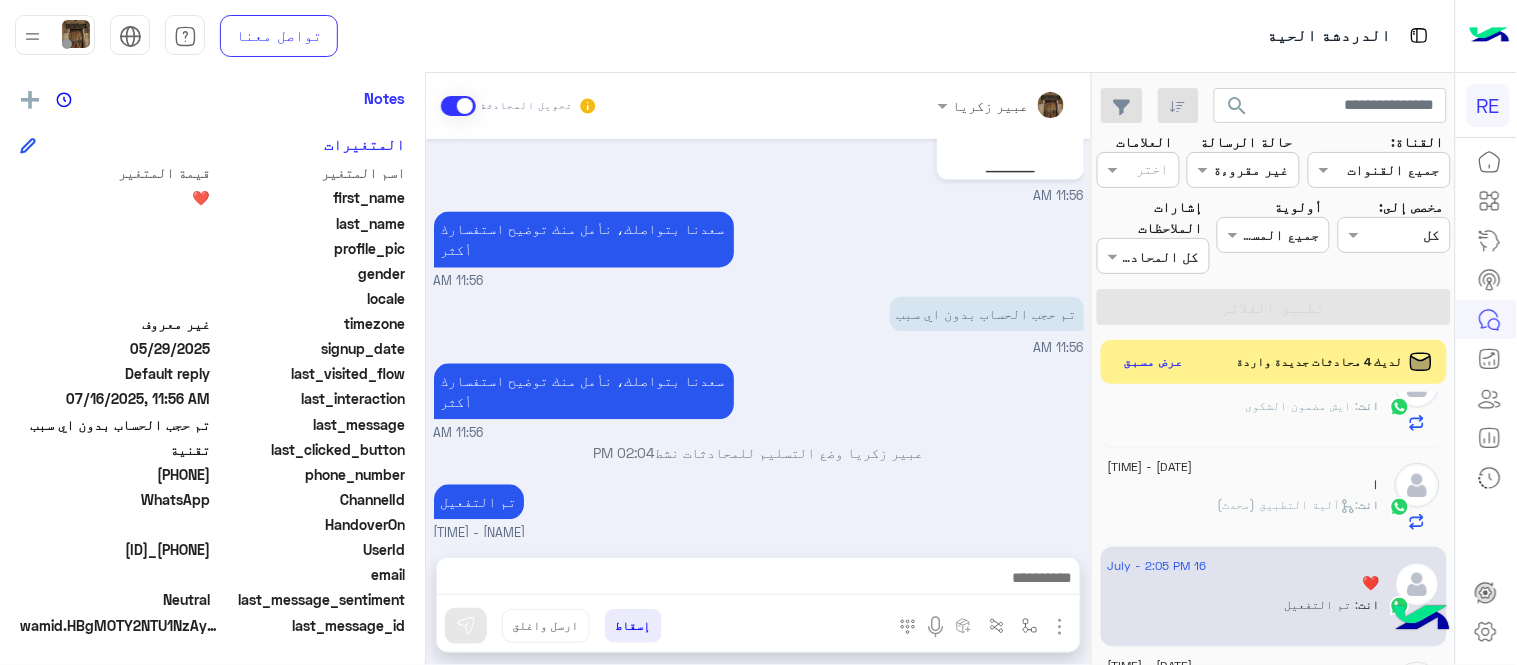 scroll, scrollTop: 1116, scrollLeft: 0, axis: vertical 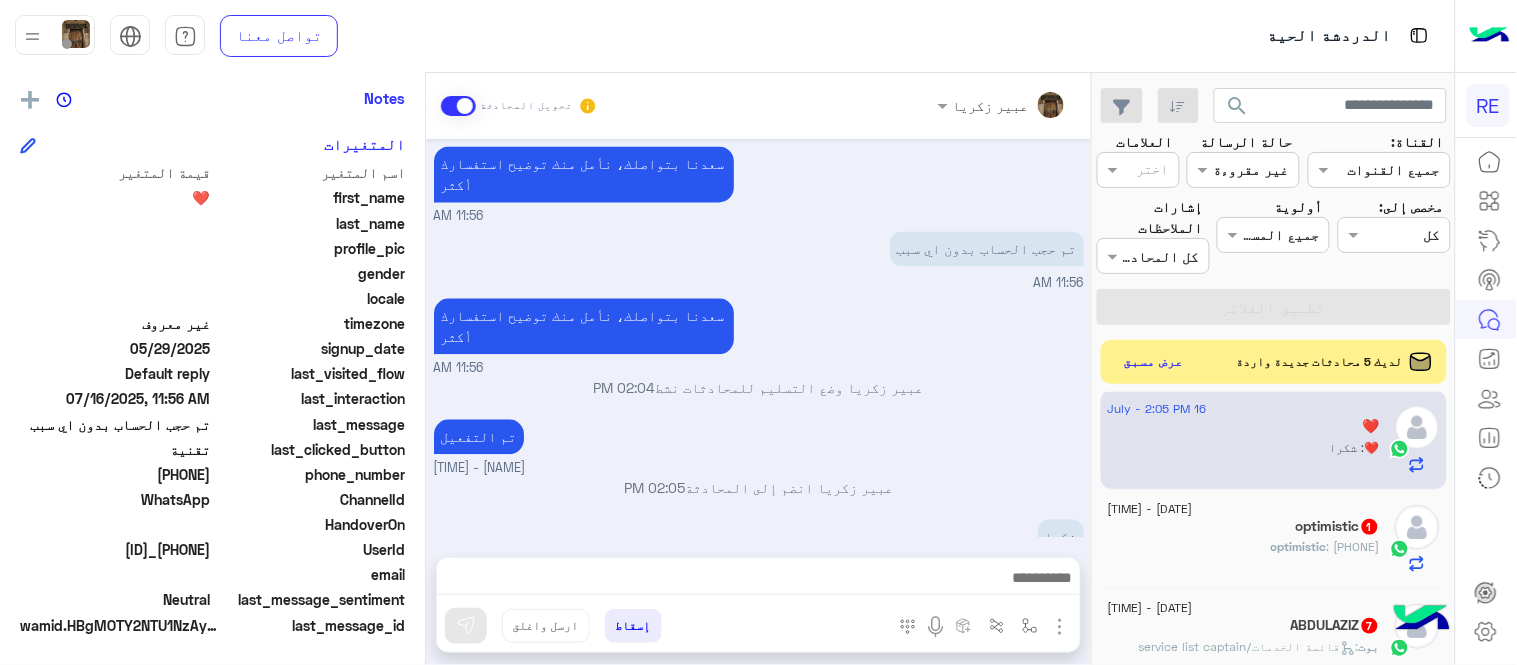 click on "optimistic   1" 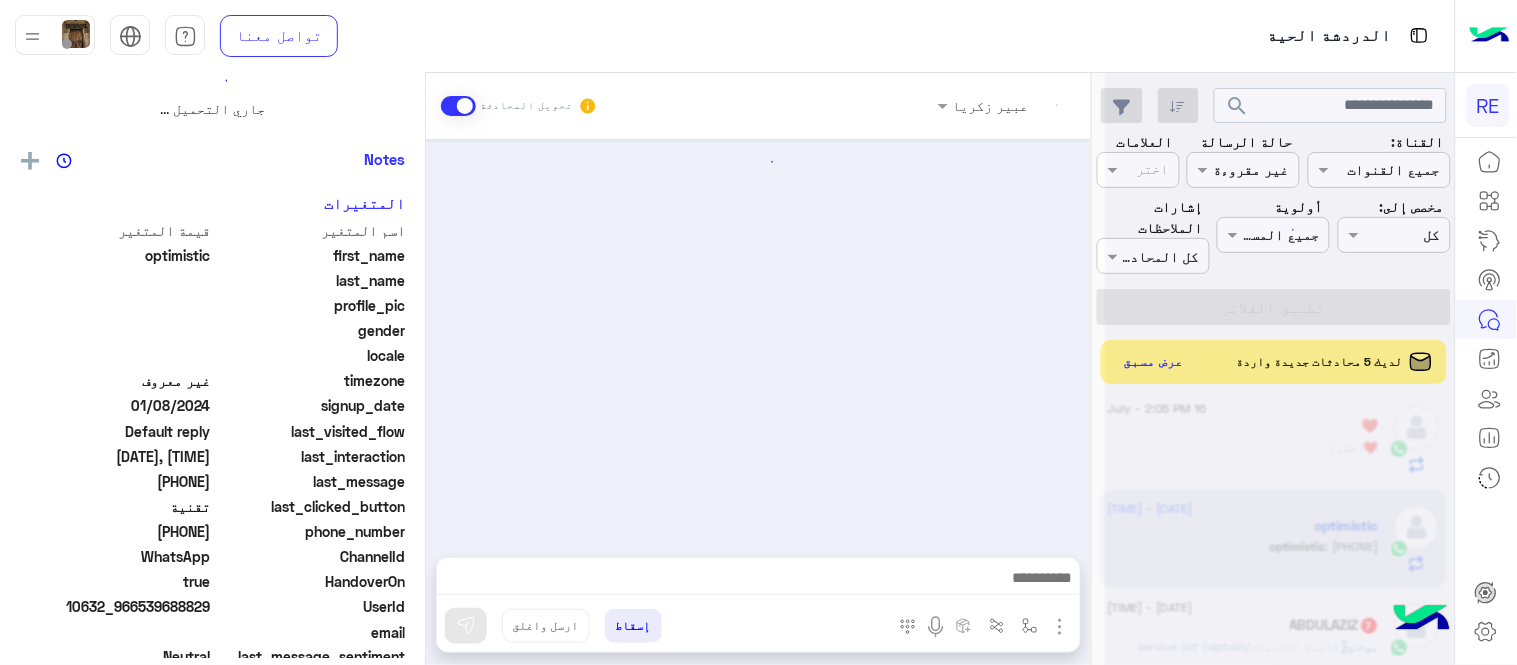 scroll, scrollTop: 0, scrollLeft: 0, axis: both 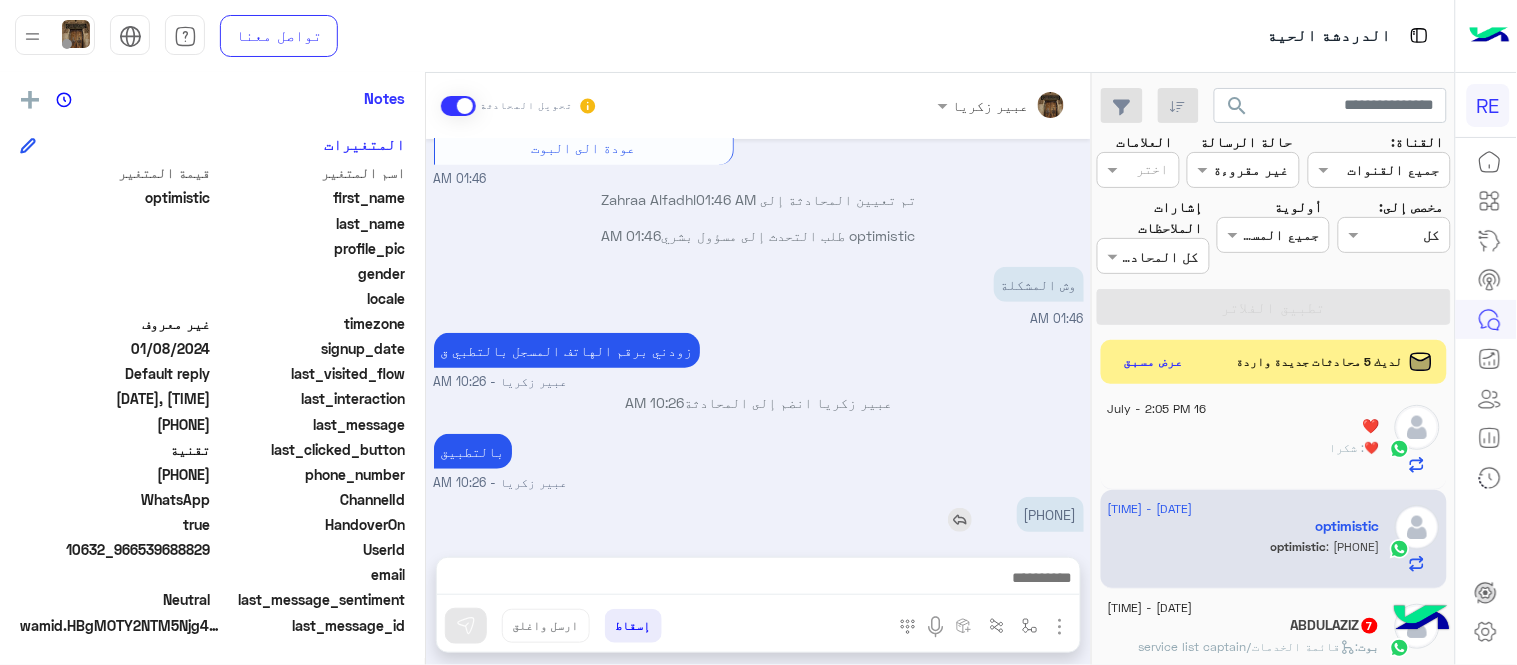 click on "[PHONE]" at bounding box center [1050, 514] 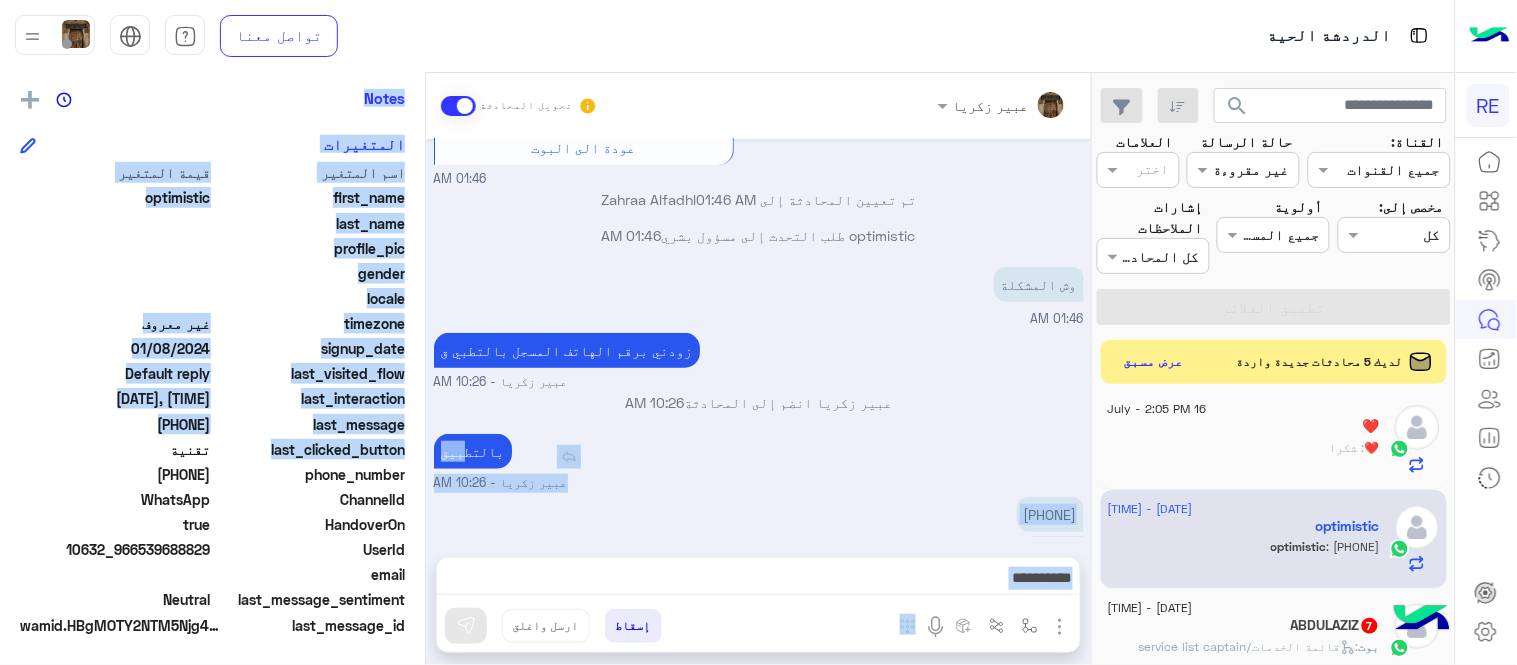 drag, startPoint x: 424, startPoint y: 447, endPoint x: 485, endPoint y: 410, distance: 71.34424 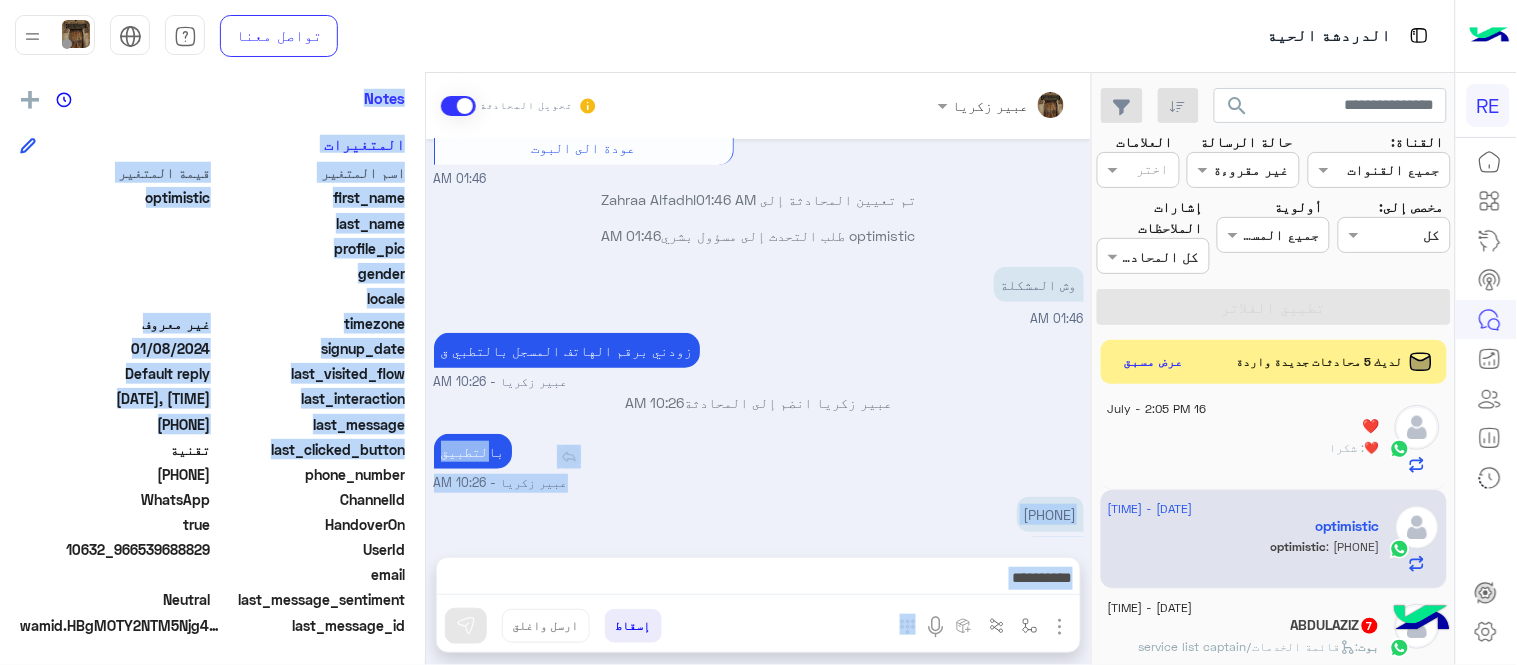 click on "بالتطبيق" at bounding box center (473, 451) 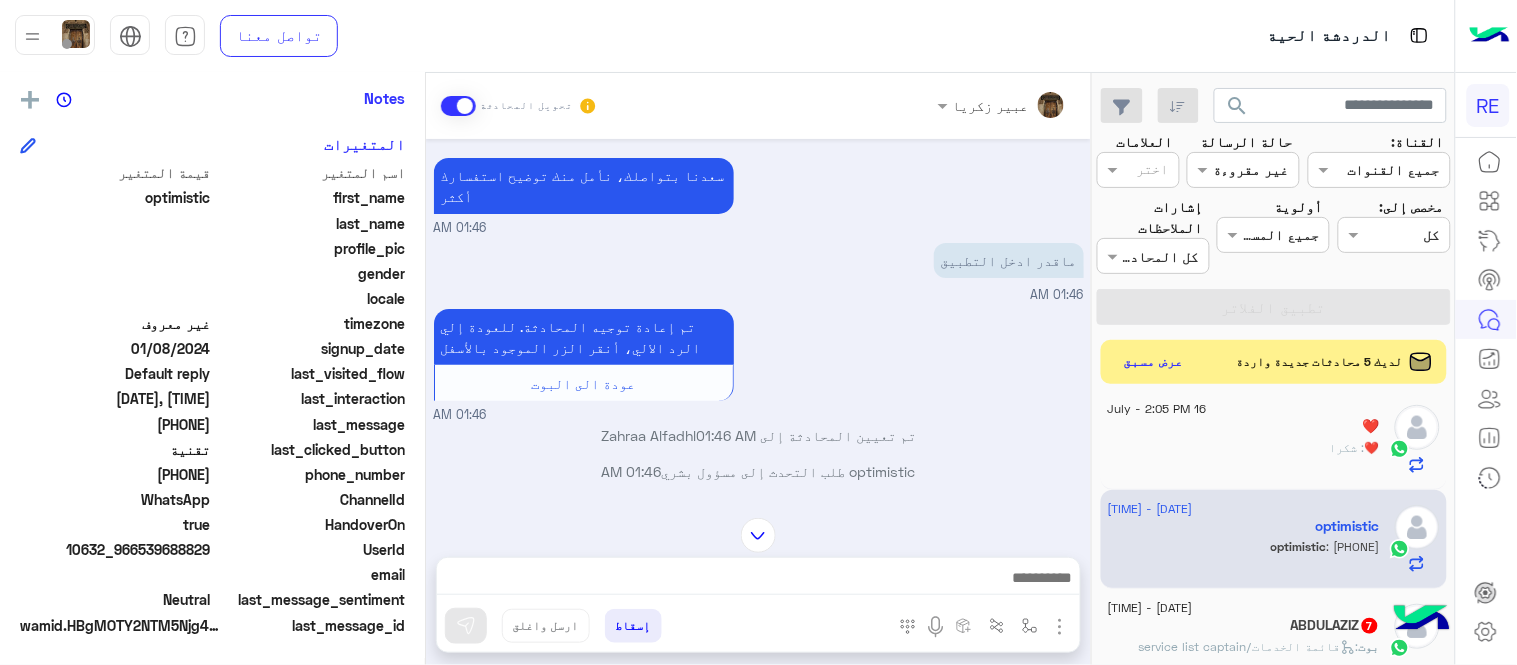 scroll, scrollTop: 10, scrollLeft: 0, axis: vertical 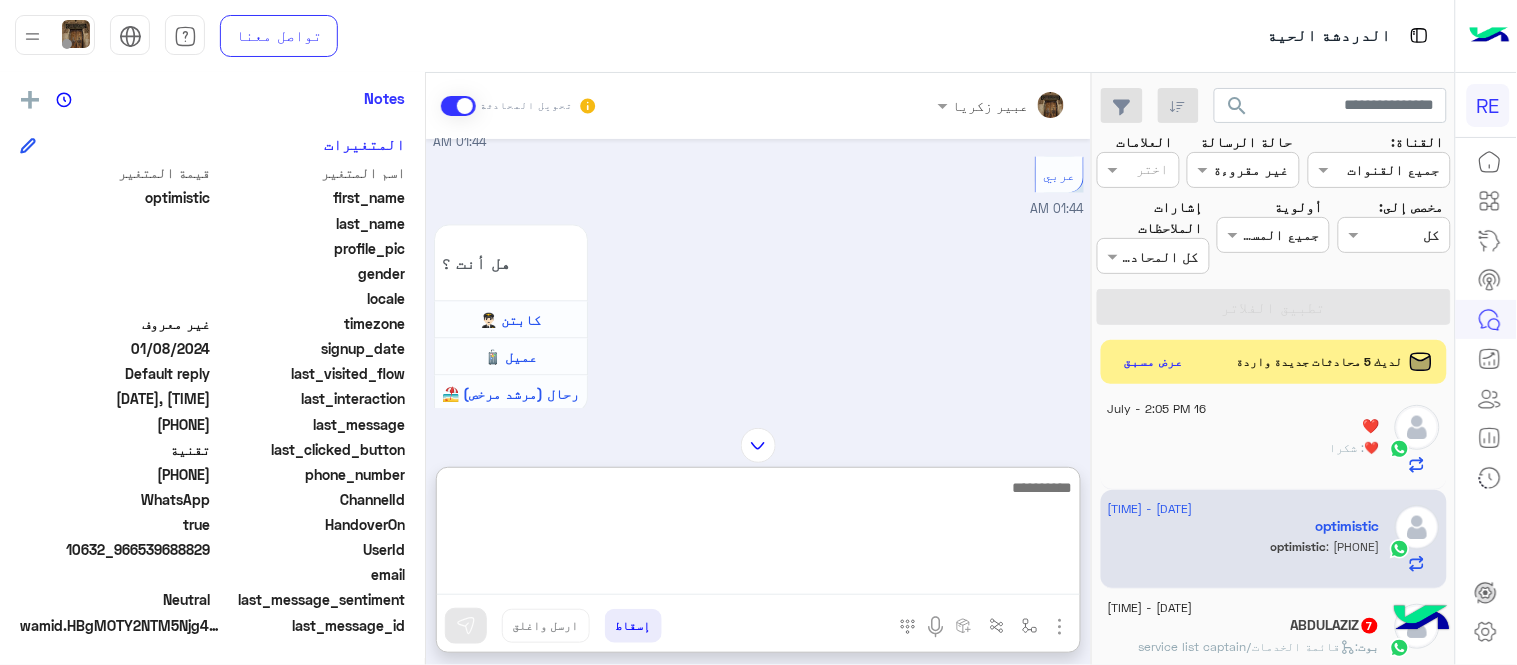 click at bounding box center [758, 535] 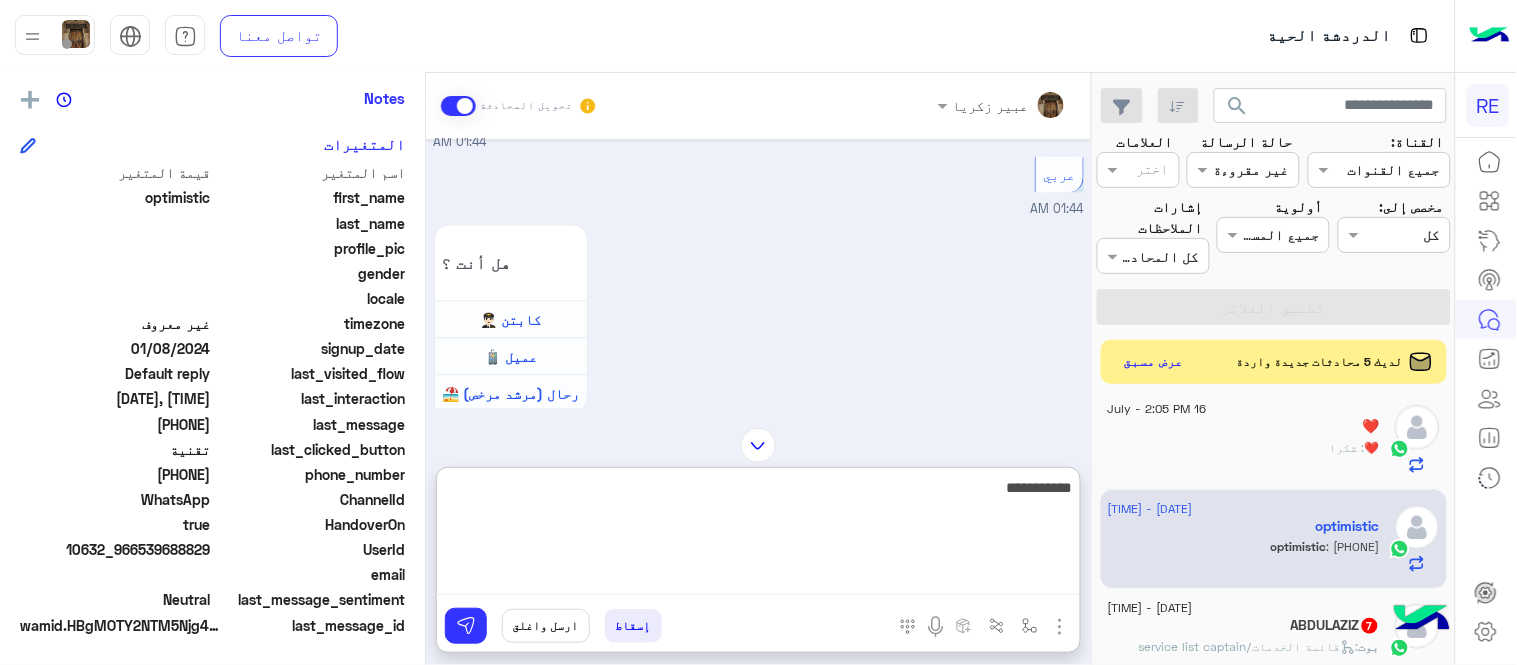 type on "**********" 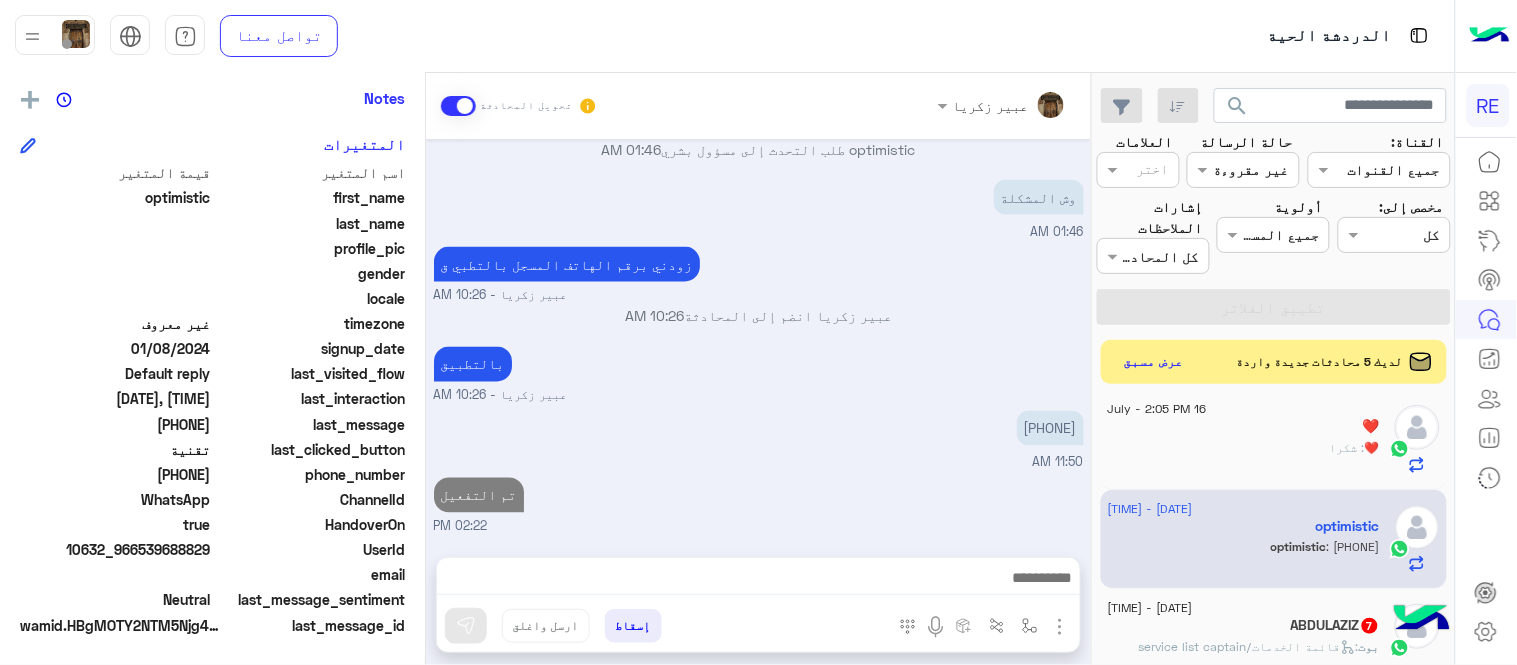 click on "[DATE]  اختر احد الخدمات التالية:    [TIME]   [DATE]   عبير زكريا وضع التسليم للمحادثات نشط   [TIME]      تفضل كيف اخدمك؟  عبير زكريا -  [TIME]   عبير زكريا انضم إلى المحادثة   [TIME]      تسلم   [TIME]  شكرا لك   [TIME]   [DATE]   تم إلغاء التخصيص التلقائي للرد على المحادثة في   [TIME]       [DATE]  السلام   [TIME]  وعليكم السلام ،كيف اقدر اساعدك
اهلًا بك في تطبيق رحلة 👋
Welcome to Rehla  👋
من فضلك أختر لغة التواصل
Please choose your preferred Language
English   عربي     [TIME]   عربي    [TIME]  هل أنت ؟   كابتن 👨🏻‍✈️   عميل 🧳   رحال (مرشد مرخص) 🏖️     [TIME]   كابتن     [TIME]  اختر احد الخدمات التالية:    [TIME]    [TIME]  اختيار أي:" at bounding box center (758, 338) 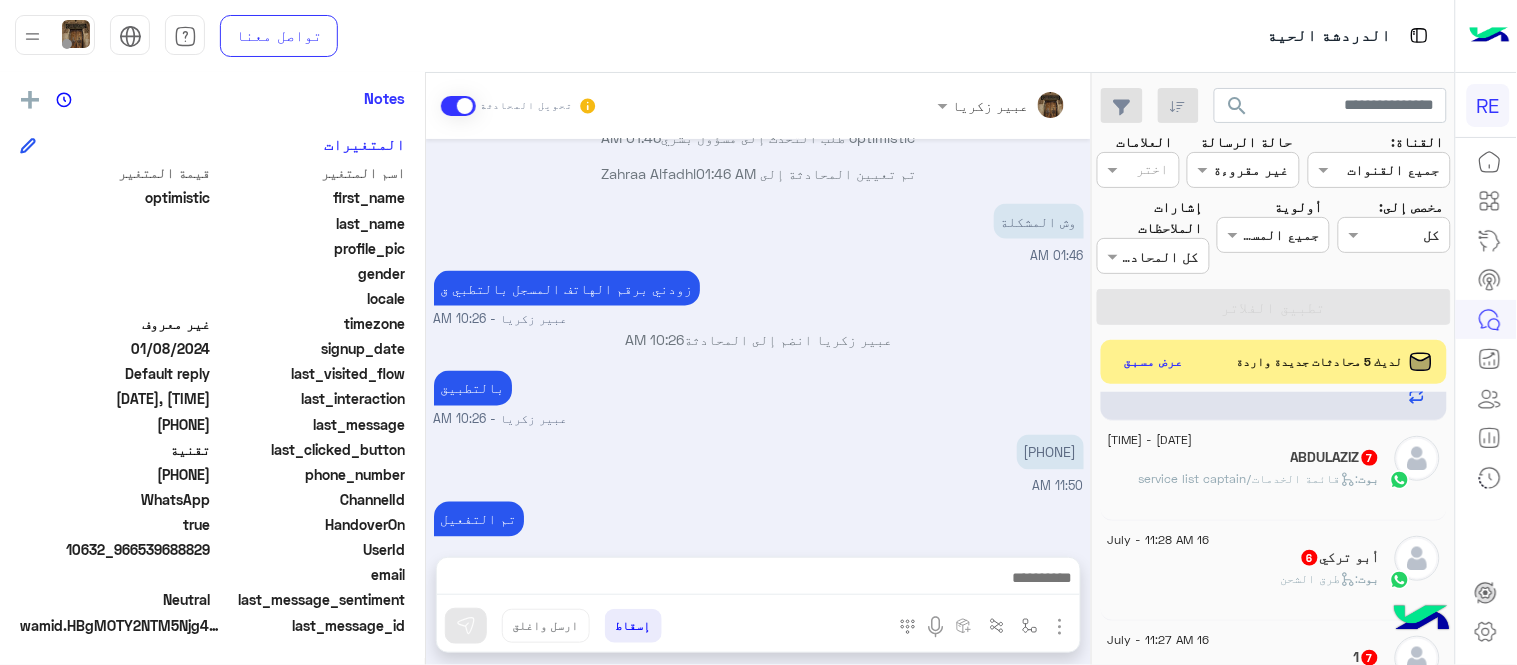 scroll, scrollTop: 682, scrollLeft: 0, axis: vertical 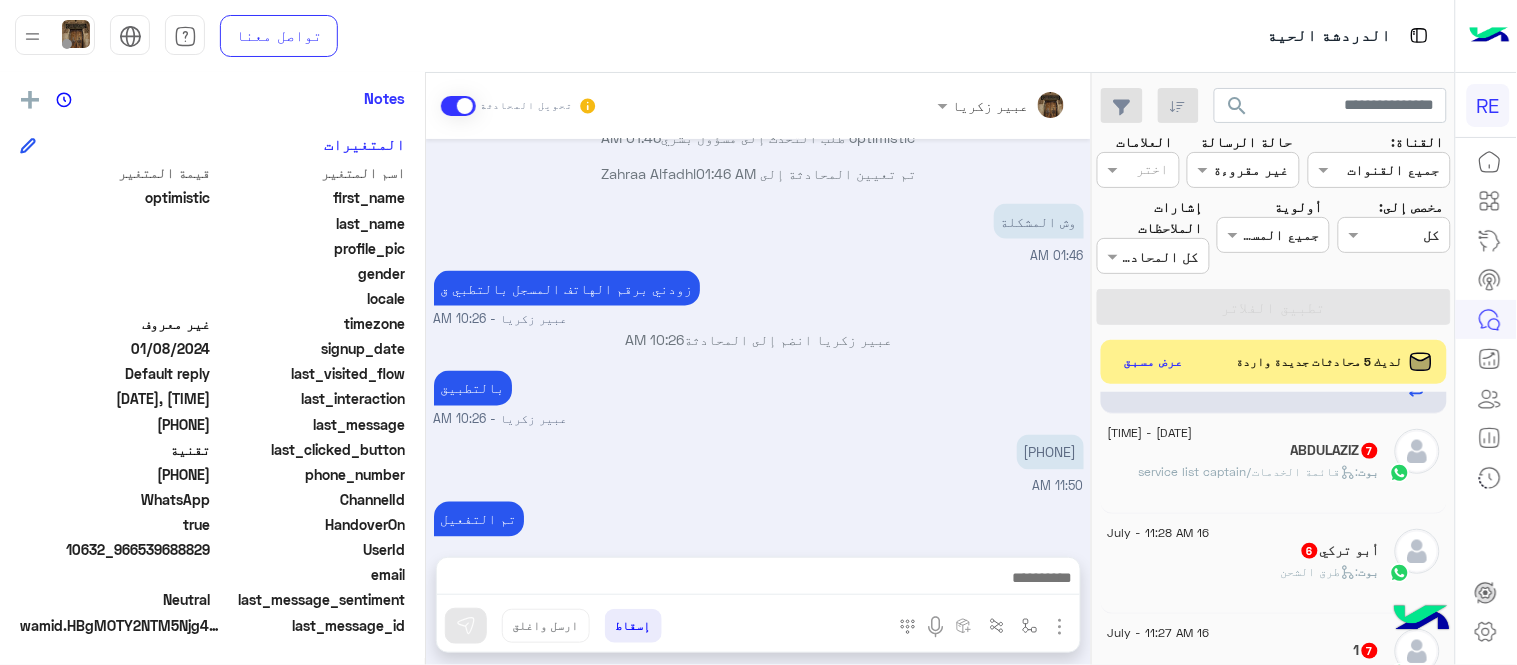 click on ":   قائمة الخدمات/service list captain" 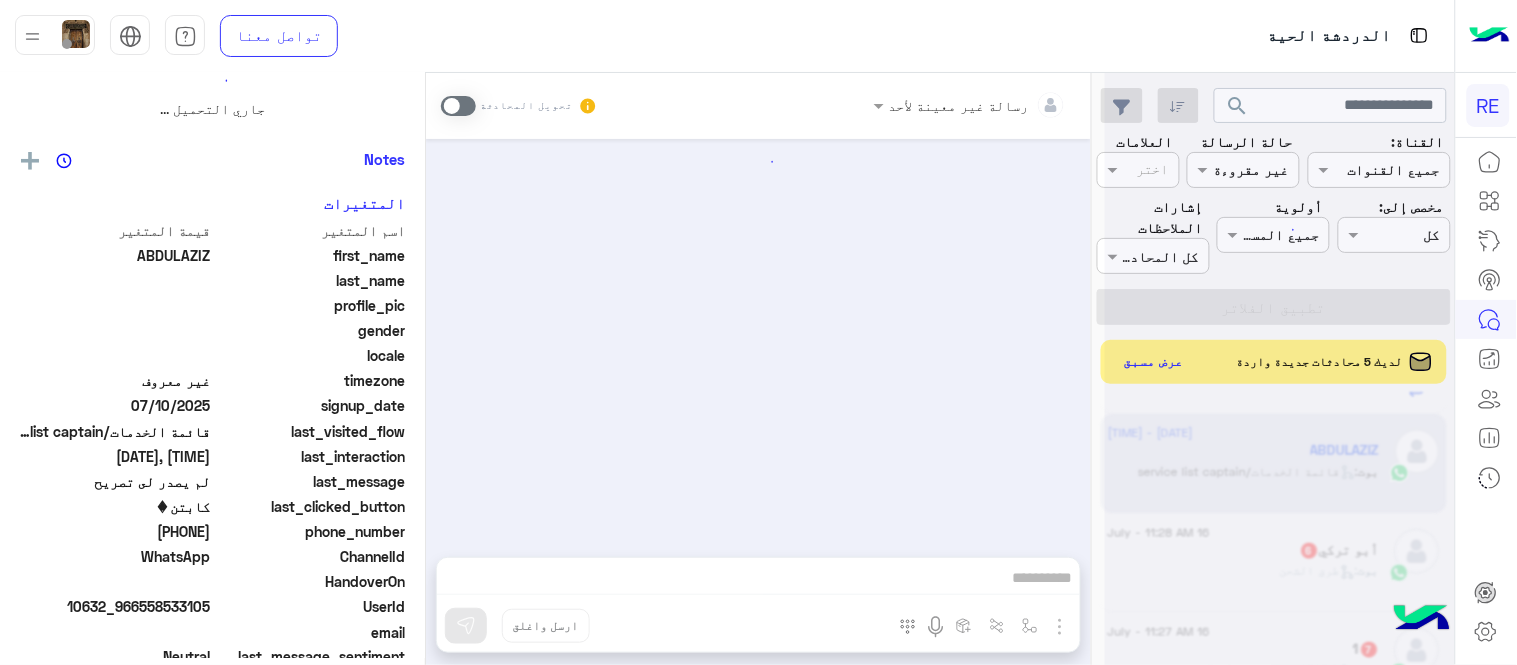 scroll, scrollTop: 0, scrollLeft: 0, axis: both 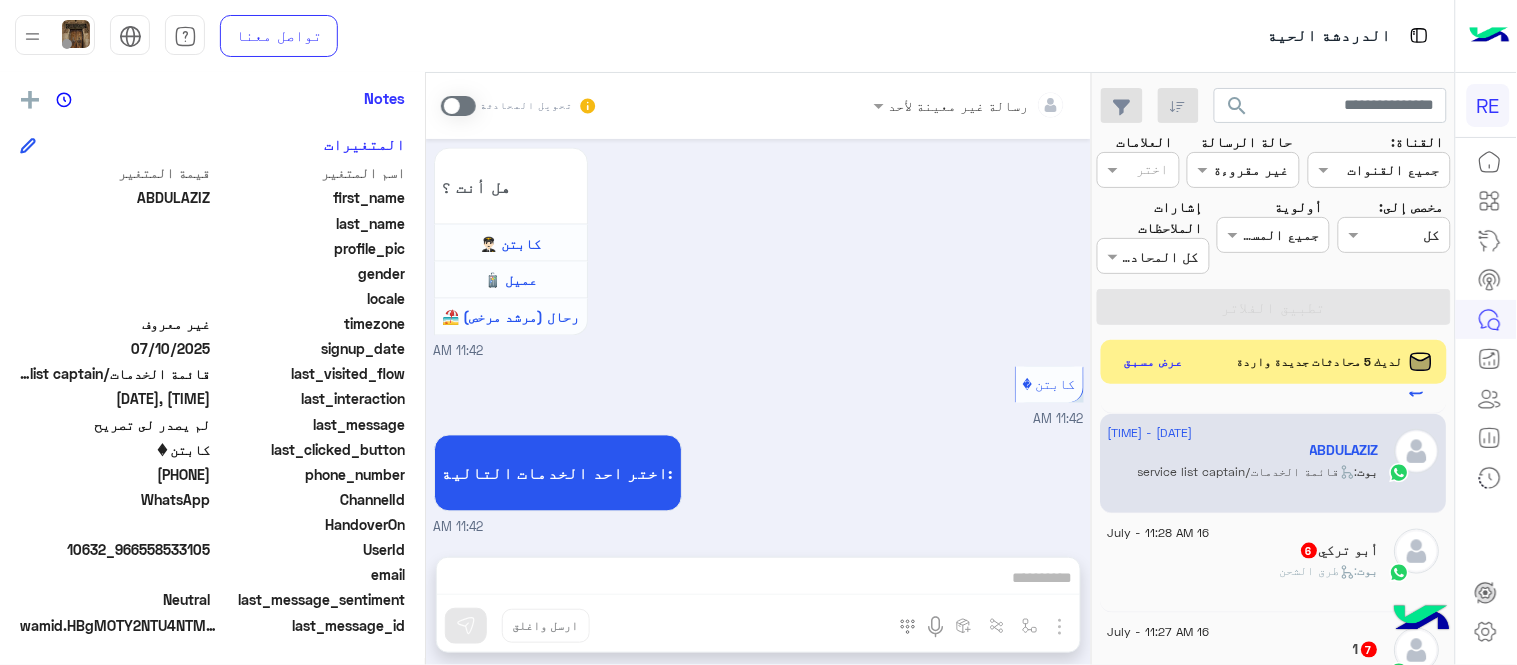click at bounding box center (458, 106) 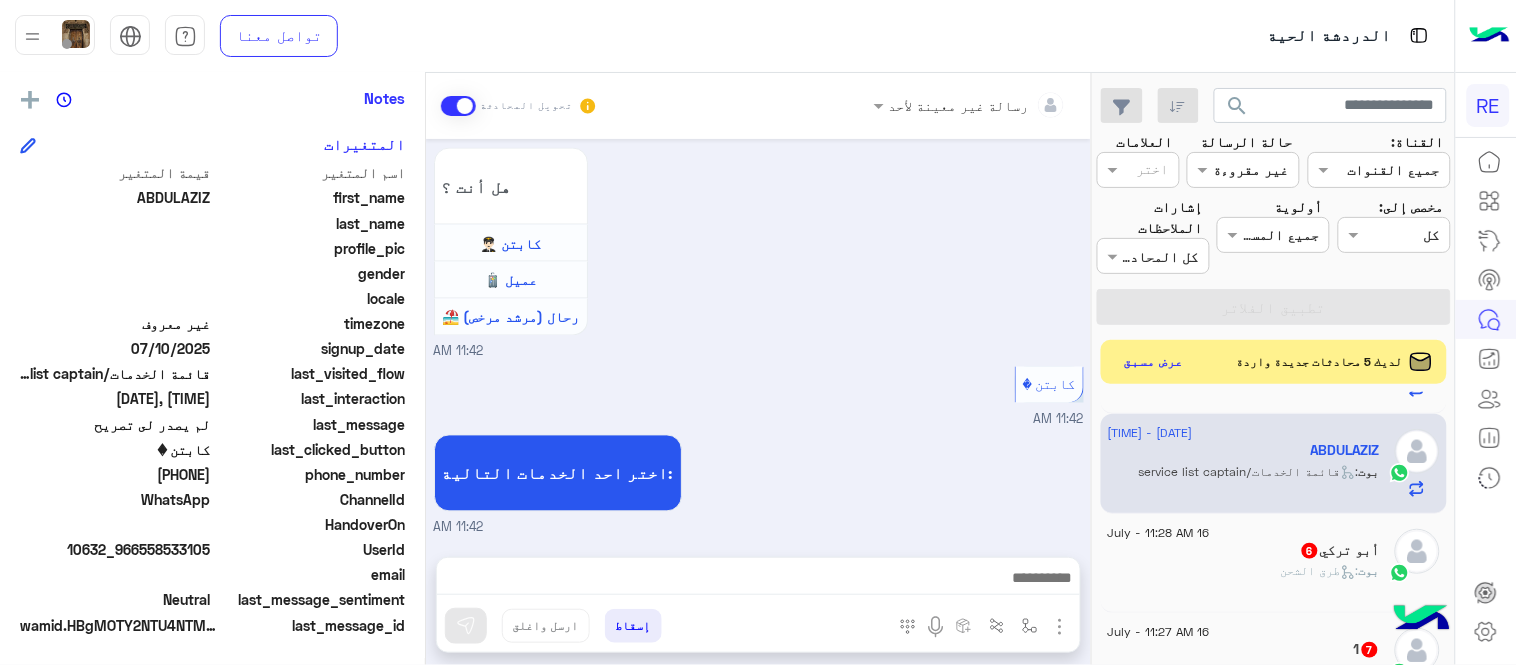 scroll, scrollTop: 900, scrollLeft: 0, axis: vertical 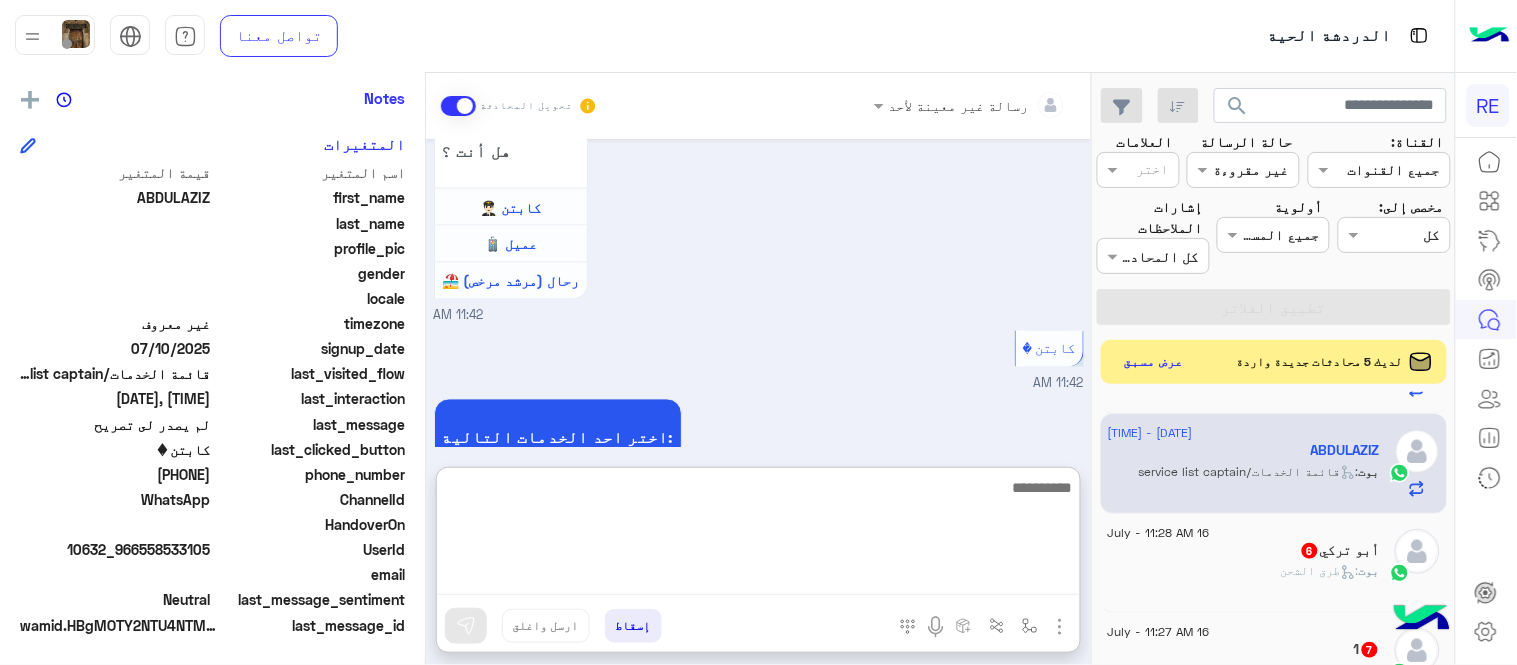 click at bounding box center [758, 535] 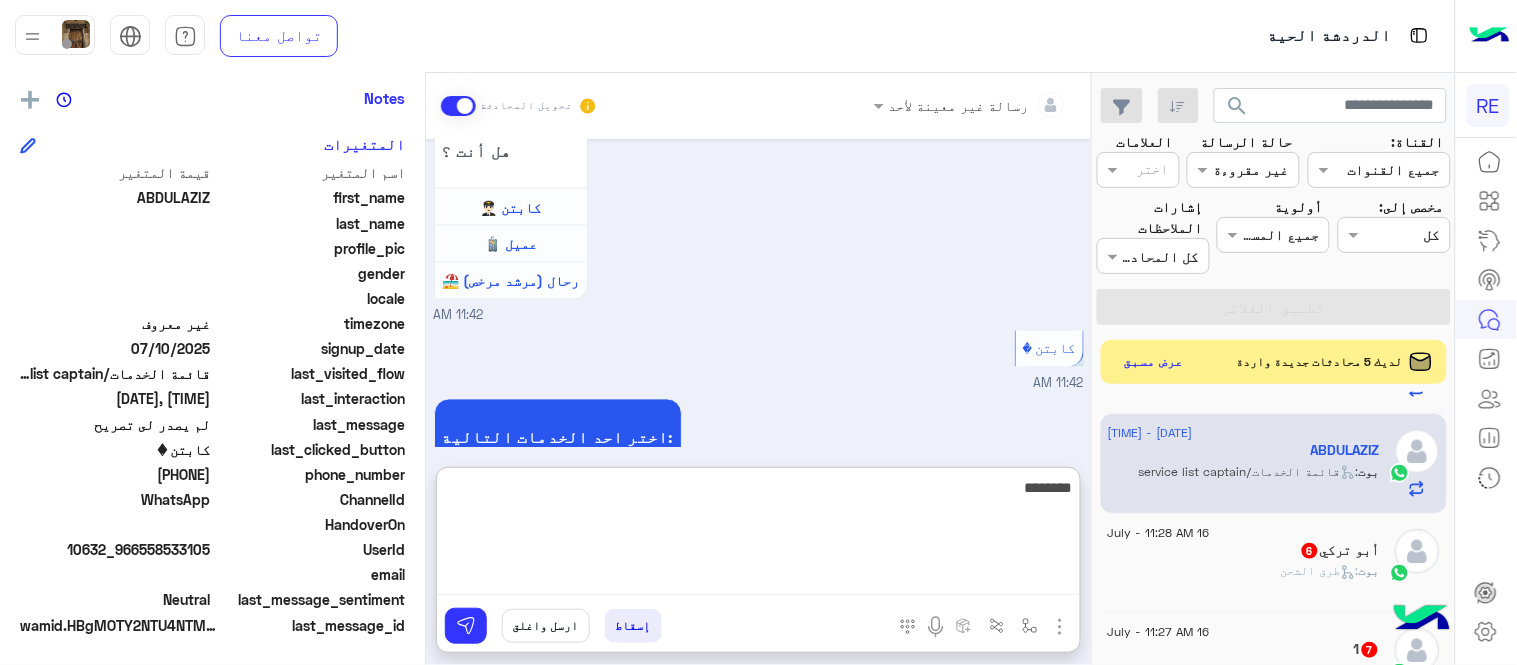 type on "*********" 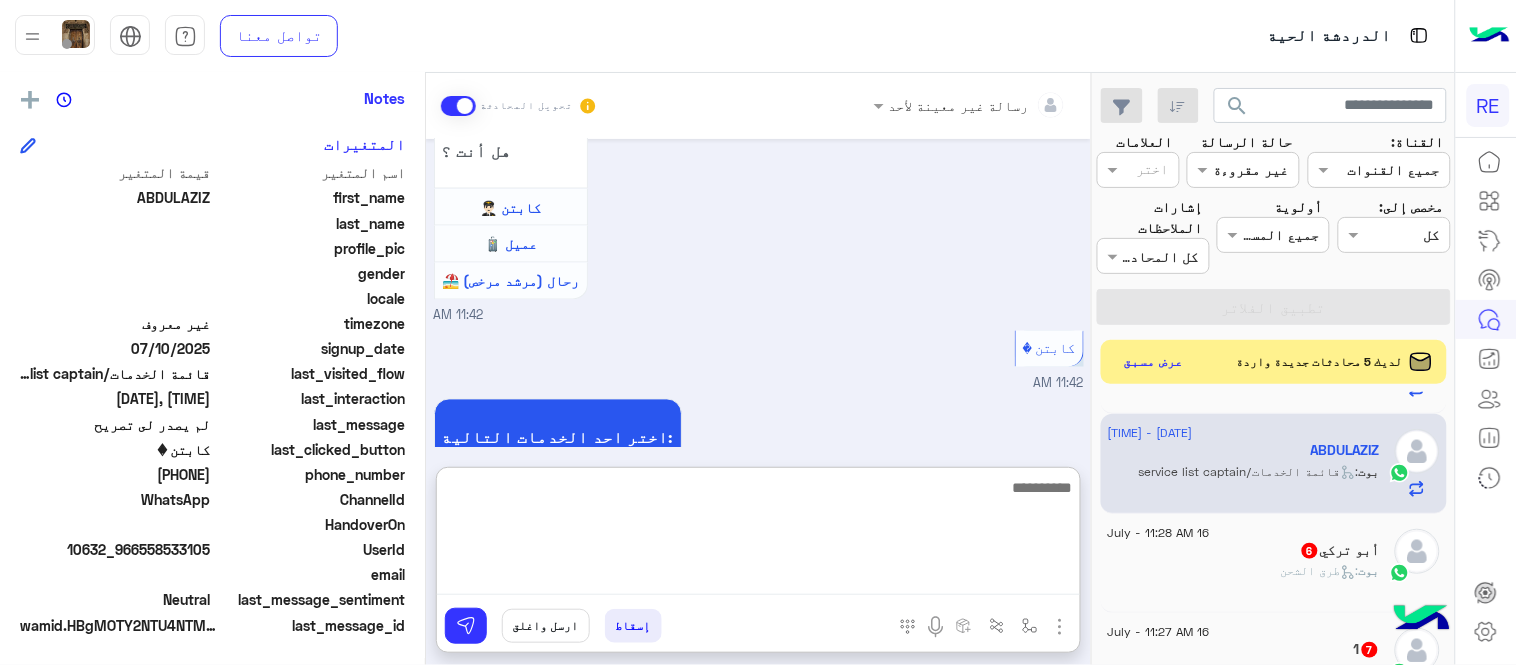 scroll, scrollTop: 1054, scrollLeft: 0, axis: vertical 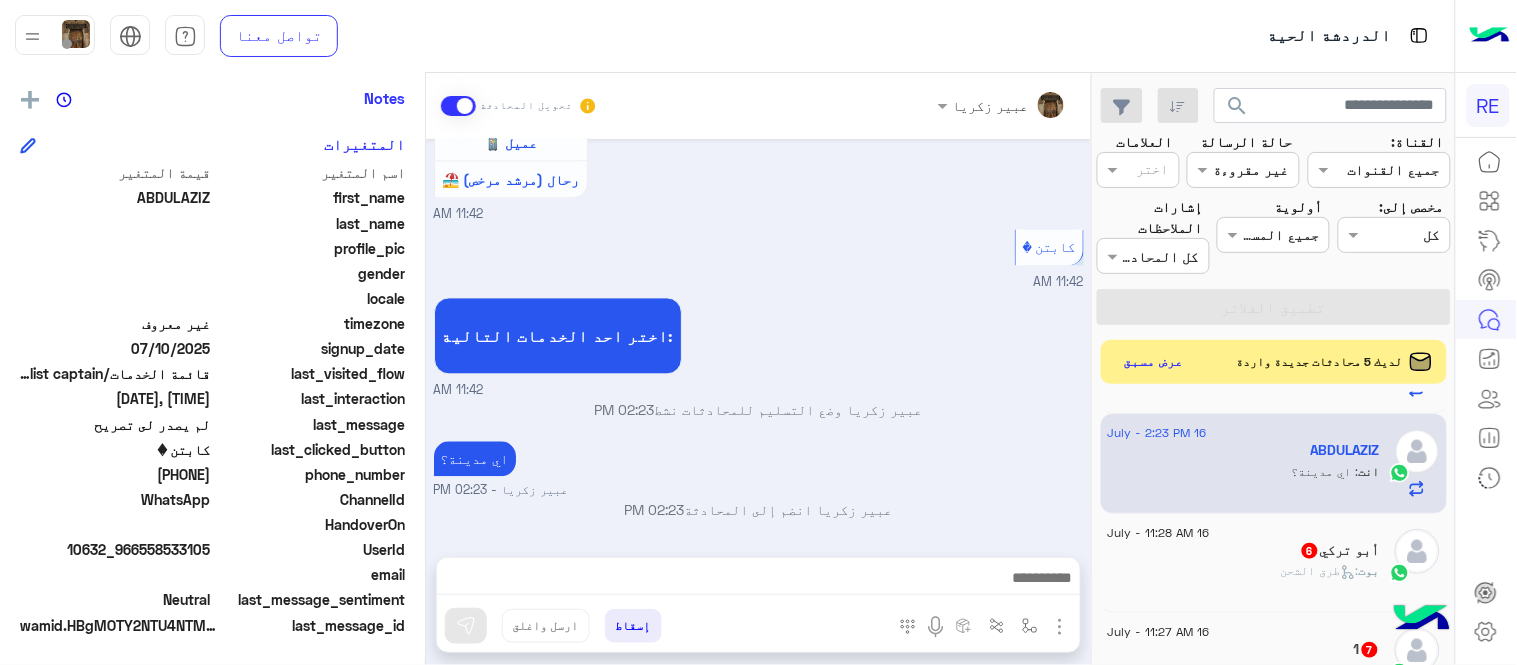 click on "[DATE]   تم تعيين المحادثة إلى Zahraa Alfadhl   [TIME]      القطار   [TIME]  لم يصدر لى تصريح   [TIME]   عودة الى البوت    [TIME]
اهلًا بك في تطبيق رحلة 👋
Welcome to Rehla  👋
من فضلك أختر لغة التواصل
Please choose your preferred Language
English   عربي     [TIME]   ABDULAZIZ  غادر المحادثة   [TIME]       عربي    [TIME]  هل أنت ؟   كابتن 👨🏻‍✈️   عميل 🧳   رحال (مرشد مرخص) 🏖️     [TIME]   كابتن     [TIME]  اختر احد الخدمات التالية:    [TIME]   عبير زكريا وضع التسليم للمحادثات نشط   [TIME]      اي مدينة؟  عبير زكريا -  [TIME]   عبير زكريا انضم إلى المحادثة   [TIME]" at bounding box center [758, 338] 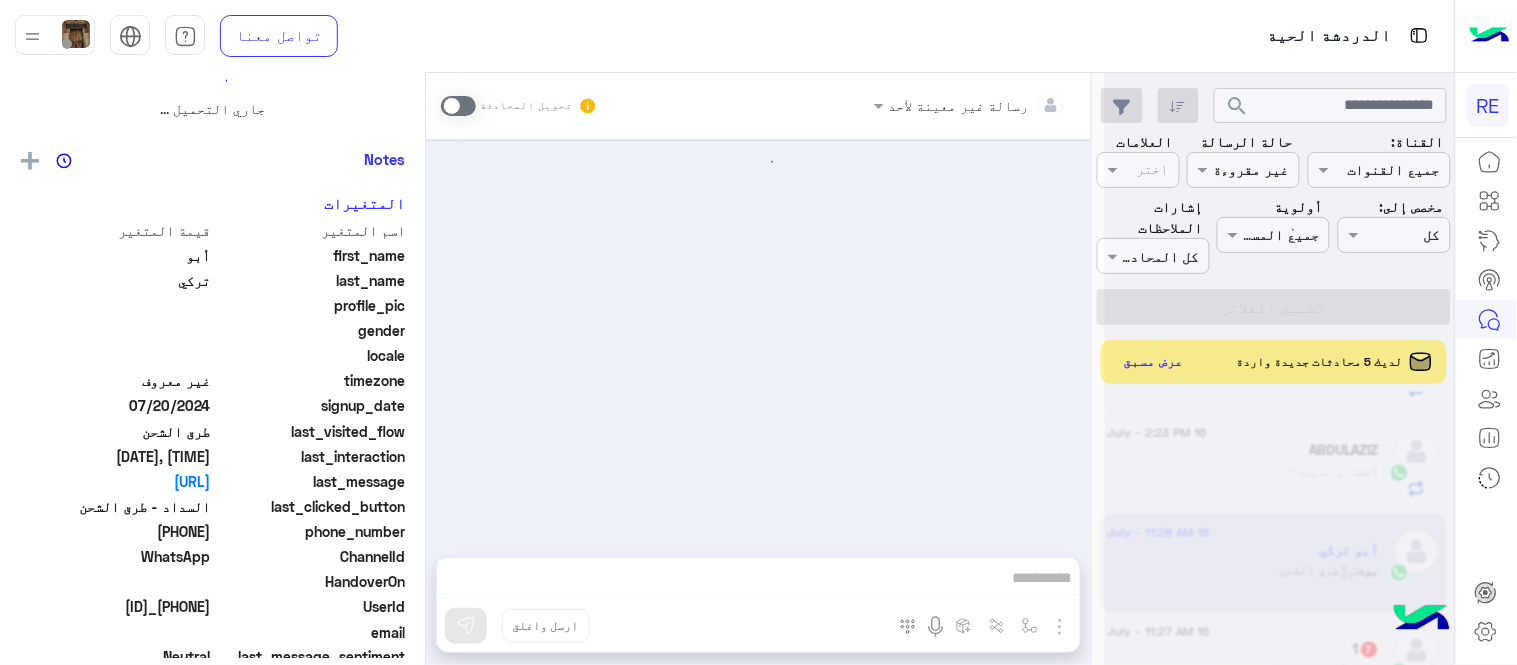 scroll, scrollTop: 0, scrollLeft: 0, axis: both 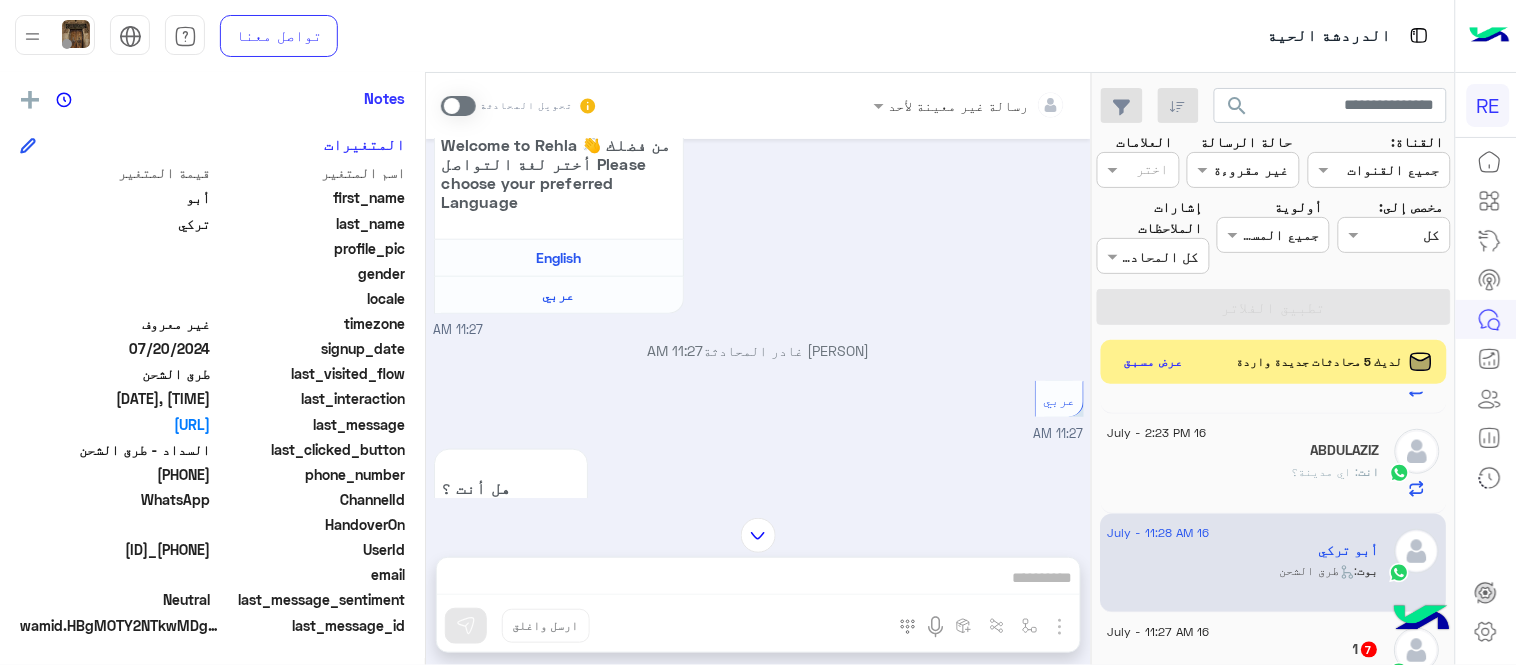 click at bounding box center [458, 106] 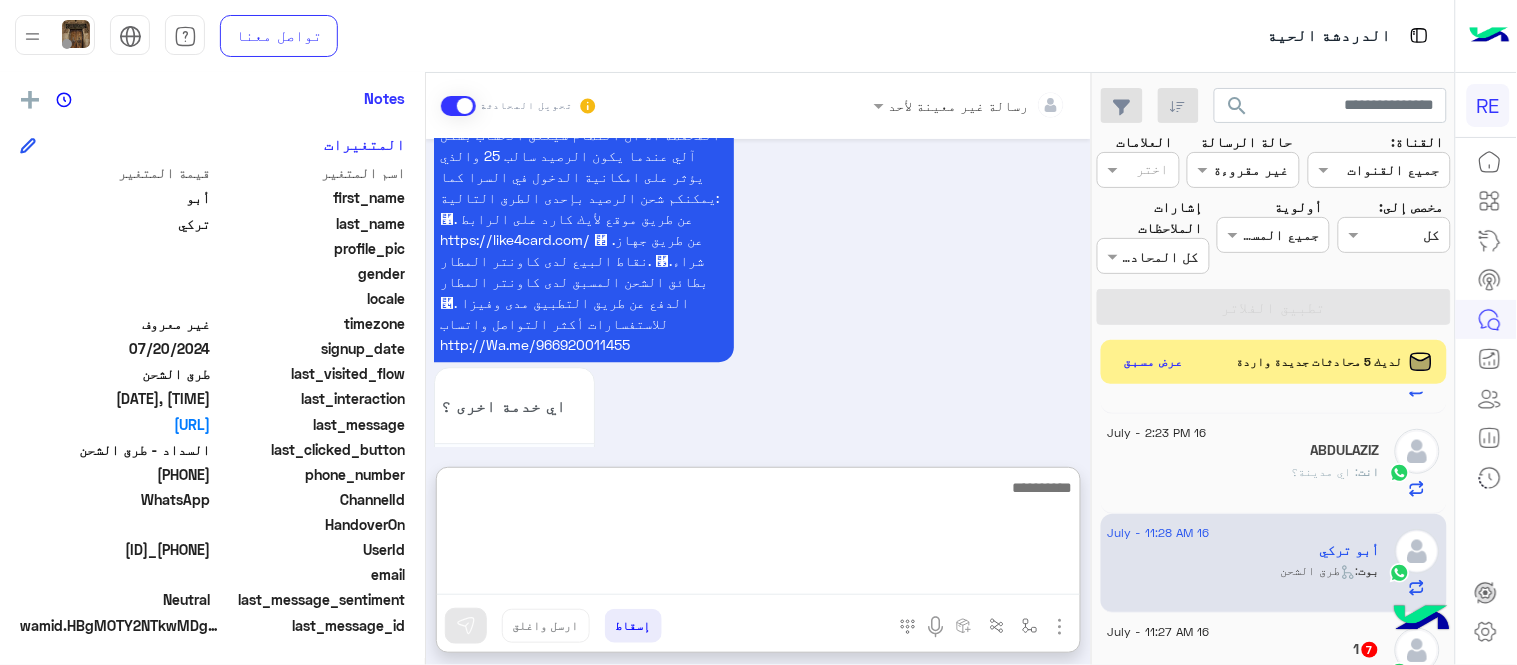 click at bounding box center [758, 535] 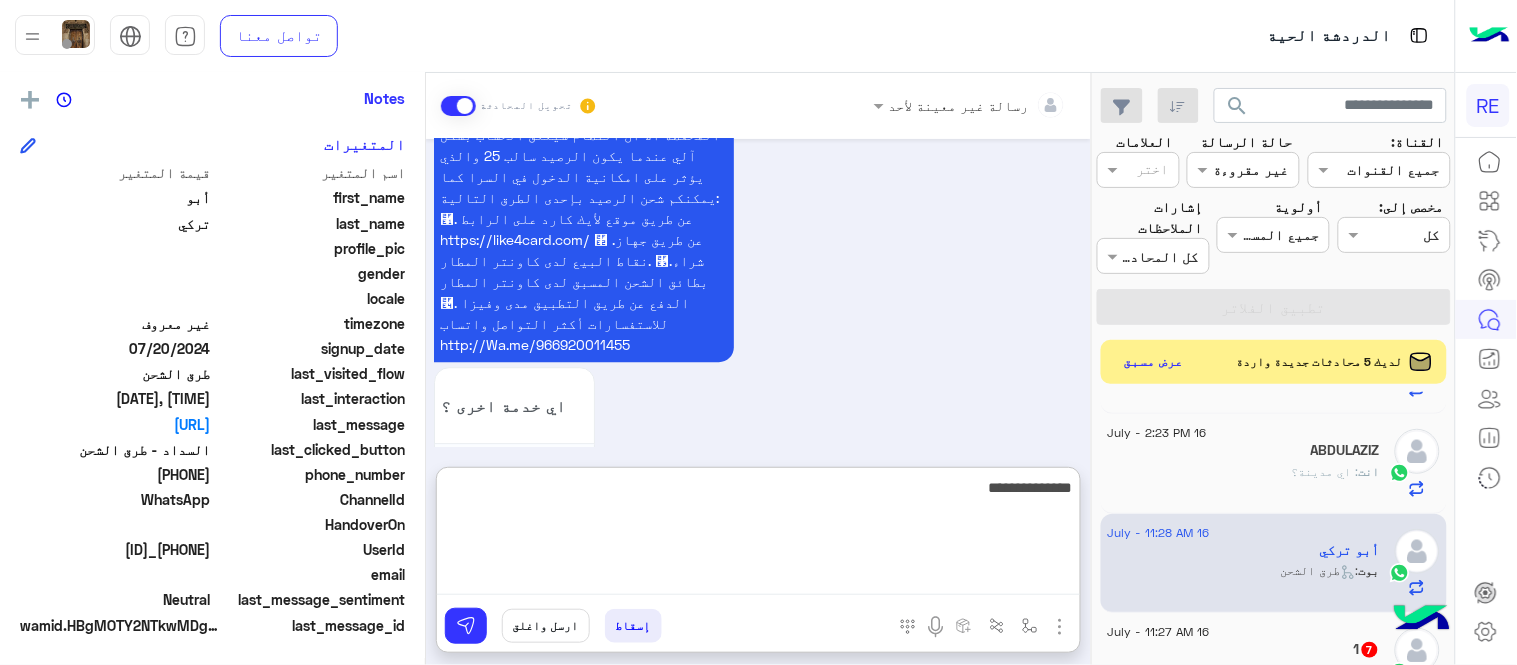 type on "**********" 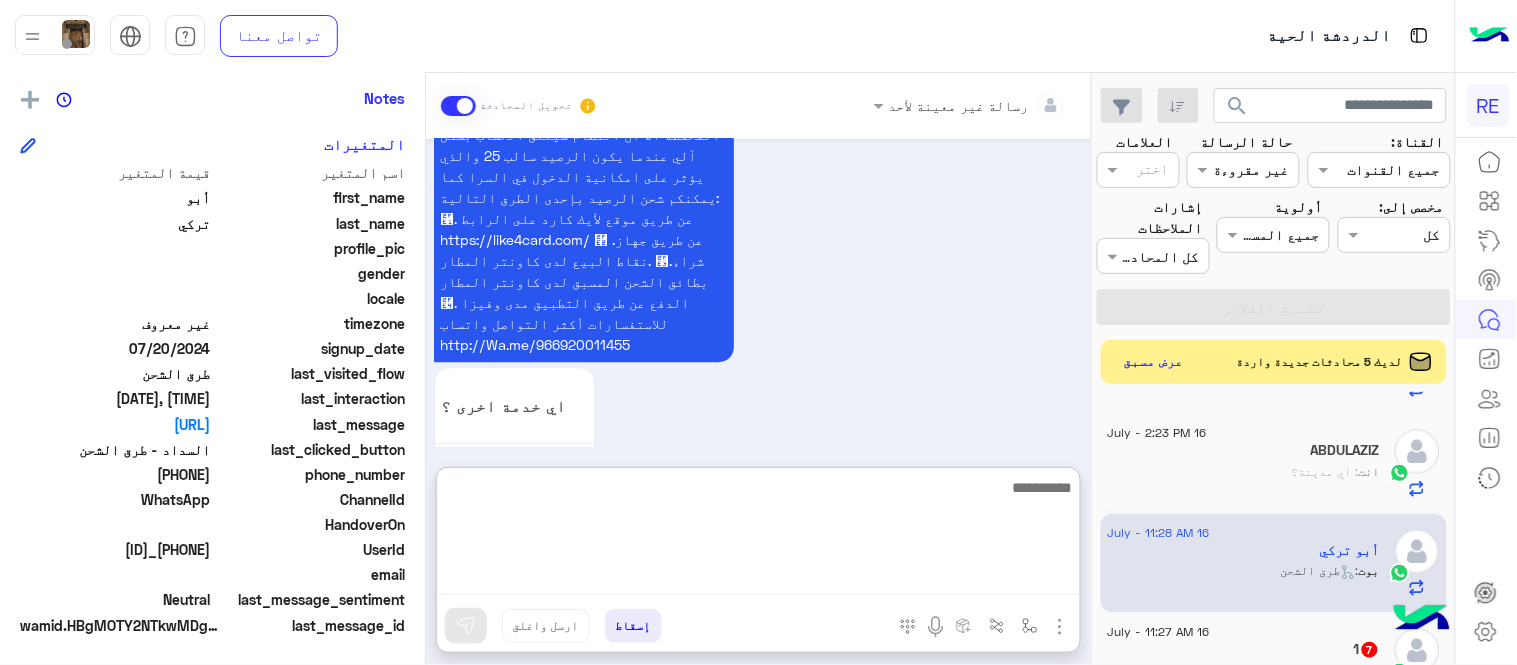 scroll, scrollTop: 1421, scrollLeft: 0, axis: vertical 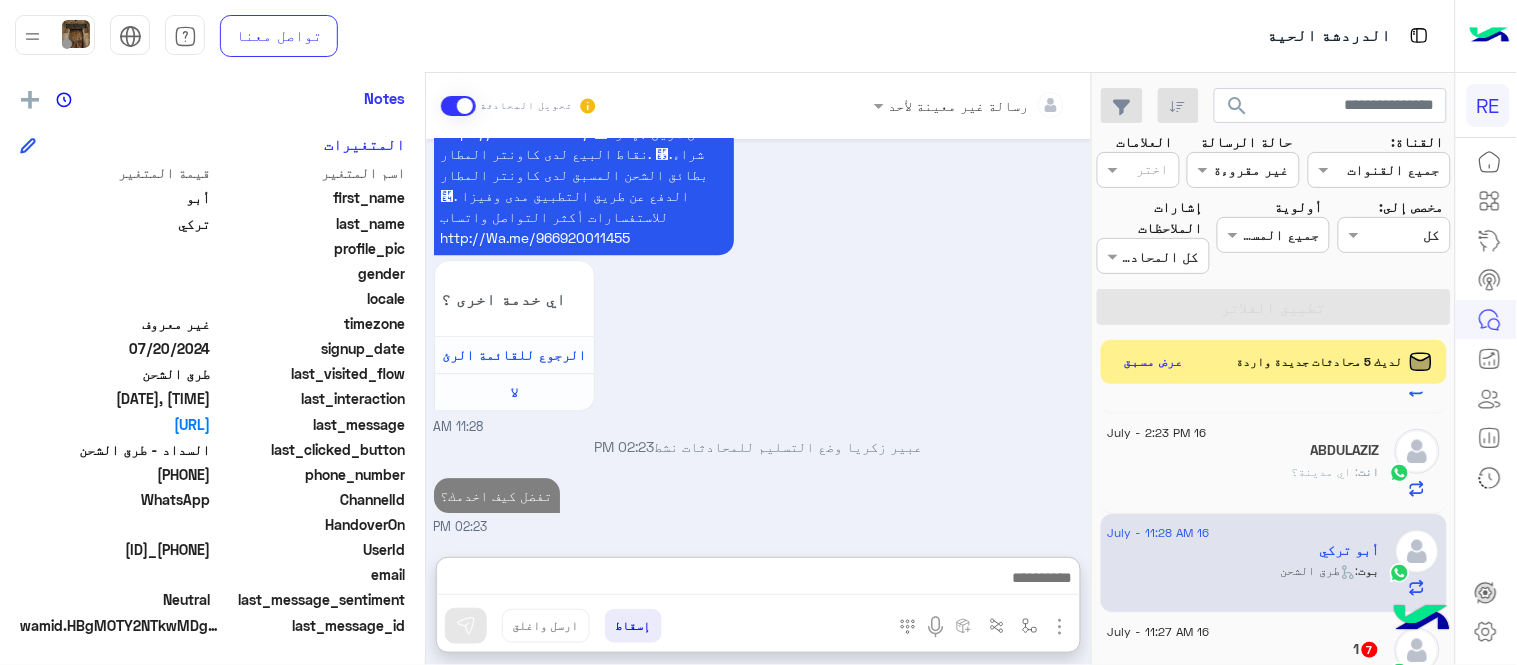 click on "كباتنا الاعزاء
نود التنوية بإمكانية تجربة التطبيق لأول مرة دون الحاجة لشحن المحفظة الا أن النظام سيعلق الحساب بشكل آلي عندما يكون الرصيد سالب 25
والذي يؤثر على امكانية الدخول في السرا
كما يمكنكم شحن الرصيد بإحدى الطرق التالية:
⿡. عن طريق موقع لأيك كارد على الرابط https://like4card.com/
⿢ .عن طريق جهاز نقاط البيع لدى كاونتر المطار.
⿣.شراء بطائق الشحن المسبق لدى كاونتر المطار
⿤. الدفع عن طريق التطبيق مدى وفيزا
للاستفسارات أكثر
التواصل واتساب
http://Wa.me/[PHONE]    اي خدمة اخرى ؟  الرجوع للقائمة الرئ   لا     [TIME]" at bounding box center [759, 200] 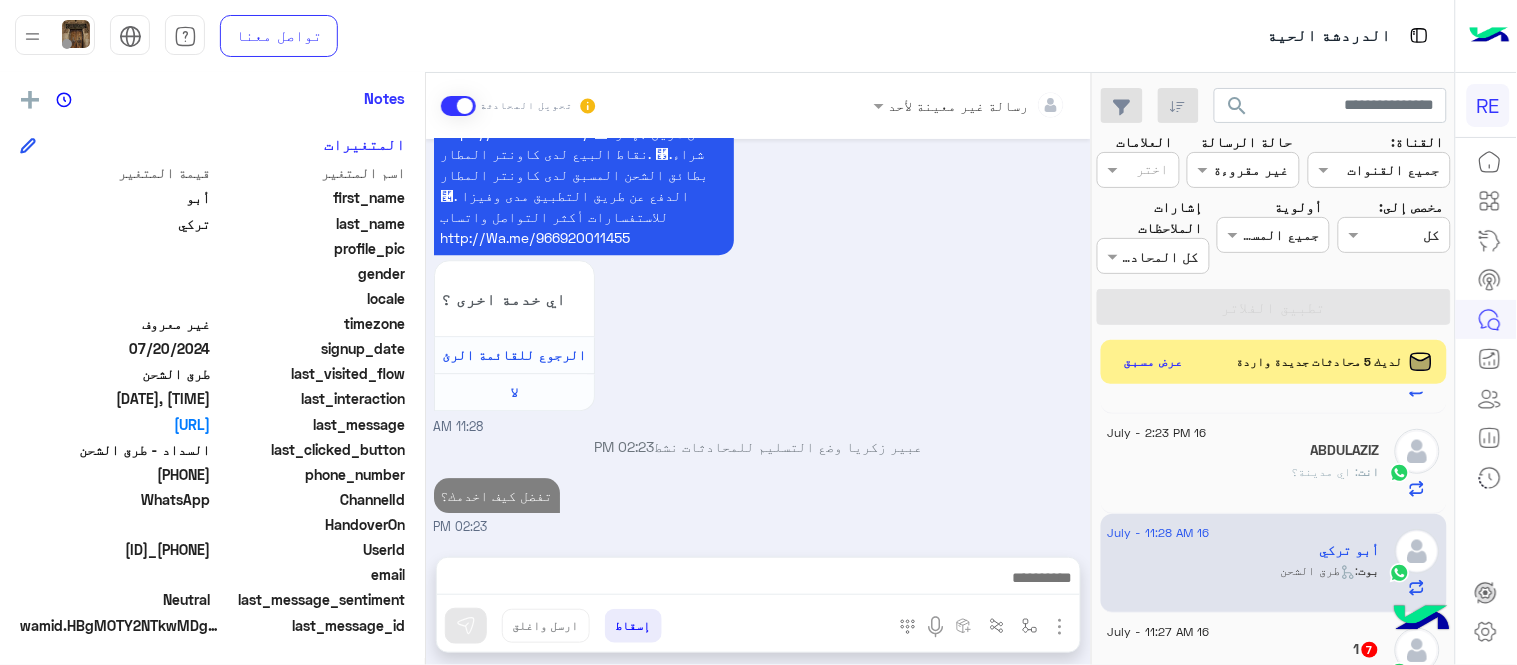 scroll, scrollTop: 1331, scrollLeft: 0, axis: vertical 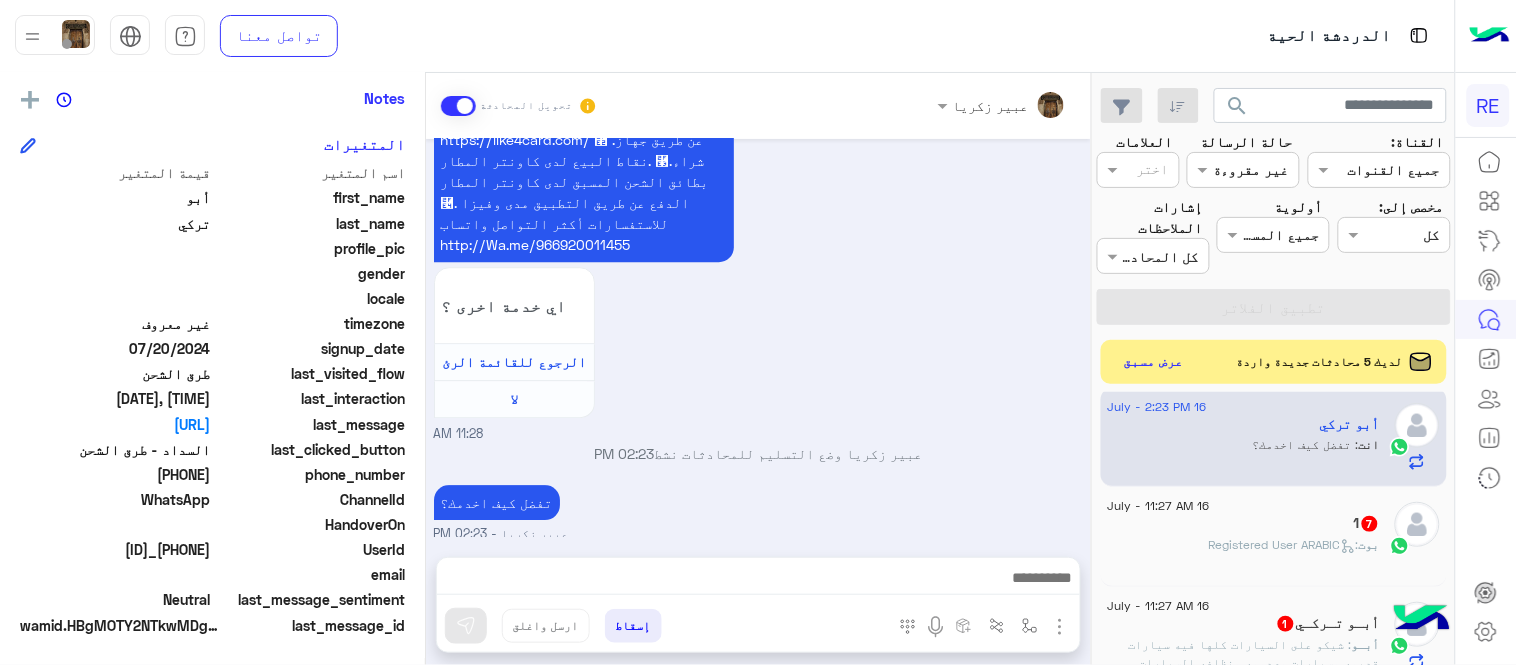 click on "بوت :   Registered User ARABIC" 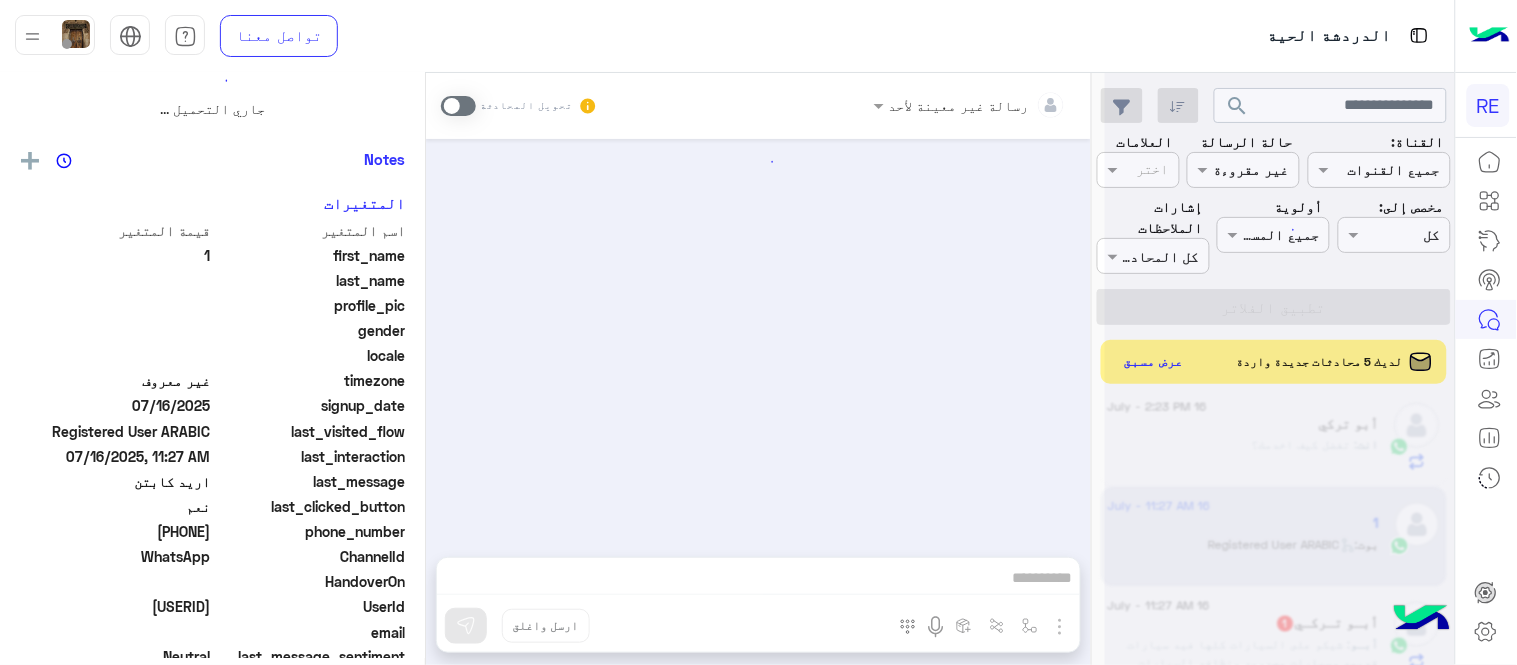 scroll, scrollTop: 0, scrollLeft: 0, axis: both 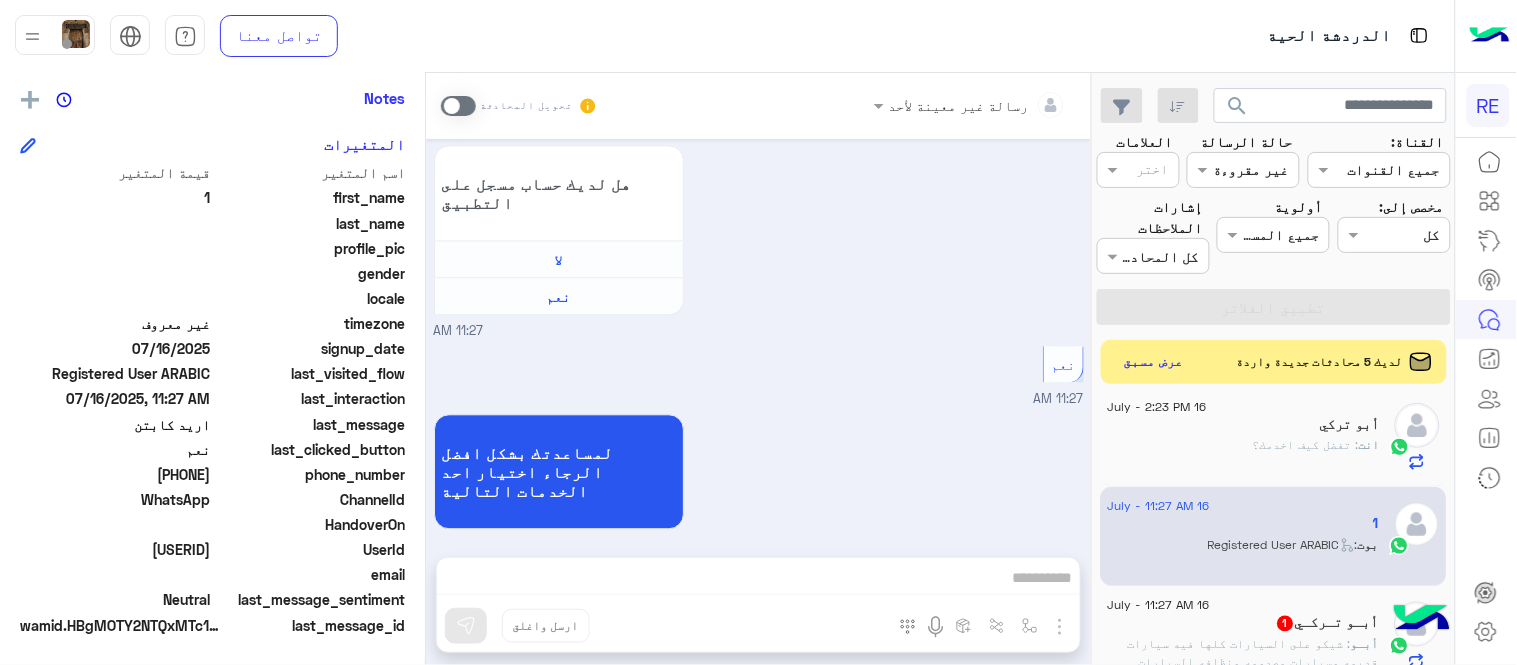 click at bounding box center (458, 106) 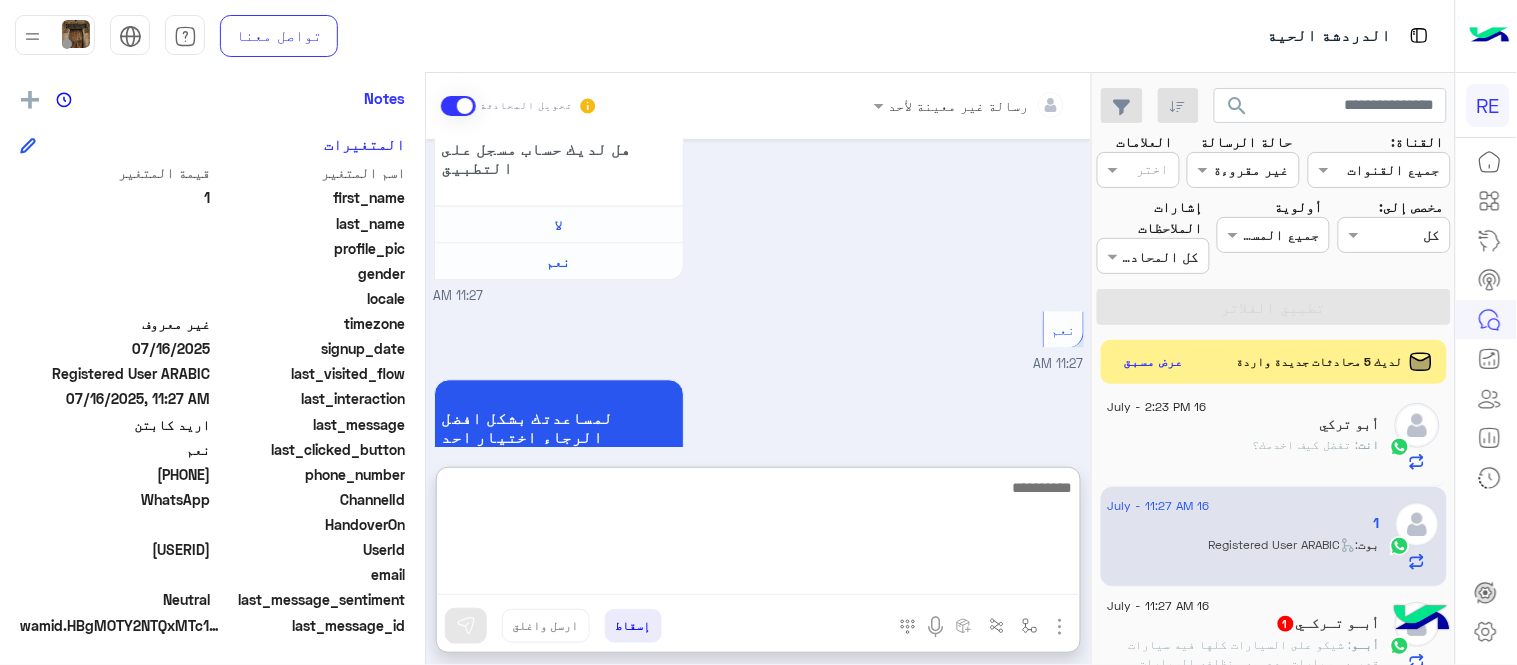 click at bounding box center [758, 535] 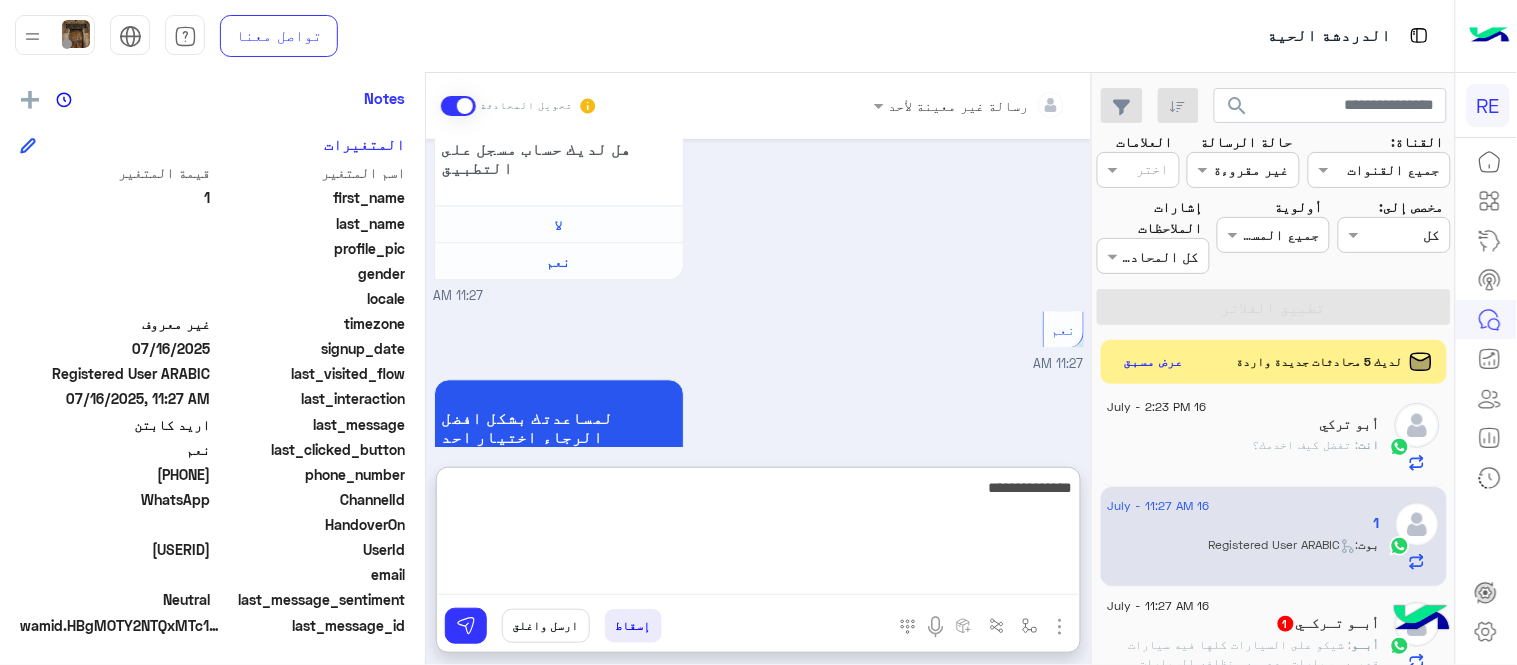 type on "**********" 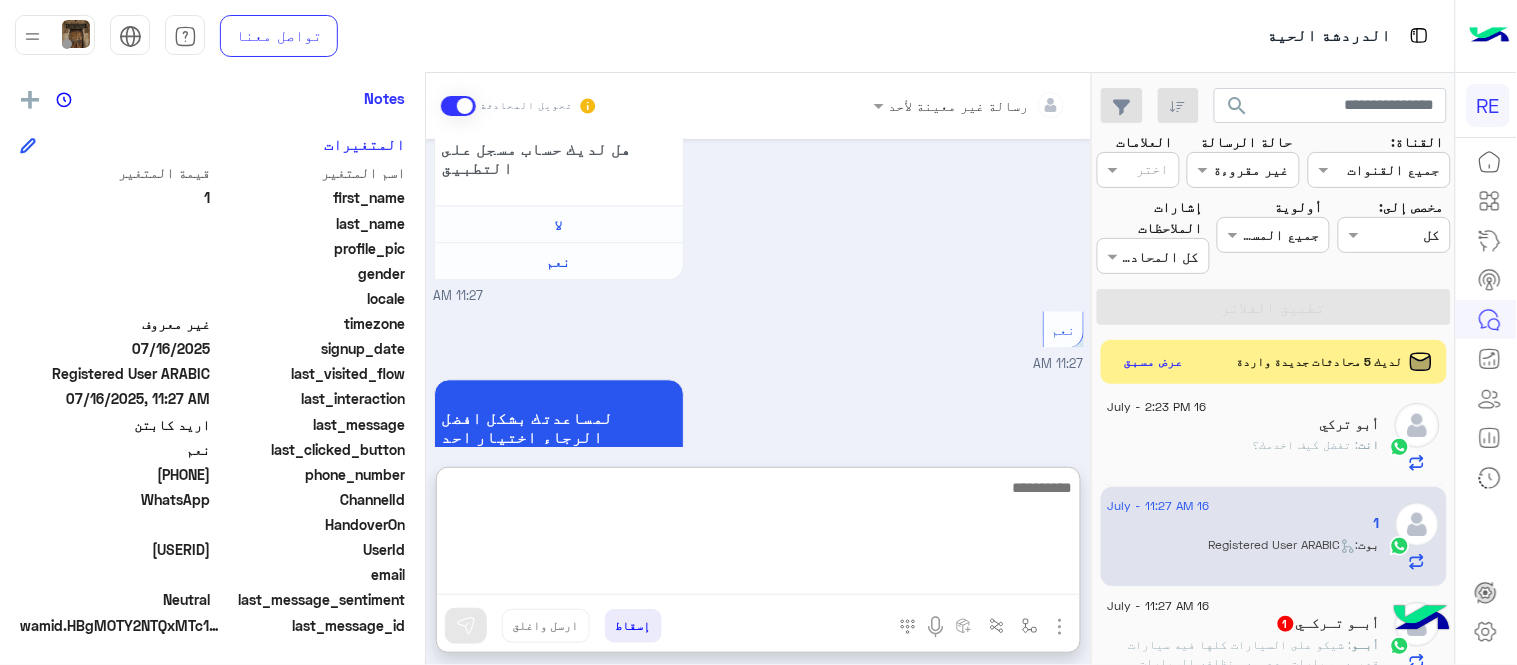 scroll, scrollTop: 1280, scrollLeft: 0, axis: vertical 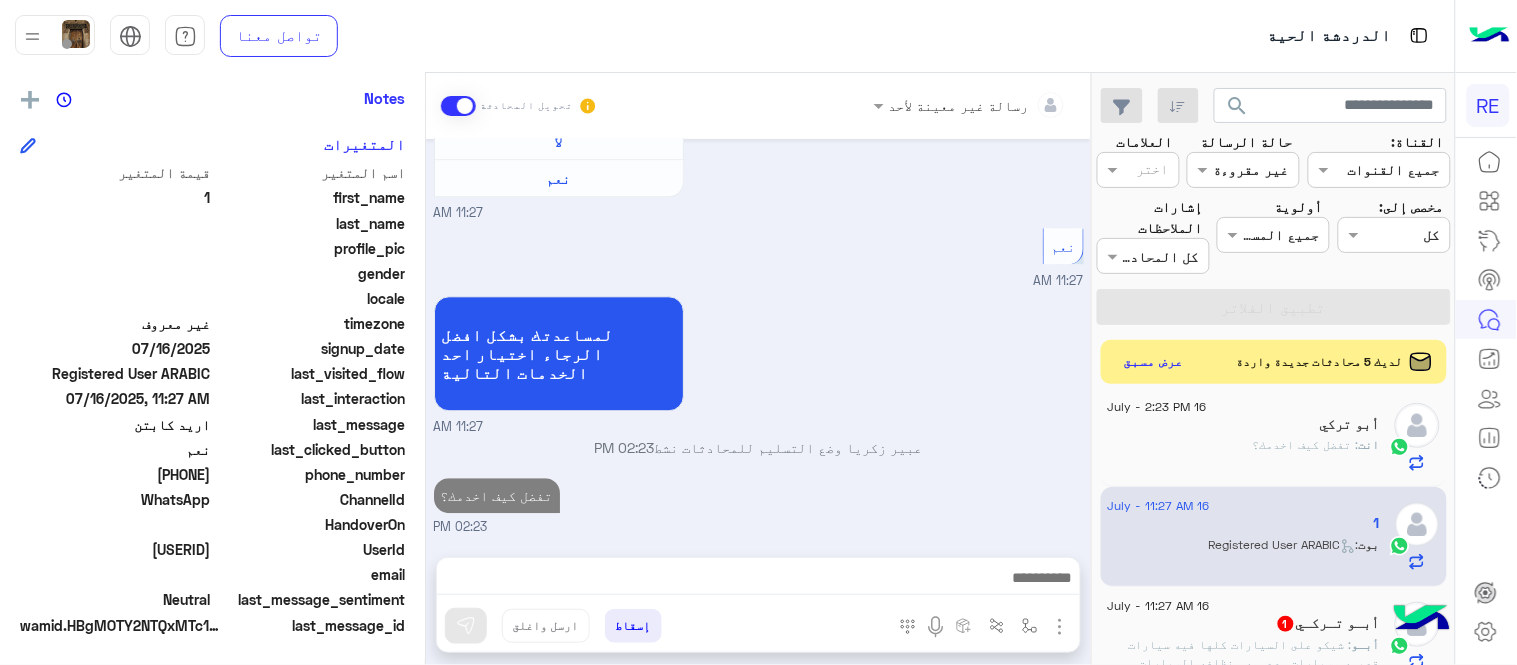 click on "[DATE]
اهلًا بك في تطبيق رحلة 👋
Welcome to Rehla  👋
من فضلك أختر لغة التواصل
Please choose your preferred Language
English   عربي   [TIME]   1  غادر المحادثة   [TIME]       عربي    [TIME]   هل أنت ؟   كابتن 👨🏻‍✈️   عميل 🧳   رحال (مرشد مرخص) 🏖️     [TIME]   كابتن     [TIME]   اختر احد الخدمات التالية:    [TIME]   عميل     [TIME]   هل لديك حساب مسجل على التطبيق   لا   نعم     [TIME]   نعم    [TIME]   لمساعدتك بشكل افضل
الرجاء اختيار احد الخدمات التالية     [TIME]   [PERSON] وضع التسليم للمحادثات نشط   [TIME]      تفضل كيف اخدمك؟   [TIME]" at bounding box center [758, 338] 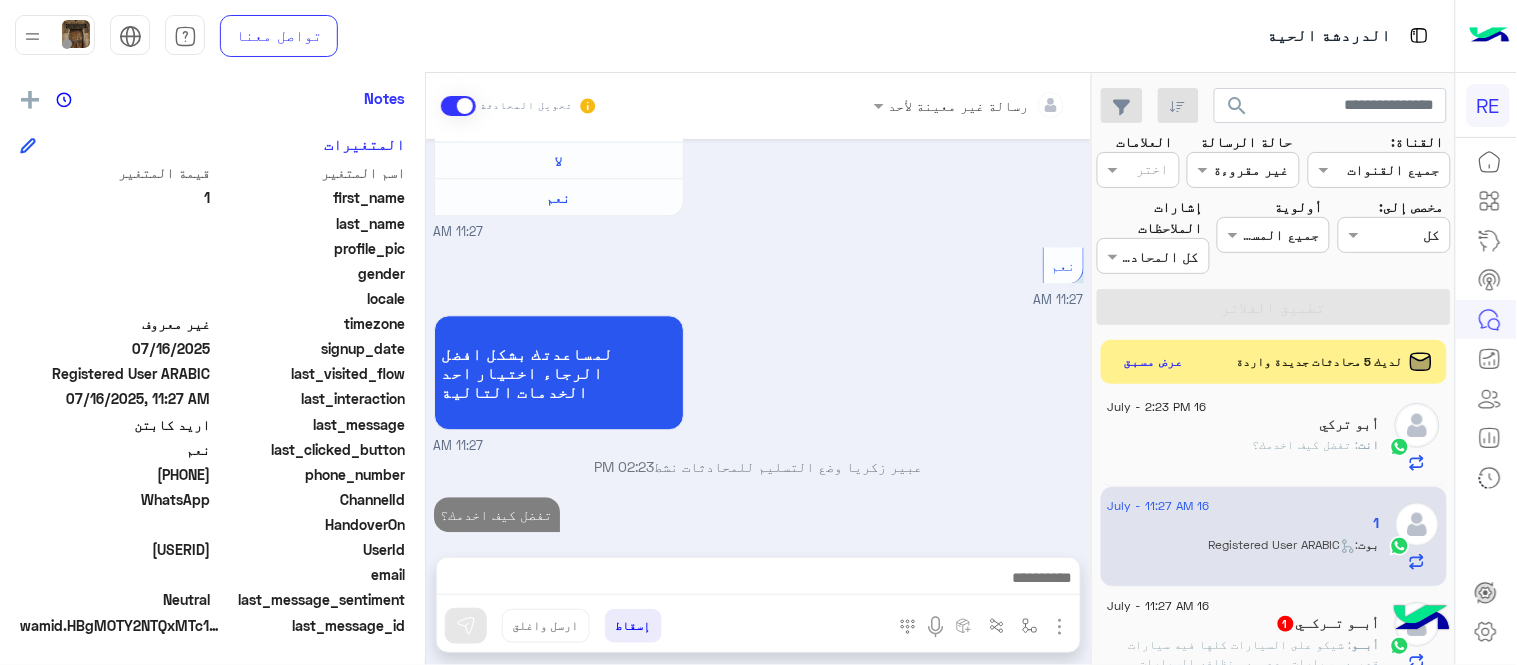 scroll, scrollTop: 1226, scrollLeft: 0, axis: vertical 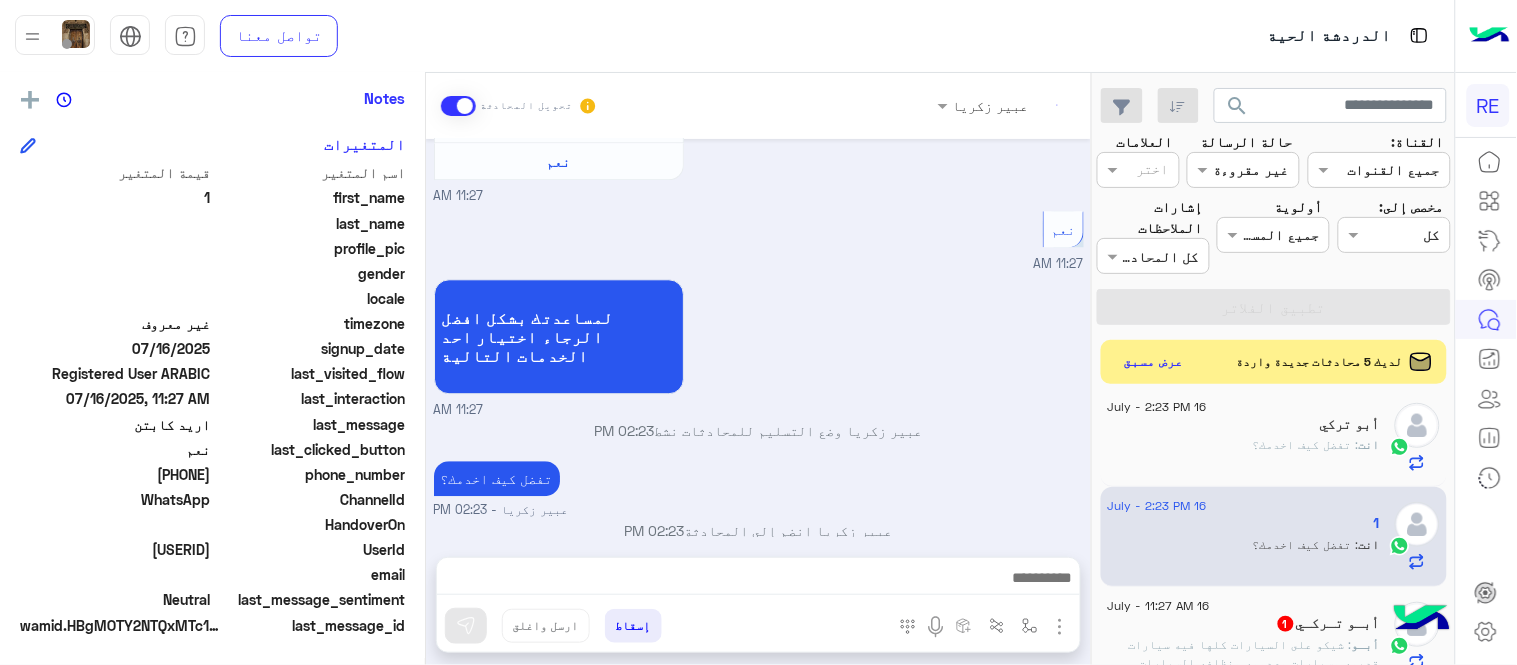 click on "أبـو تـركـي  1" 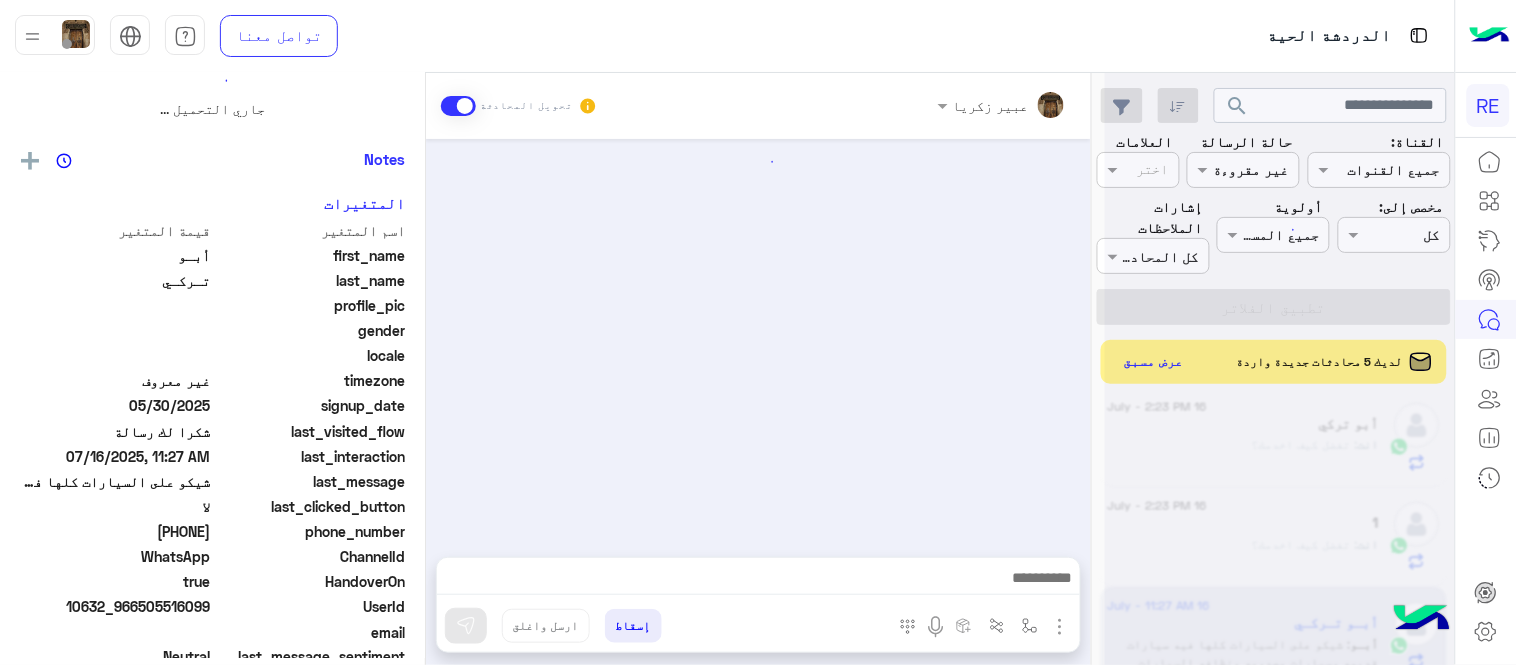 scroll, scrollTop: 0, scrollLeft: 0, axis: both 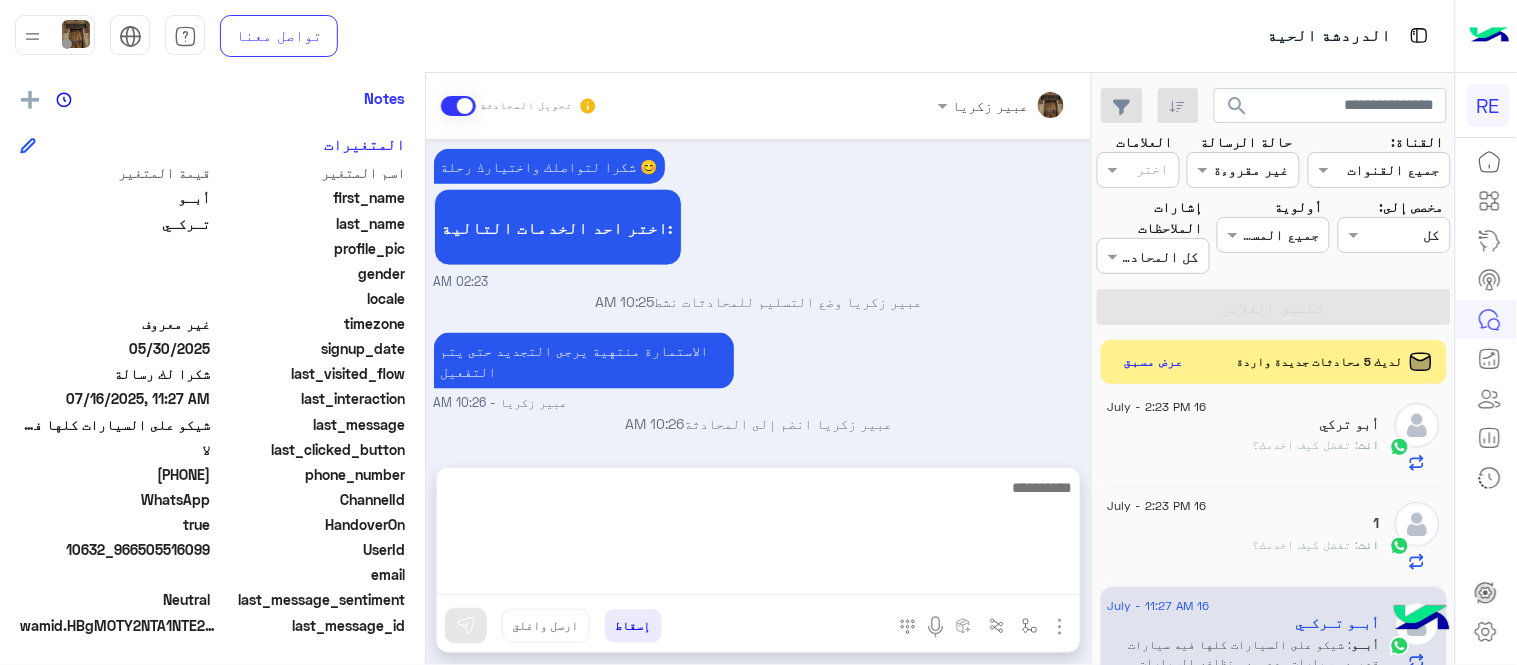 click at bounding box center [758, 535] 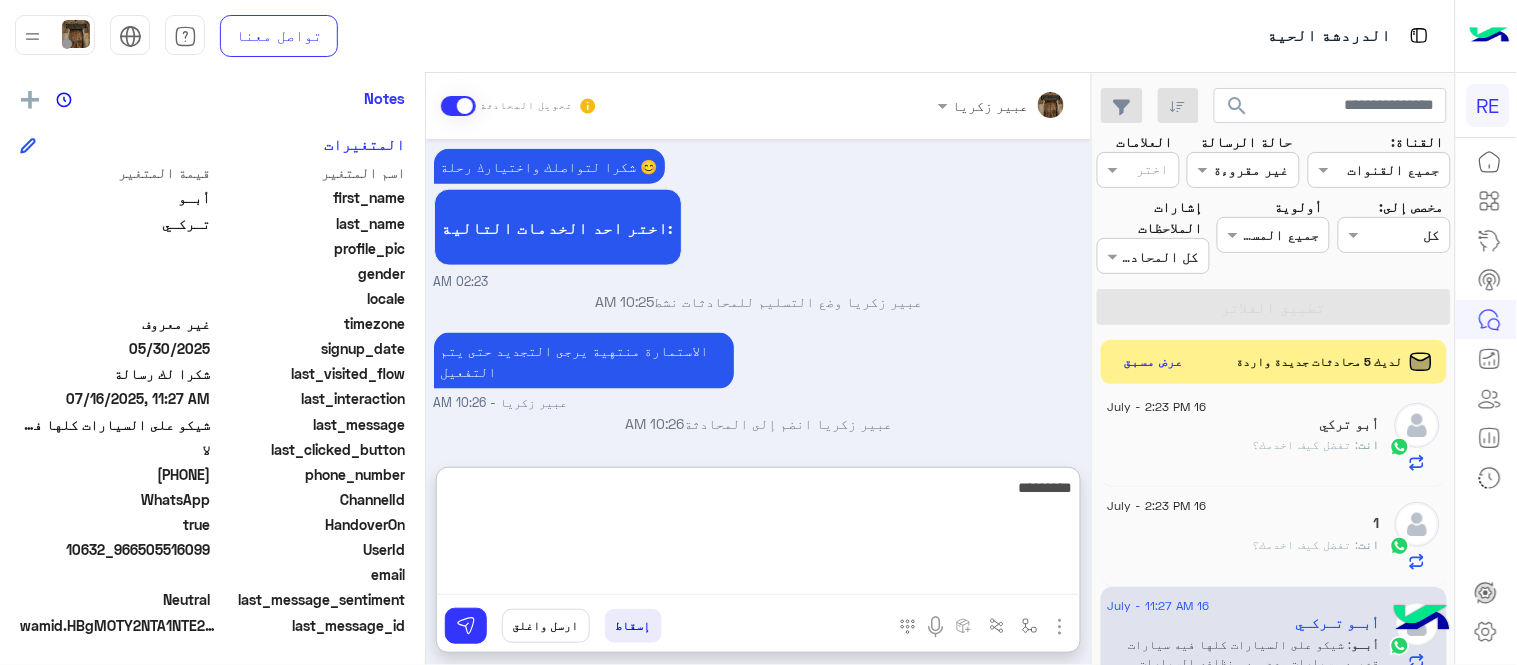 type on "*********" 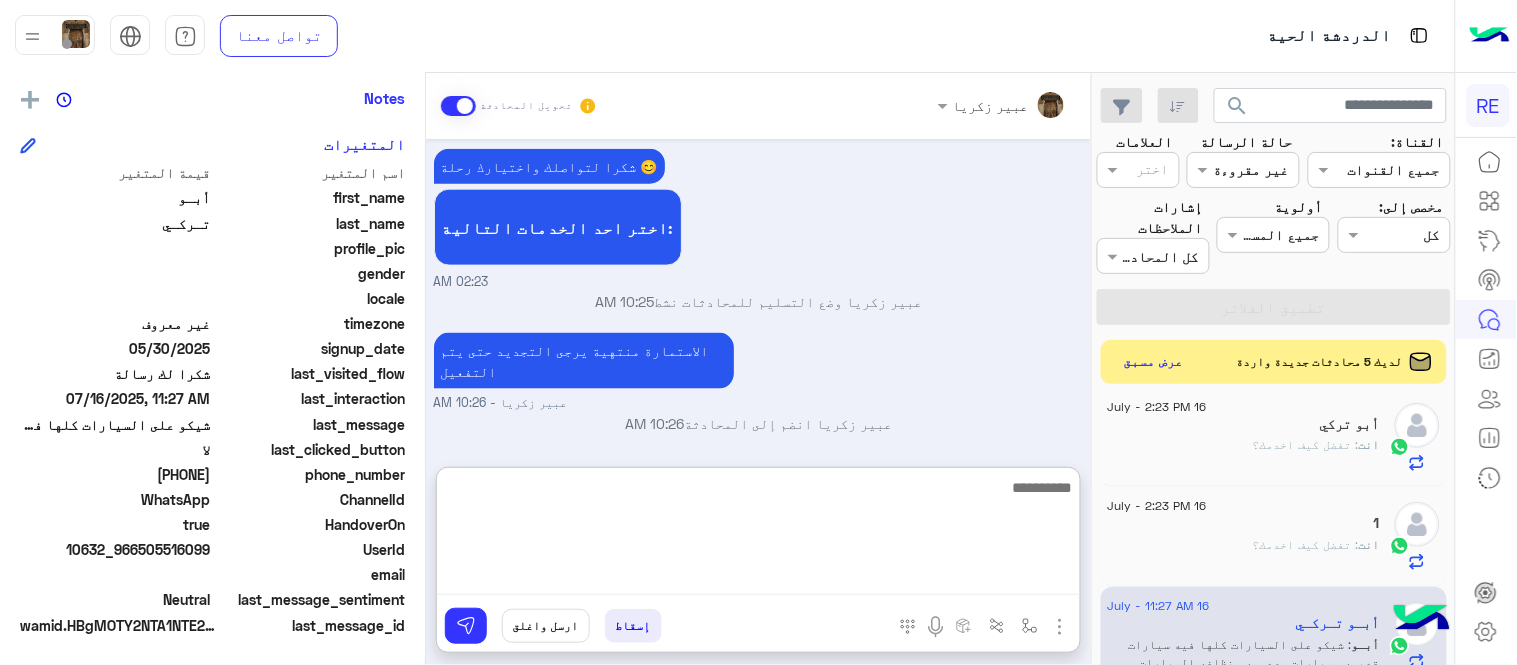 scroll, scrollTop: 813, scrollLeft: 0, axis: vertical 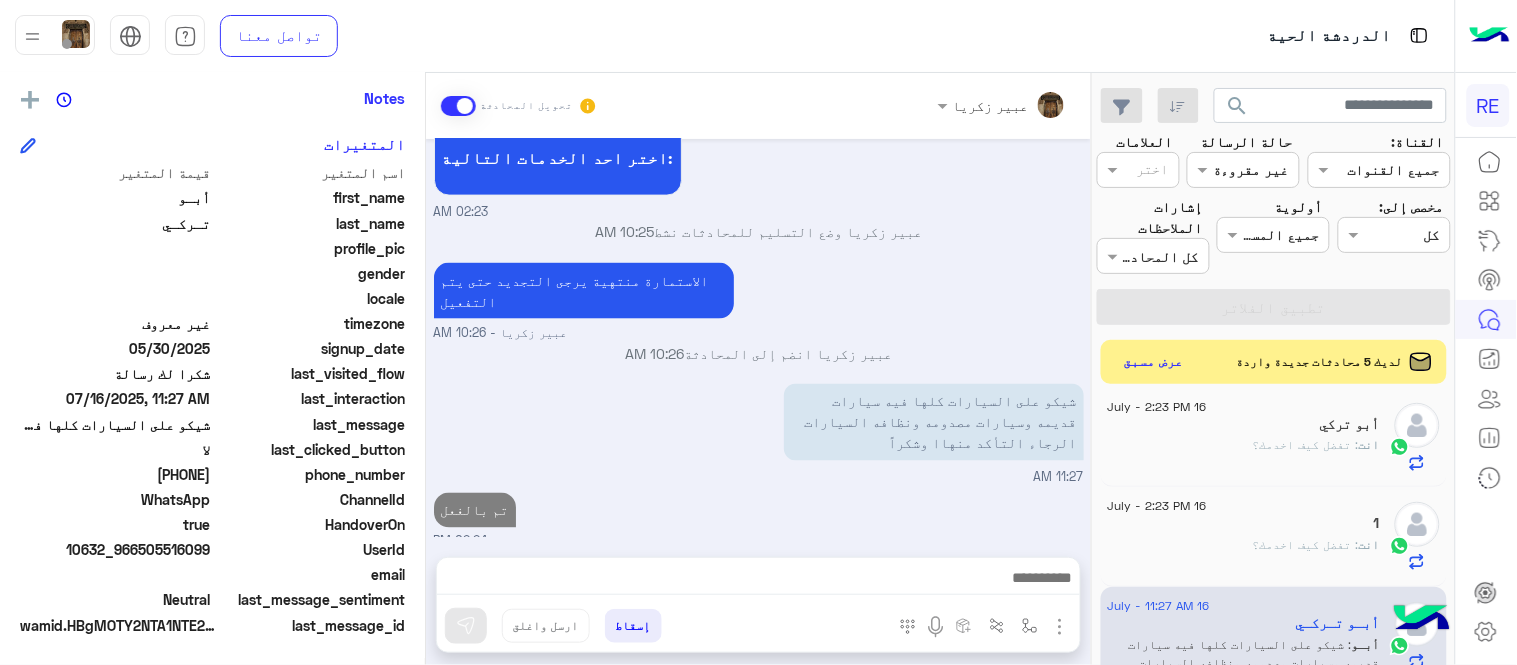 click on "شيكو على السيارات كلها فيه سيارات قديمه وسيارات مصدومه ونظافه السيارات الرجاء التأكد منهاا وشكراً   11:27 AM" at bounding box center [759, 433] 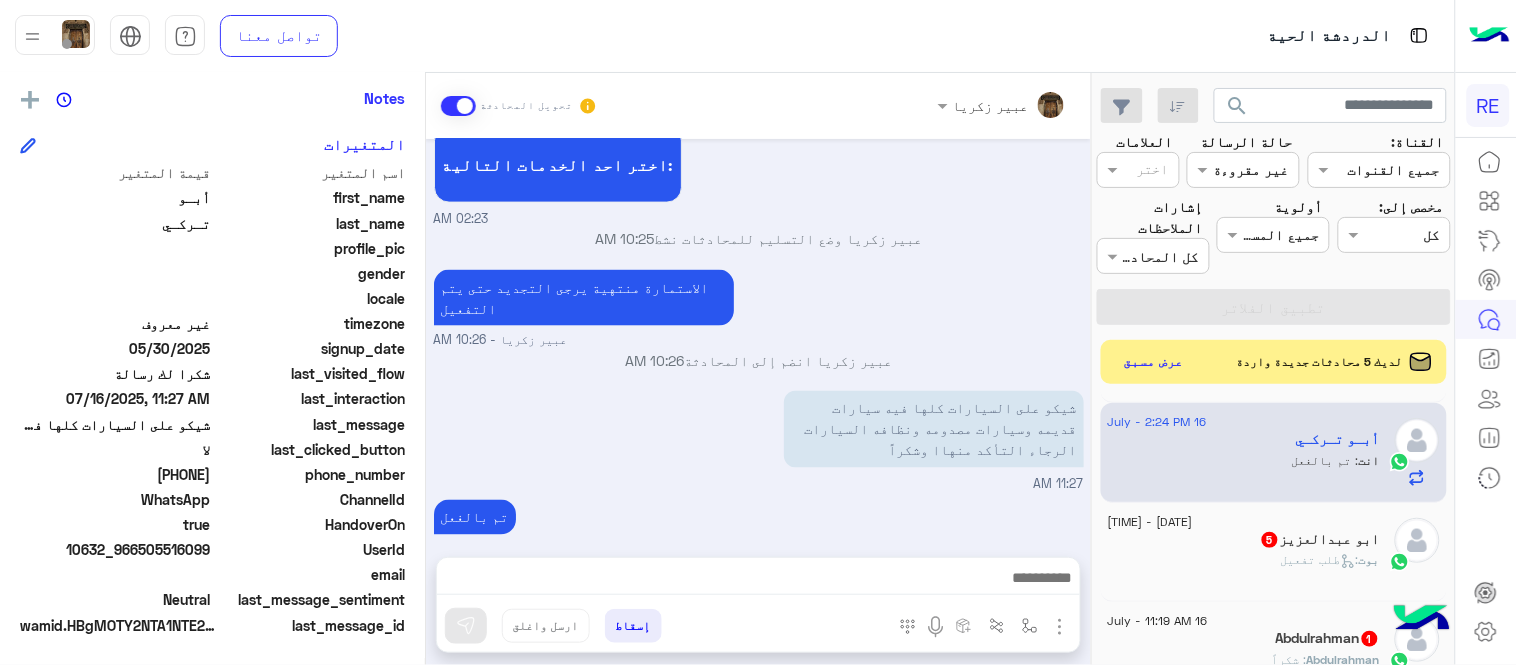 scroll, scrollTop: 1031, scrollLeft: 0, axis: vertical 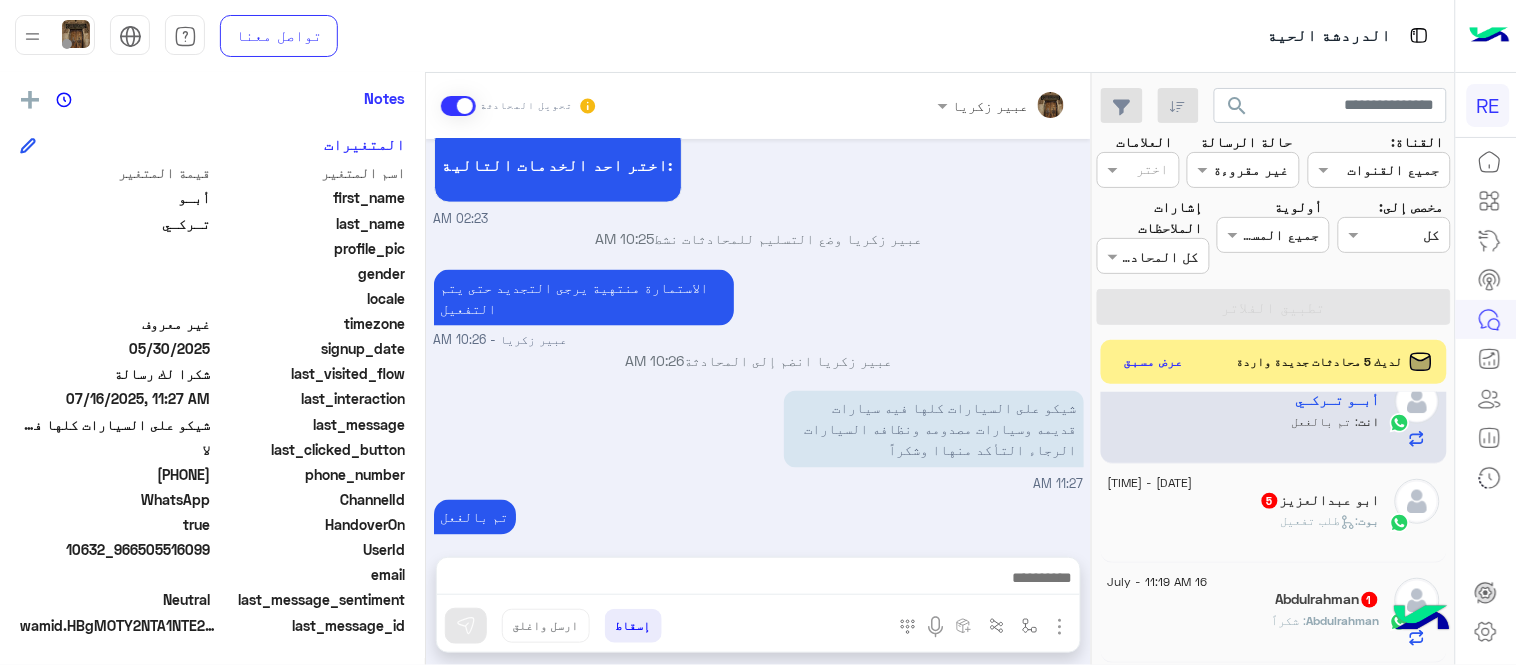 click on "بوت :   طلب تفعيل" 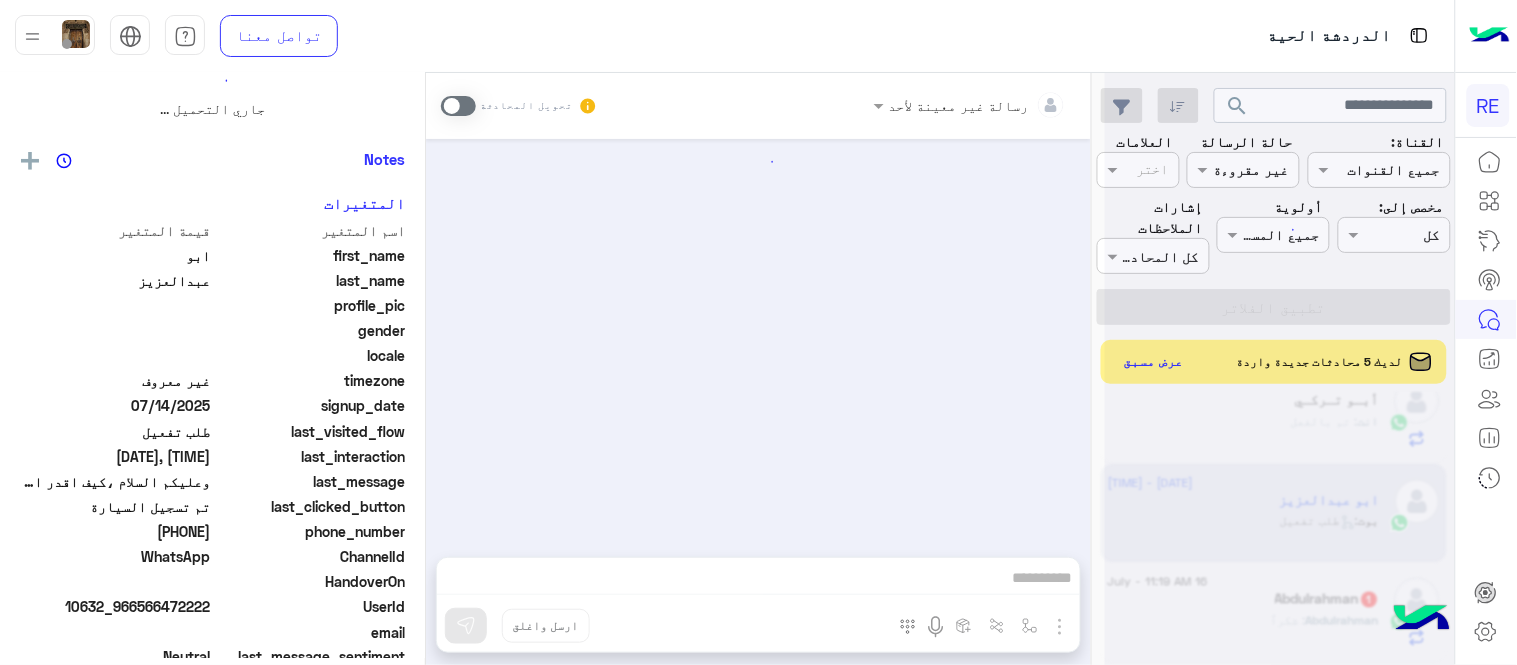 scroll, scrollTop: 0, scrollLeft: 0, axis: both 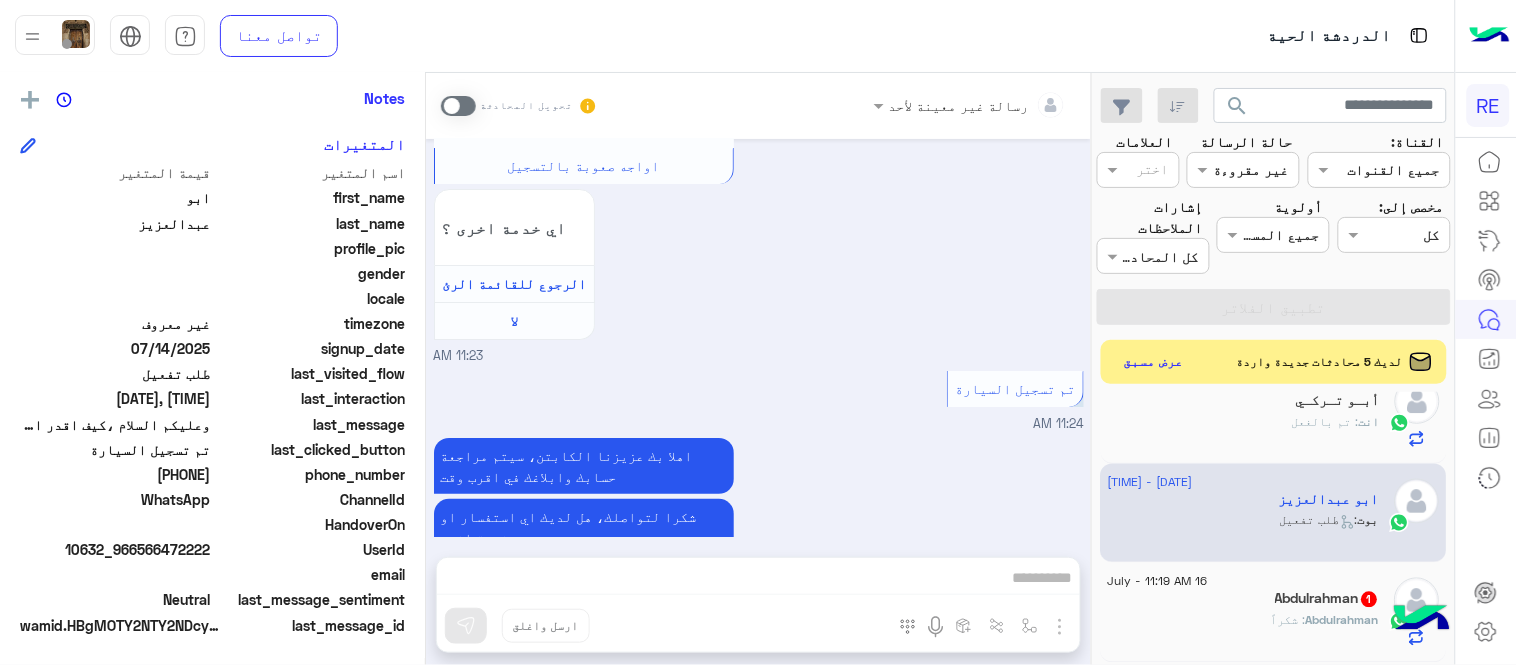 click on "[PHONE]" 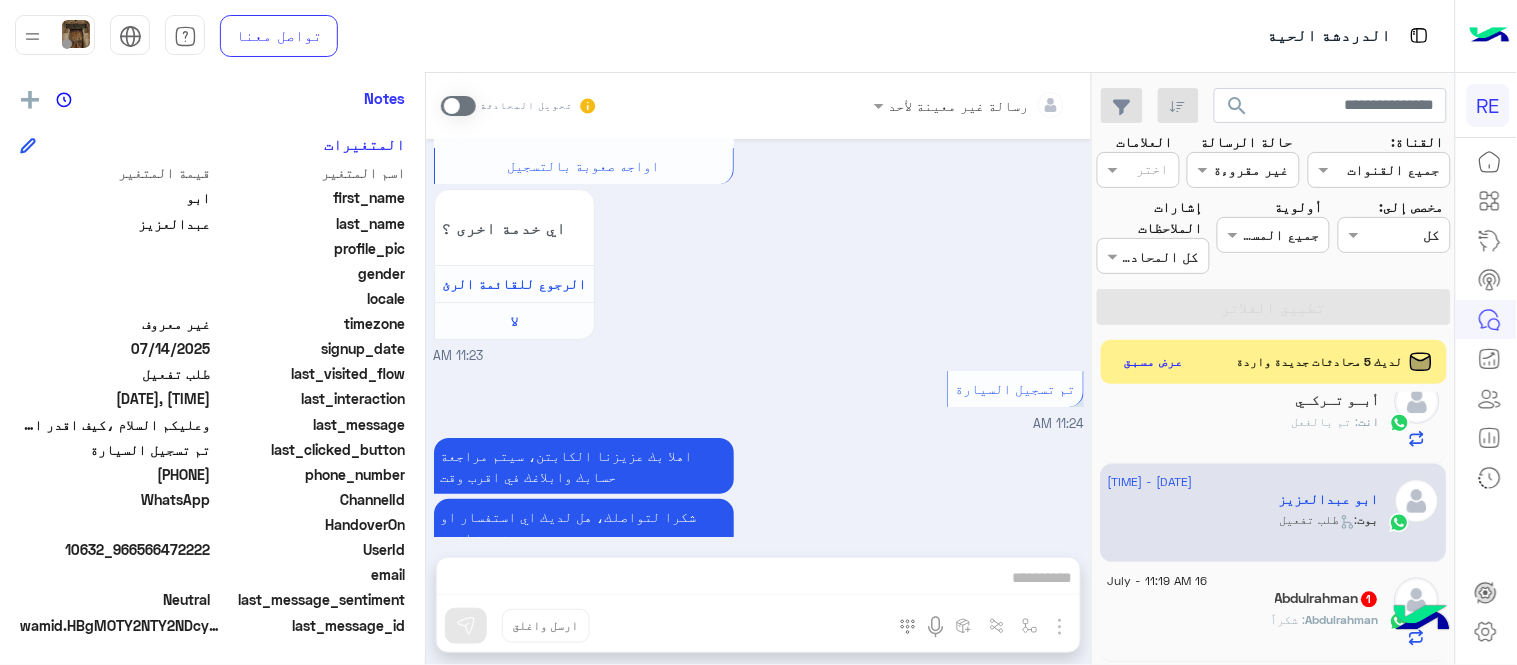drag, startPoint x: 143, startPoint y: 473, endPoint x: 212, endPoint y: 480, distance: 69.354164 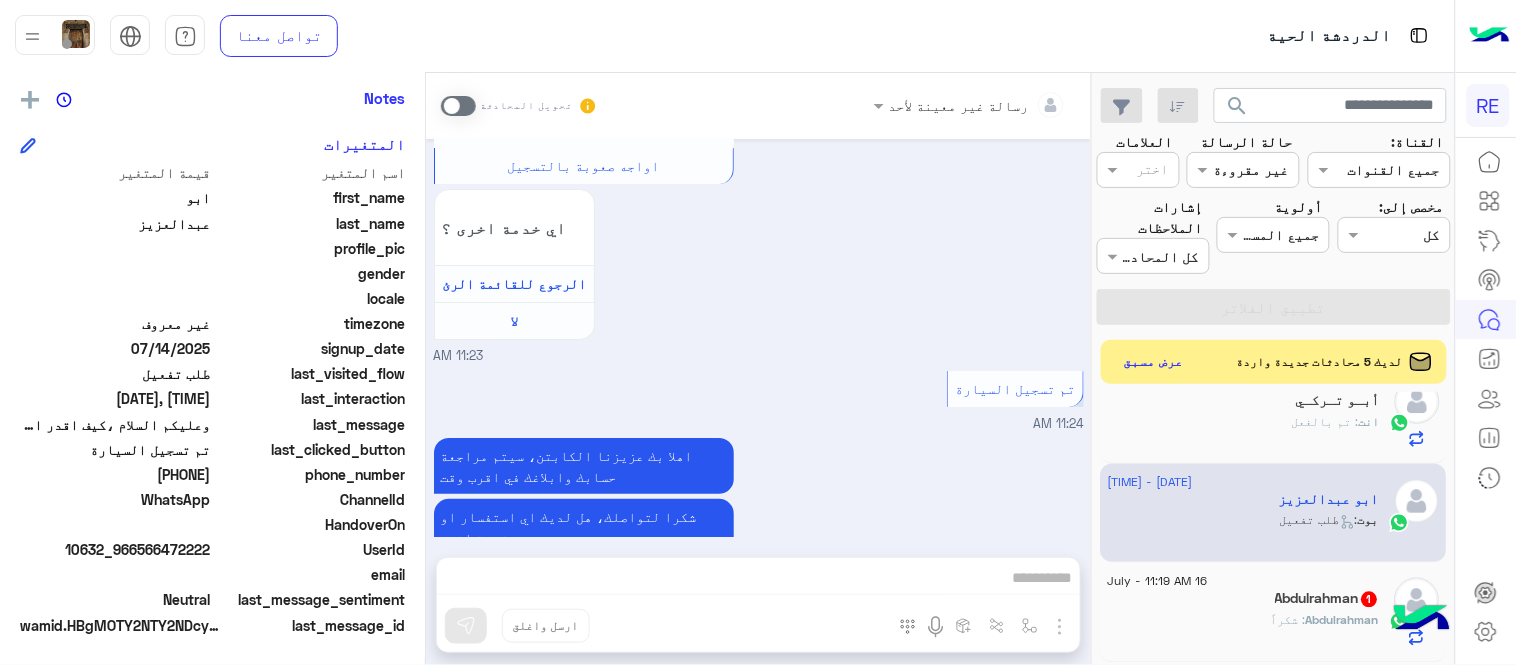click on "تحويل المحادثة" at bounding box center [519, 106] 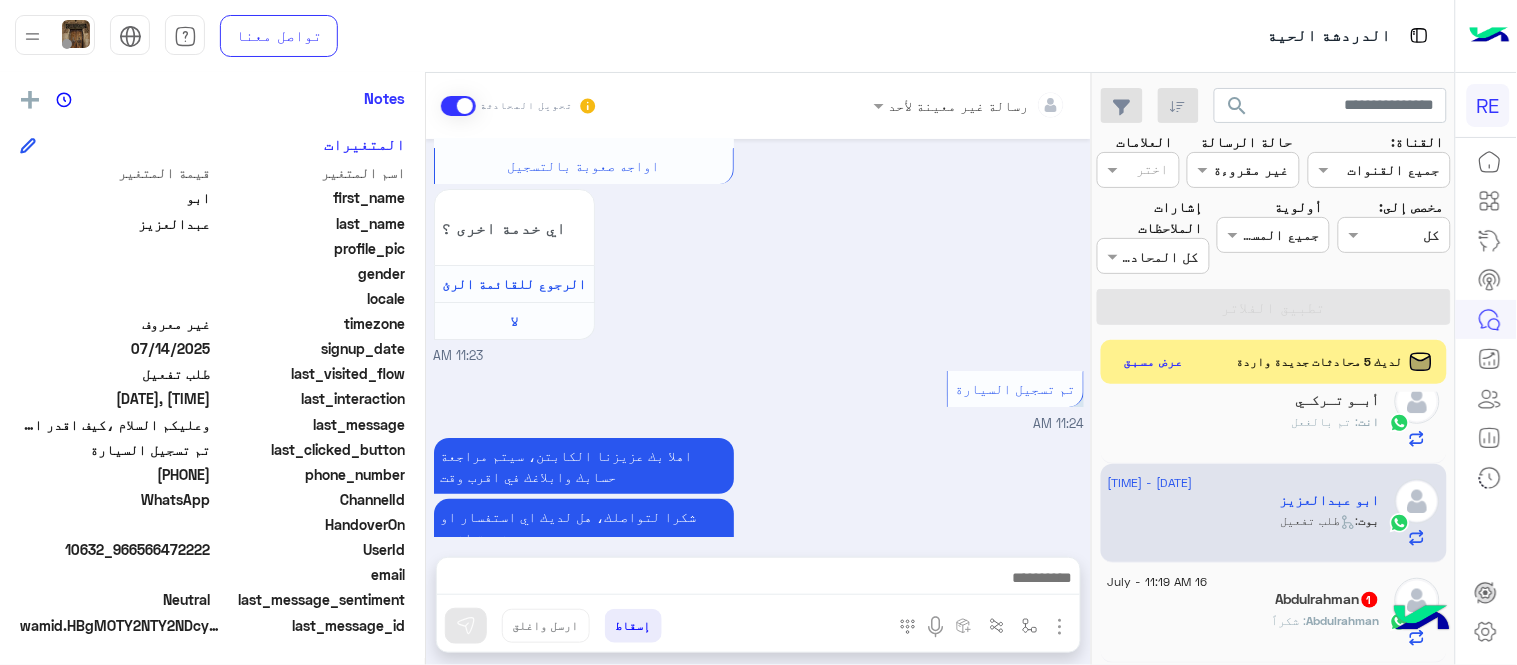 scroll, scrollTop: 1896, scrollLeft: 0, axis: vertical 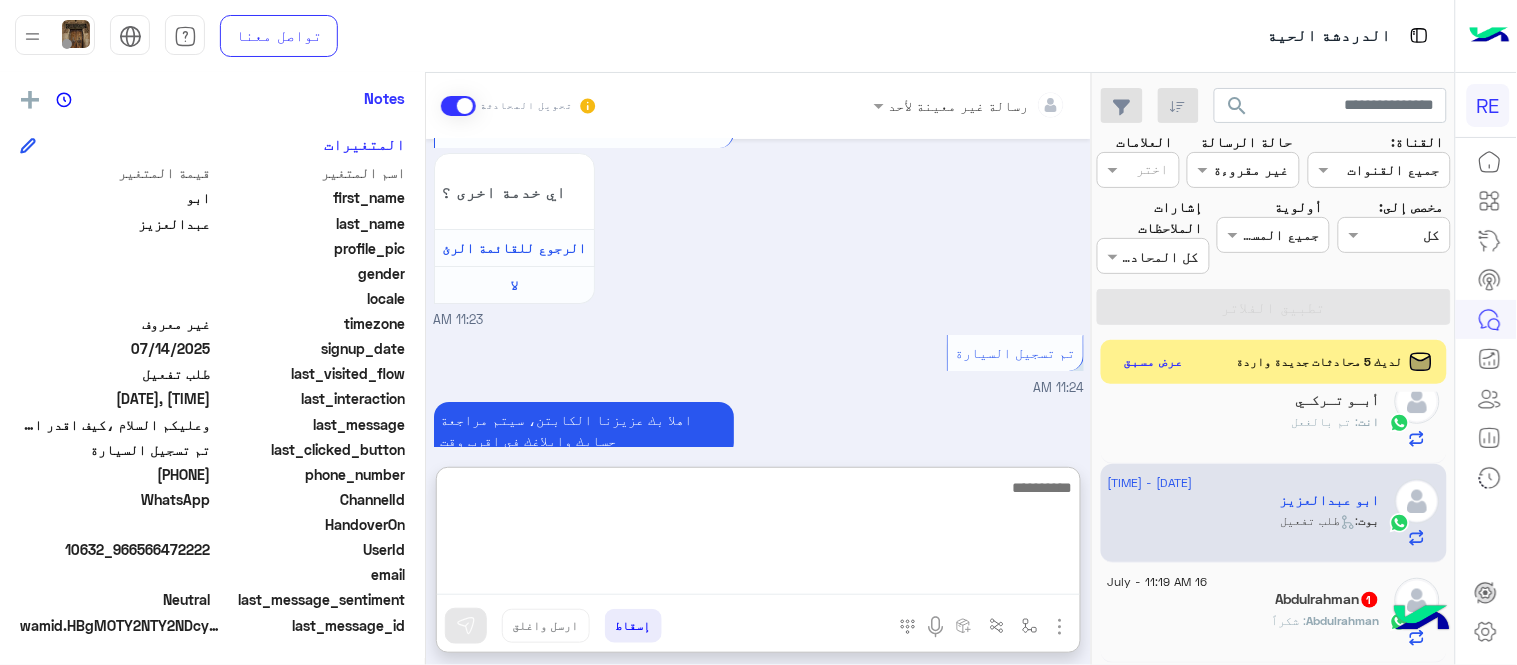 click at bounding box center (758, 535) 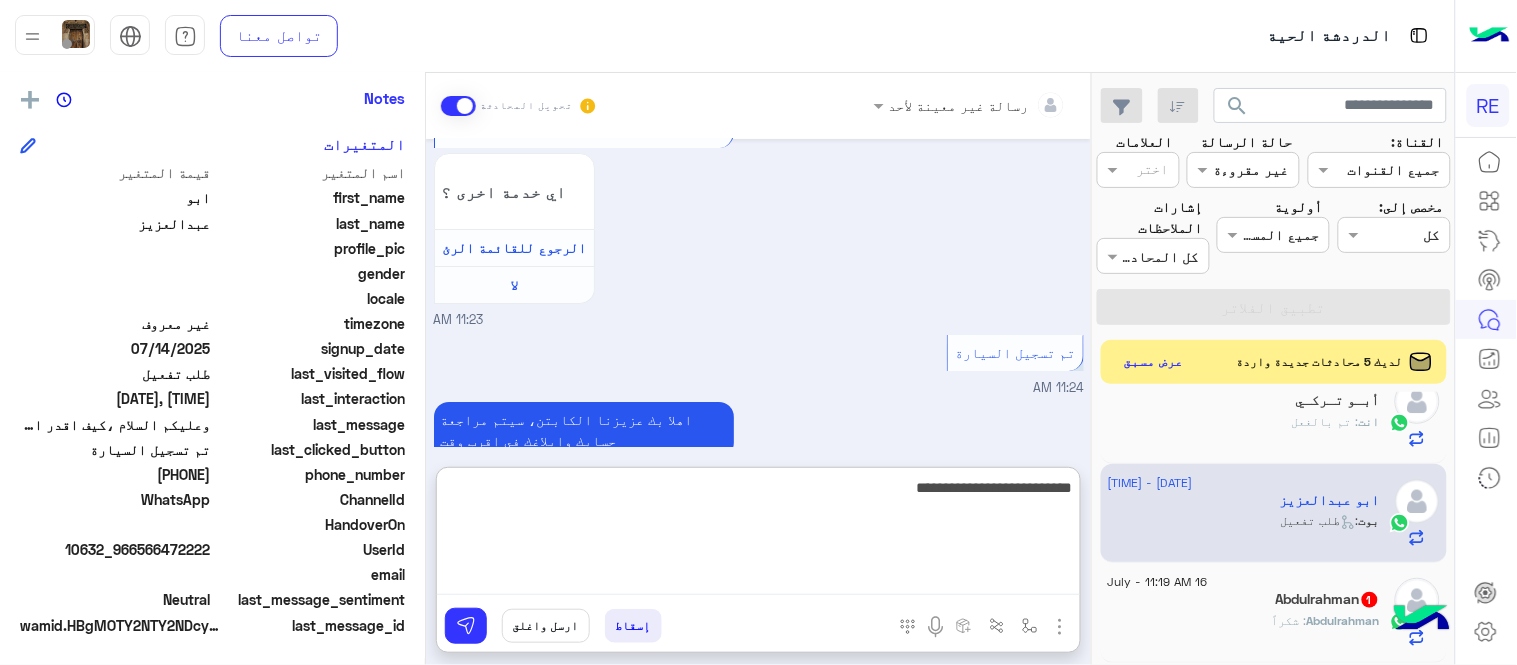 type on "**********" 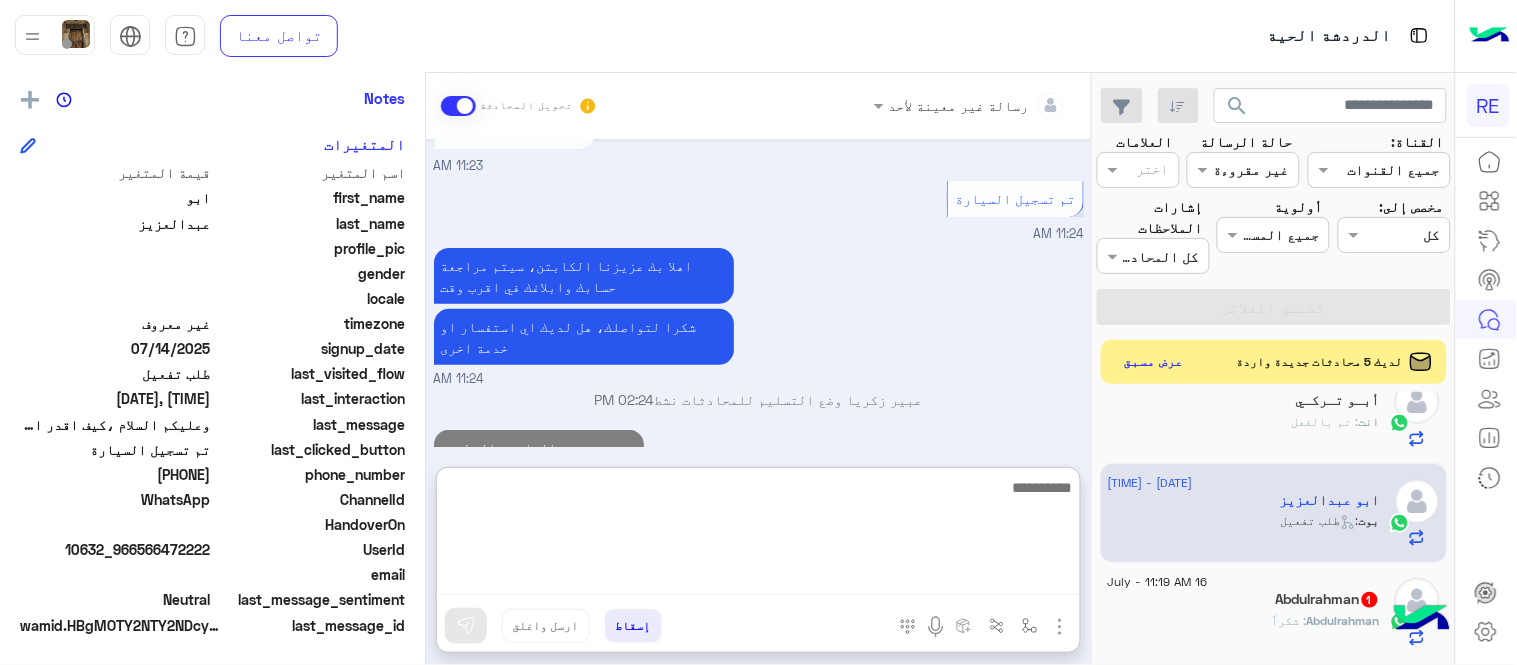 scroll, scrollTop: 2086, scrollLeft: 0, axis: vertical 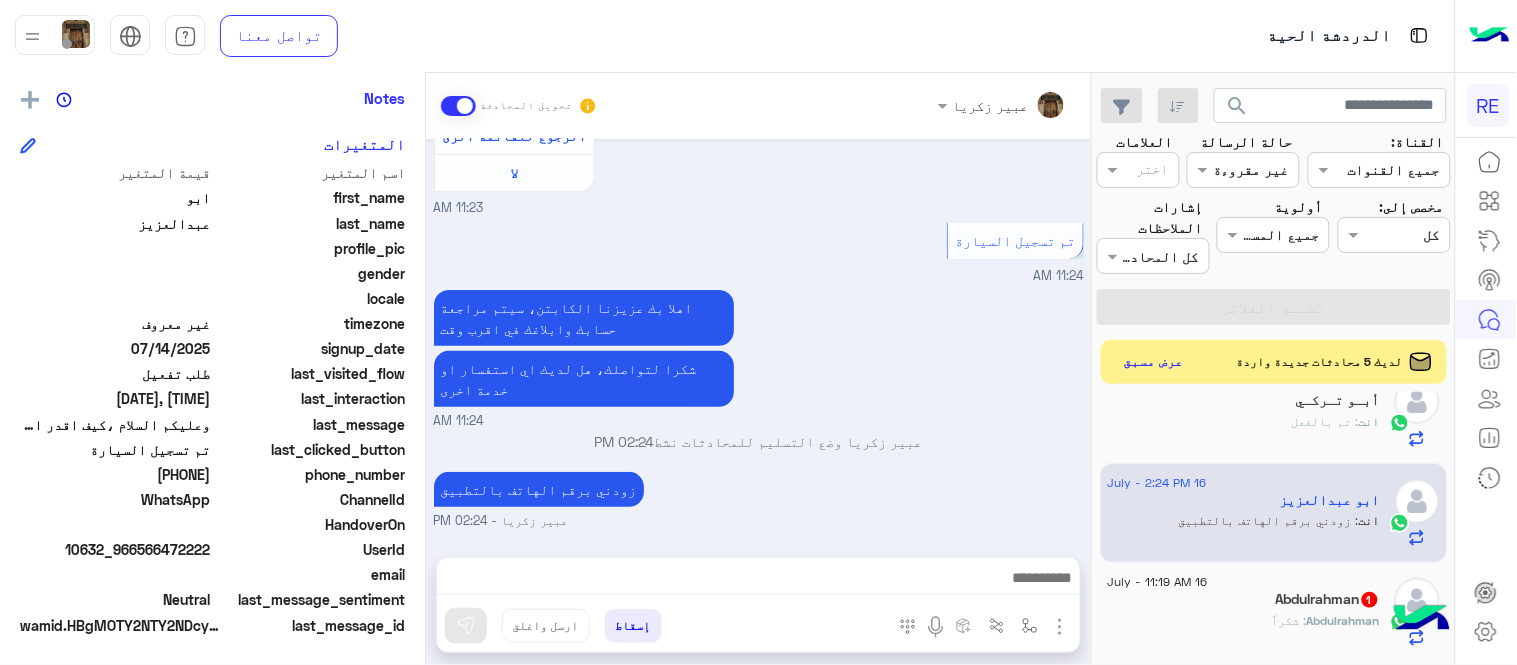click on "عبير زكريا تحويل المحادثة     [DATE]  السلام عليكم   [TIME]  وعليكم السلام ،كيف اقدر اساعدك
اهلًا بك في تطبيق رحلة 👋
Welcome to Rehla  👋
من فضلك أختر لغة التواصل
Please choose your preferred Language
English   عربي     [TIME]   عربي    [TIME]  هل أنت ؟   كابتن 👨🏻‍✈️   عميل 🧳   رحال (مرشد مرخص) 🏖️     [TIME]   كابتن     [TIME]  اختر احد الخدمات التالية:    [TIME]   تفعيل حساب    [TIME]  يمكنك الاطلاع على شروط الانضمام لرحلة ك (كابتن ) الموجودة بالصورة أعلاه،
لتحميل التطبيق عبر الرابط التالي : 📲
http://onelink.to/Rehla    يسعدنا انضمامك لتطبيق رحلة يمكنك اتباع الخطوات الموضحة لتسجيل بيانات سيارتك بالفيديو التالي  :  لا" at bounding box center [758, 373] 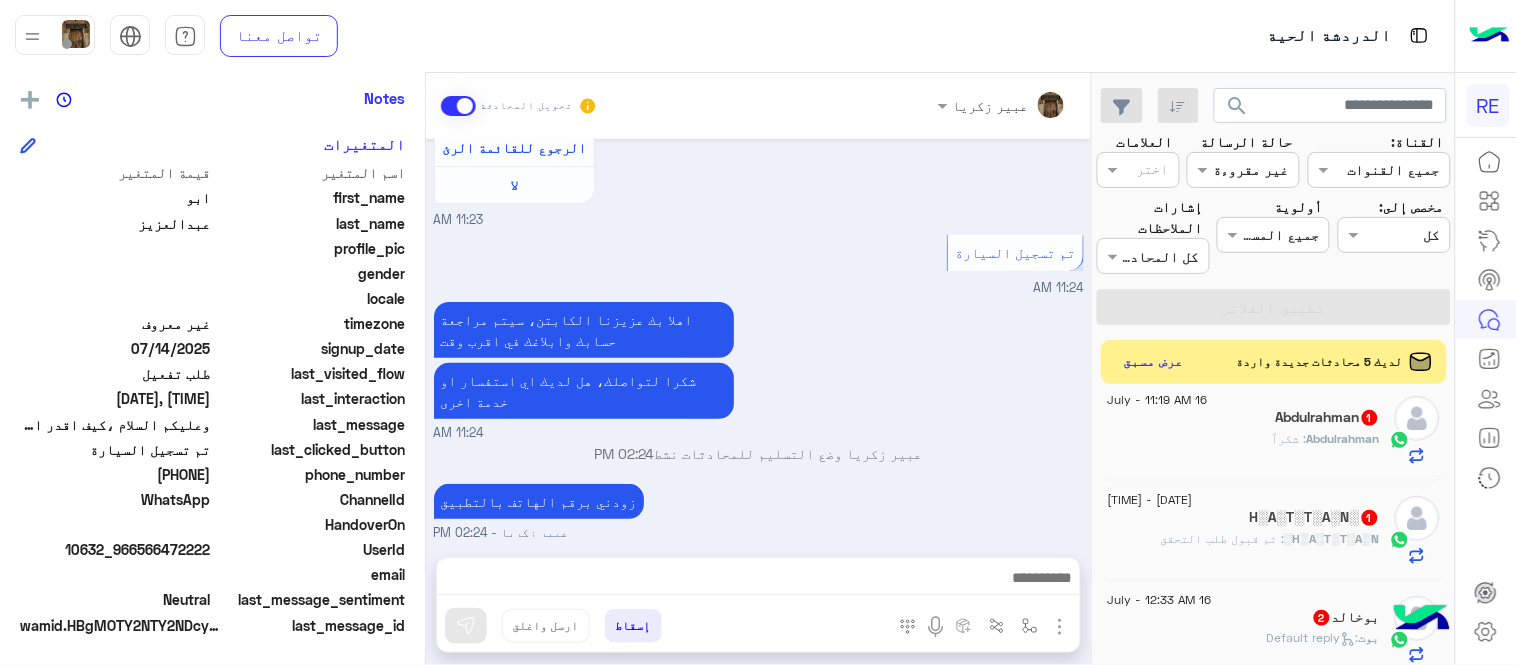 scroll, scrollTop: 1236, scrollLeft: 0, axis: vertical 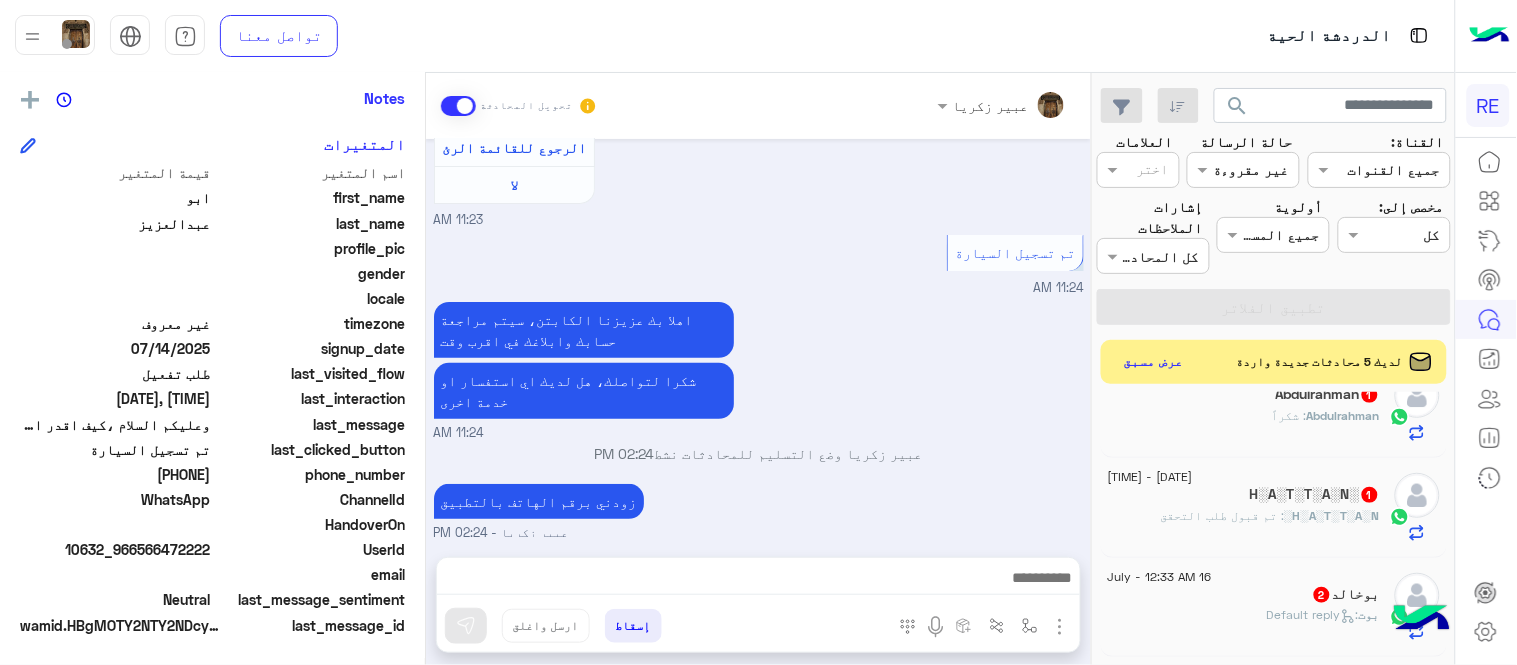click on "Abdulrahman : شكراً" 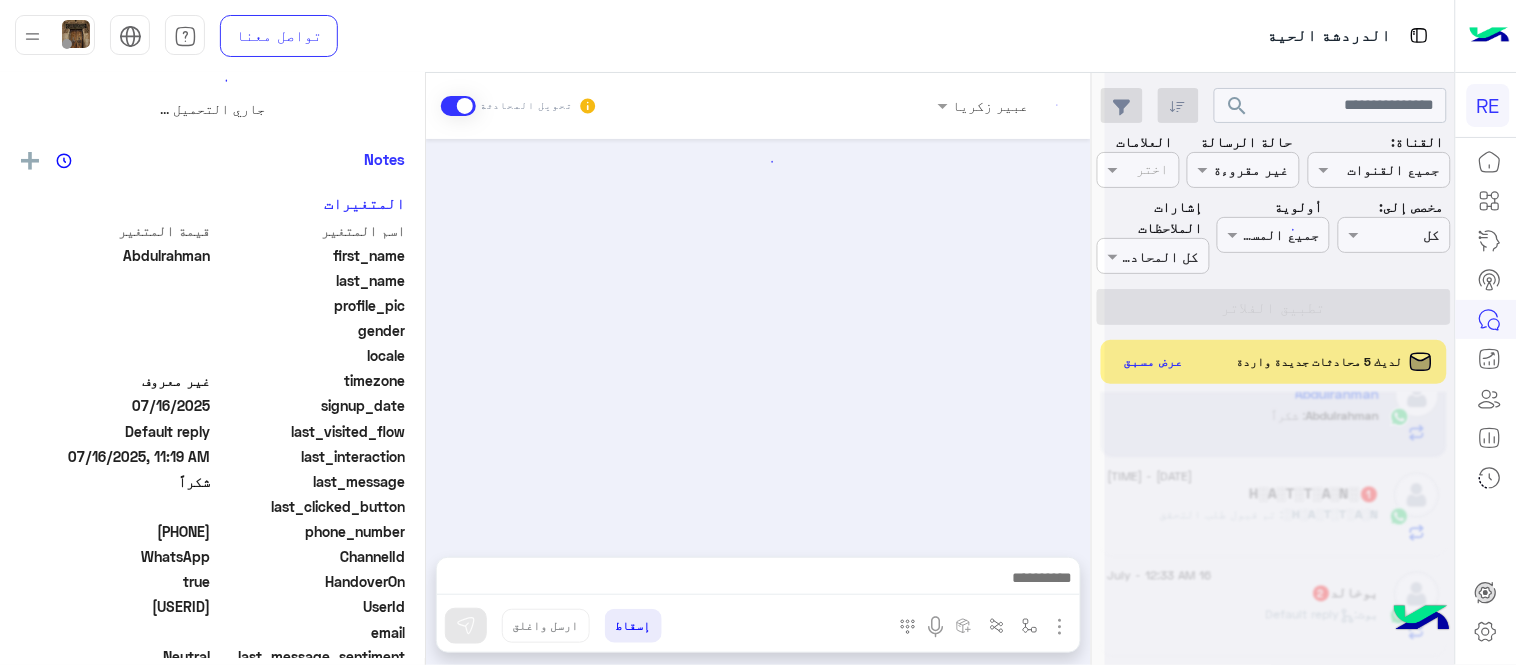scroll, scrollTop: 0, scrollLeft: 0, axis: both 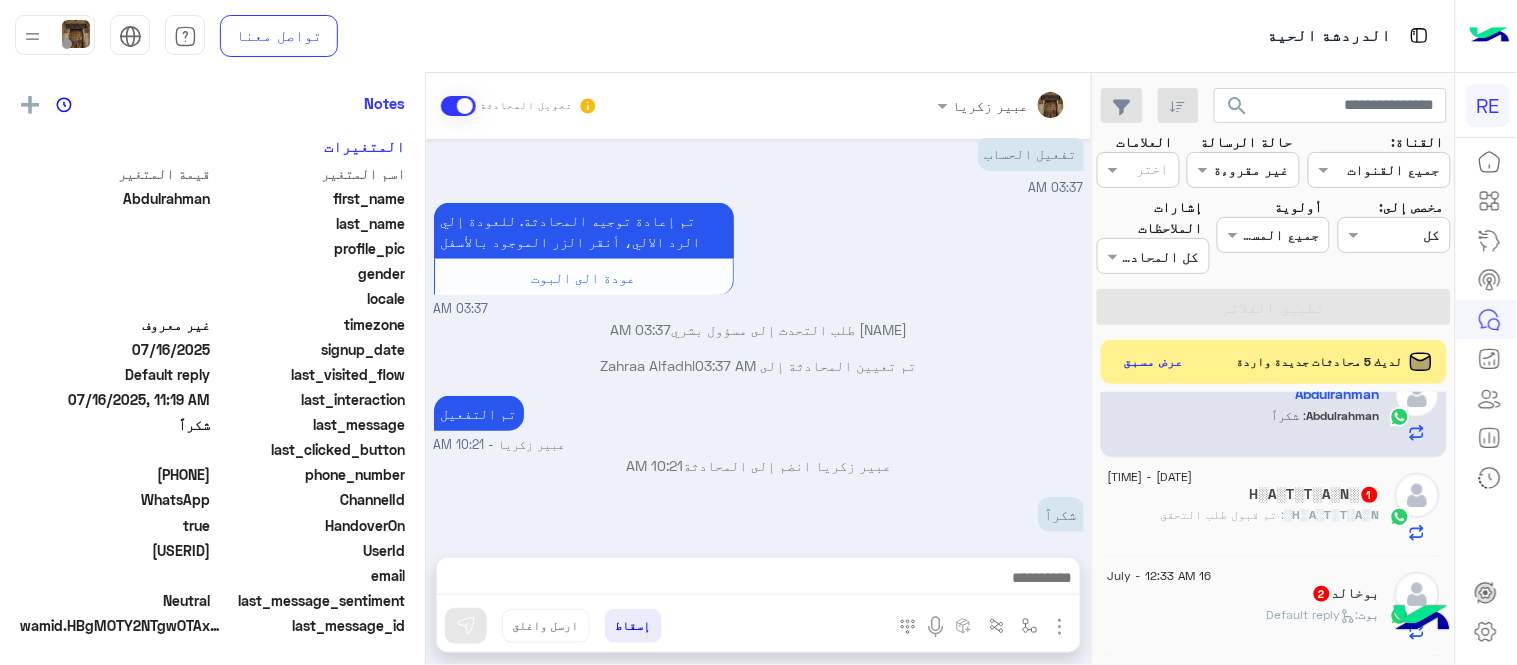 click on "[DATE] - [TIME]  [NAME]   [NAME] : تم قبول طلب التحقق" 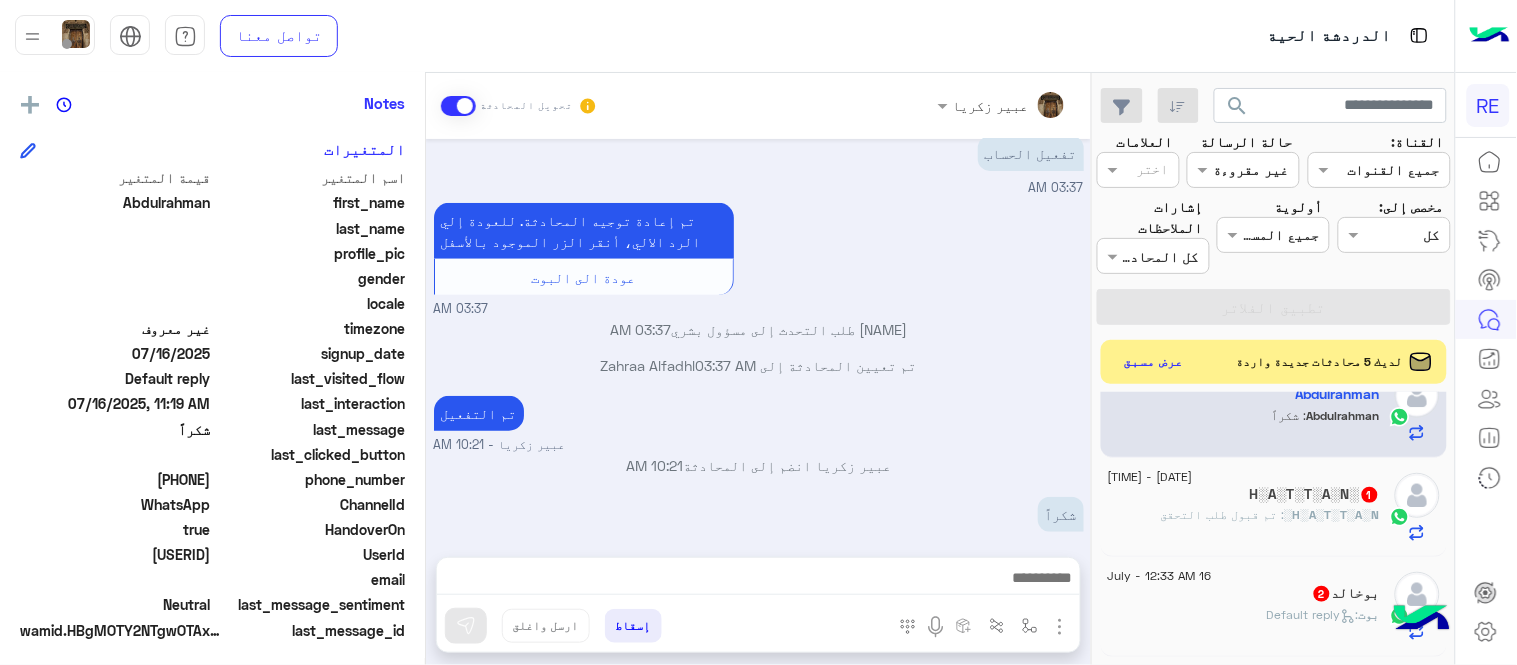 scroll, scrollTop: 410, scrollLeft: 0, axis: vertical 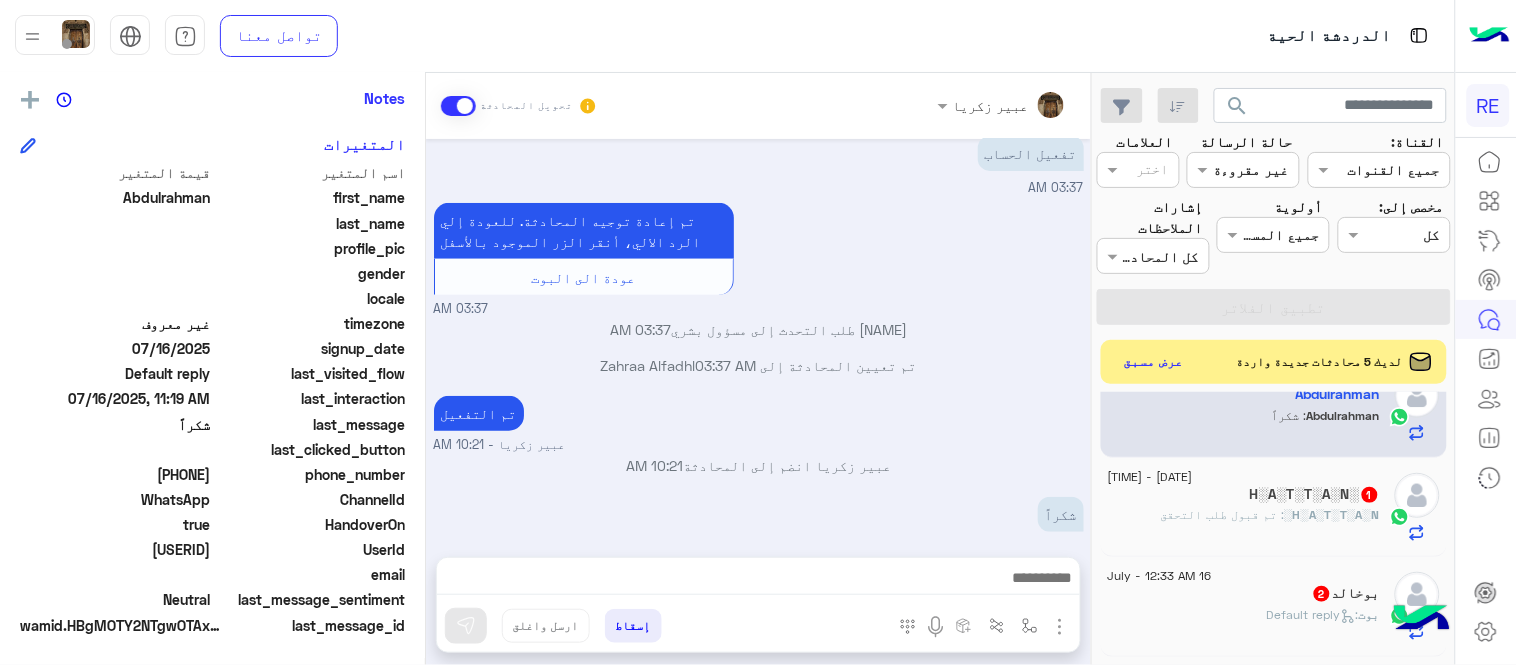 click on ": تم قبول طلب التحقق" 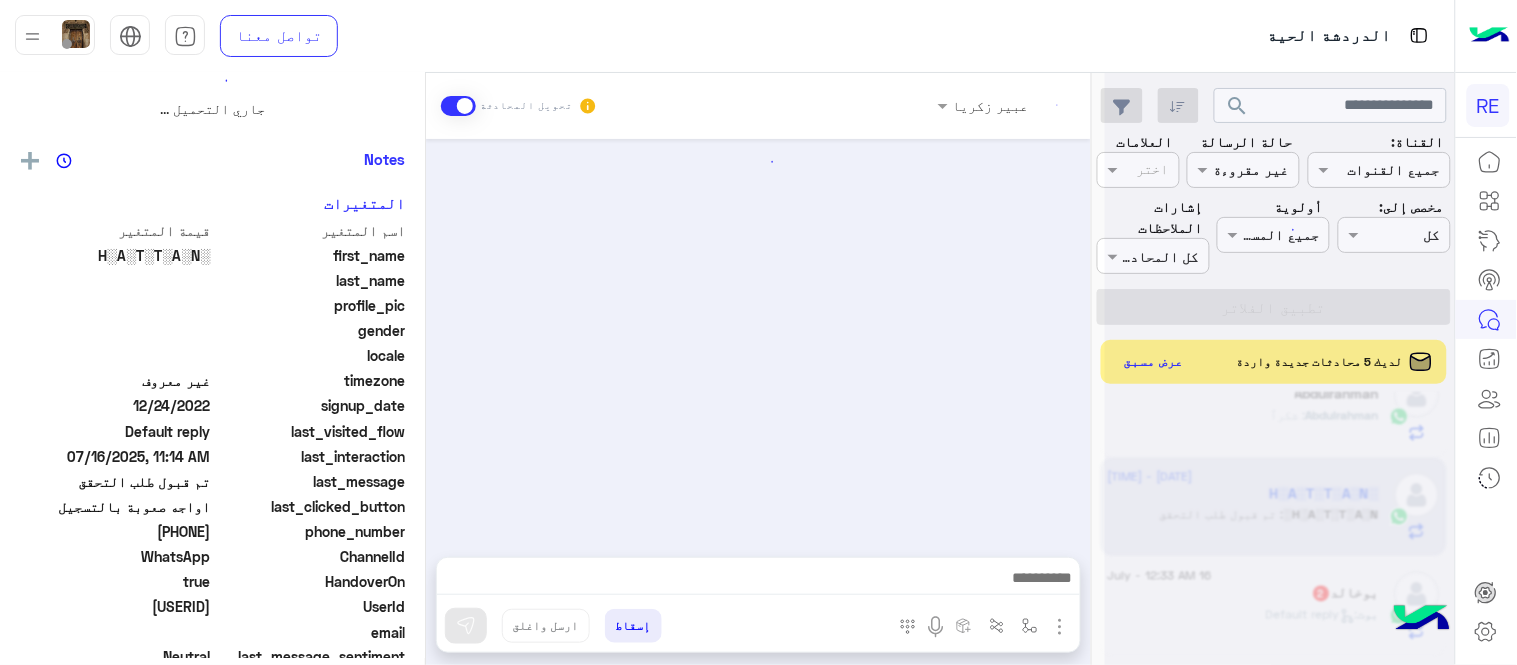 scroll, scrollTop: 0, scrollLeft: 0, axis: both 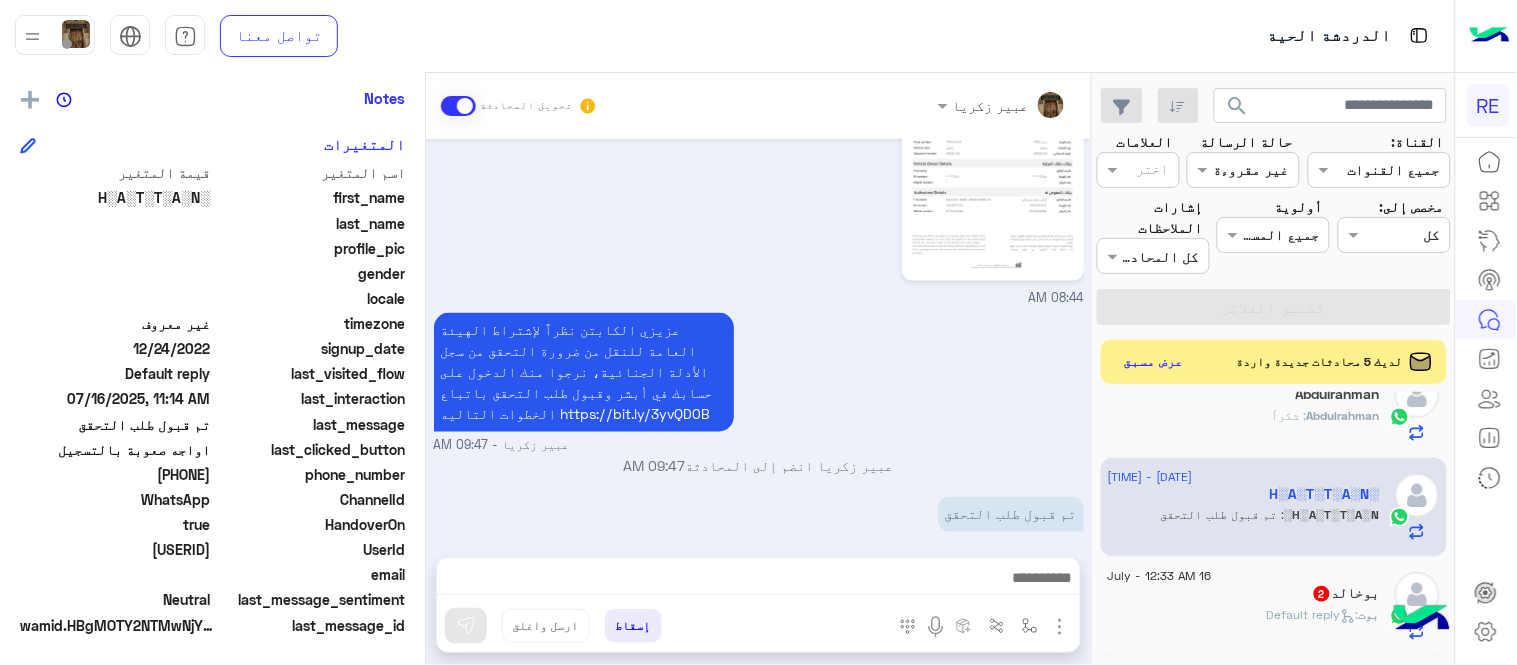 drag, startPoint x: 135, startPoint y: 475, endPoint x: 212, endPoint y: 480, distance: 77.16217 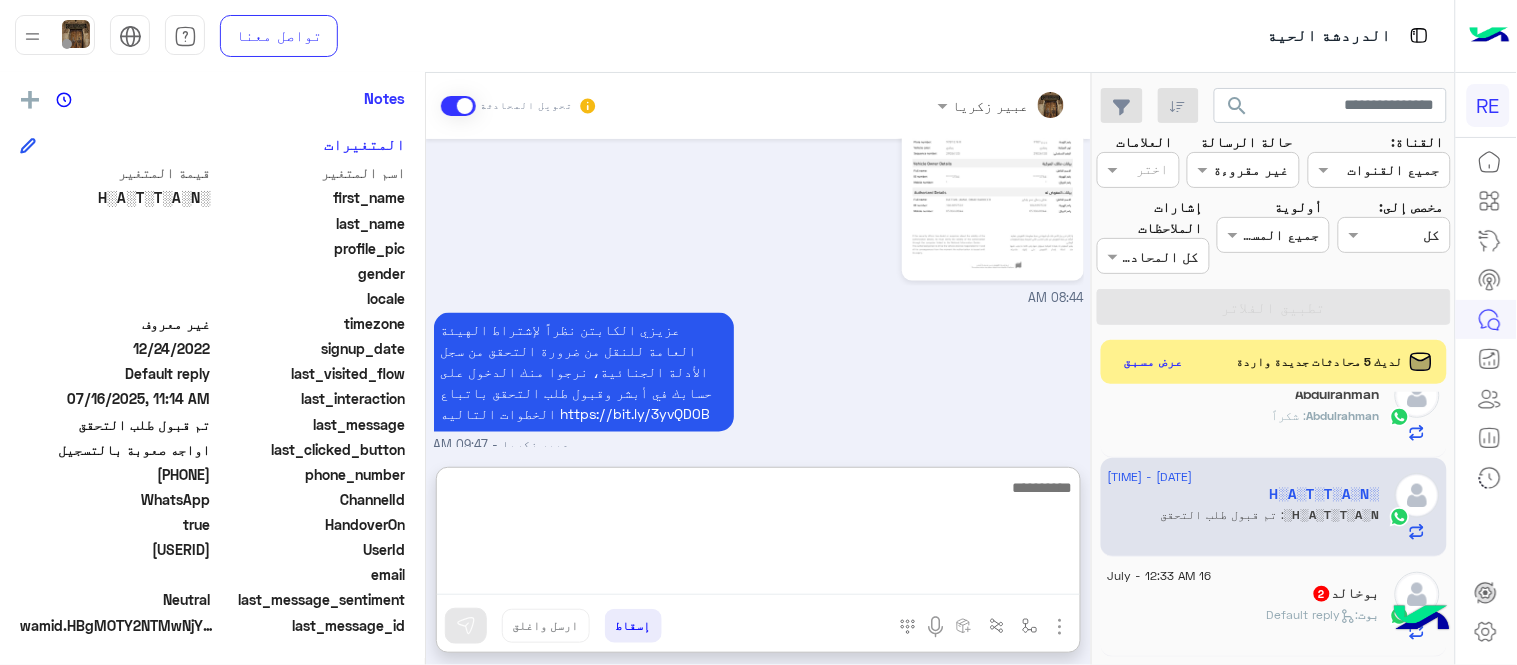 click at bounding box center (758, 535) 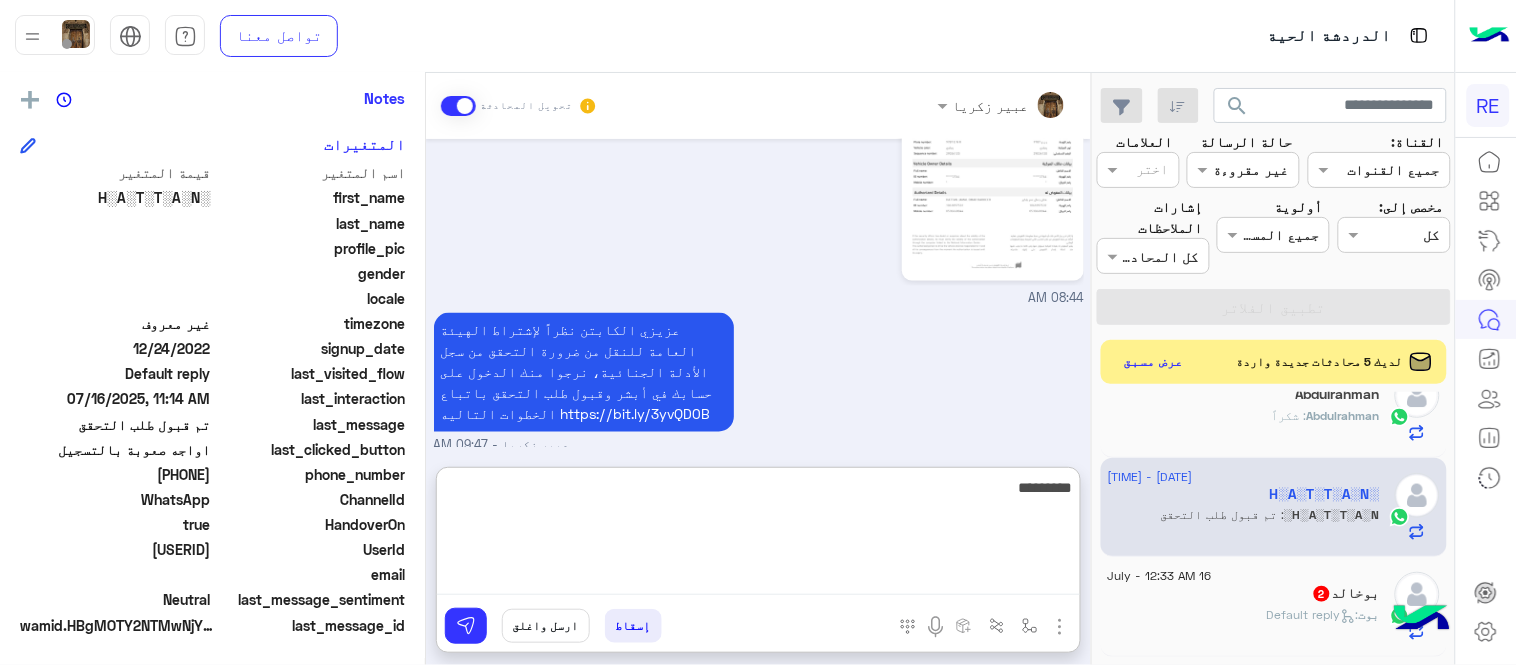 type on "*********" 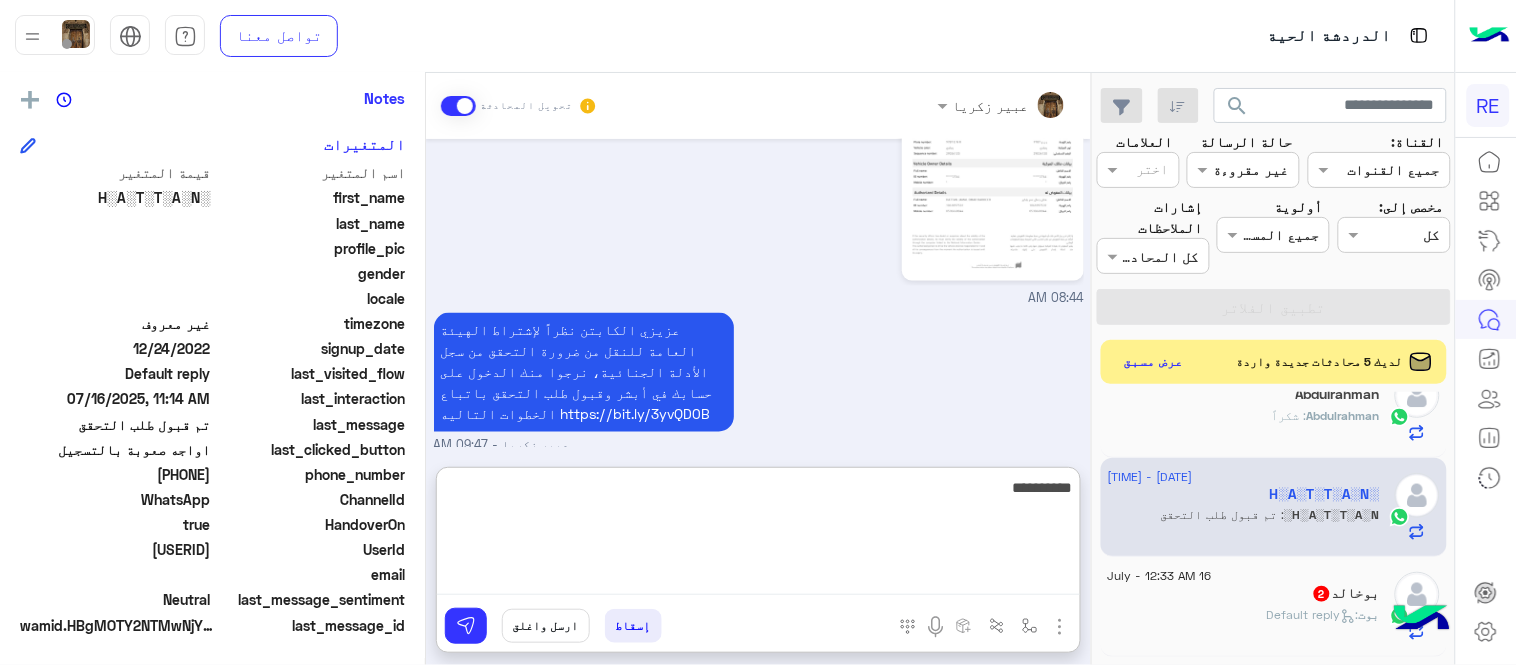 type 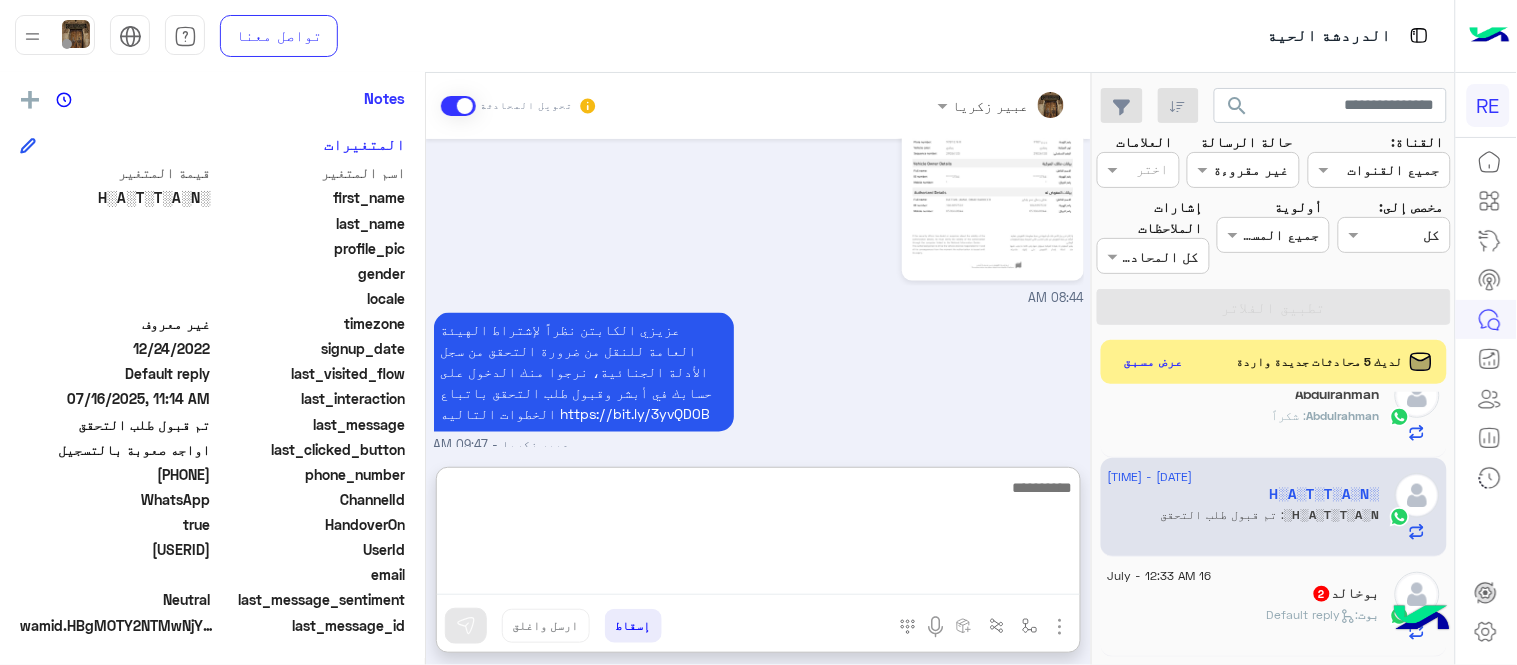 scroll, scrollTop: 934, scrollLeft: 0, axis: vertical 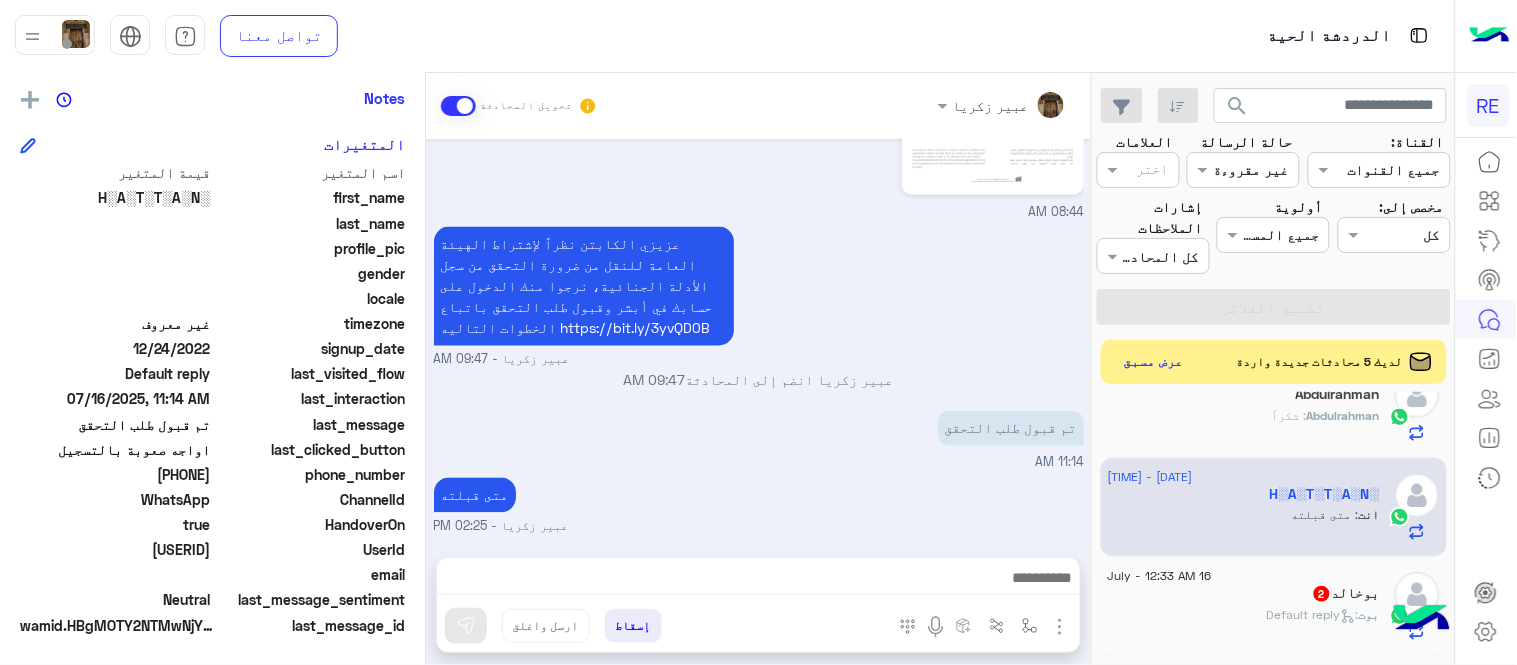 click on "Jul 16, 2025  سعدنا بتواصلك، نأمل منك توضيح استفسارك أكثر    08:43 AM  أرغب بإضافة السياره   08:43 AM  تم إعادة توجيه المحادثة. للعودة إلي الرد الالي، أنقر الزر الموجود بالأسفل  عودة الى البوت     08:43 AM   H░A░T░T░A░N░  طلب التحدث إلى مسؤول بشري   08:43 AM       تم تعيين المحادثة إلى Zahraa Alfadhl   08:43 AM        08:43 AM    08:44 AM  عزيزي الكابتن
نظراً لإشتراط الهيئة العامة للنقل من ضرورة التحقق من سجل الأدلة الجنائية، نرجوا منك الدخول على حسابك في أبشر وقبول طلب التحقق باتباع الخطوات التاليه
https://bit.ly/3yvQD0B     عبير زكريا -  09:47 AM   عبير زكريا انضم إلى المحادثة   09:47 AM      تم قبول طلب التحقق   11:14 AM  متى قبلته" at bounding box center (758, 338) 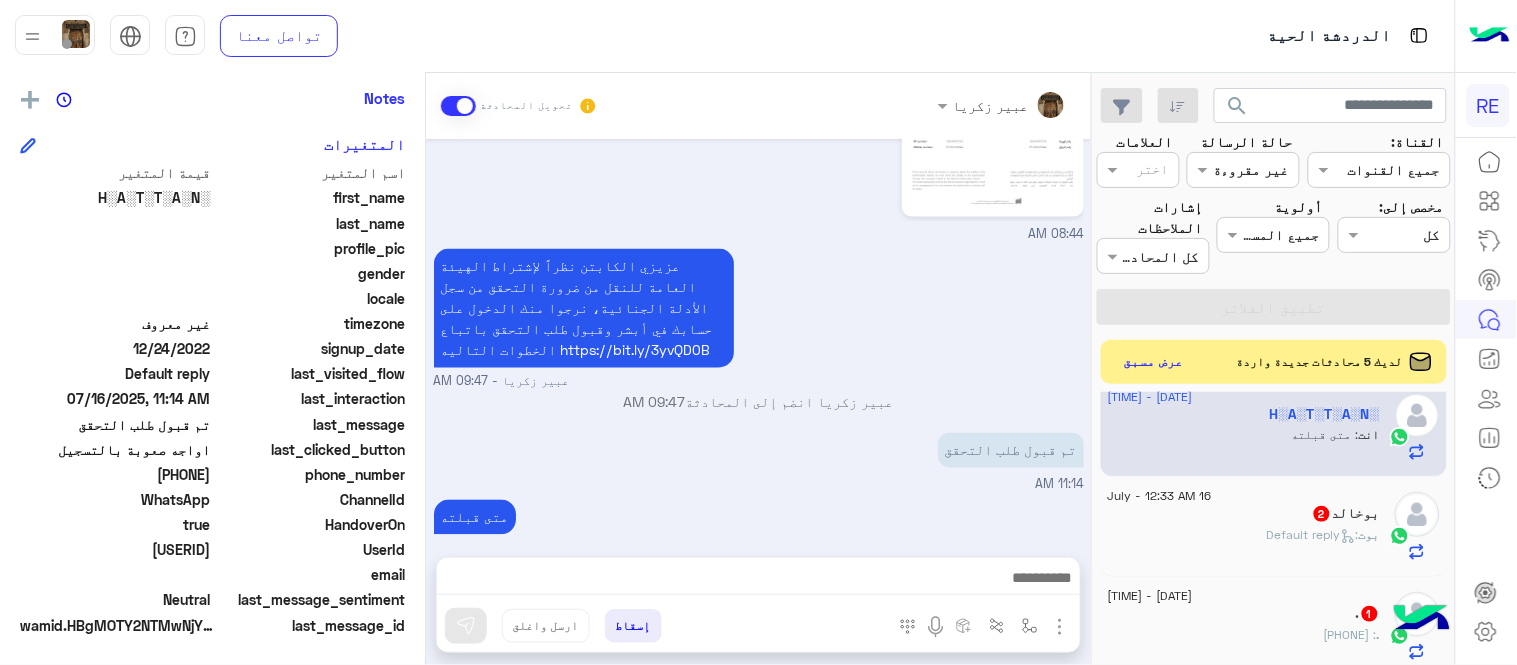 scroll, scrollTop: 1332, scrollLeft: 0, axis: vertical 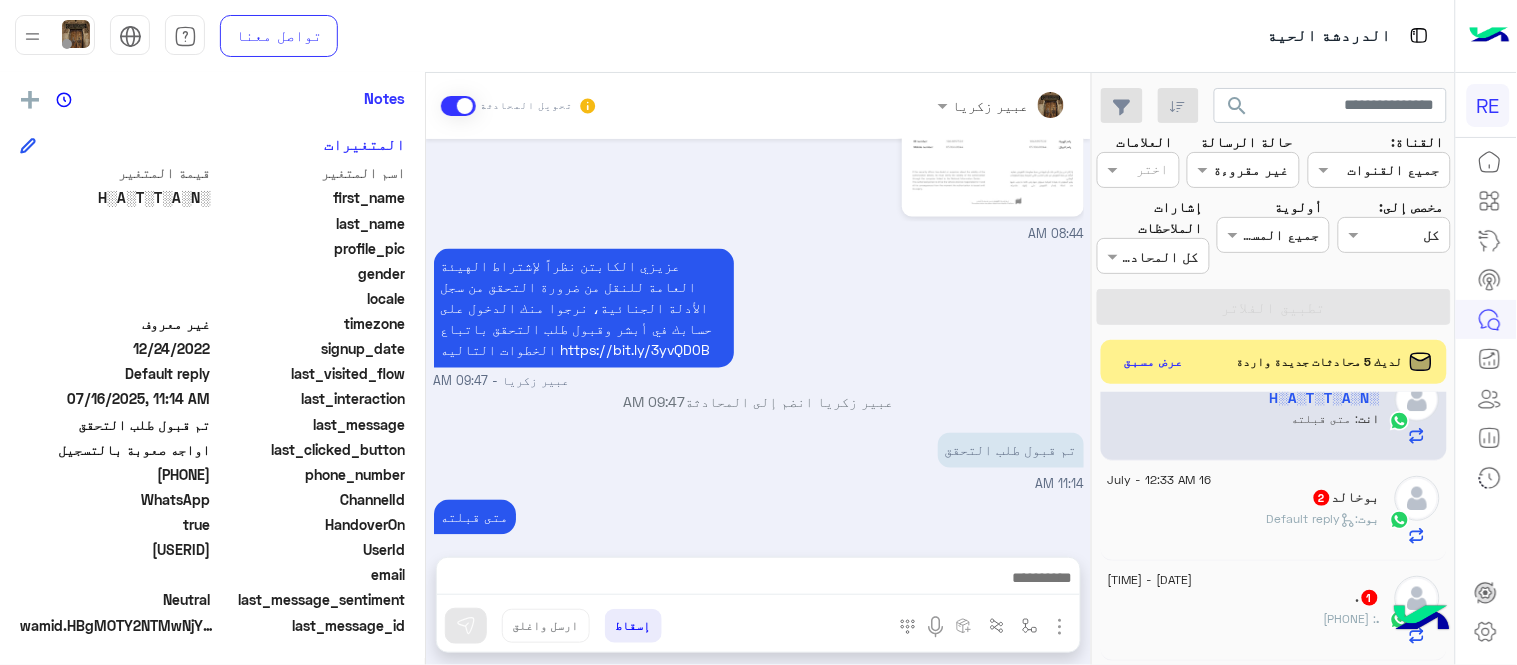 click on ":   Default reply" 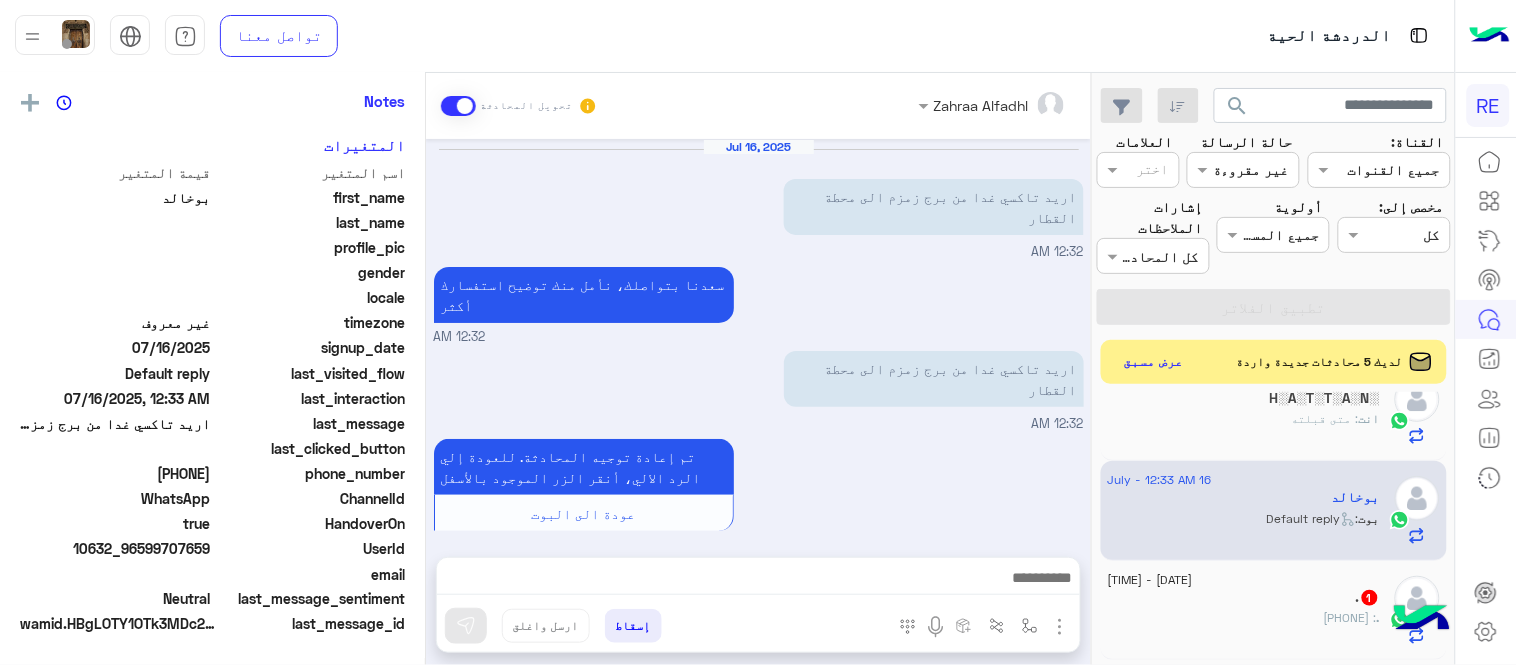 scroll, scrollTop: 27, scrollLeft: 0, axis: vertical 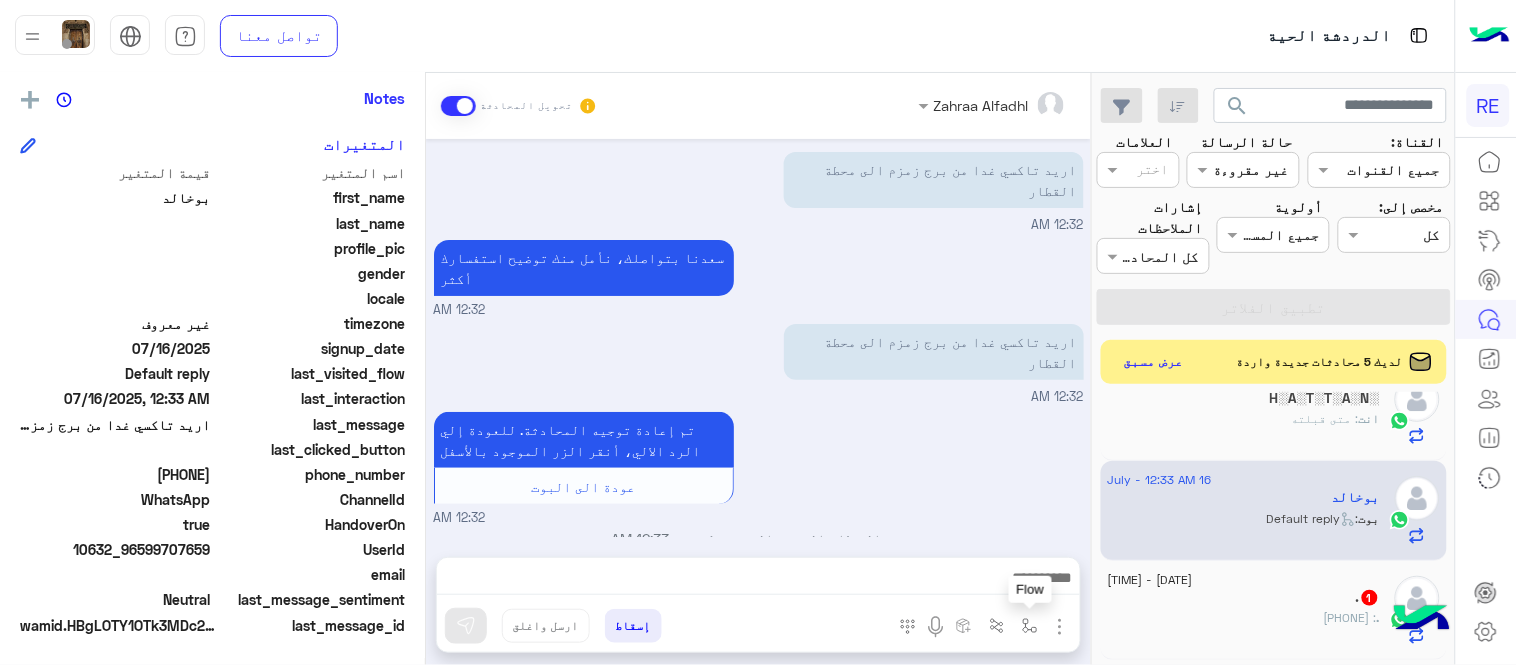 click at bounding box center [1030, 625] 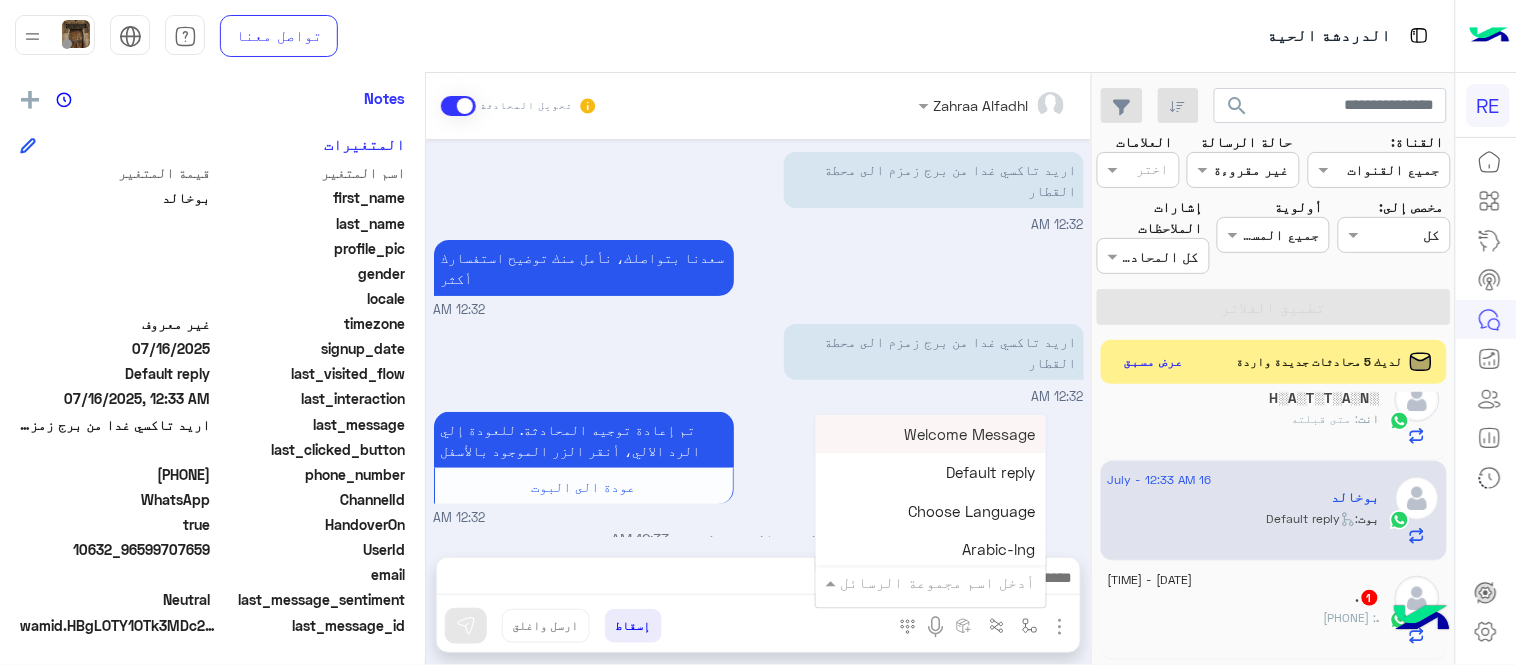 click at bounding box center [959, 582] 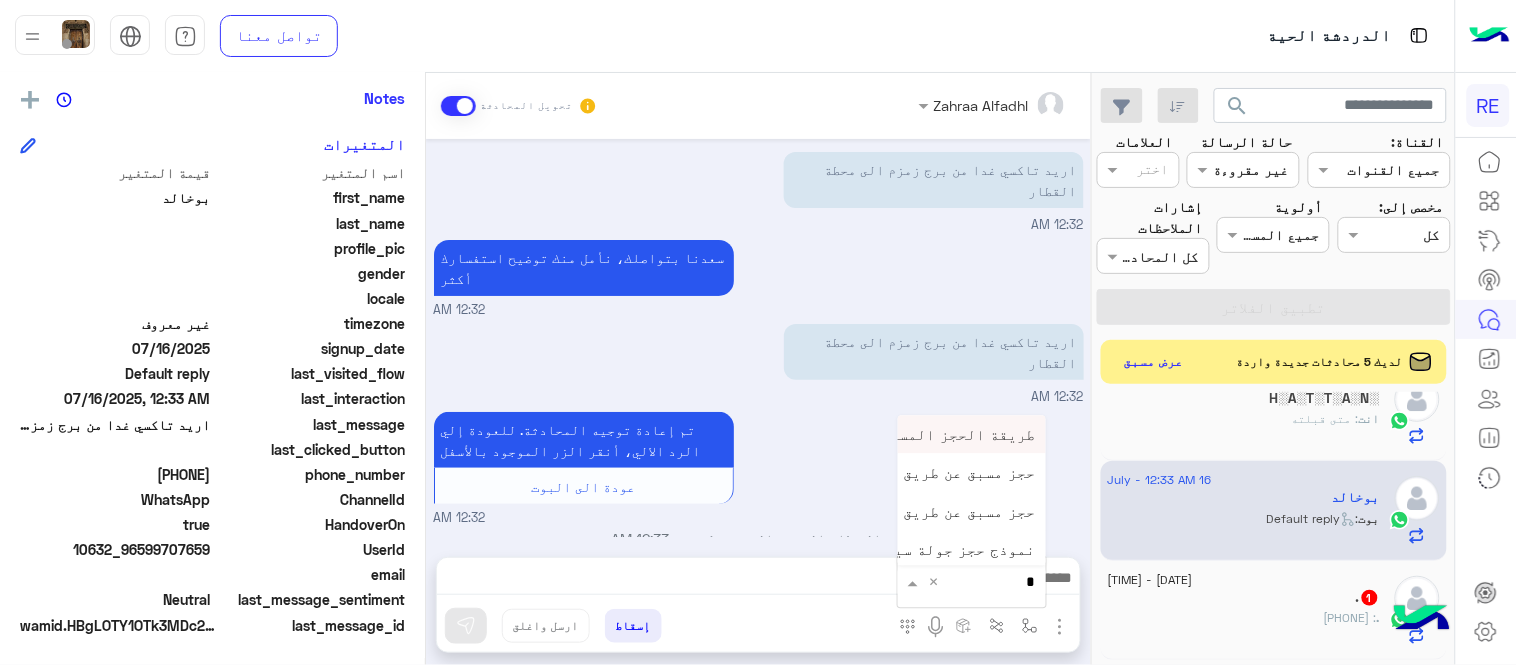 type on "**" 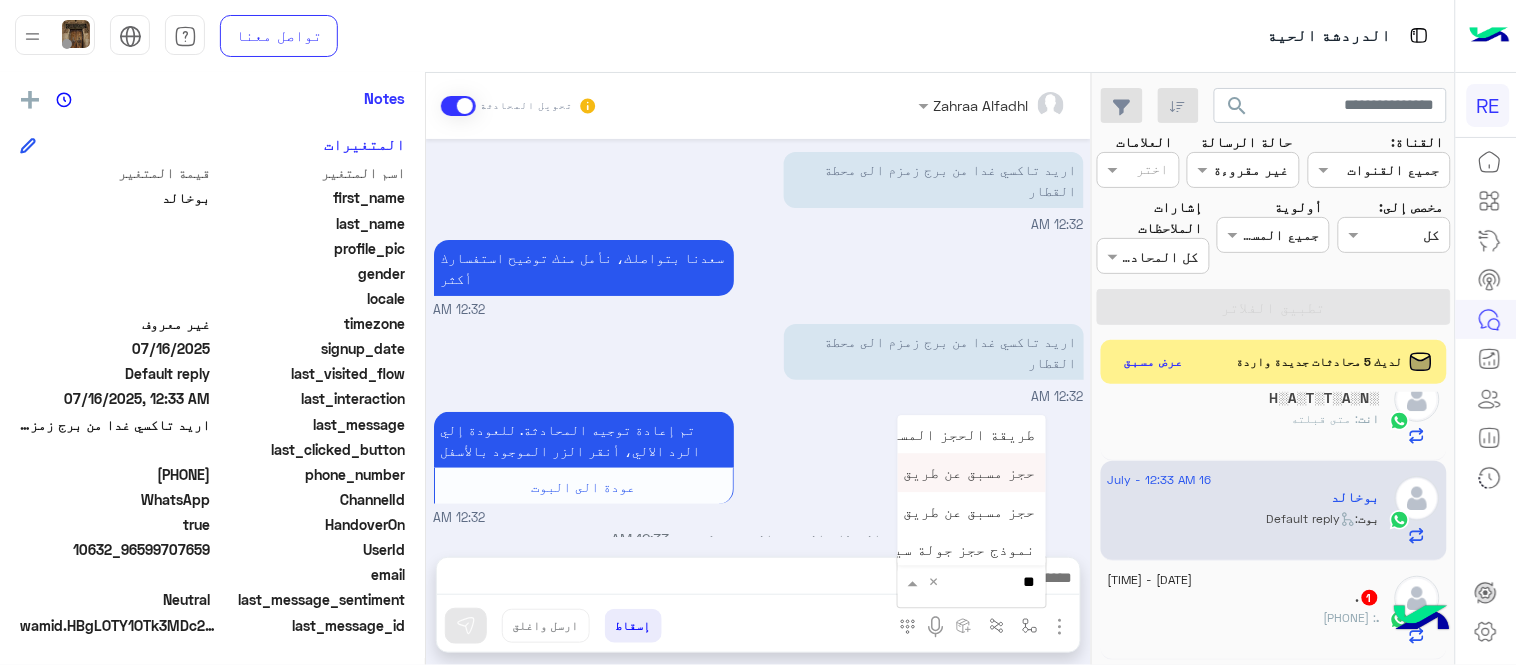 click on "حجز مسبق عن طريق الواتساب غير مكتمل" at bounding box center [972, 473] 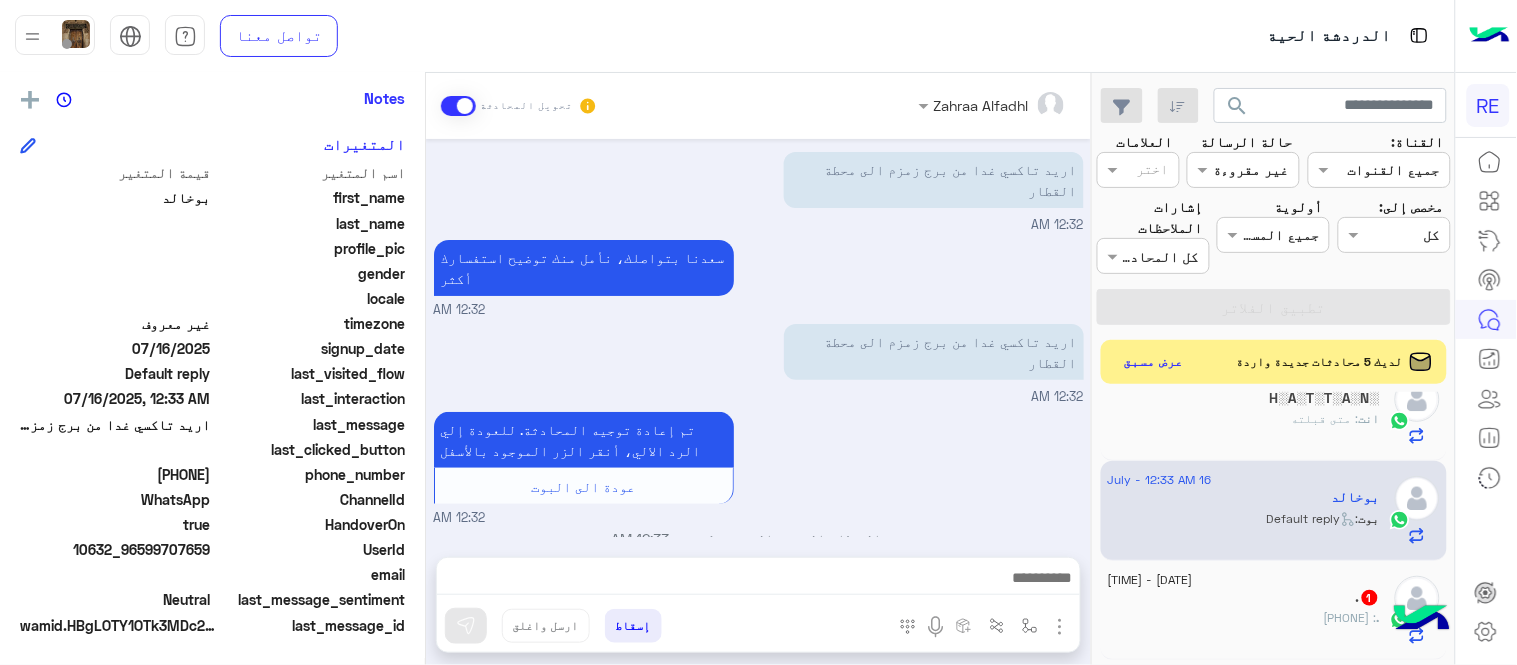 type on "**********" 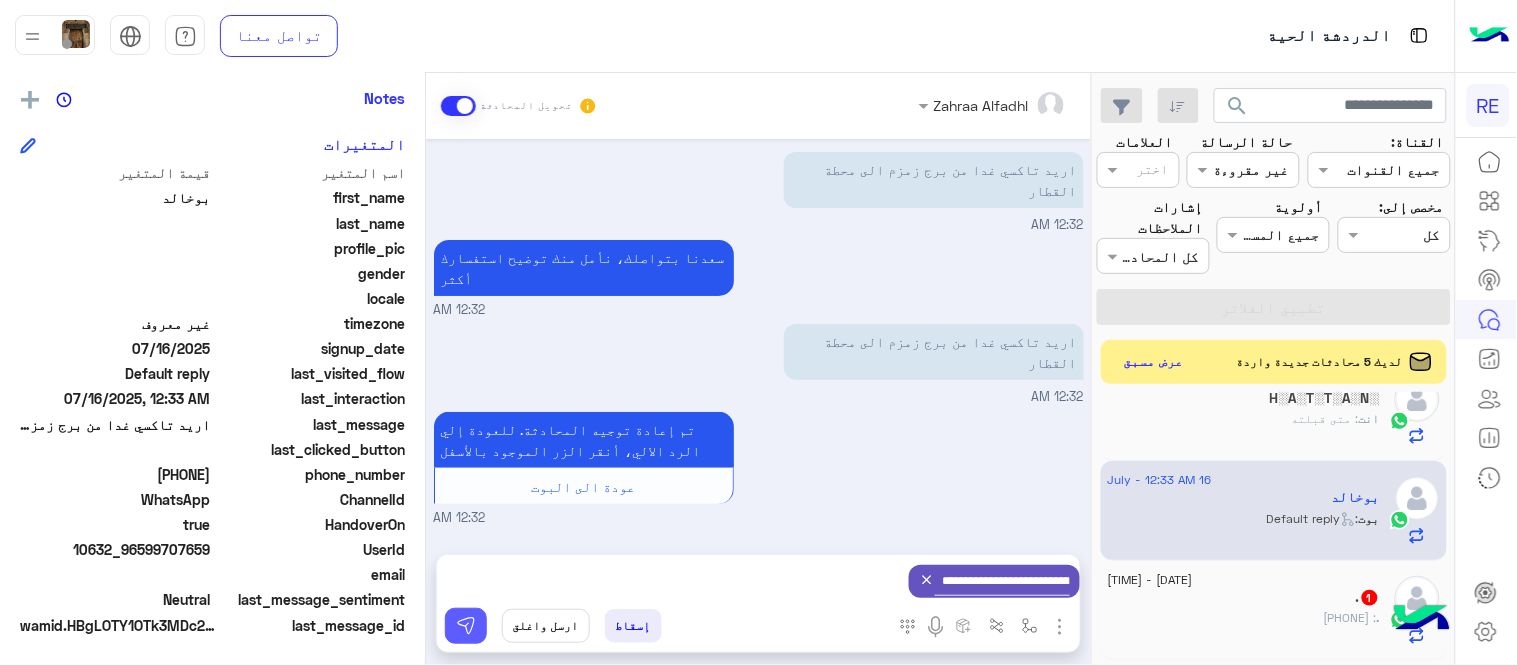 click at bounding box center [466, 626] 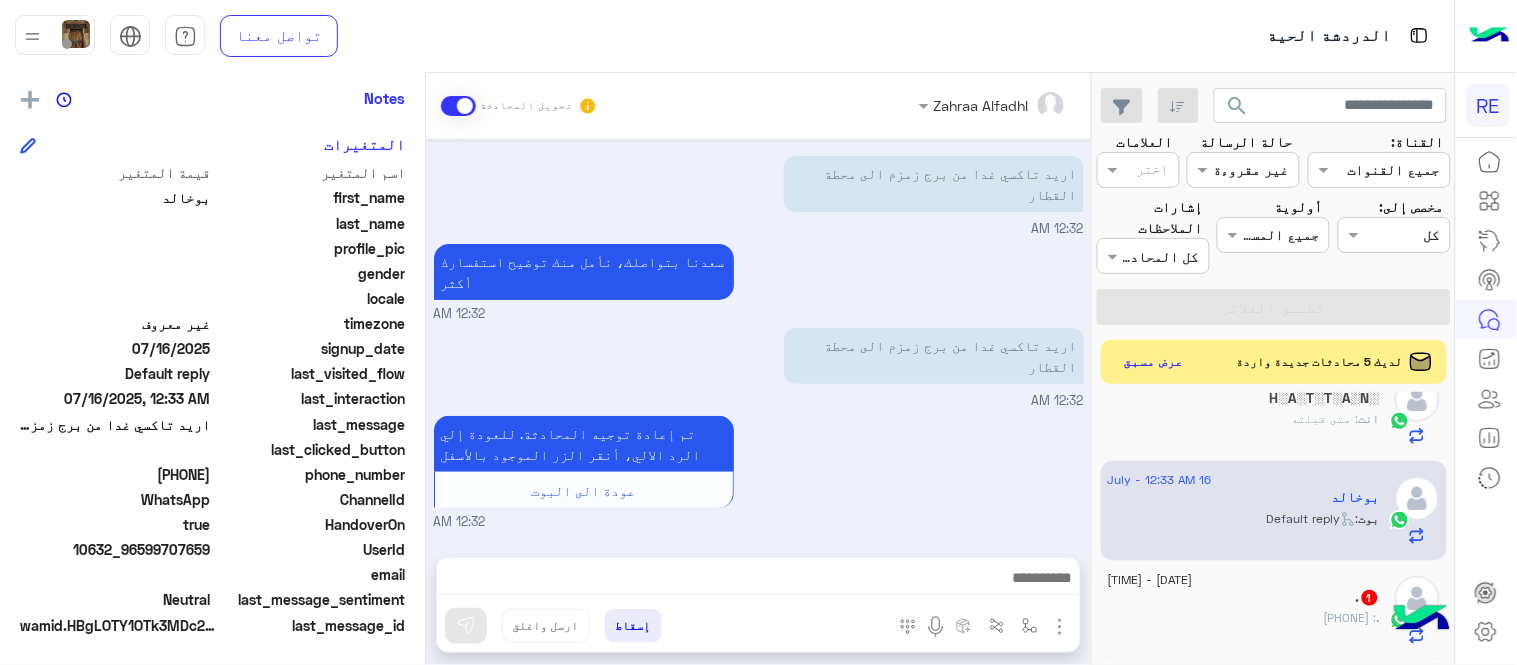 scroll, scrollTop: 27, scrollLeft: 0, axis: vertical 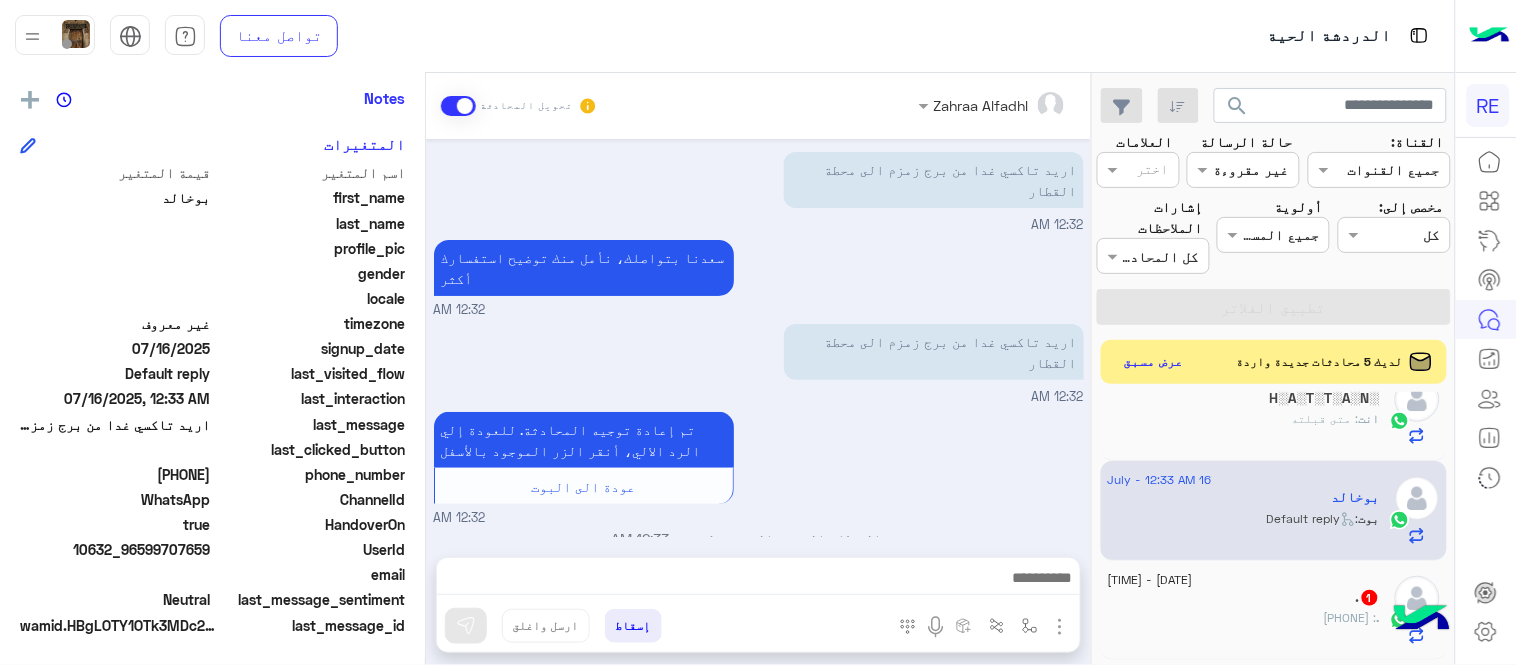 click on "تم إعادة توجيه المحادثة. للعودة إلي الرد الالي، أنقر الزر الموجود بالأسفل  عودة الى البوت     12:32 AM" at bounding box center [759, 467] 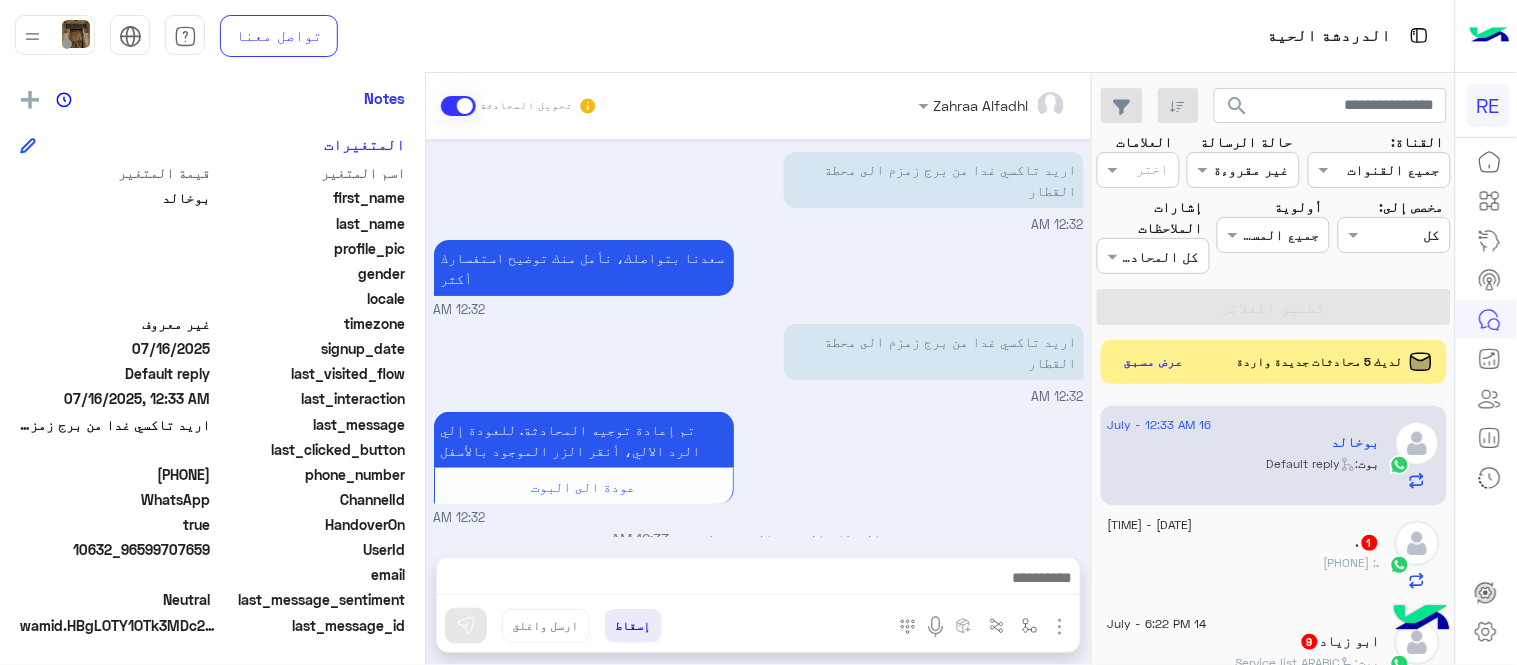 scroll, scrollTop: 1404, scrollLeft: 0, axis: vertical 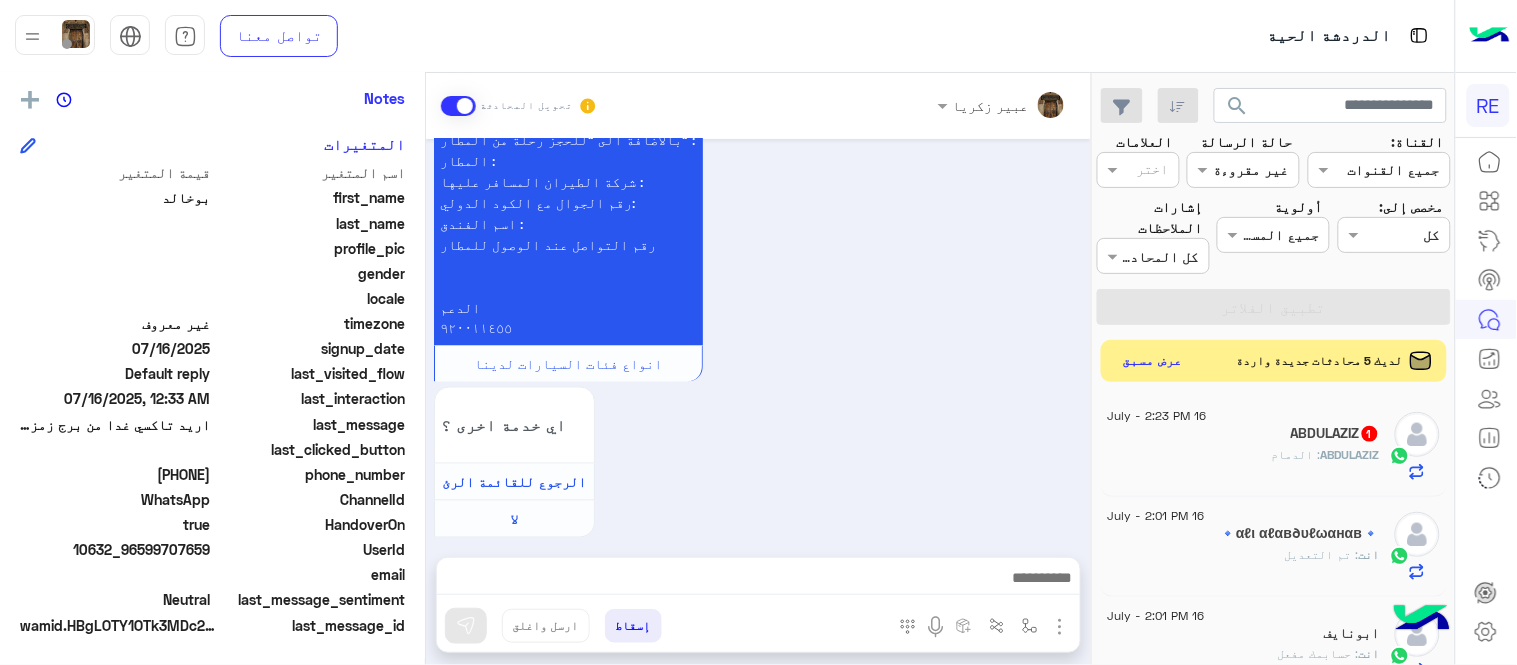 click on "عرض مسبق" 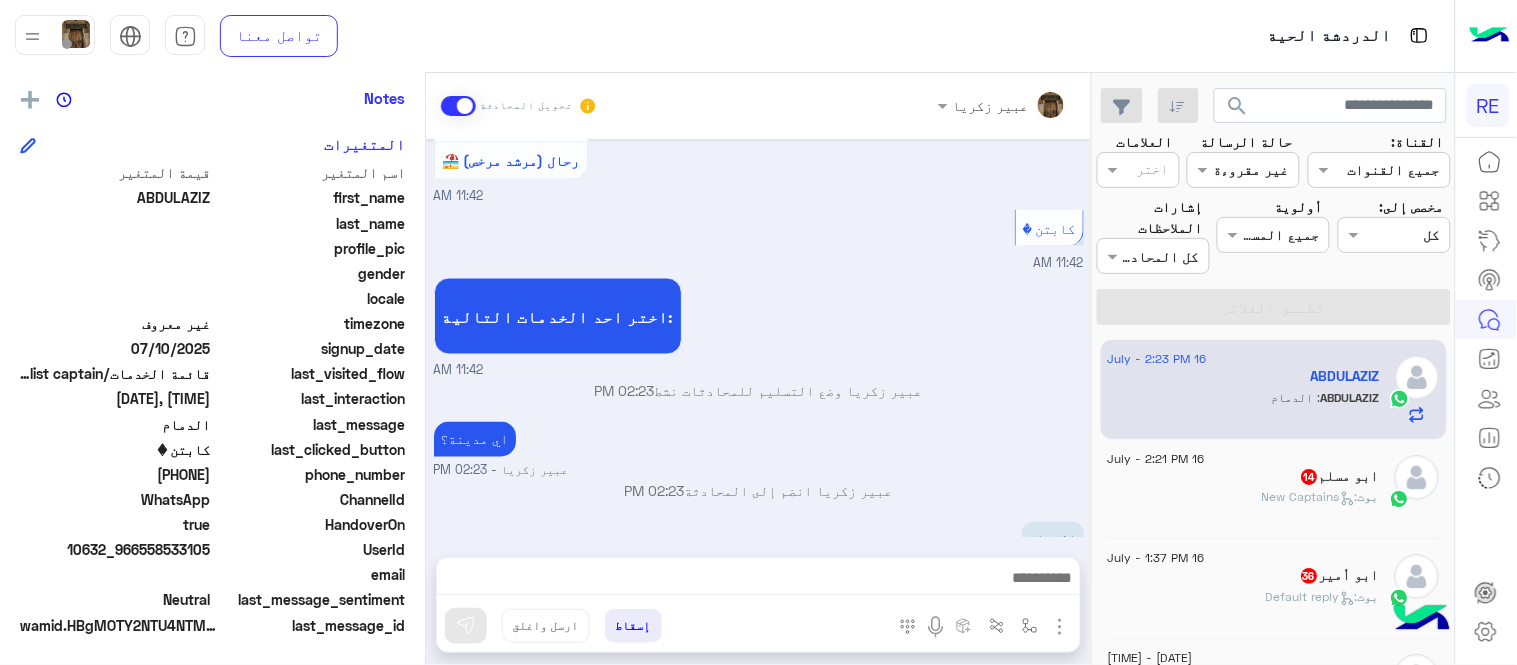 scroll, scrollTop: 875, scrollLeft: 0, axis: vertical 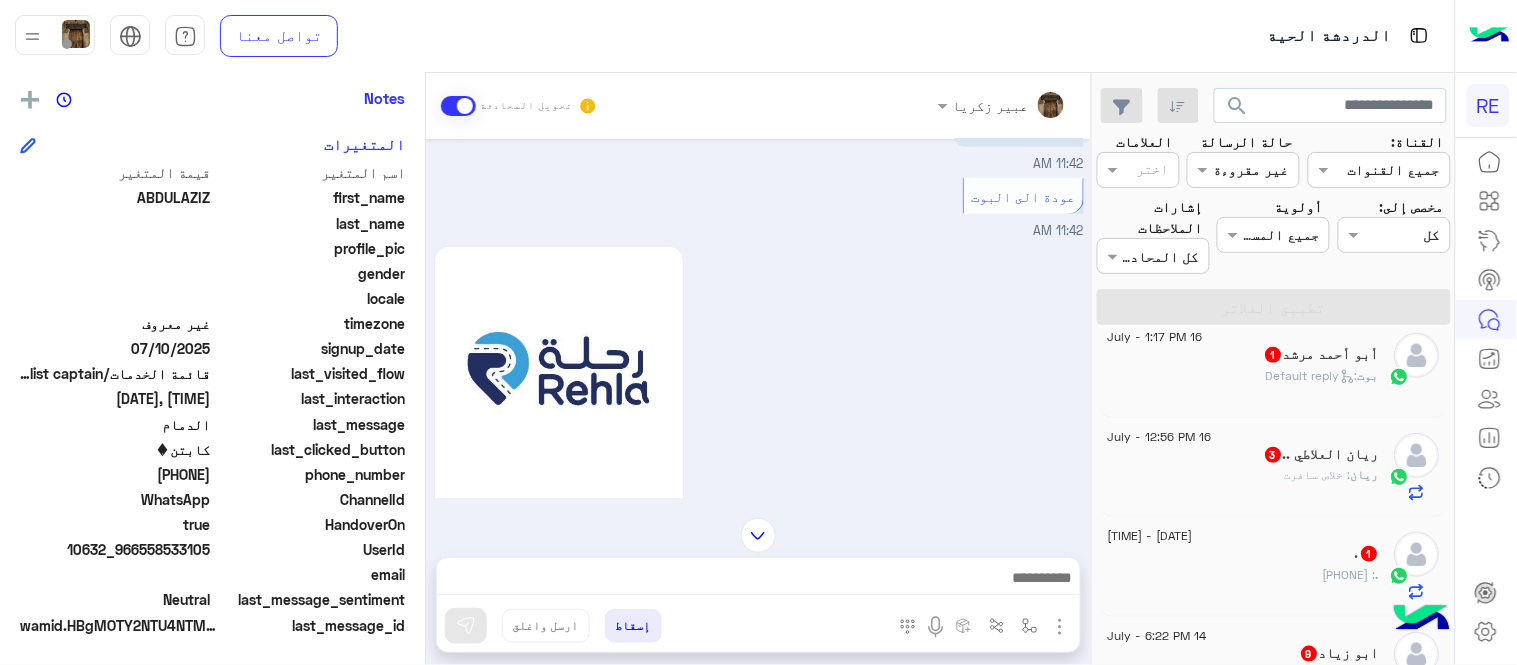 click on "[NAME] : خلاص سافرت" 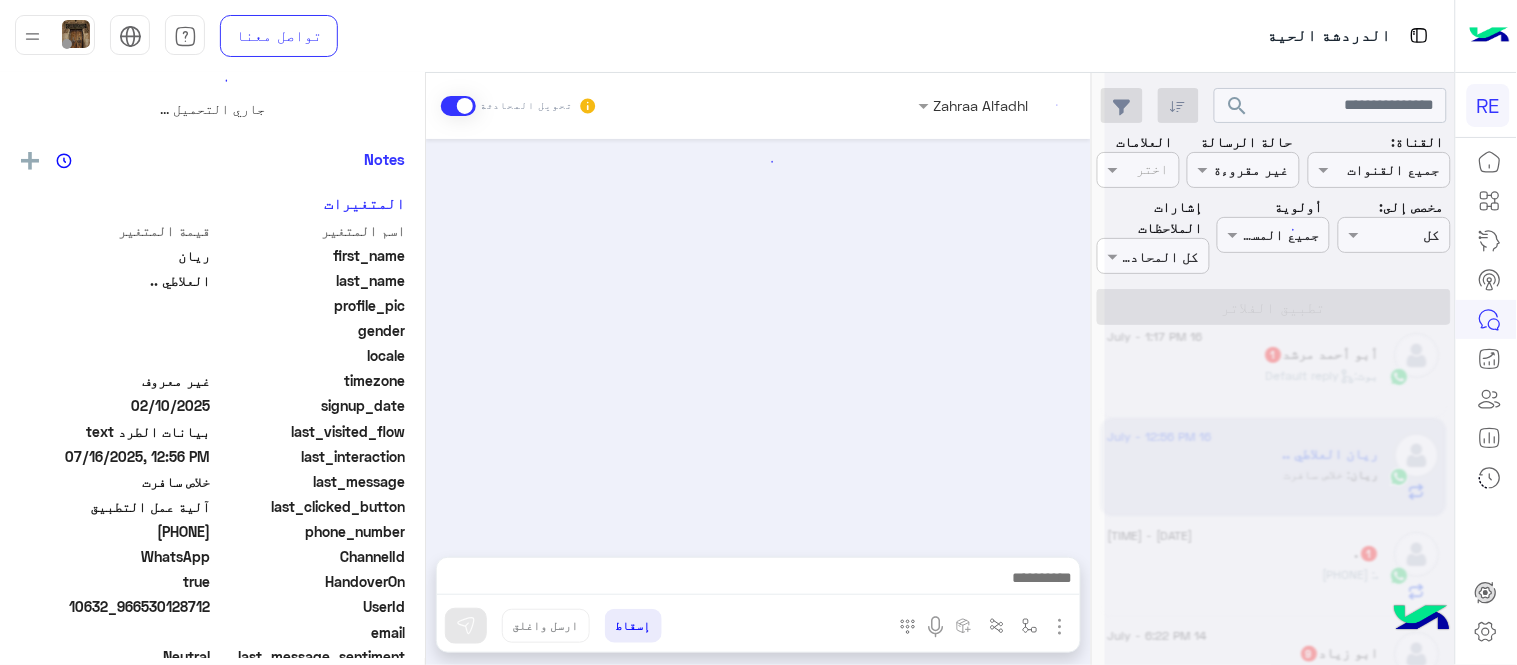 scroll, scrollTop: 0, scrollLeft: 0, axis: both 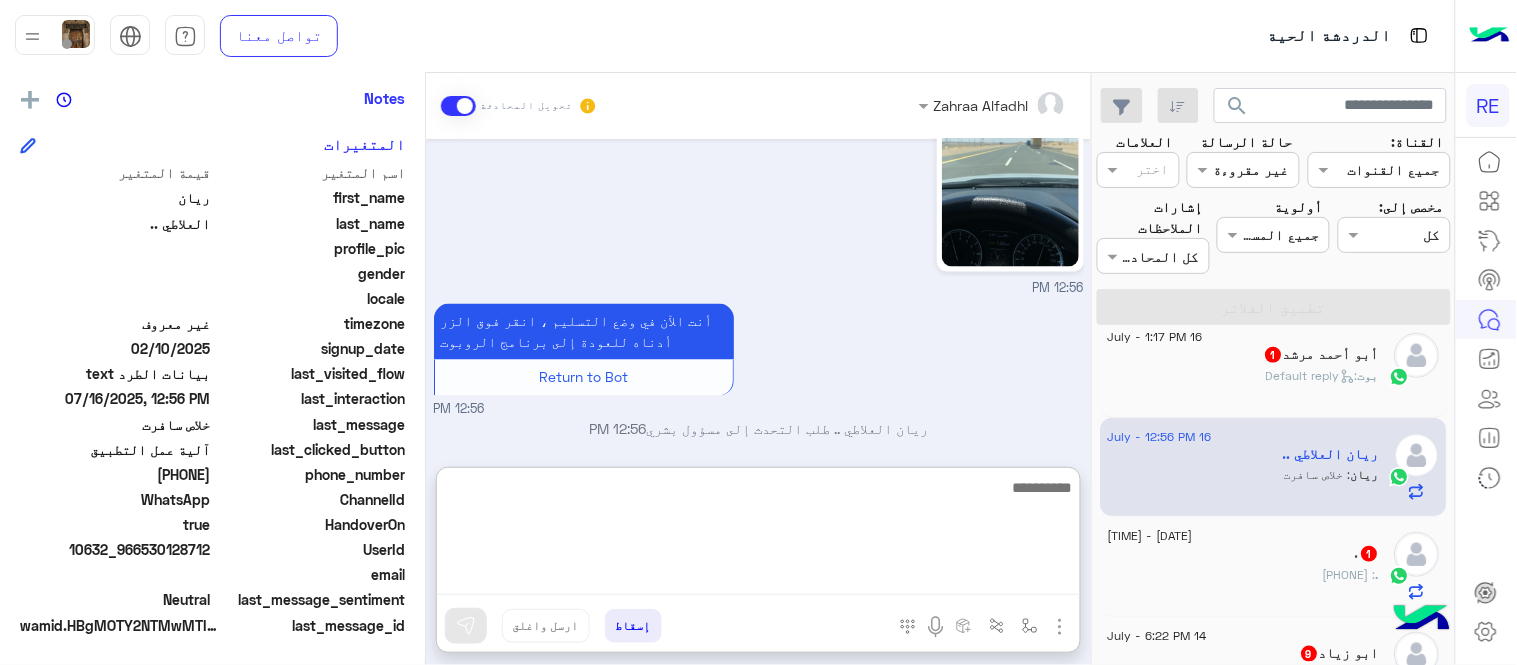 click at bounding box center (758, 535) 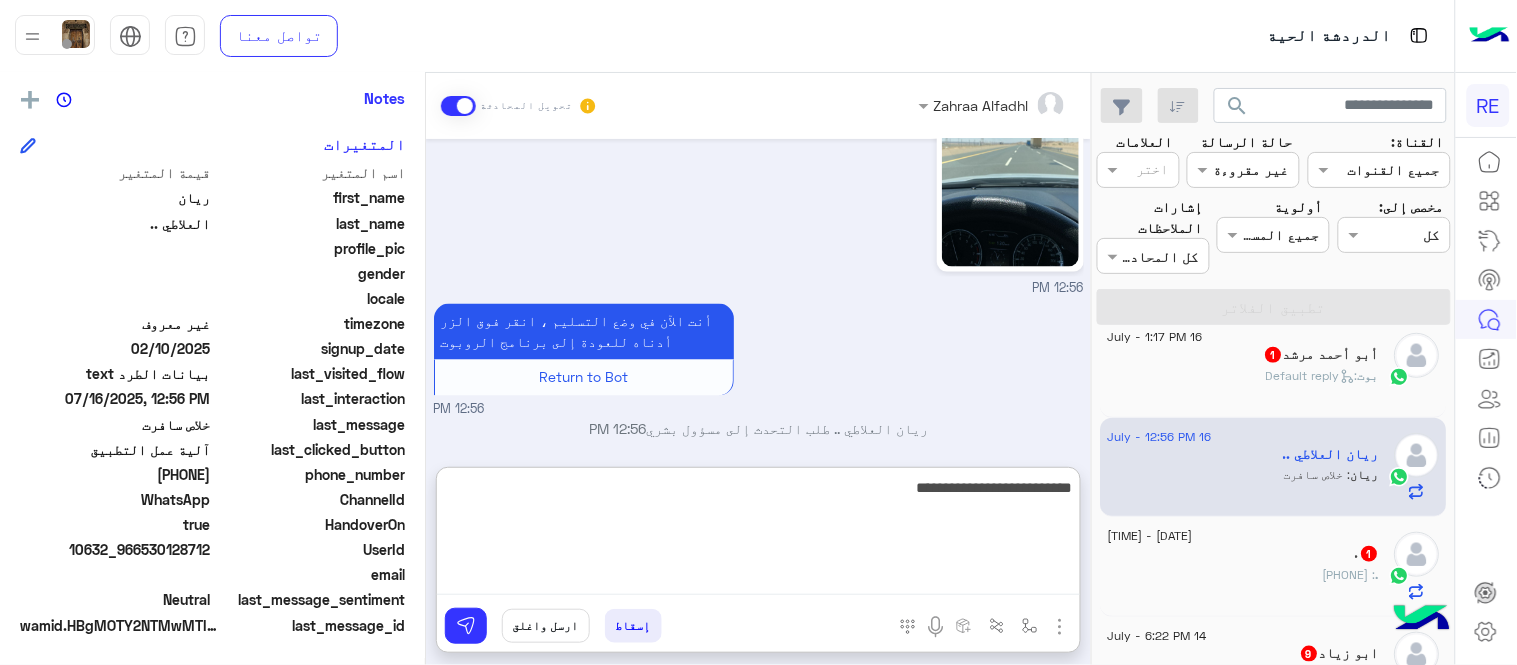 type on "**********" 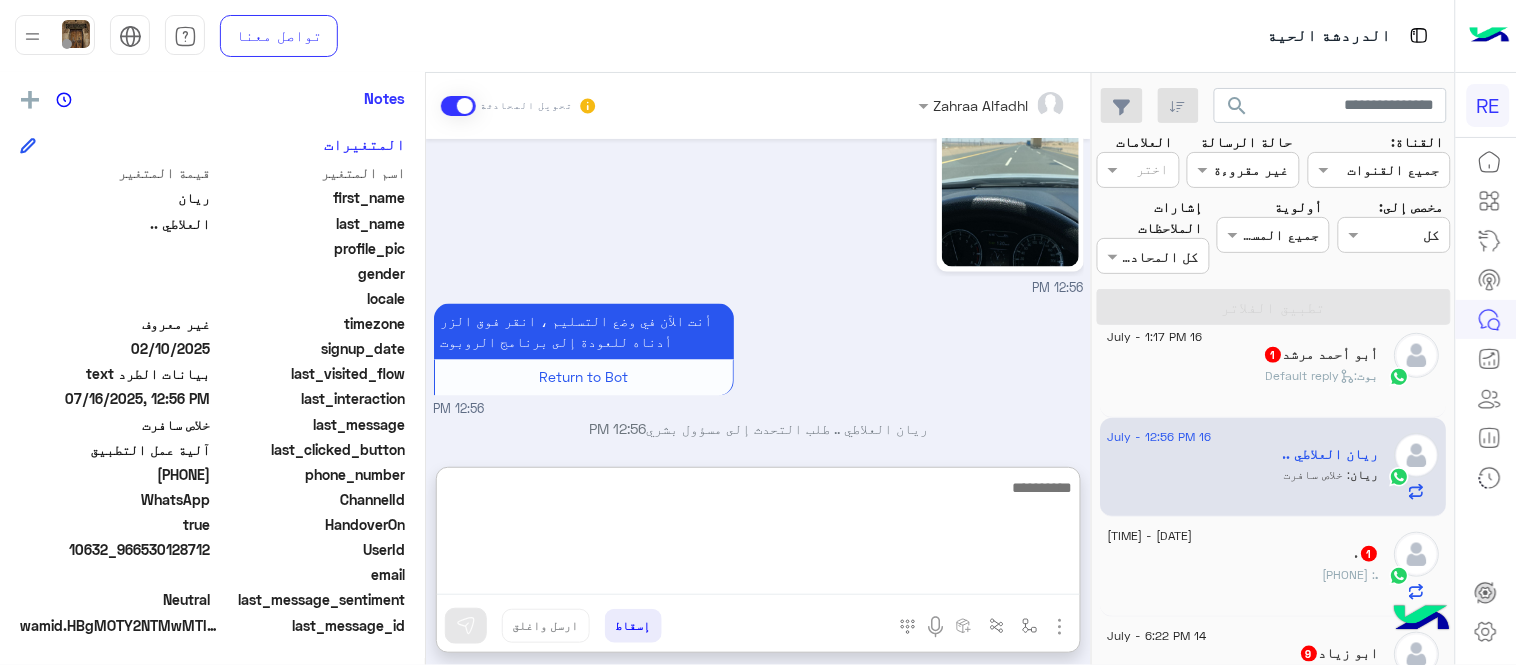 scroll, scrollTop: 988, scrollLeft: 0, axis: vertical 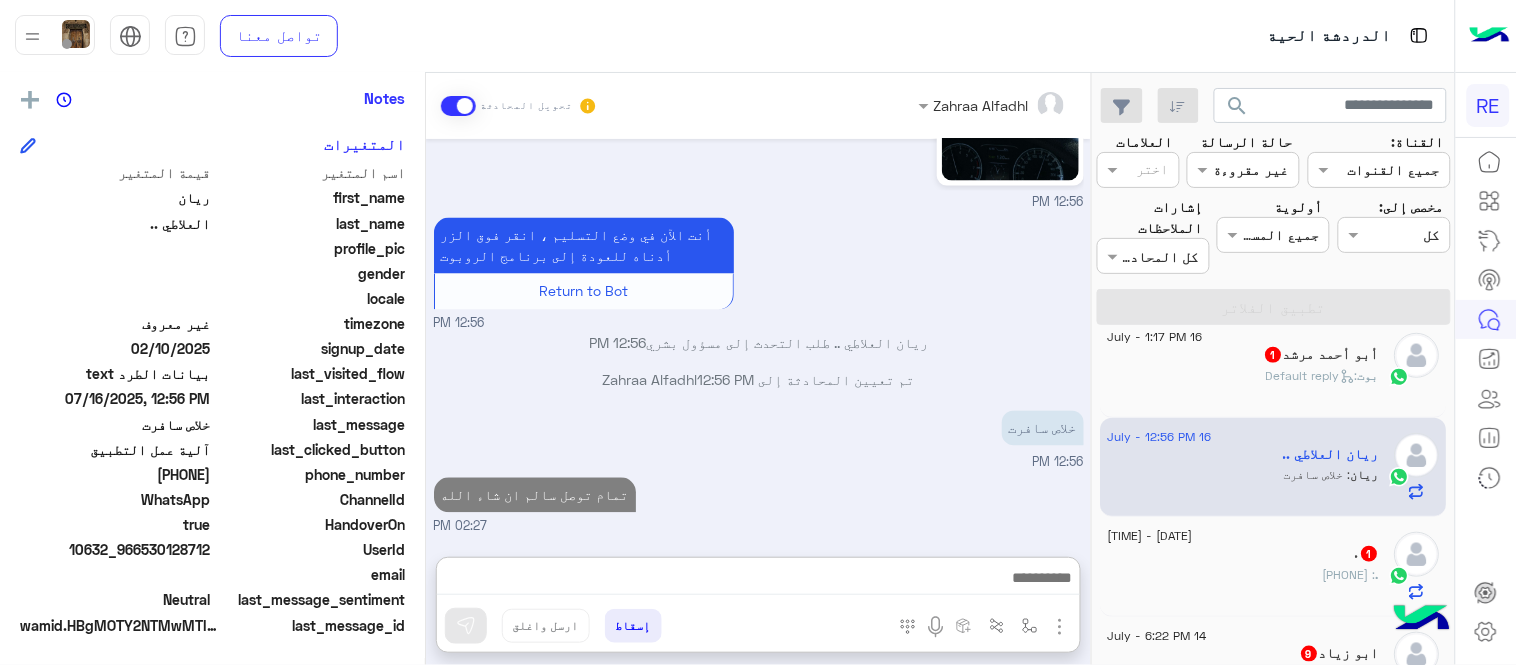 click on "Jul 16, 2025  نقل الطرود   10:22 AM  نأمل تزويدنا بمعلومات الطرد المراد إرساله: موقعك الحالي مع اللوكيشن : موقع المستلم مع اللوكيشن : نوع الطرد: كرتون ، أوراق رسمية ، طرد الوزن: رقم جوال المرسل: الاسم المرسل : بيانات المستقبل اسم المستلم: رقم جوال المستلم: صورة الطرد ( الزامي ):  عبير زكريا -  12:01 PM  نحتاج ذي البيانات رجاء  عبير زكريا -  12:01 PM  انا كابتن يكابتن   12:56 PM   ريان العلاطي .. غادر المحادثة   12:56 PM        12:56 PM  أنت الآن في وضع التسليم ، انقر فوق الزر أدناه للعودة إلى برنامج الروبوت  Return to Bot     12:56 PM   ريان العلاطي .. طلب التحدث إلى مسؤول بشري   12:56 PM       تم تعيين المحادثة إلى Zahraa Alfadhl" at bounding box center (758, 338) 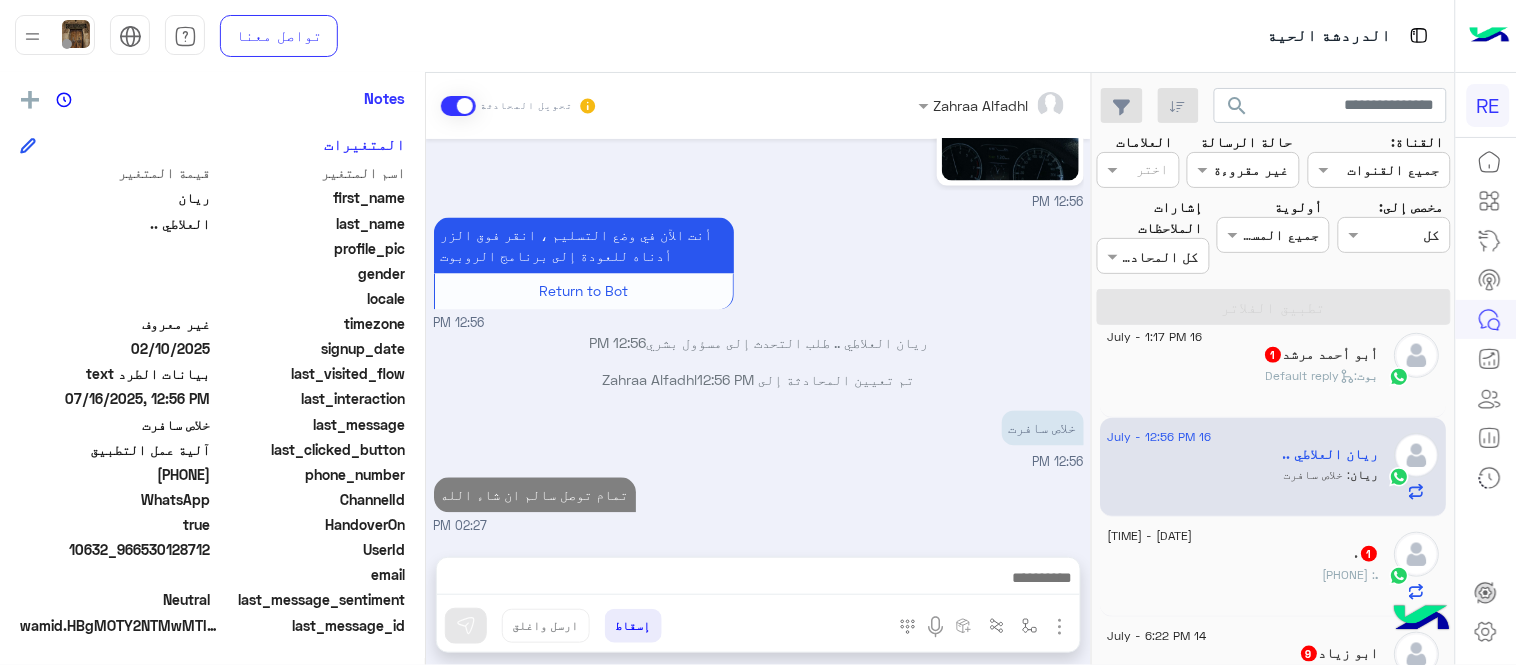 scroll, scrollTop: 898, scrollLeft: 0, axis: vertical 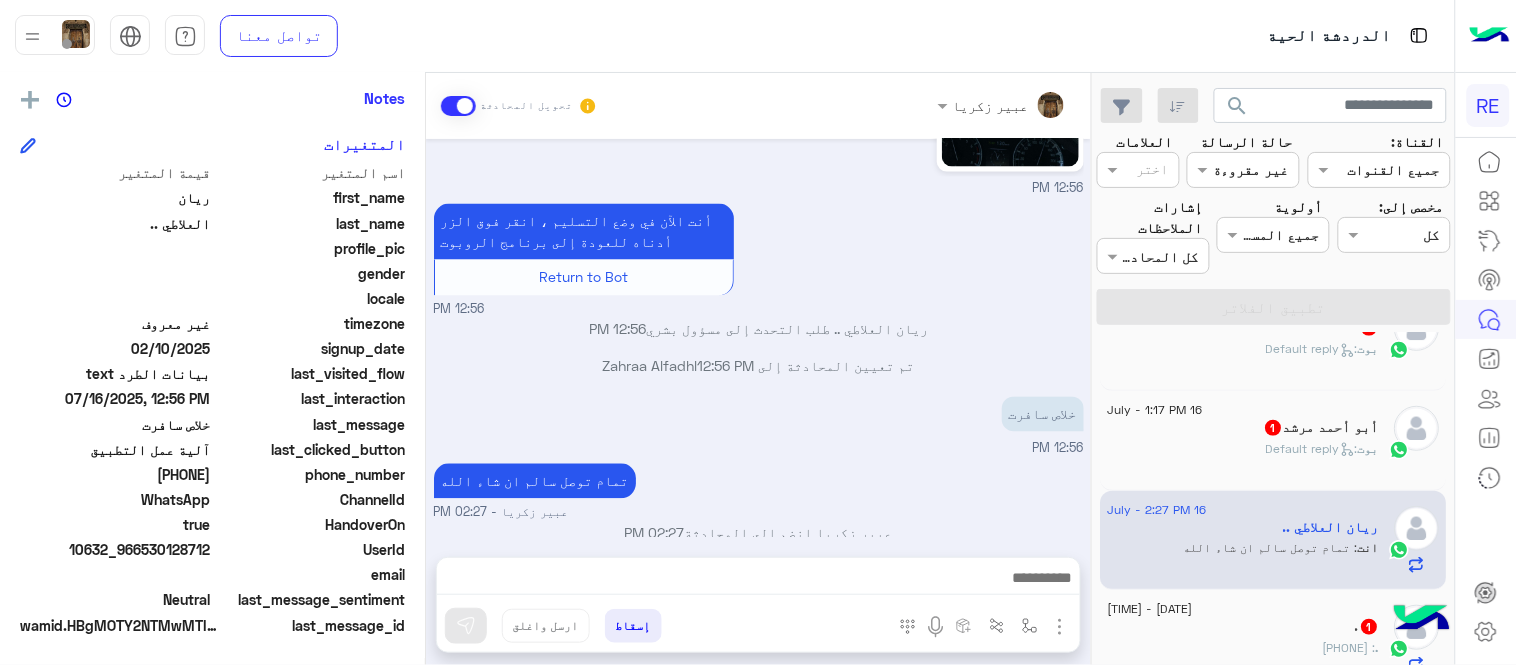 click on "بوت :   Default reply" 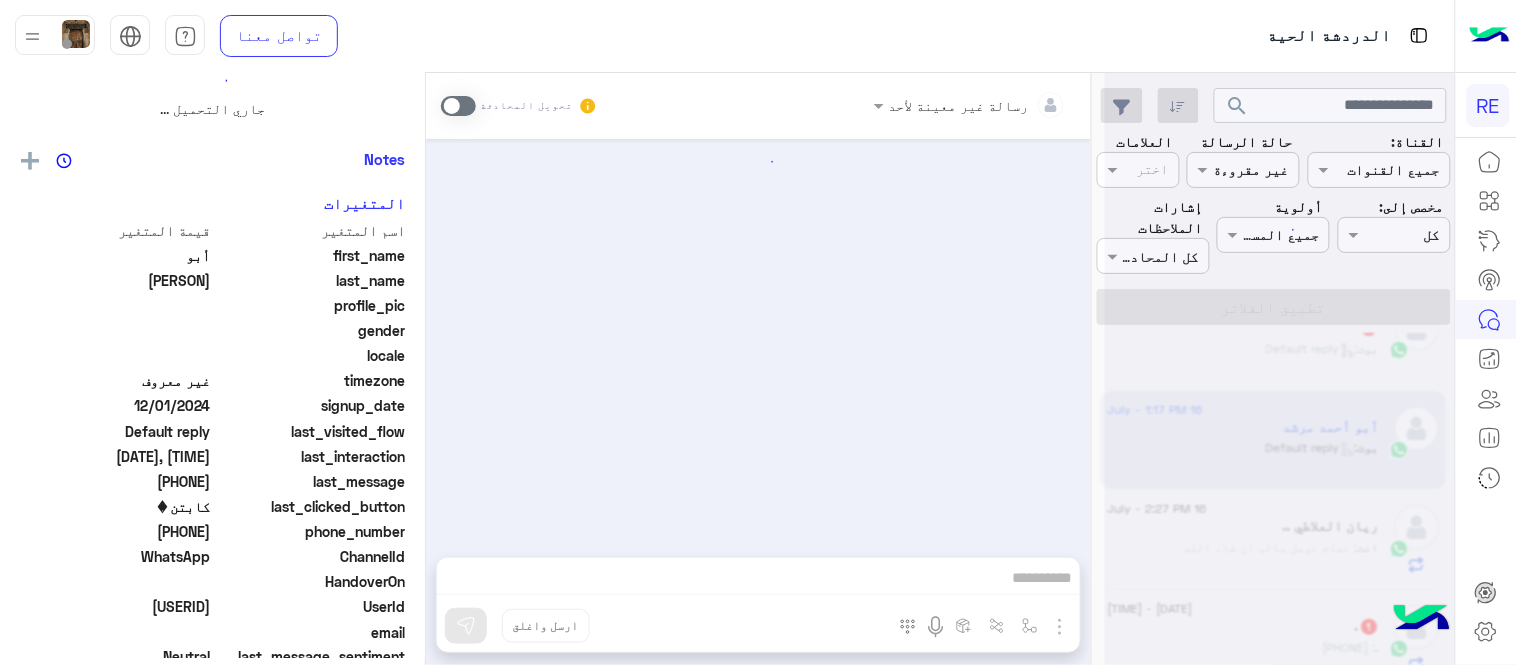 scroll, scrollTop: 0, scrollLeft: 0, axis: both 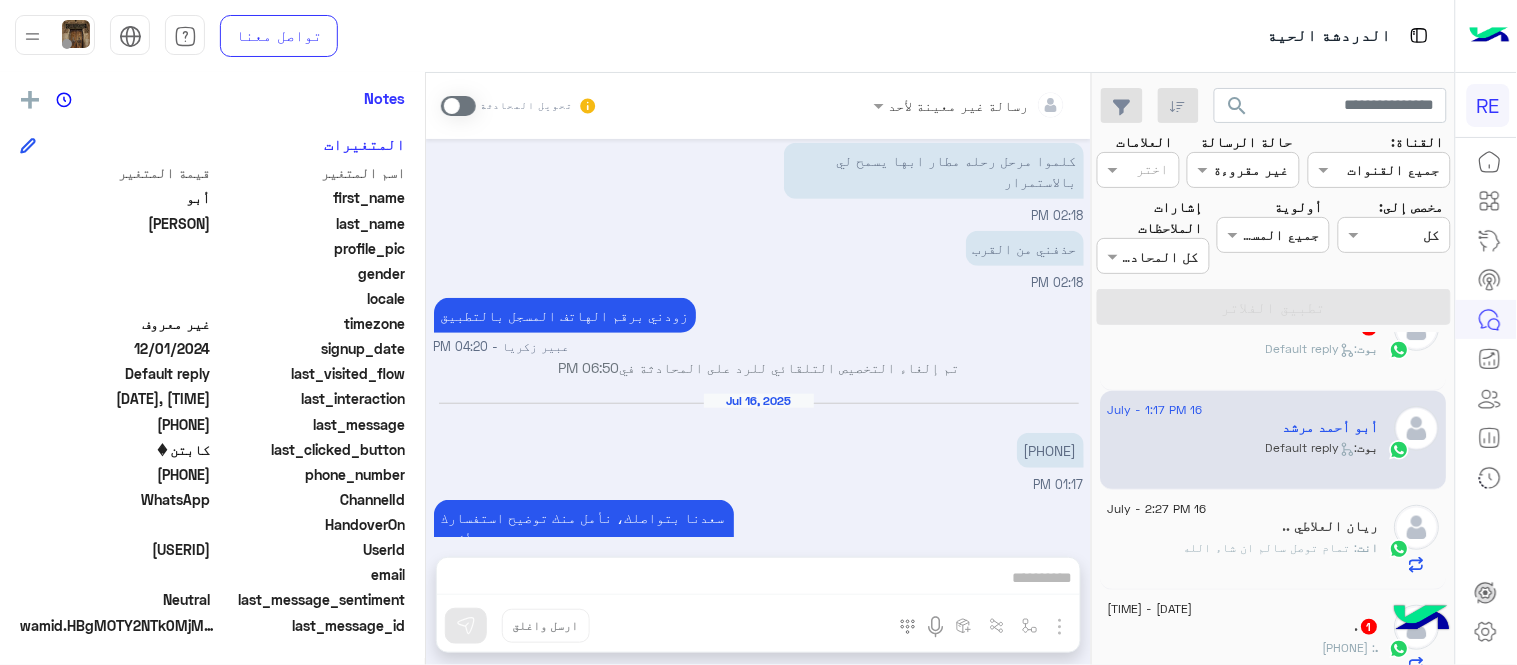 click on "[PHONE]" at bounding box center (1050, 450) 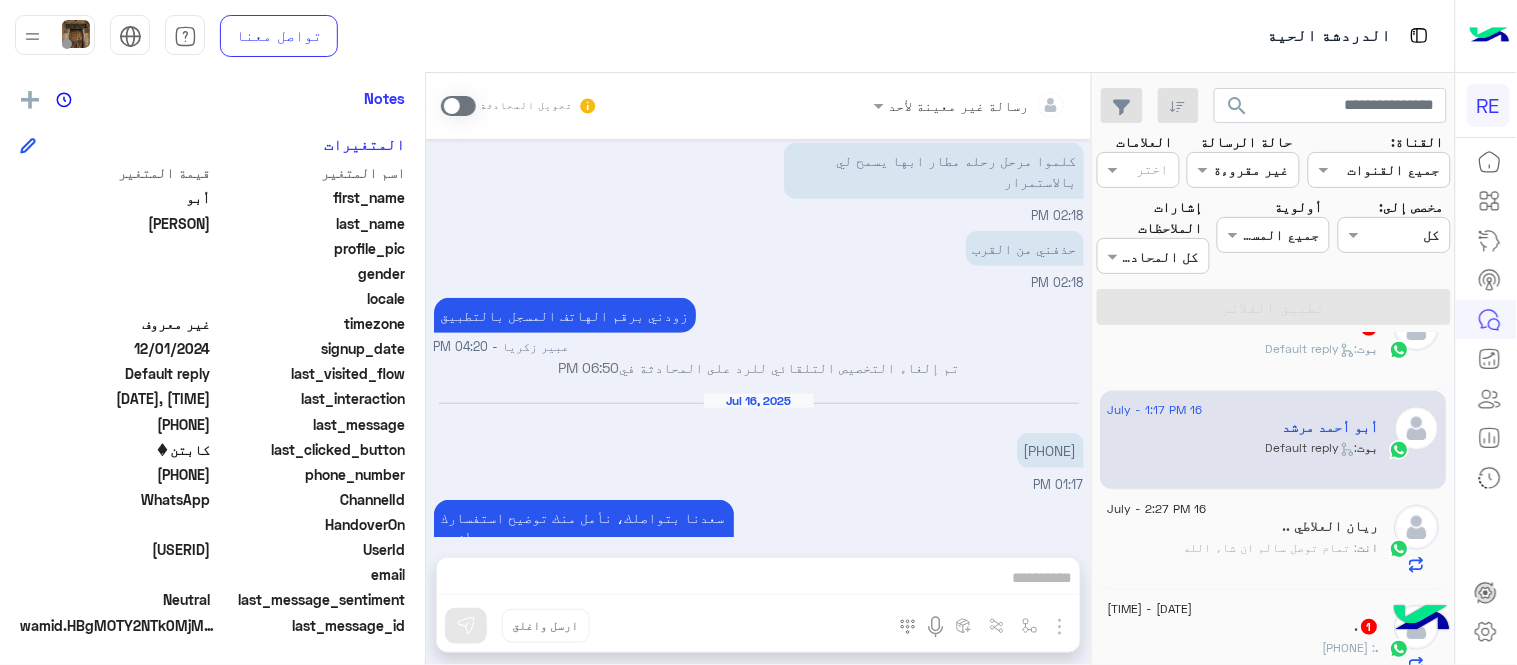 click on "المتغيرات" 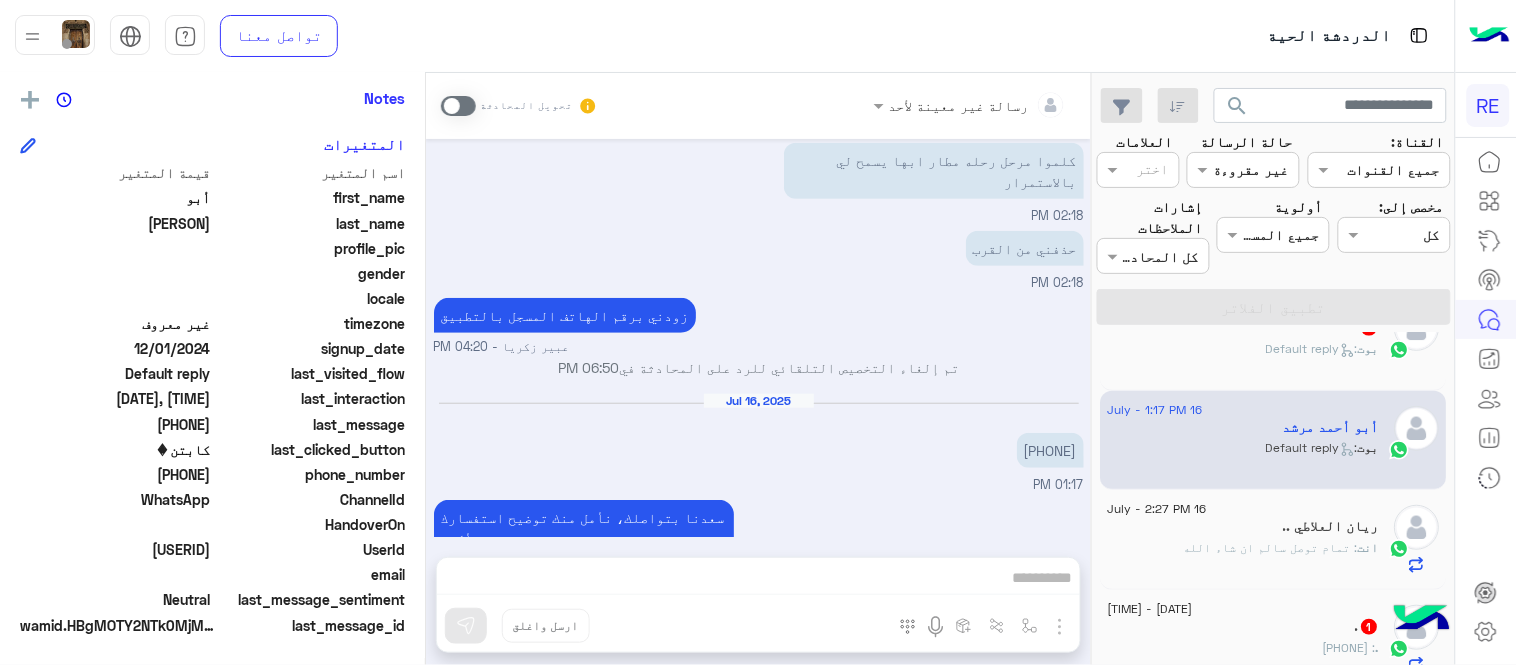 click on "رسالة غير معينة لأحد تحويل المحادثة     Jul 14, [YEAR]   [NAME] وضع التسليم للمحادثات نشط   [TIME]      السلام عليكم  [NAME] -  [TIME]   [NAME] انضم إلى المحادثة   [TIME]      تفضل كيف اخدمك؟  [NAME] -  [TIME]   Jul 15, [YEAR]  كلموا مرحل رحله مطار ابها يسمح لي بالاستمرار   [TIME]  حذفني من القرب   [TIME]  زودني برقم الهاتف المسجل بالتطبيق  [NAME] -  [TIME]   تم إلغاء التخصيص التلقائي للرد على المحادثة في   [TIME]       Jul 16, [YEAR]  [PHONE]   [TIME]  سعدنا بتواصلك، نأمل منك توضيح استفسارك أكثر    [TIME]  أدخل اسم مجموعة الرسائل  إسقاط   ارسل واغلق" at bounding box center [758, 373] 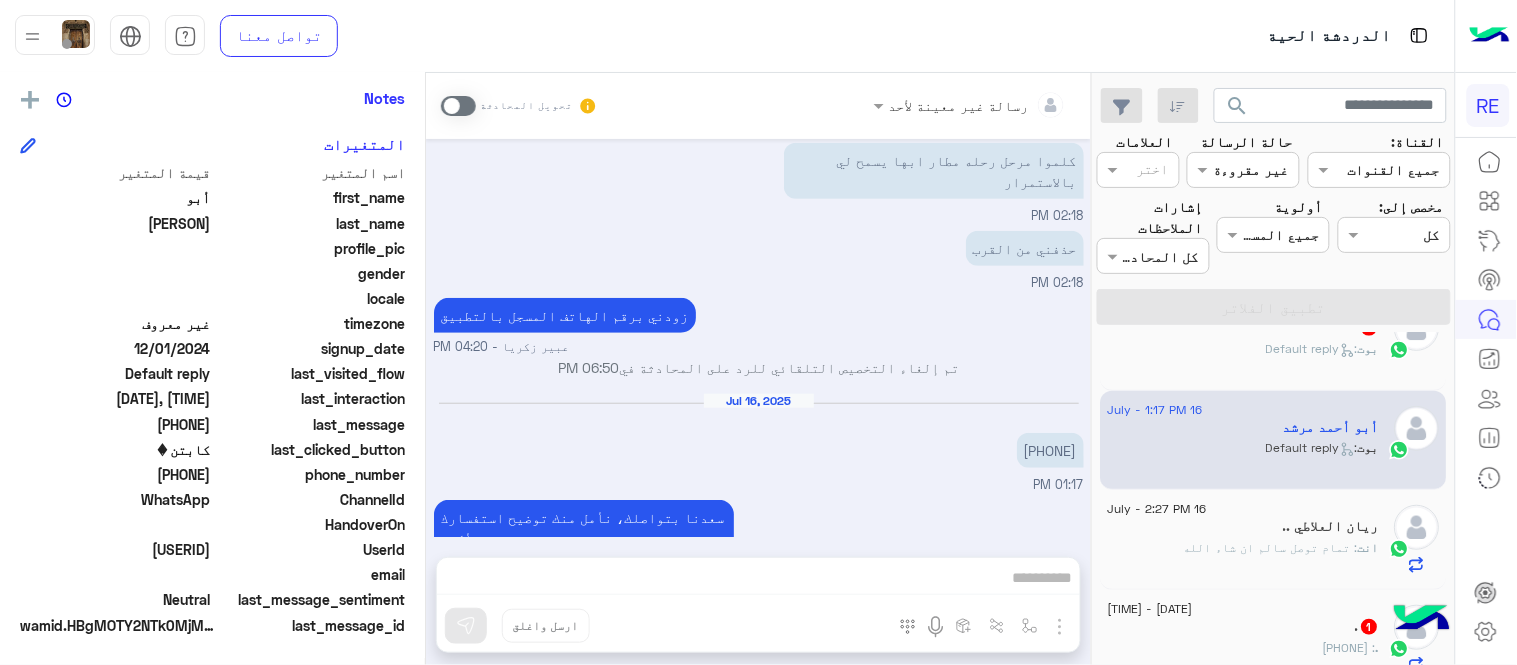 click at bounding box center (458, 106) 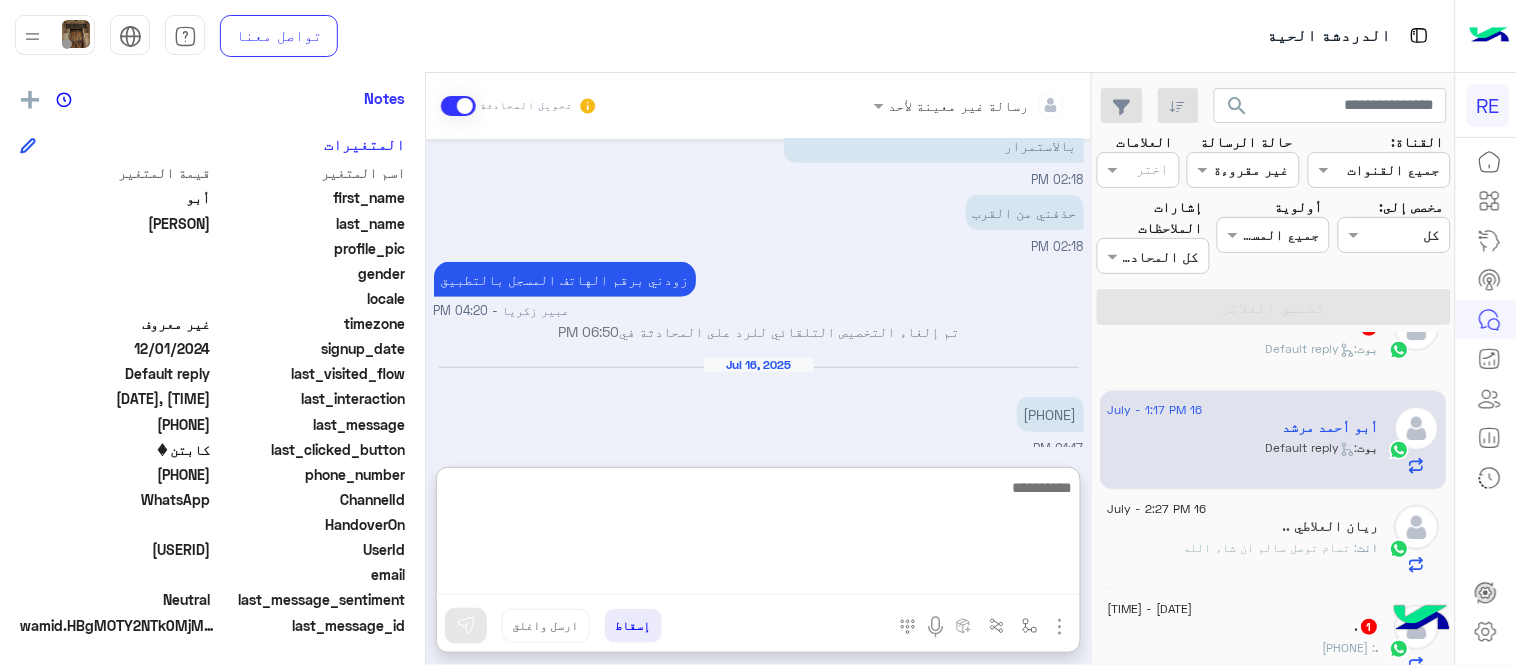 click at bounding box center [758, 535] 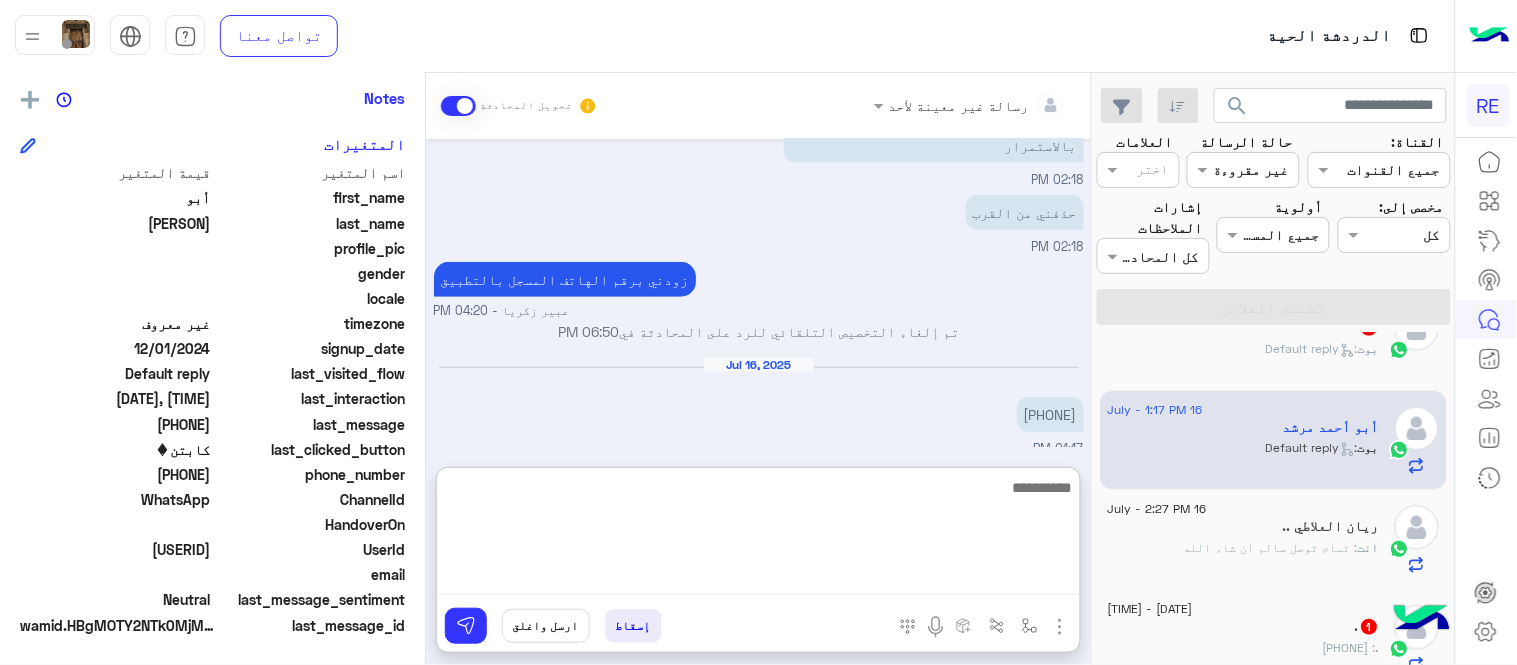 scroll, scrollTop: 482, scrollLeft: 0, axis: vertical 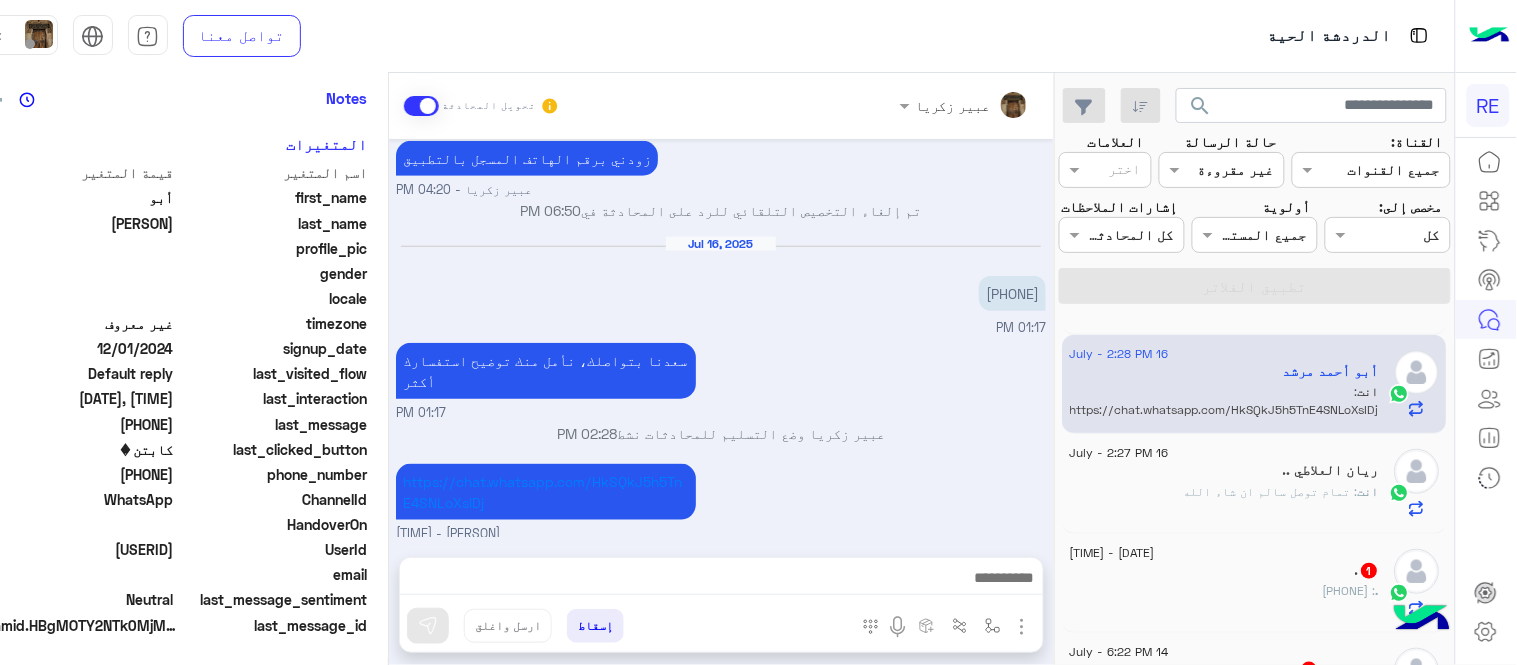 click on "16 July - 2:28 PM  أبو أحمد مرشد   انت  : https://chat.whatsapp.com/HkSQkJ5h5TnE4SNLoXsIDj" 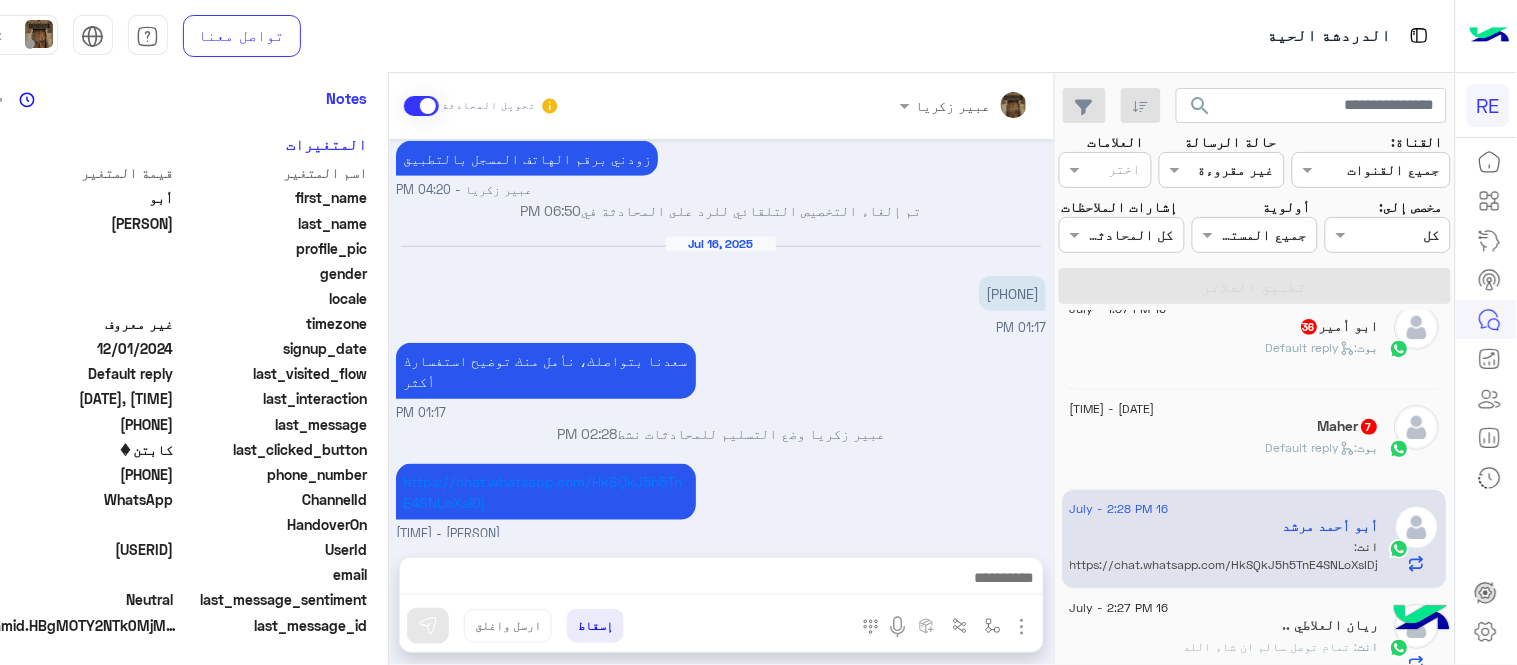 scroll, scrollTop: 235, scrollLeft: 0, axis: vertical 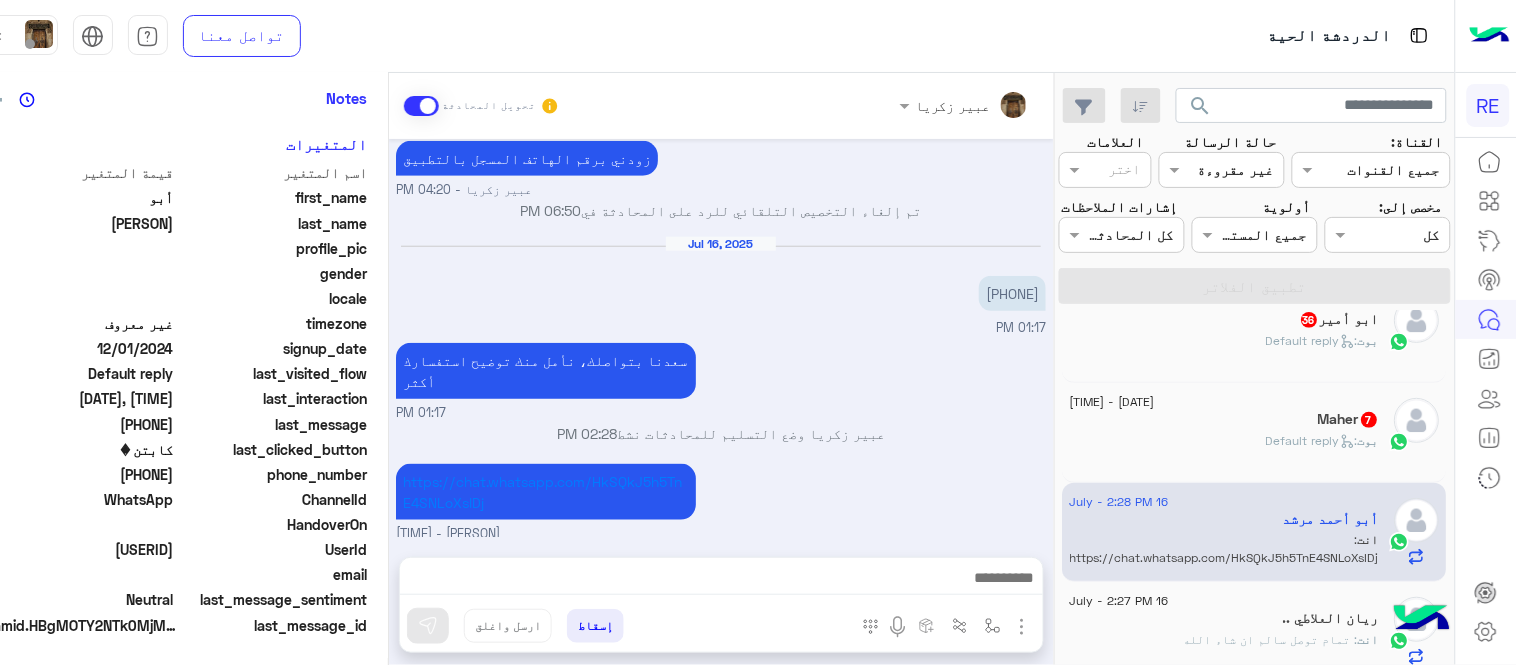 click on "بوت :   Default reply" 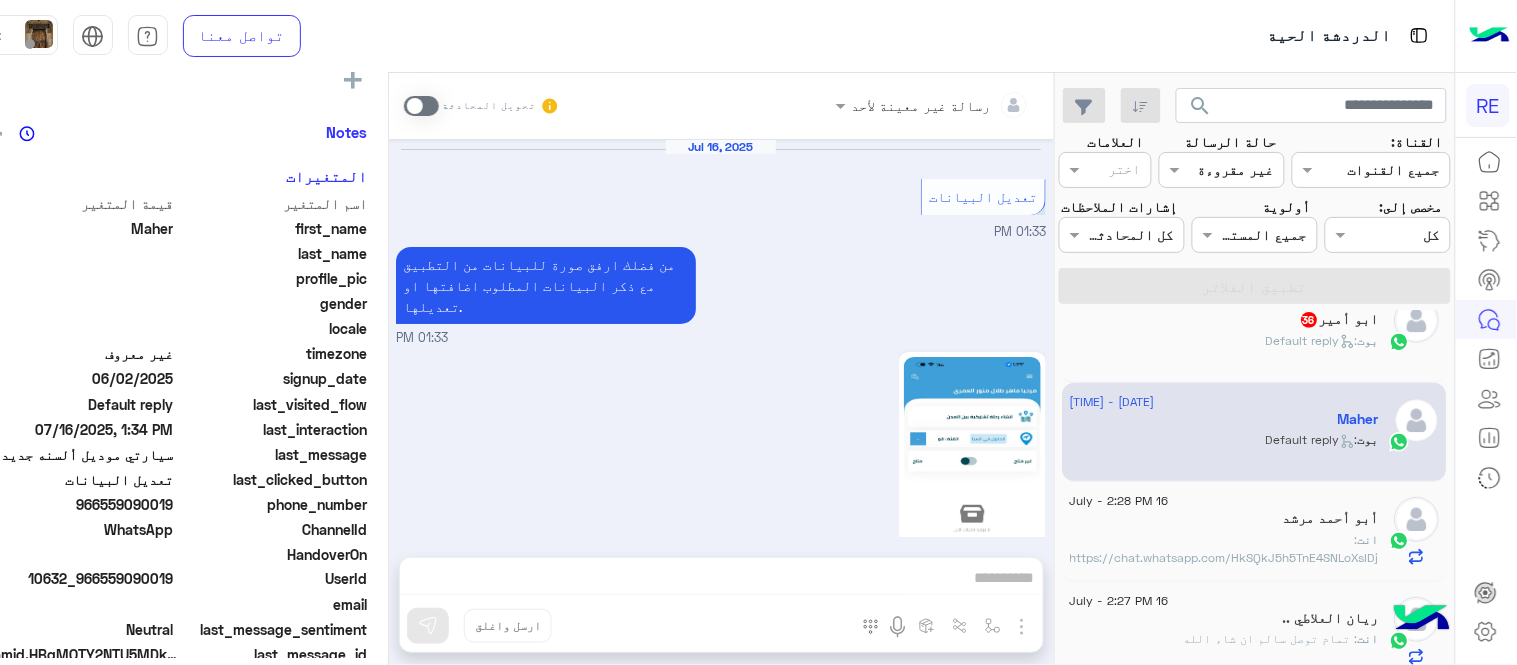 scroll, scrollTop: 500, scrollLeft: 0, axis: vertical 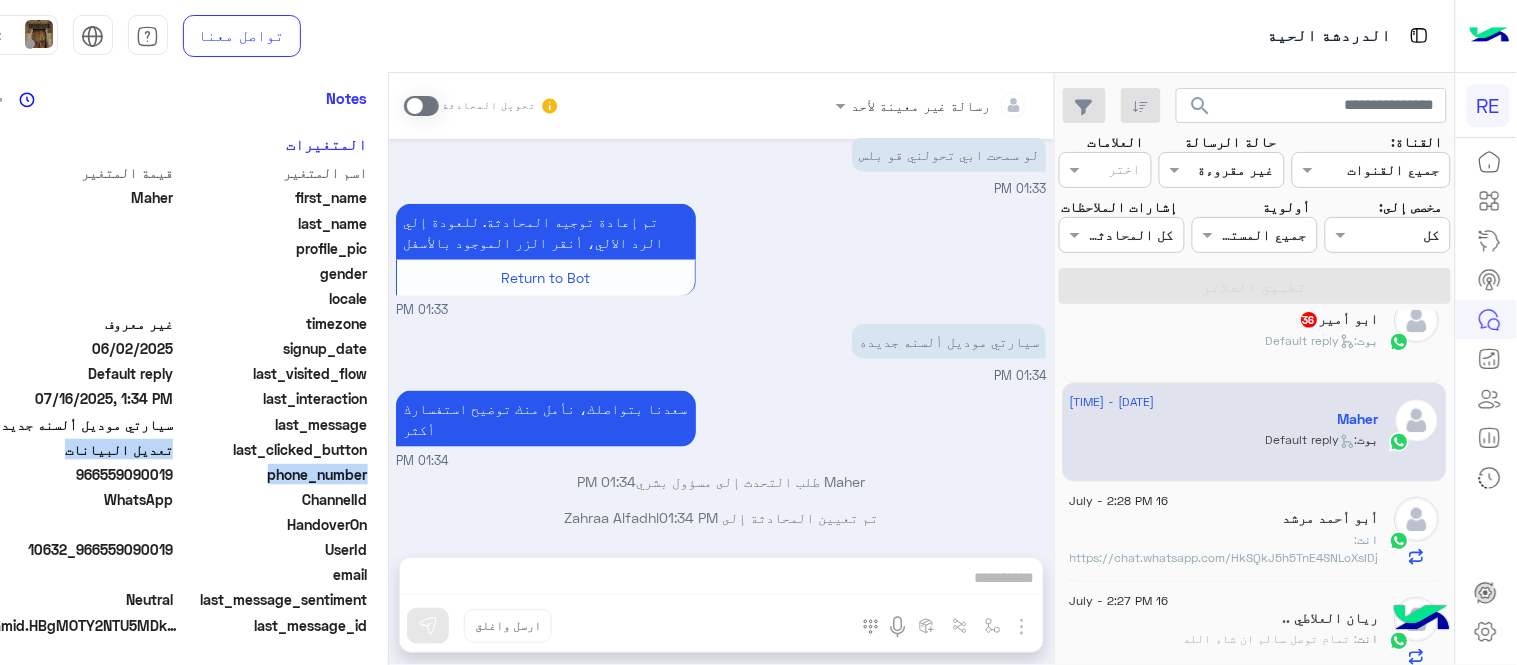 click on "[FIRST] [LAST]    يمكن الإرسال له   غير معروف      تاريخ الأشتراك : 06/02/2025  أولوية لم يتم التحديد  العلامات   رؤية الكل   Notes  سجل الملاحظات لم تتم إضافة ملاحظات بعد.  إضافة ملاحظة   المتغيرات  اسم المتغير قيمة المتغير first_name  [FIRST]  last_name    profile_pic gender    locale    timezone  غير معروف signup_date  06/02/2025  last_visited_flow  Default reply  last_interaction  07/16/2025, 1:34 PM  last_message  سيارتي موديل ألسنه جديده  last_clicked_button  تعديل البيانات  phone_number  [PHONE]  ChannelId  WhatsApp  HandoverOn    UserId  10632_[PHONE]  email    last_message_sentiment  Neutral  last_message_id  wamid.HBgMOTY2NTU5MDkwMDE5FQIAEhgUM0E2QjdBQjRDMDdCNzUxRDM1OUEA   [FIRST]   يمكن الإرسال له  العلامات   العودة" 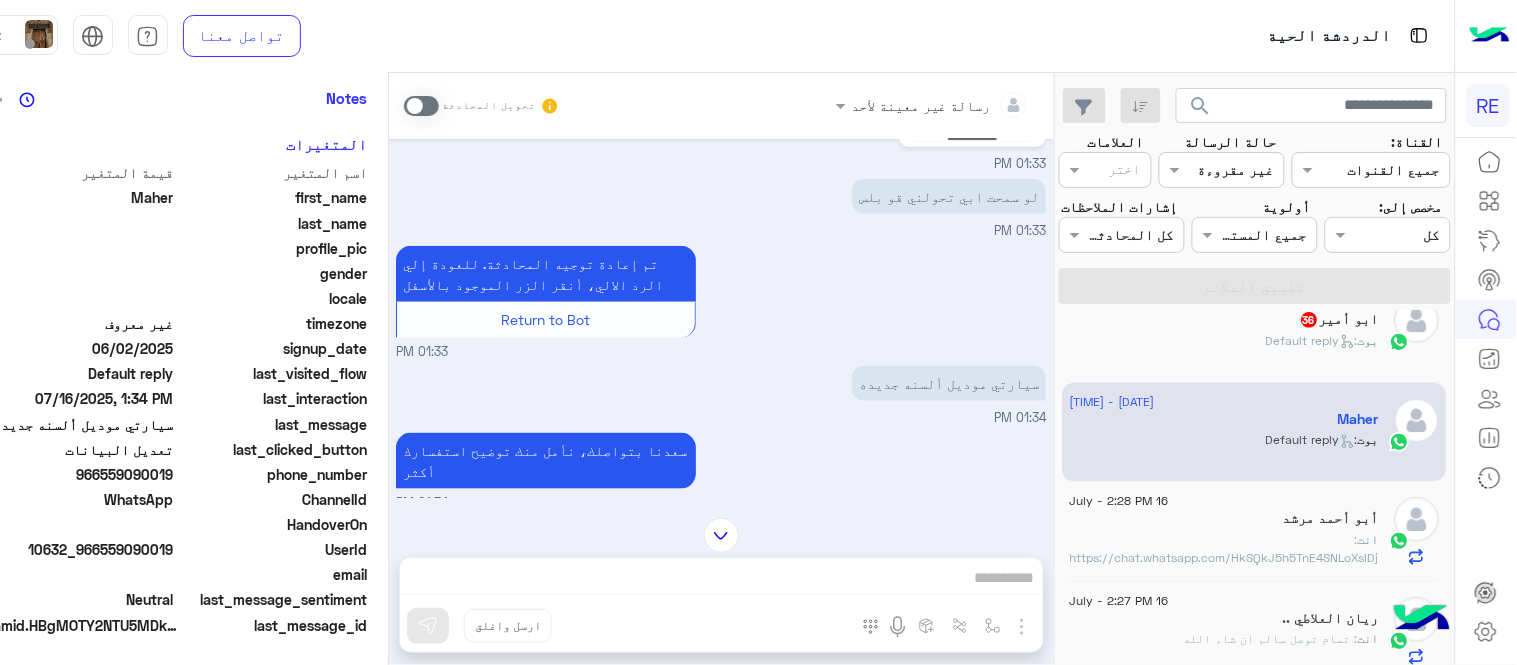 scroll, scrollTop: 500, scrollLeft: 0, axis: vertical 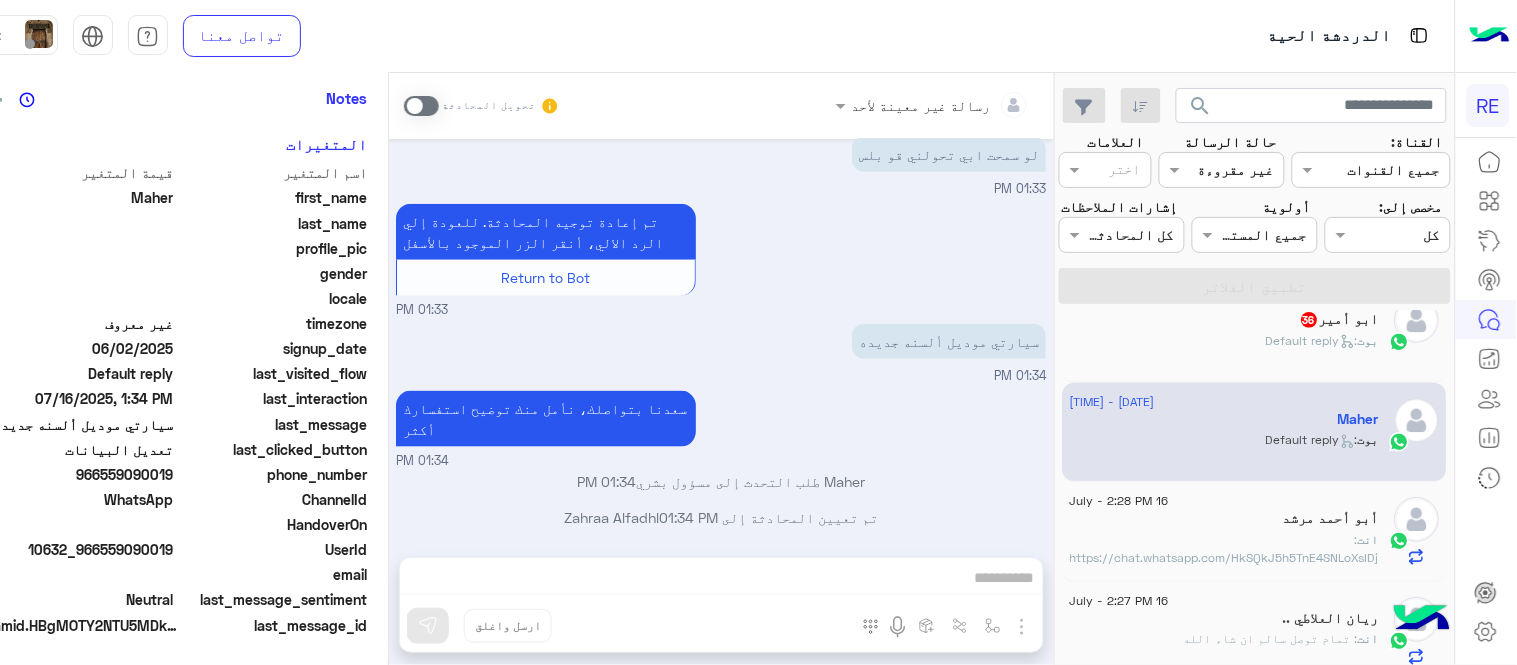 click at bounding box center [421, 106] 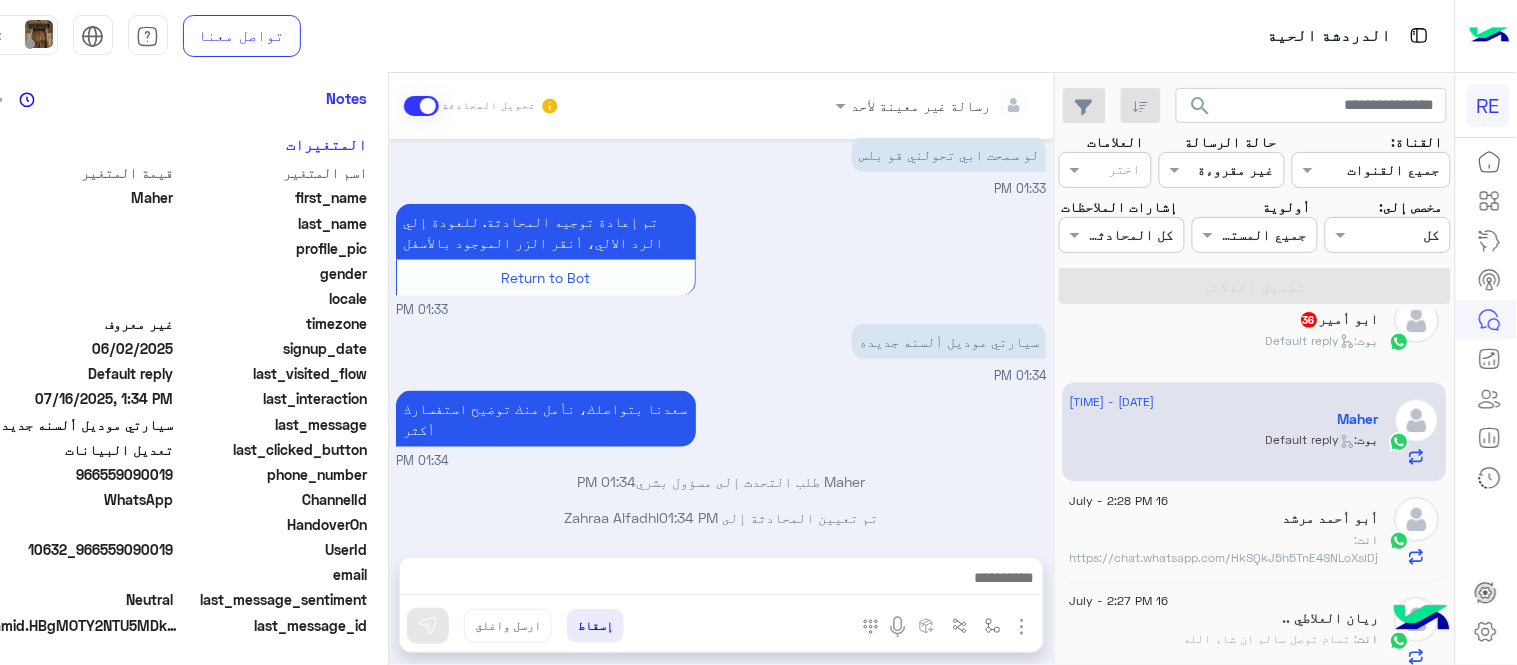 scroll, scrollTop: 536, scrollLeft: 0, axis: vertical 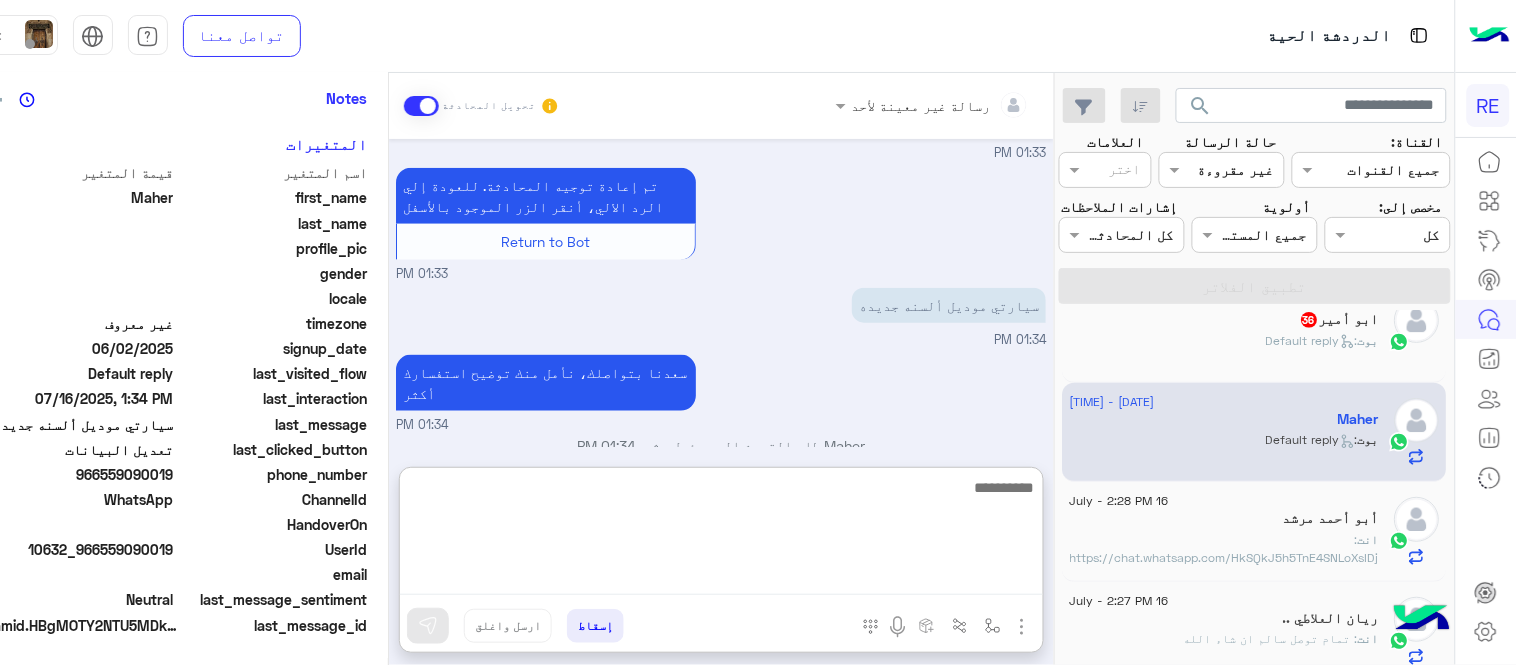 click at bounding box center (721, 535) 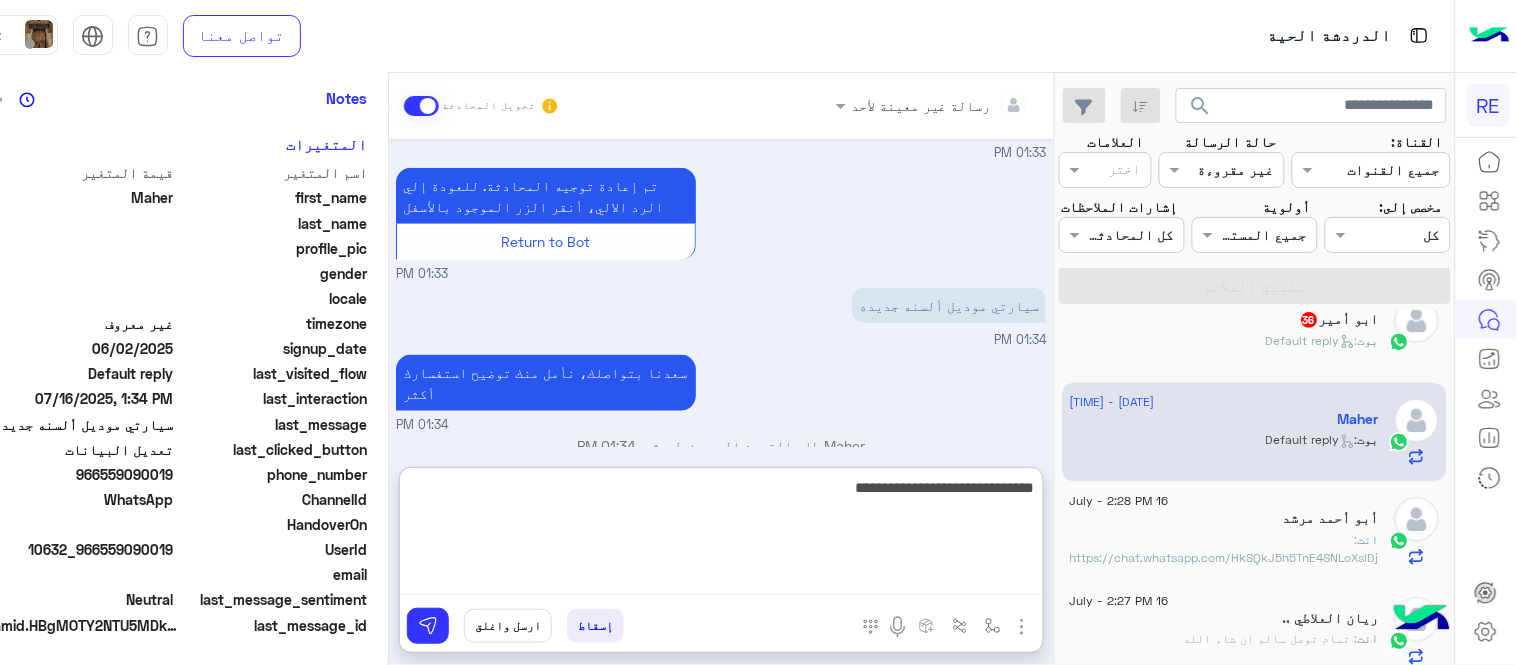 type on "**********" 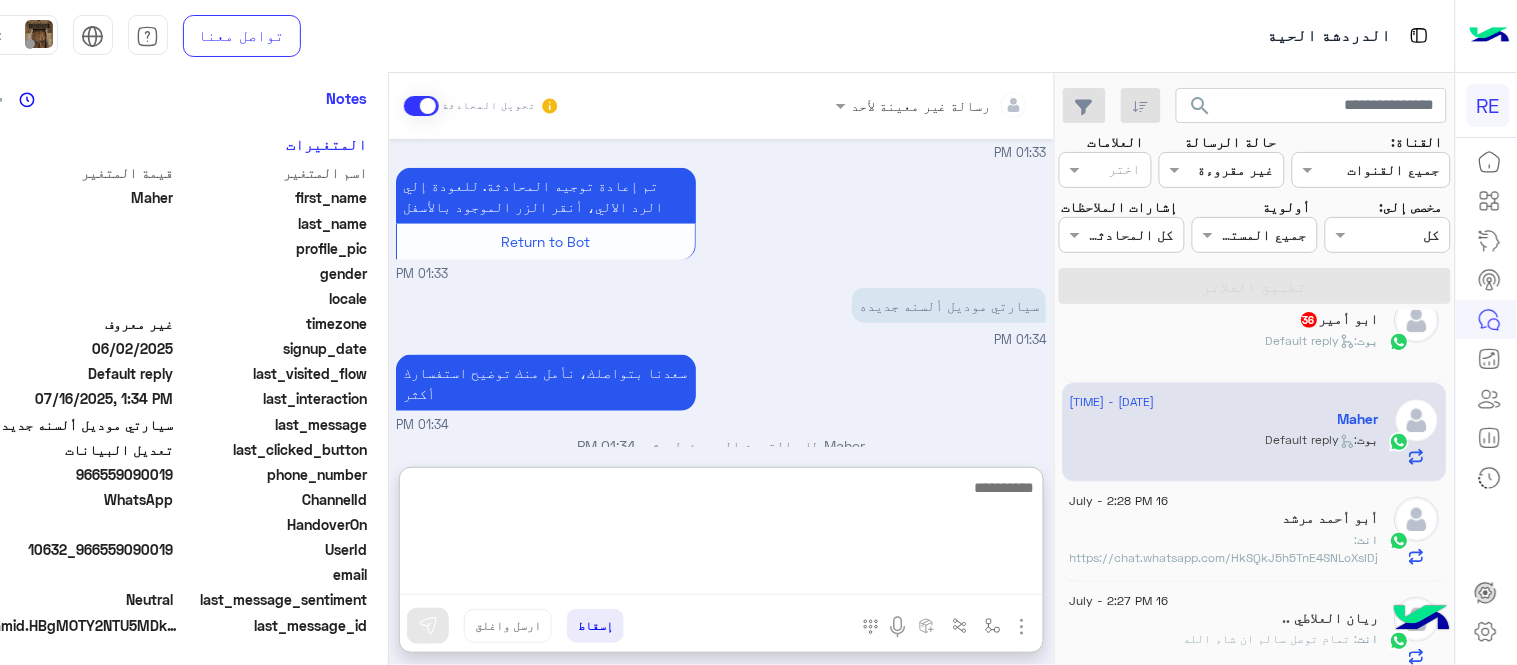 scroll, scrollTop: 690, scrollLeft: 0, axis: vertical 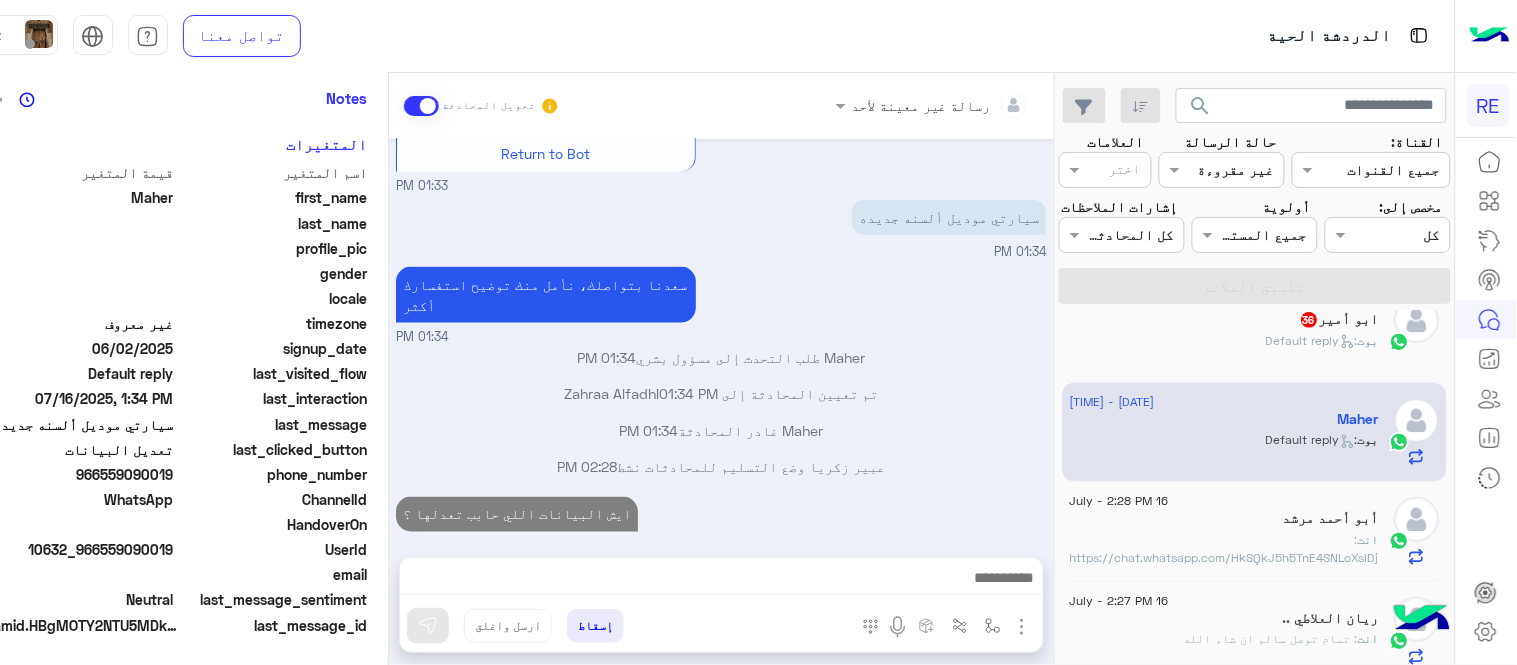click on "Jul 16, [YEAR]   تعديل البيانات    [TIME]  من فضلك ارفق صورة للبيانات من التطبيق  مع ذكر البيانات المطلوب اضافتها او تعديلها.    [TIME]    [TIME]  لو سمحت ابي تحولني قو بلس   [TIME]  تم إعادة توجيه المحادثة. للعودة إلي الرد الالي، أنقر الزر الموجود بالأسفل  Return to Bot     [TIME]  سيارتي موديل ألسنه جديده   [TIME]  سعدنا بتواصلك، نأمل منك توضيح استفسارك أكثر    [TIME]   [NAME]  طلب التحدث إلى مسؤول بشري   [TIME]       تم تعيين المحادثة إلى Zahraa Alfadhl   [TIME]       [NAME]  غادر المحادثة   [TIME]       [NAME] وضع التسليم للمحادثات نشط   [TIME]      ايش البيانات اللي حابب تعدلها ؟   [TIME]" at bounding box center (721, 338) 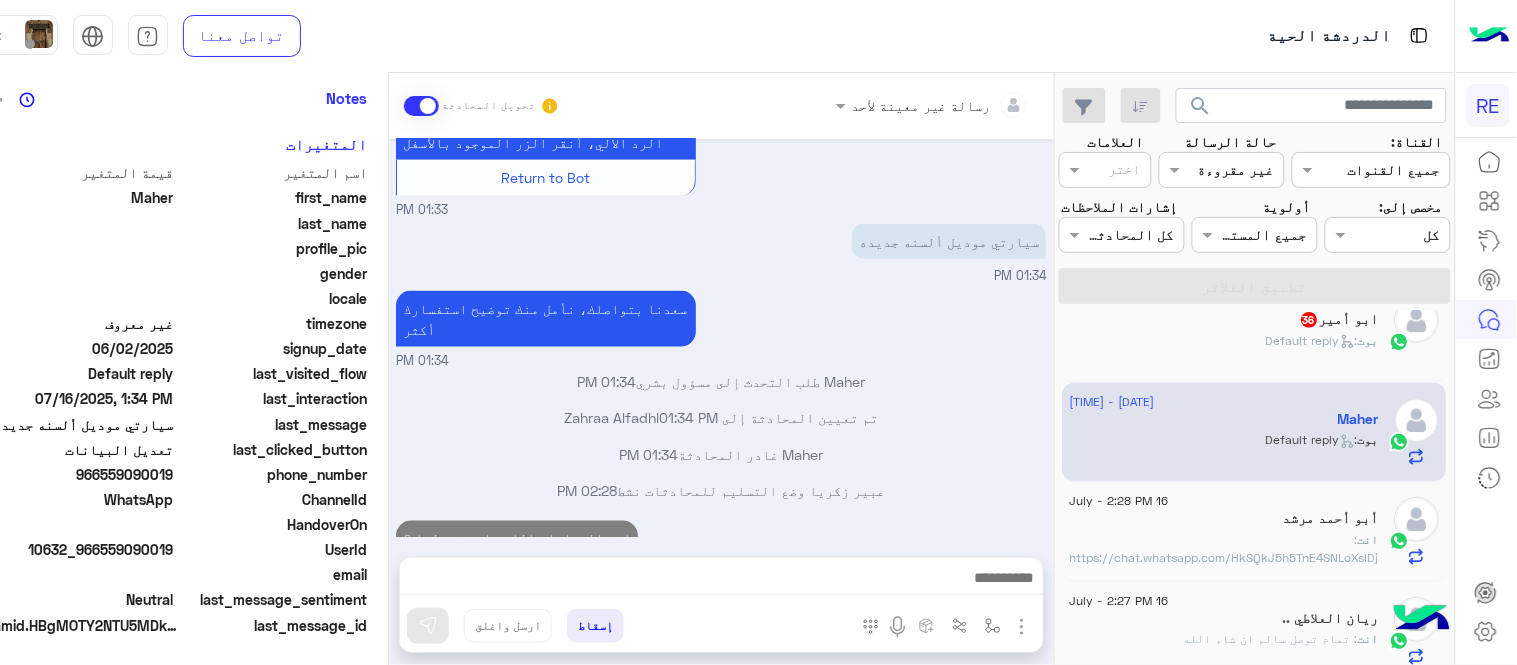 scroll, scrollTop: 636, scrollLeft: 0, axis: vertical 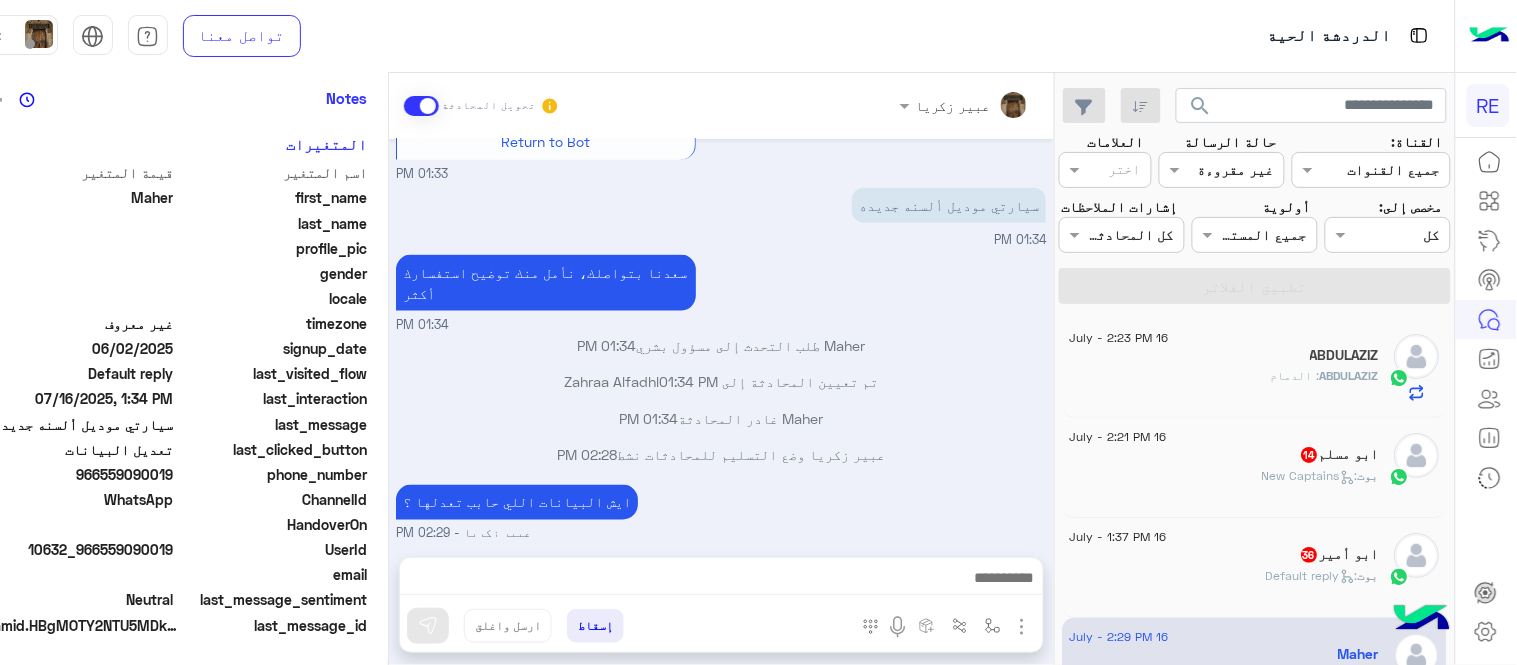 click on "16 July - 1:37 PM" 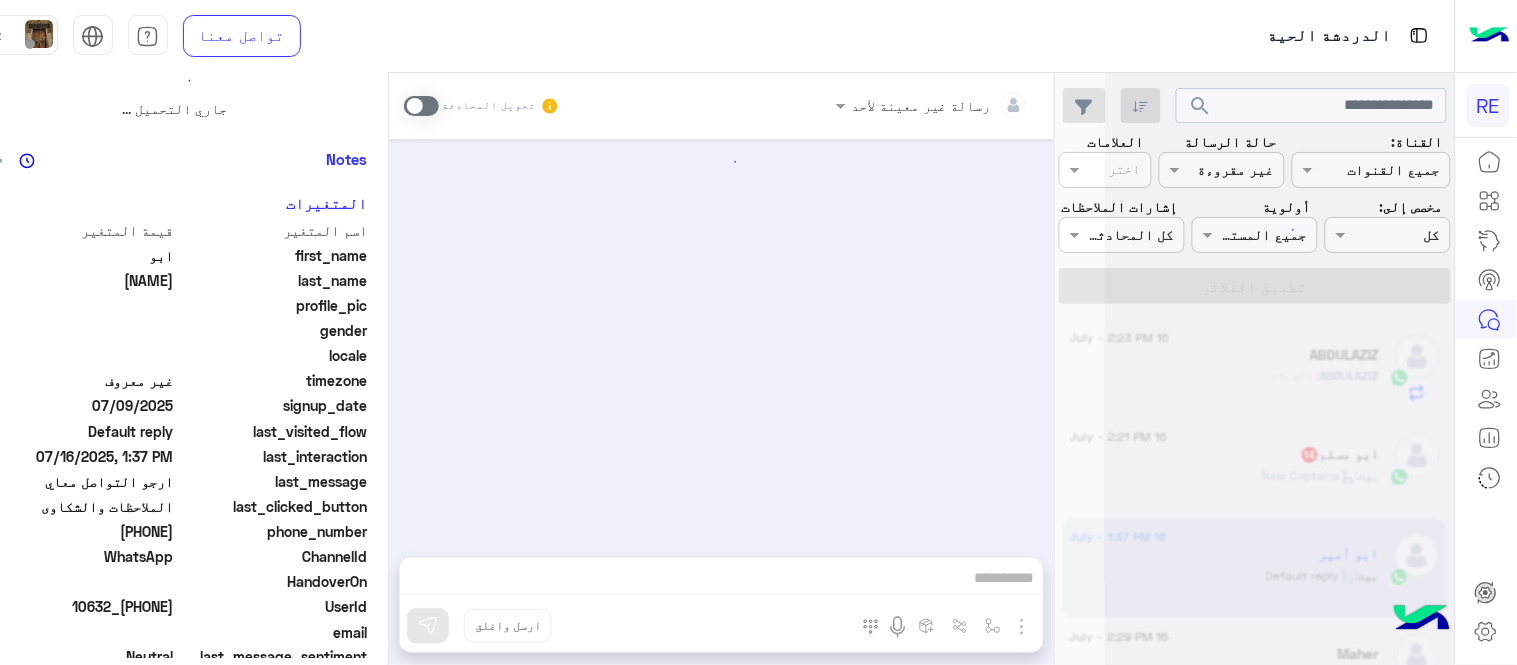 scroll, scrollTop: 0, scrollLeft: 0, axis: both 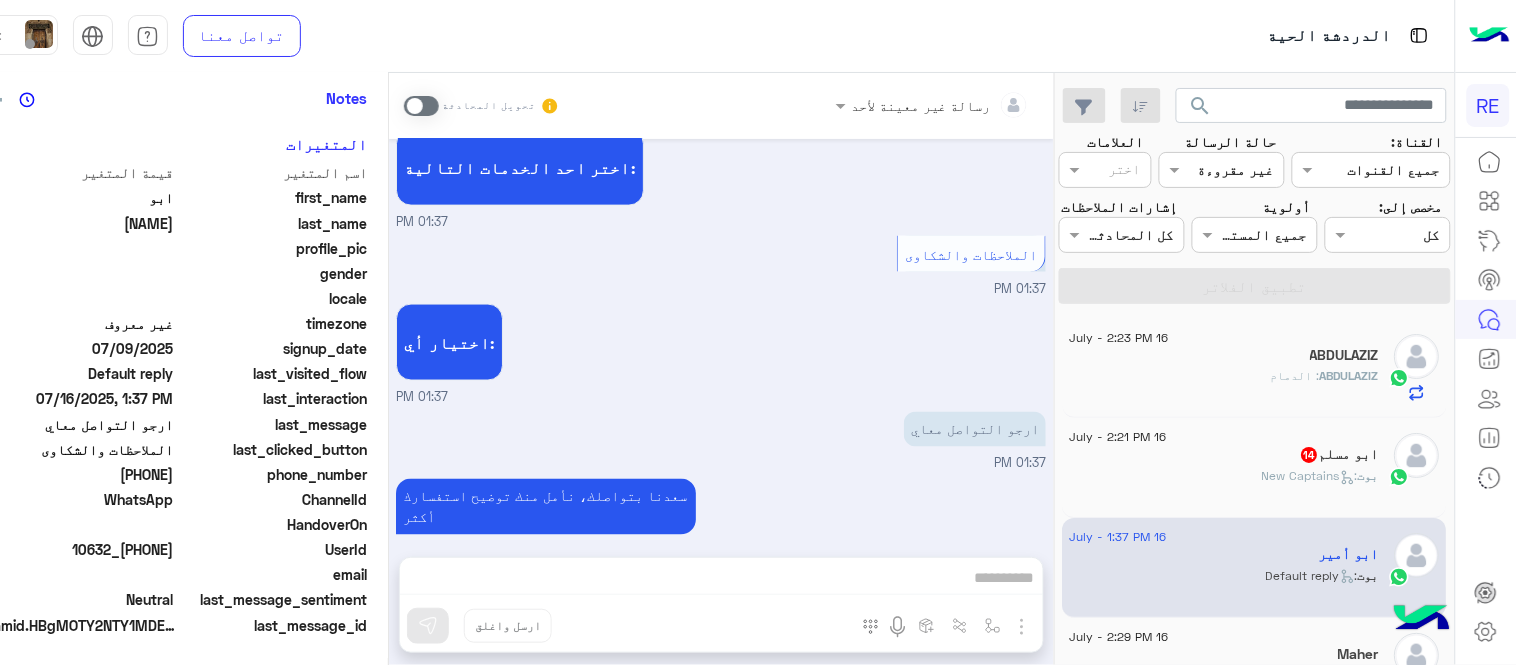 click at bounding box center (421, 106) 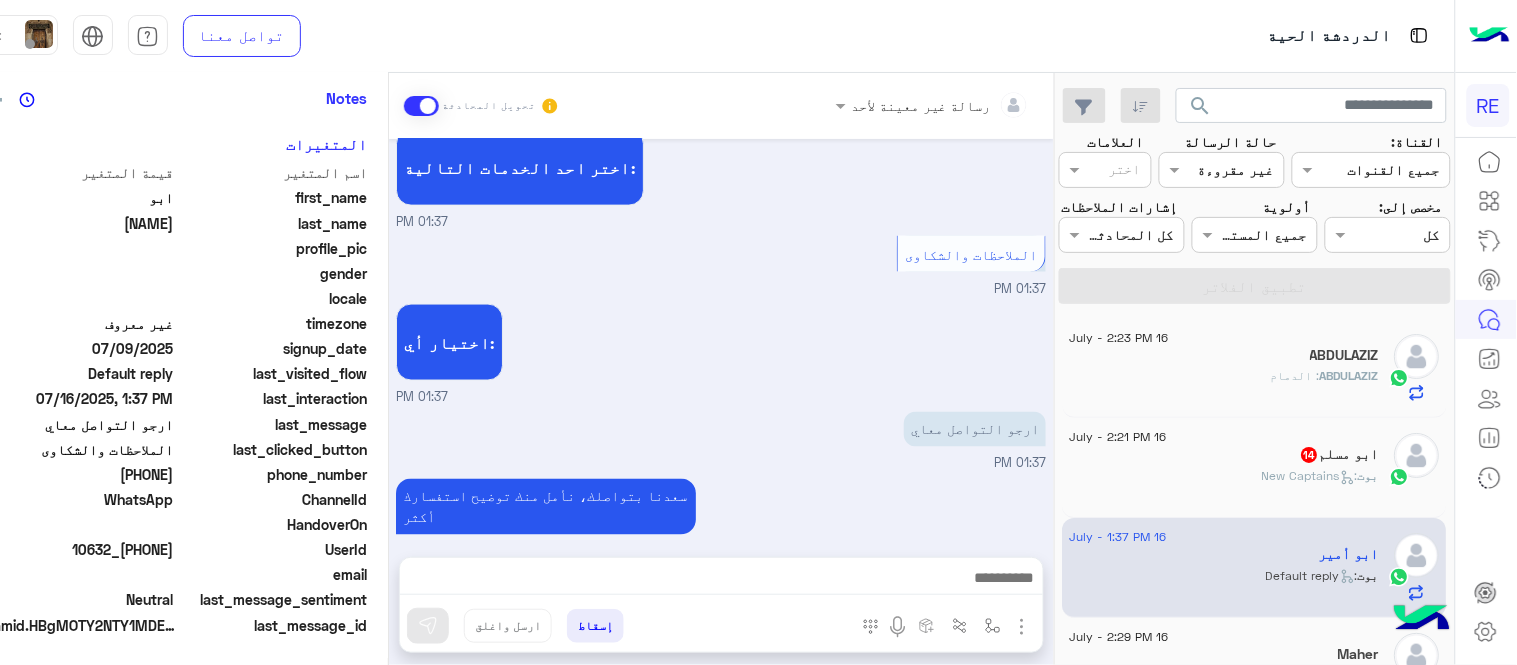 scroll, scrollTop: 716, scrollLeft: 0, axis: vertical 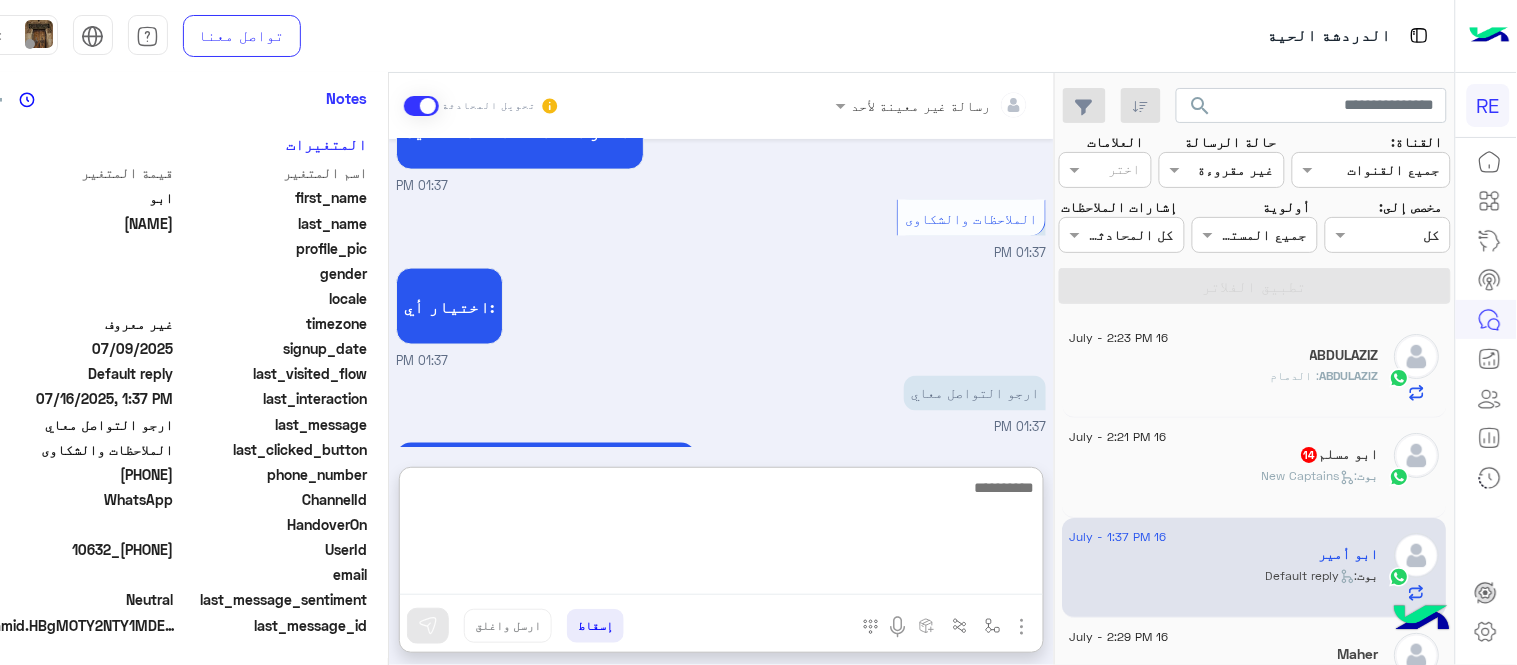 click at bounding box center [721, 535] 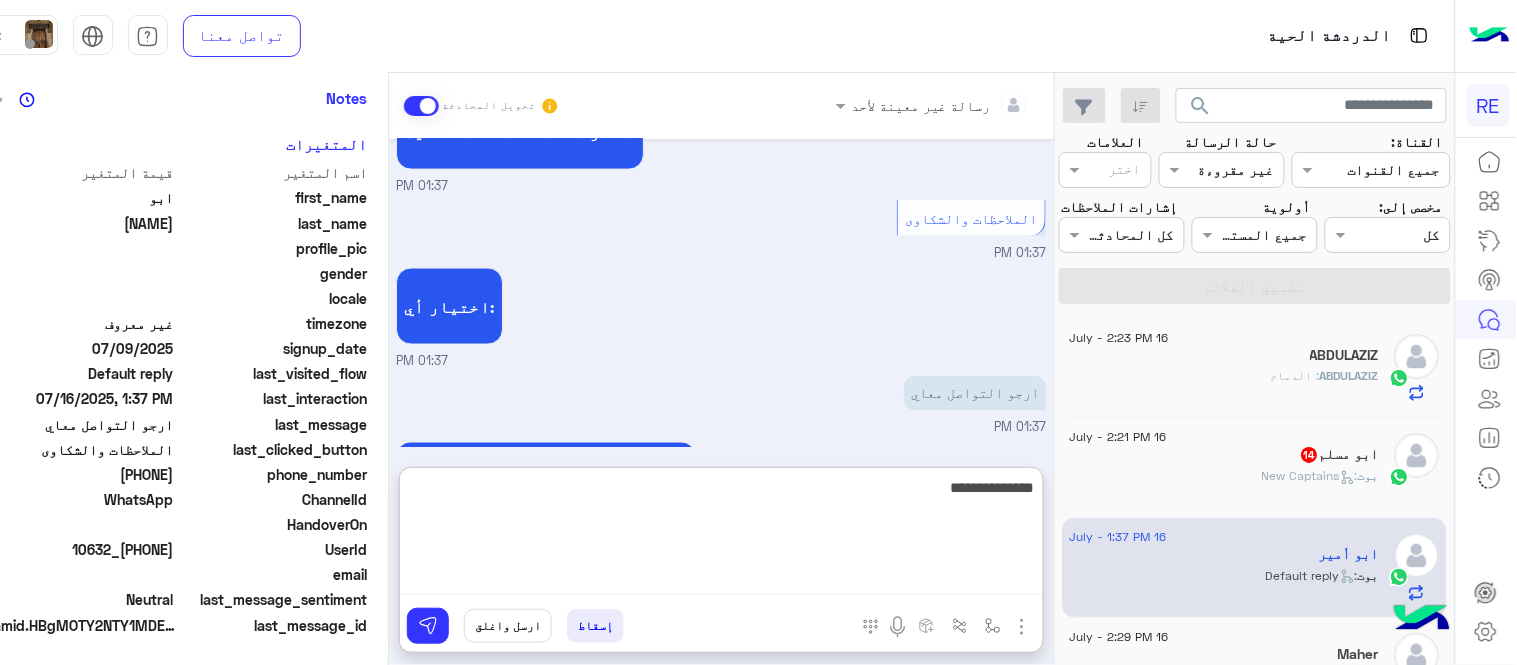 type on "**********" 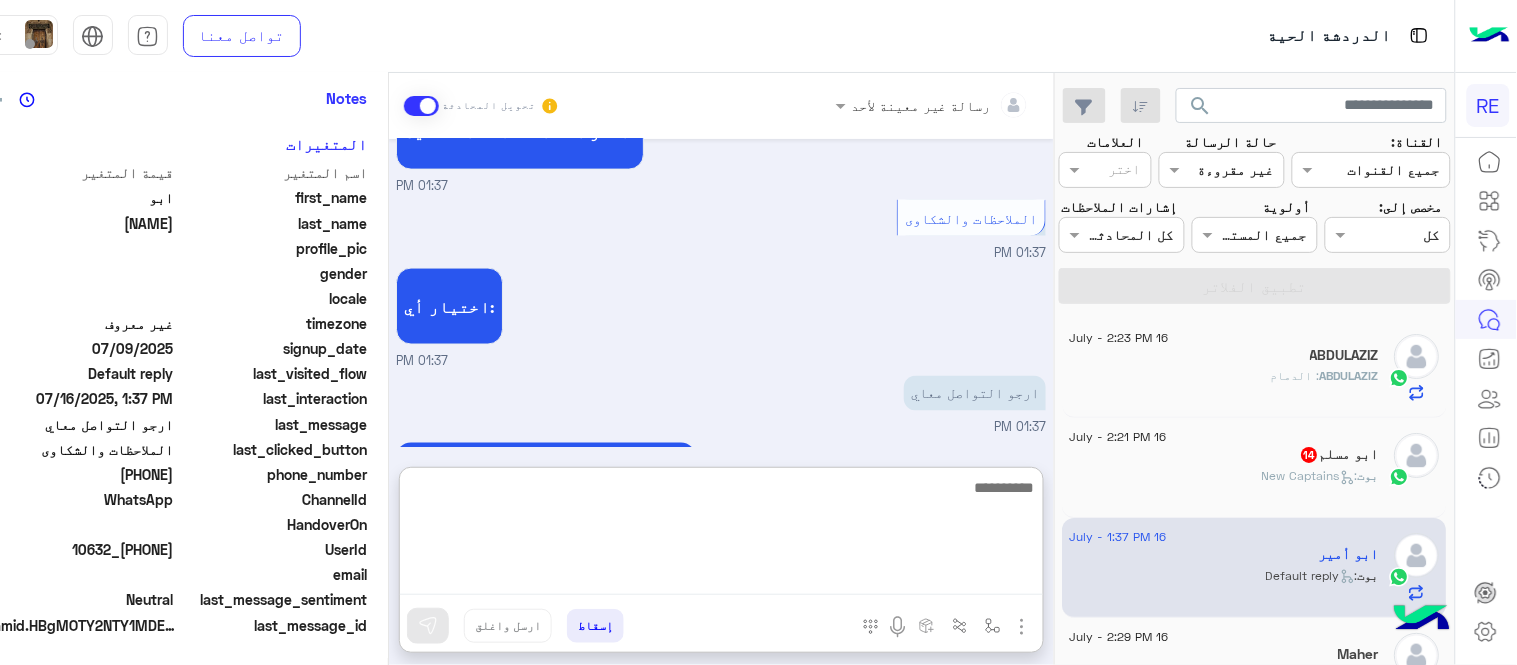 scroll, scrollTop: 870, scrollLeft: 0, axis: vertical 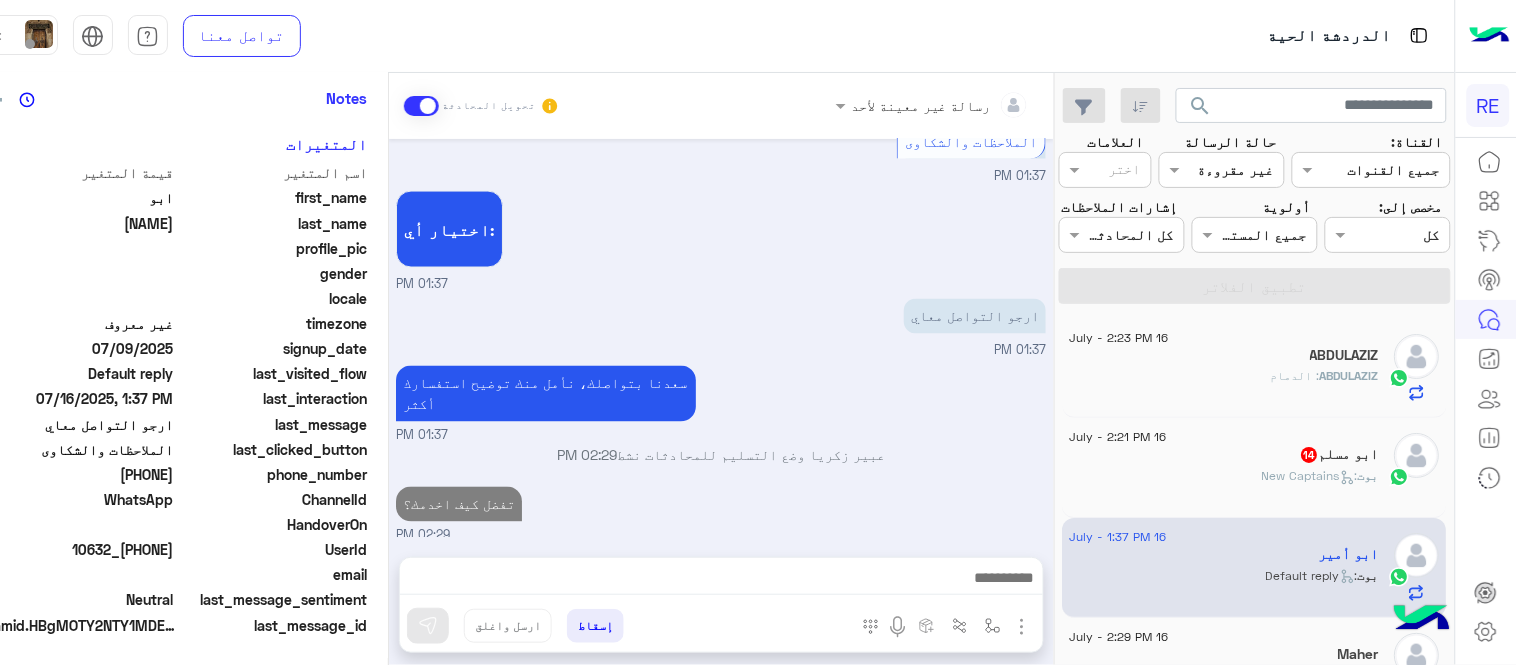 click on "[DATE]   شكاوى    [TIME]  فضلا اختر نوع الشكوى  ماليه   تقنية   اخرى     [TIME]   اخرى    [TIME]  مرحباً بك ابو، نأسف لمروركم بهذا، برجاء توضيح استفسارك الخاص وسيتم الرد عليكم من فريق الدعم قريبا. كان معك مساعدك الآلي من فريق رحلة. دمت بخير. اي خدمة اخرى ؟  الرجوع للقائمة الرئ   لا     [TIME]   الرجوع للقائمة الرئ    [TIME]  اختر احد الخدمات التالية:    [TIME]   الملاحظات والشكاوى    [TIME]  اختيار أي:    [TIME]  ارجو التواصل معاي   [TIME]  سعدنا بتواصلك، نأمل منك توضيح استفسارك أكثر    [TIME]   عبير زكريا وضع التسليم للمحادثات نشط   [TIME]      تفضل كيف اخدمك؟   [TIME]" at bounding box center [721, 338] 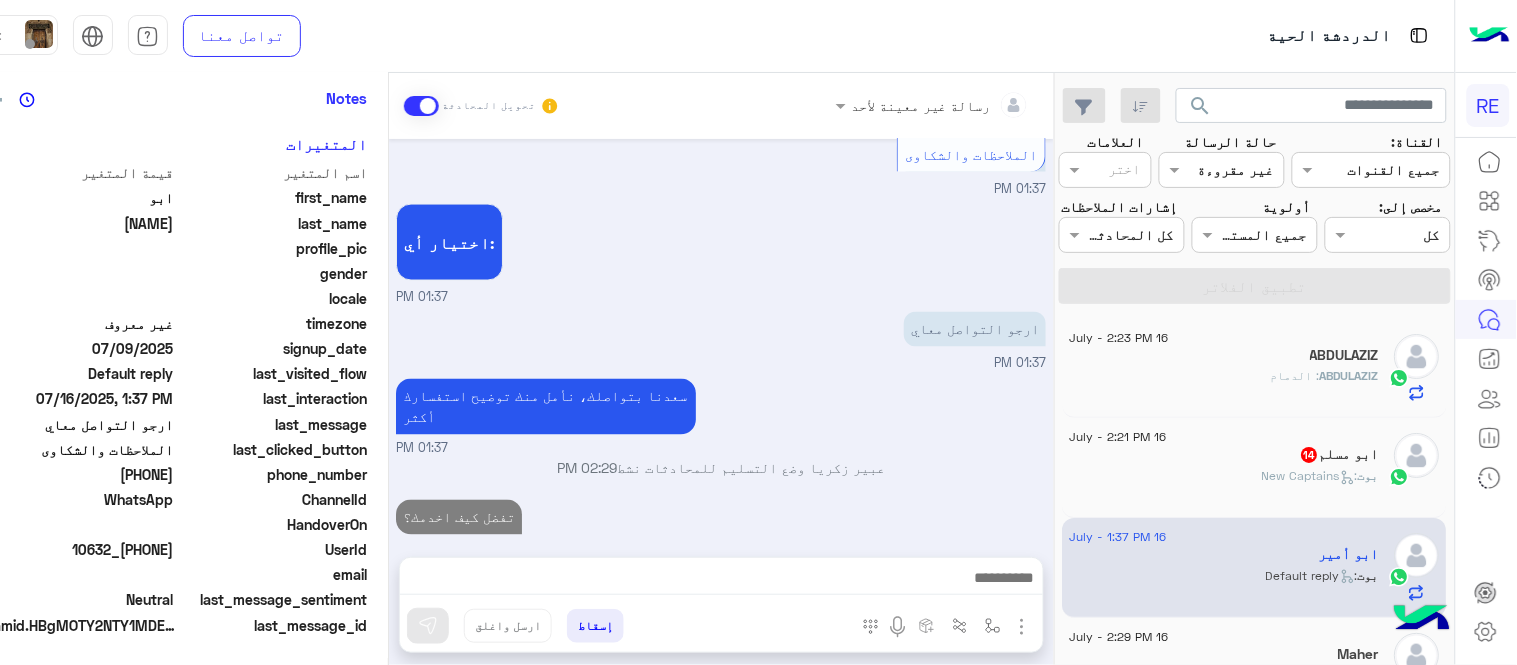 scroll, scrollTop: 816, scrollLeft: 0, axis: vertical 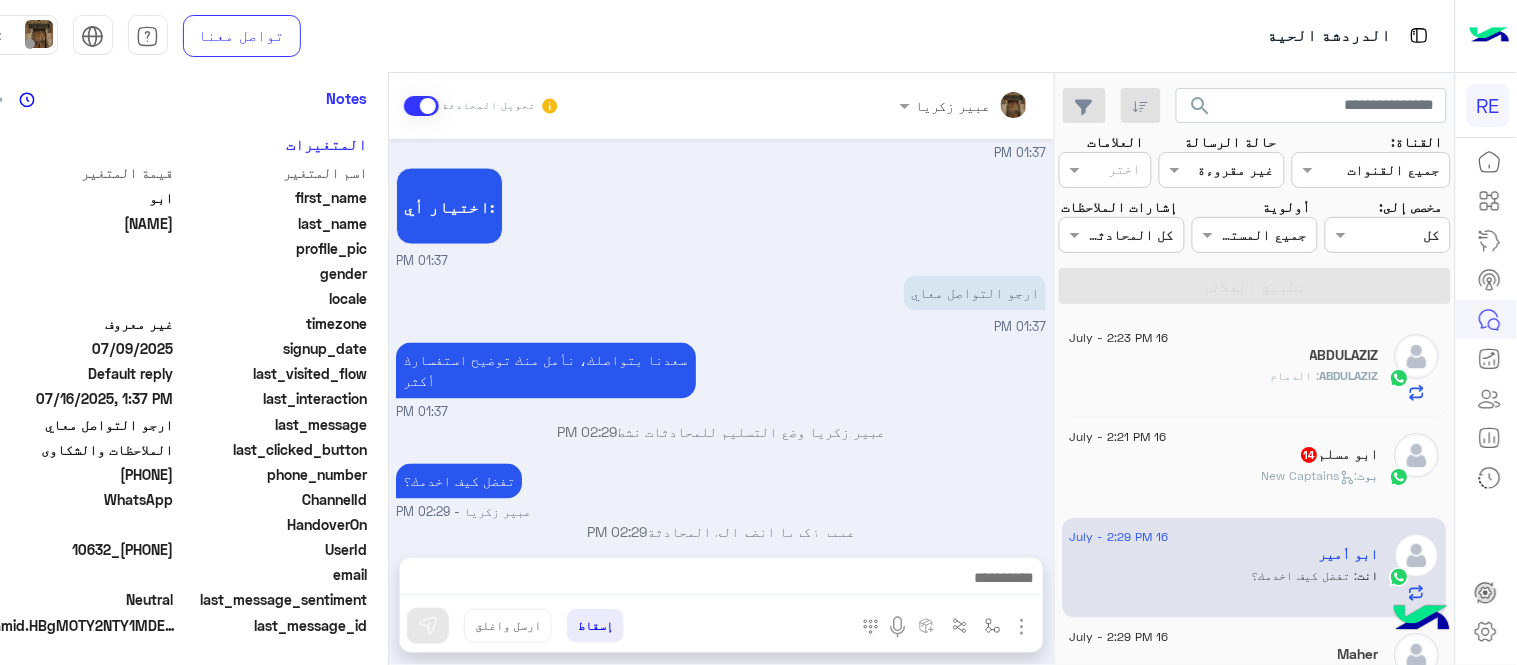 click on "16 July - 2:21 PM" 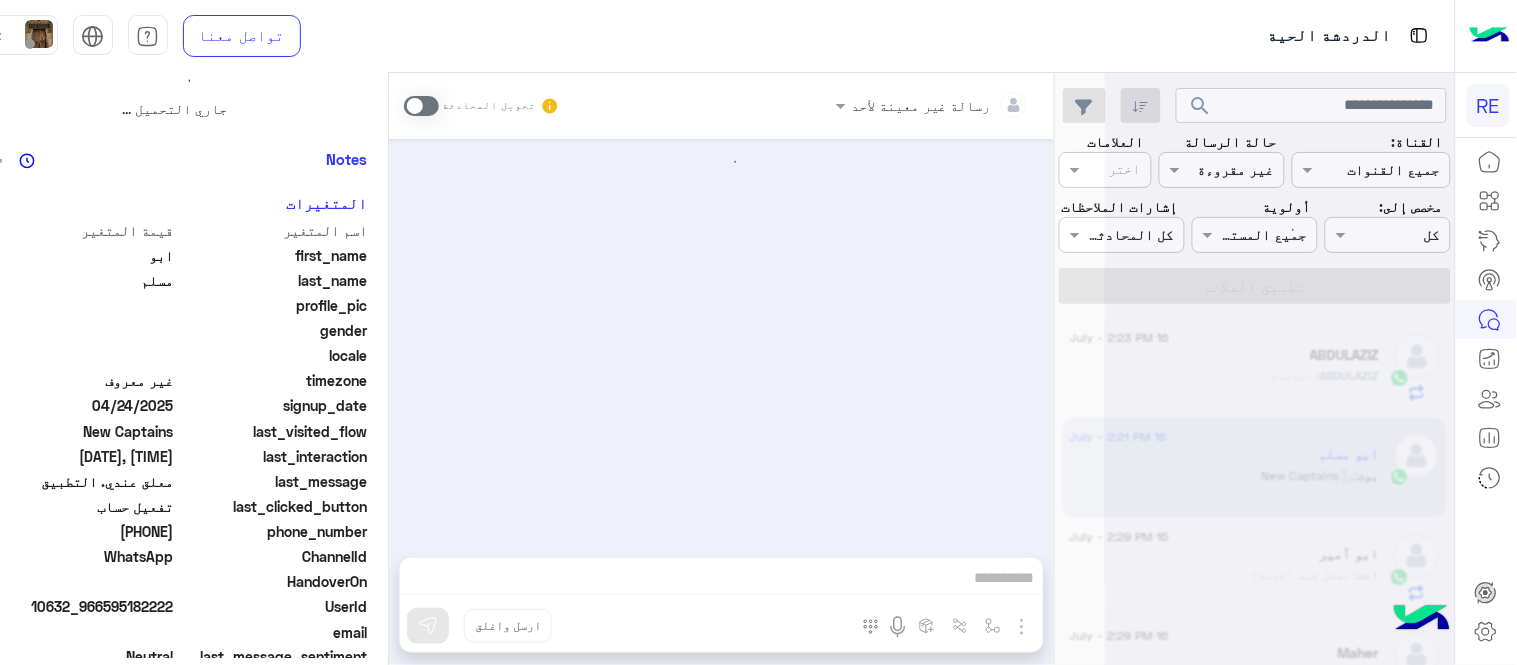 scroll, scrollTop: 0, scrollLeft: 0, axis: both 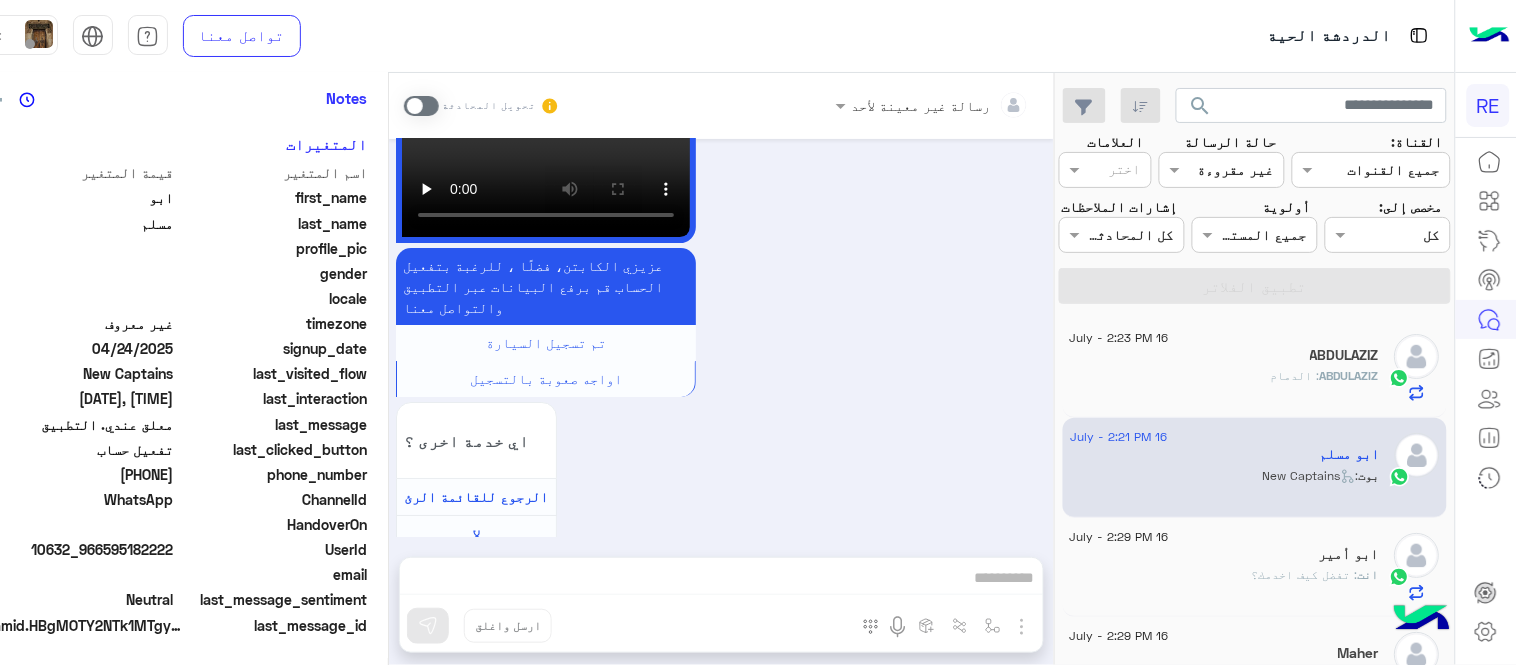 click at bounding box center [421, 106] 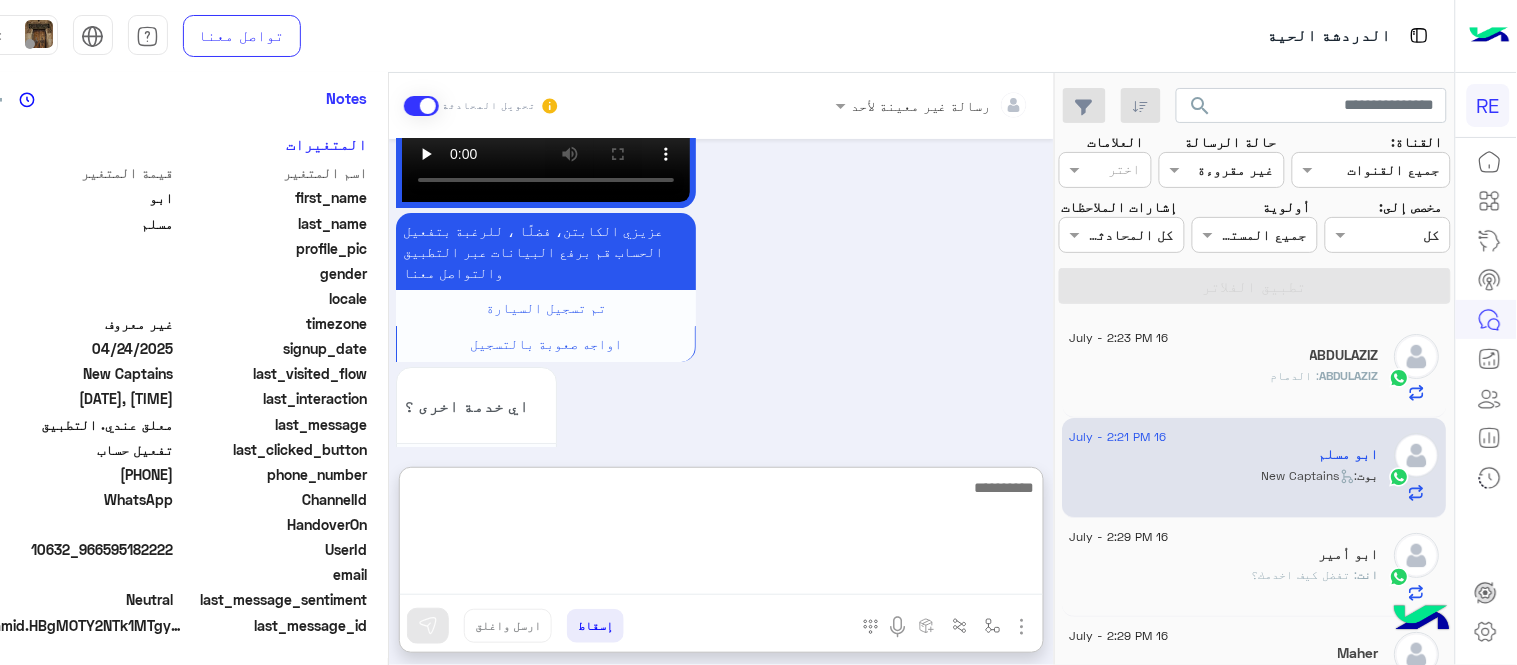 click at bounding box center [721, 535] 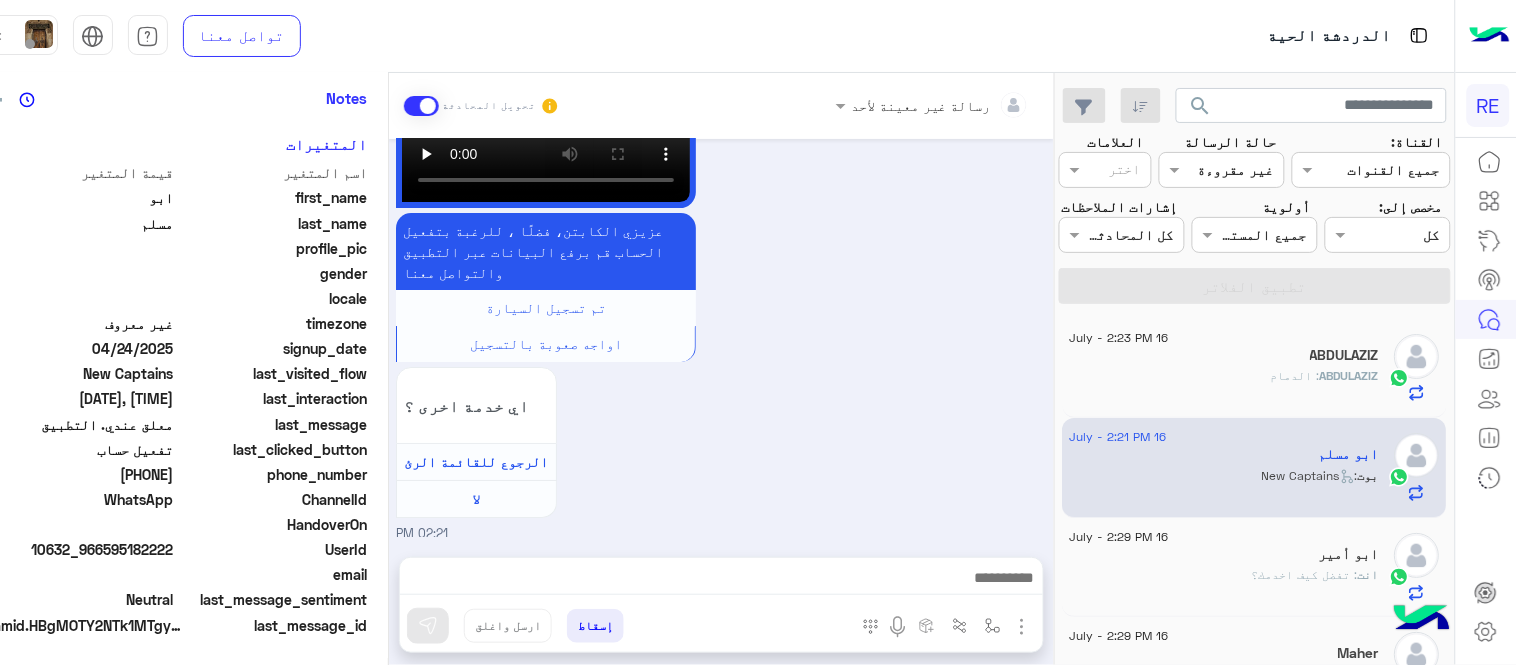 drag, startPoint x: 98, startPoint y: 473, endPoint x: 168, endPoint y: 474, distance: 70.00714 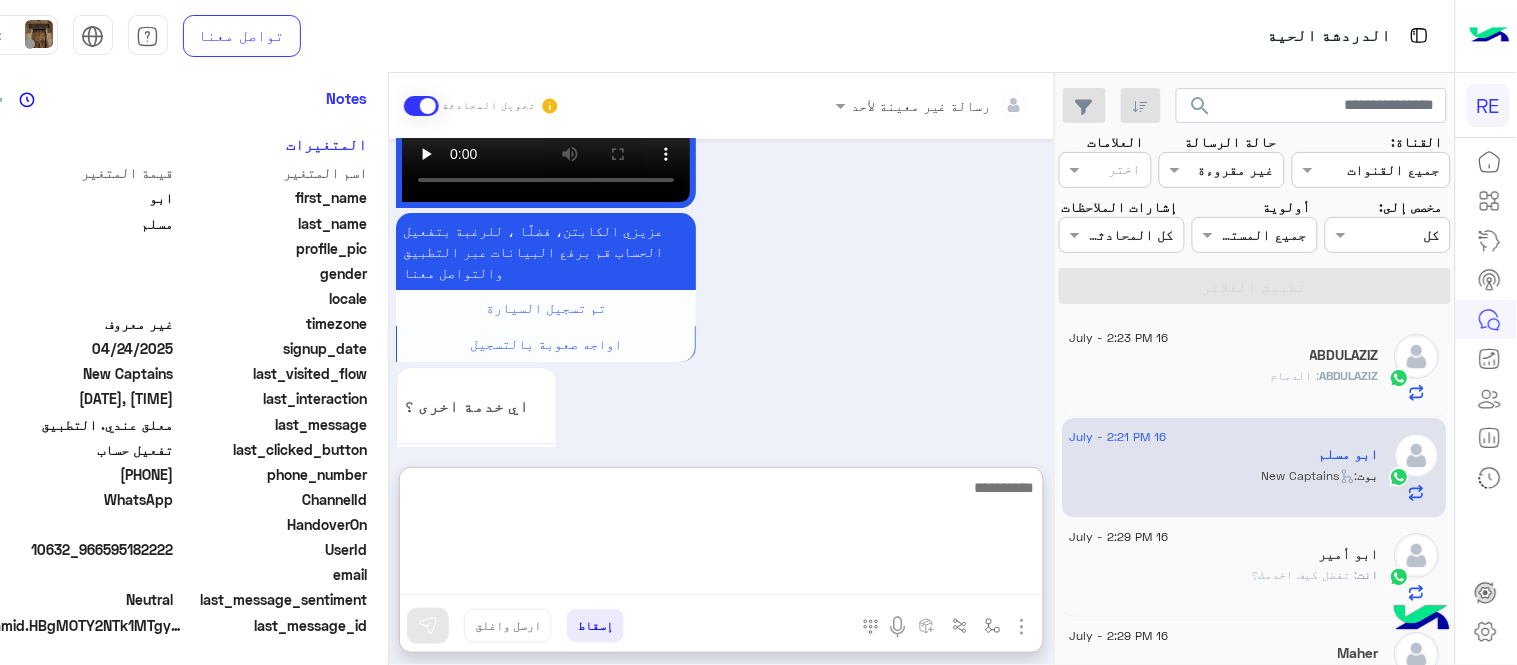 click at bounding box center [721, 535] 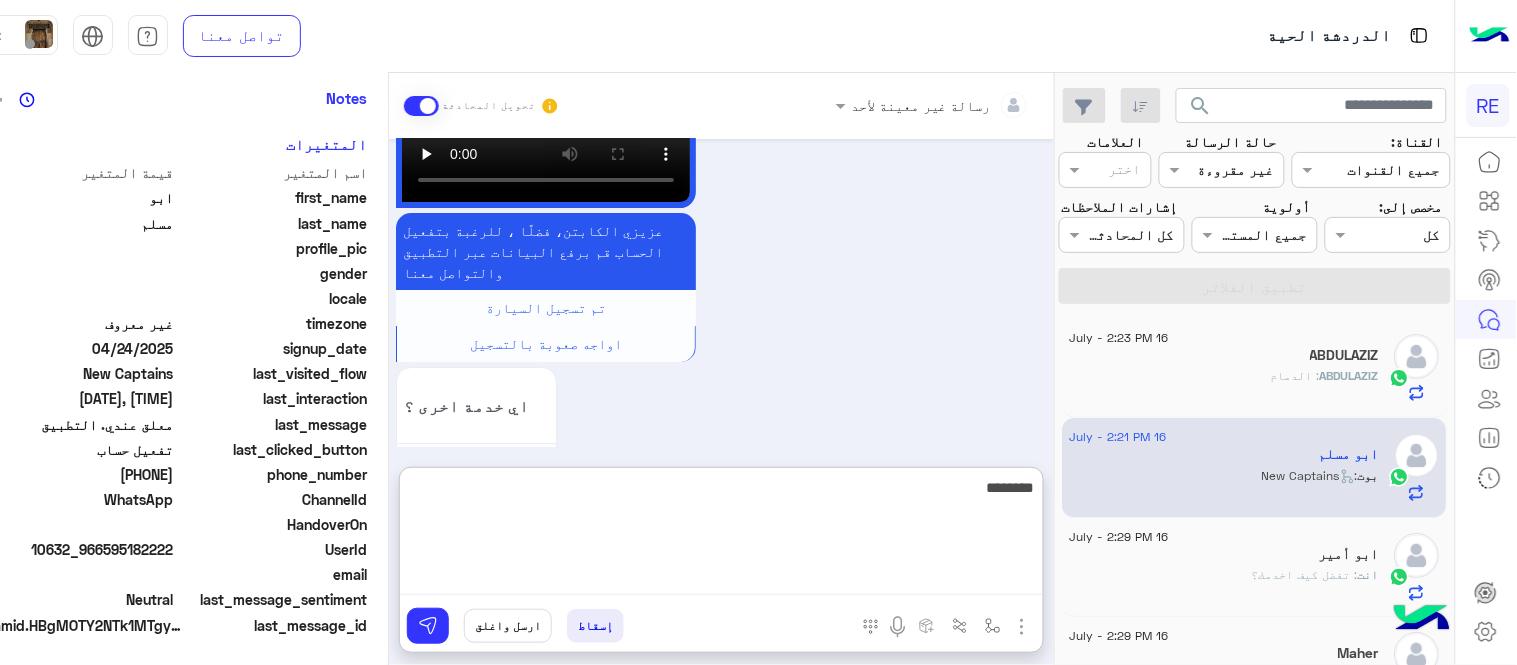 type on "********" 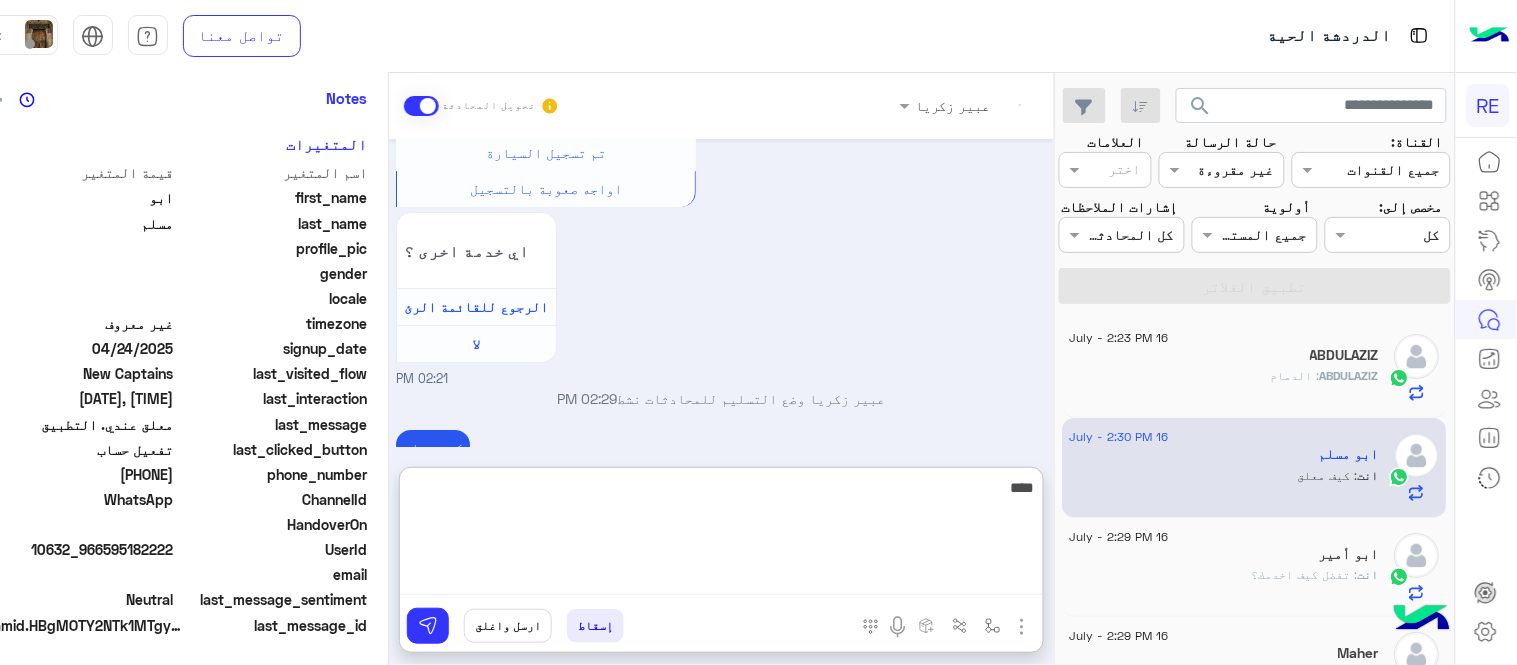 scroll, scrollTop: 1906, scrollLeft: 0, axis: vertical 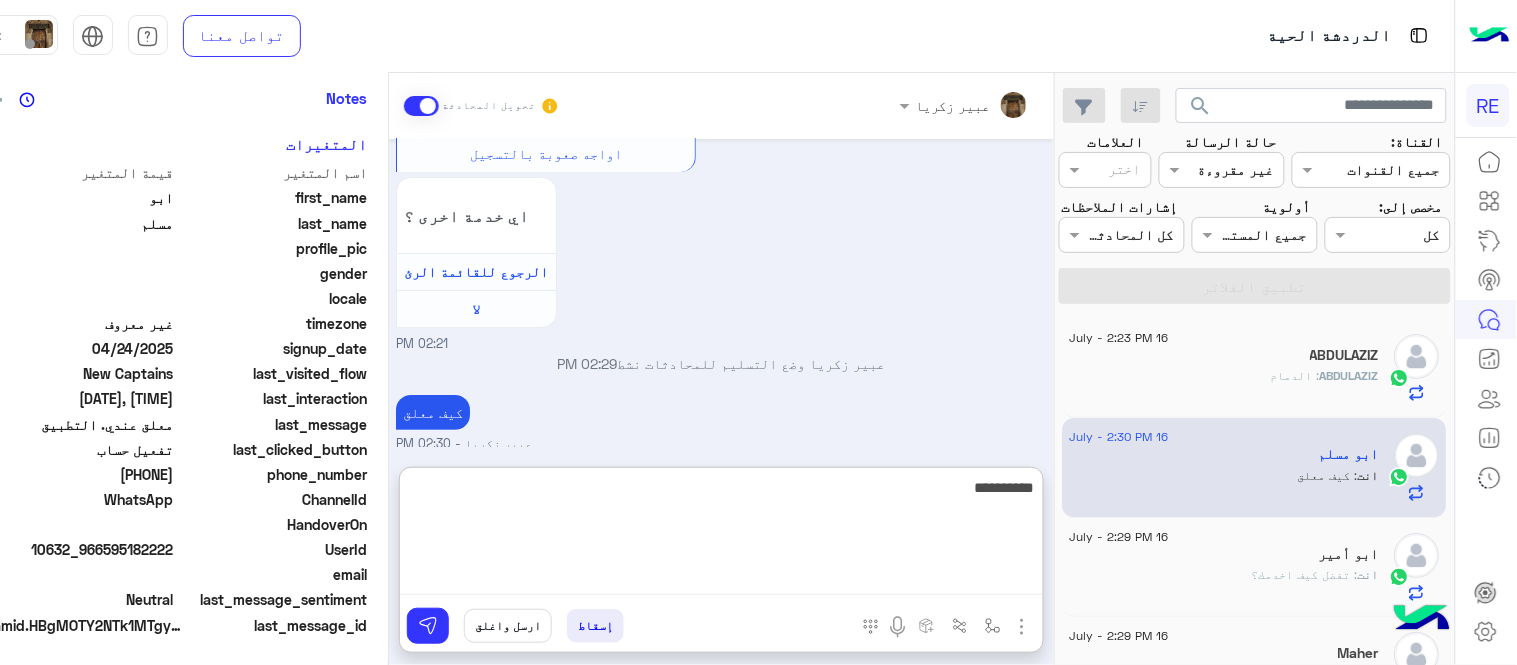 type on "**********" 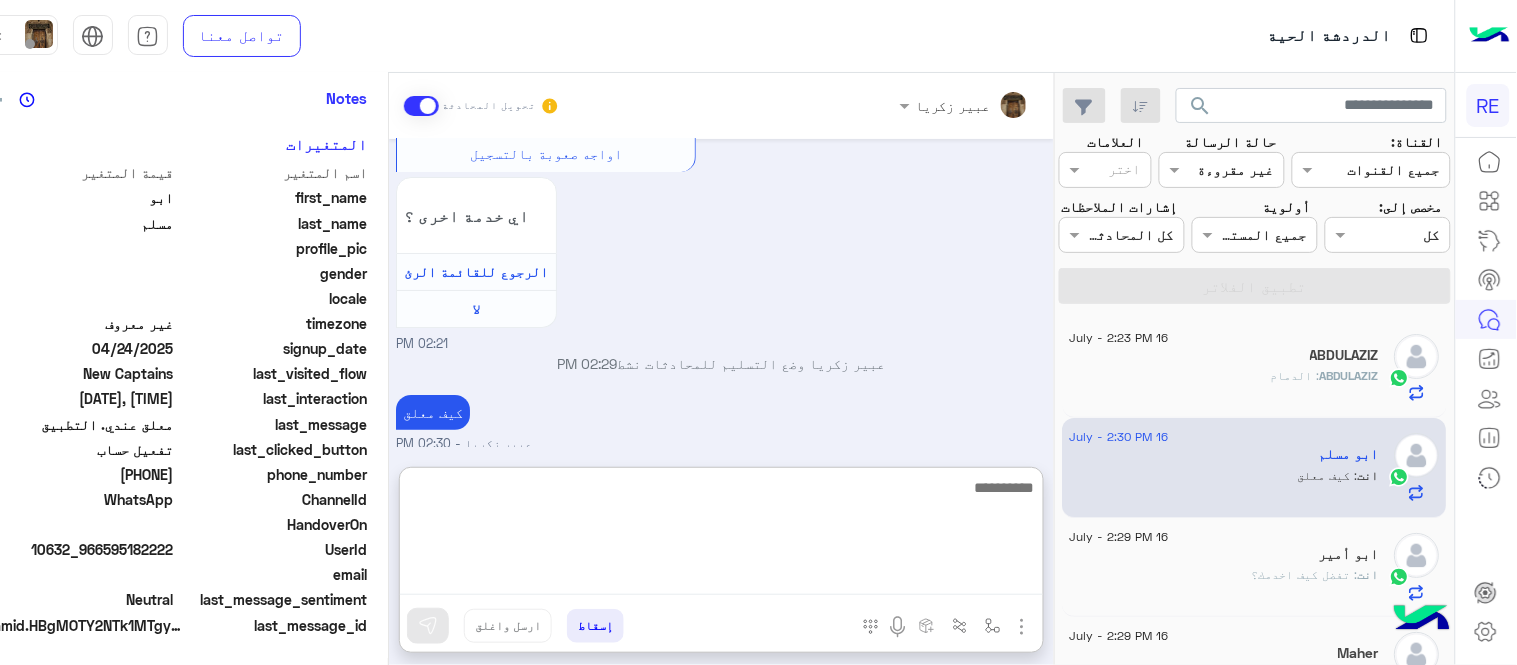 scroll, scrollTop: 1971, scrollLeft: 0, axis: vertical 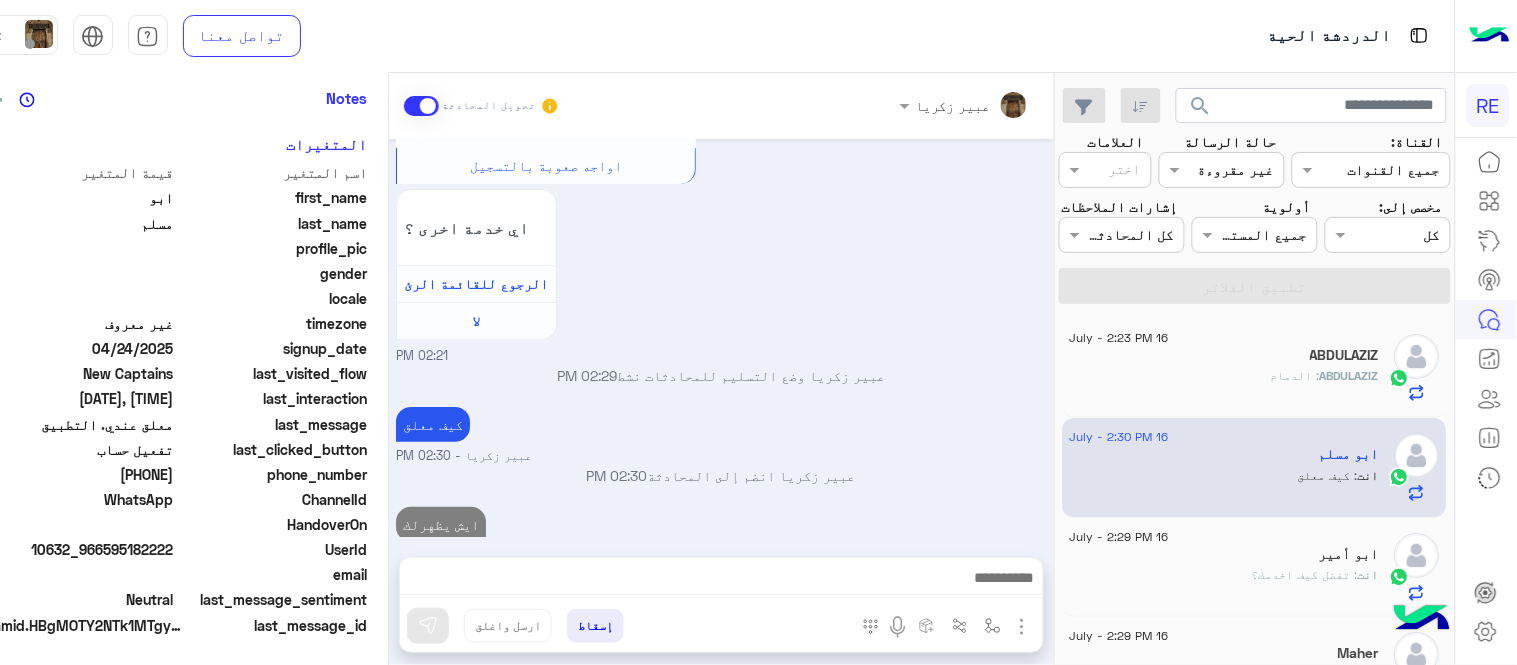 click on "[DATE]   ابو مسلم طلب التحدث إلى مسؤول بشري   [TIME]       عودة الى البوت    [TIME]
اهلًا بك في تطبيق رحلة 👋
Welcome to Rehla  👋
من فضلك أختر لغة التواصل
Please choose your preferred Language
English   عربي     [TIME]   ابو مسلم غادر المحادثة   [TIME]       عربي    [TIME]  هل أنت ؟   كابتن 👨🏻‍✈️   عميل 🧳   رحال (مرشد مرخص) 🏖️     [TIME]   كابتن     [TIME]  اختر احد الخدمات التالية:    [TIME]   تفعيل حساب    [TIME]  يمكنك الاطلاع على شروط الانضمام لرحلة ك (كابتن ) الموجودة بالصورة أعلاه،
لتحميل التطبيق عبر الرابط التالي : 📲
http://onelink.to/Rehla     تم تسجيل السيارة   اواجه صعوبة بالتسجيل  اي خدمة اخرى ؟  الرجوع للقائمة الرئ   لا" at bounding box center [721, 338] 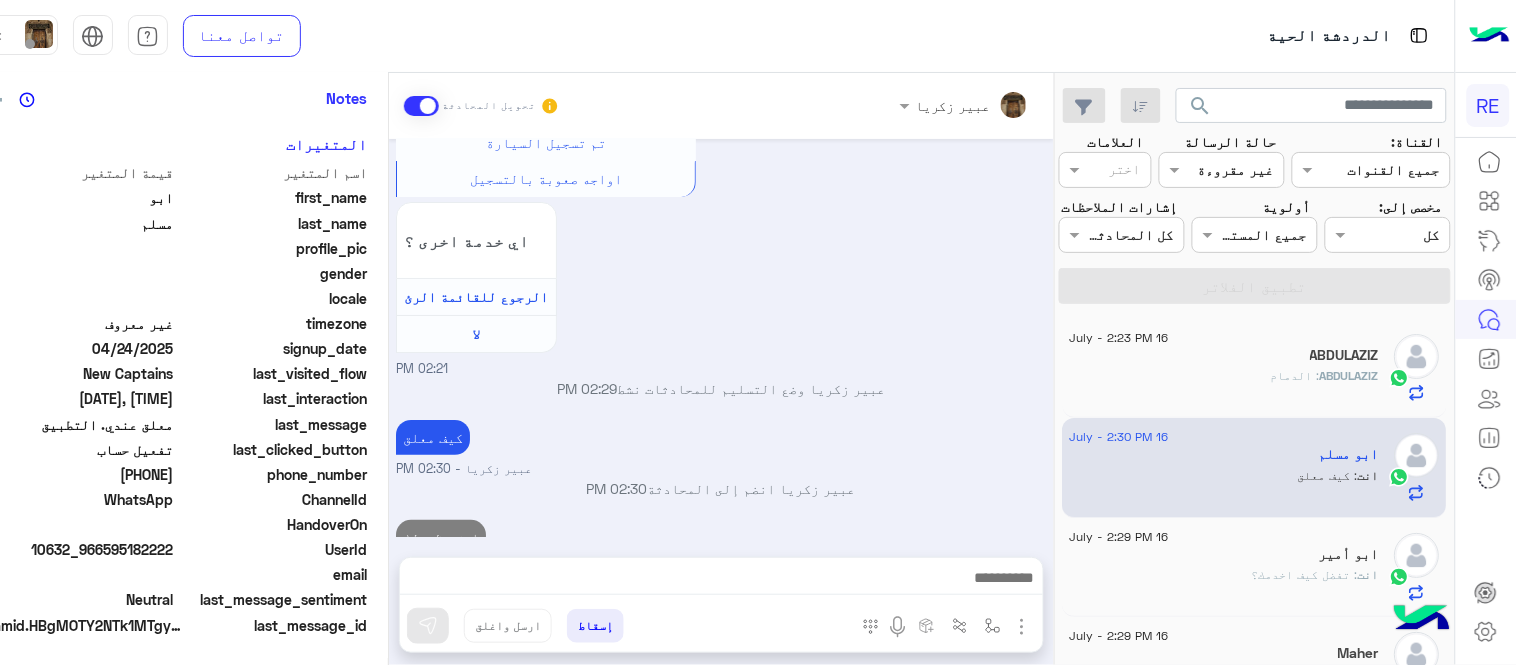 click on "ABDULAZIZ" 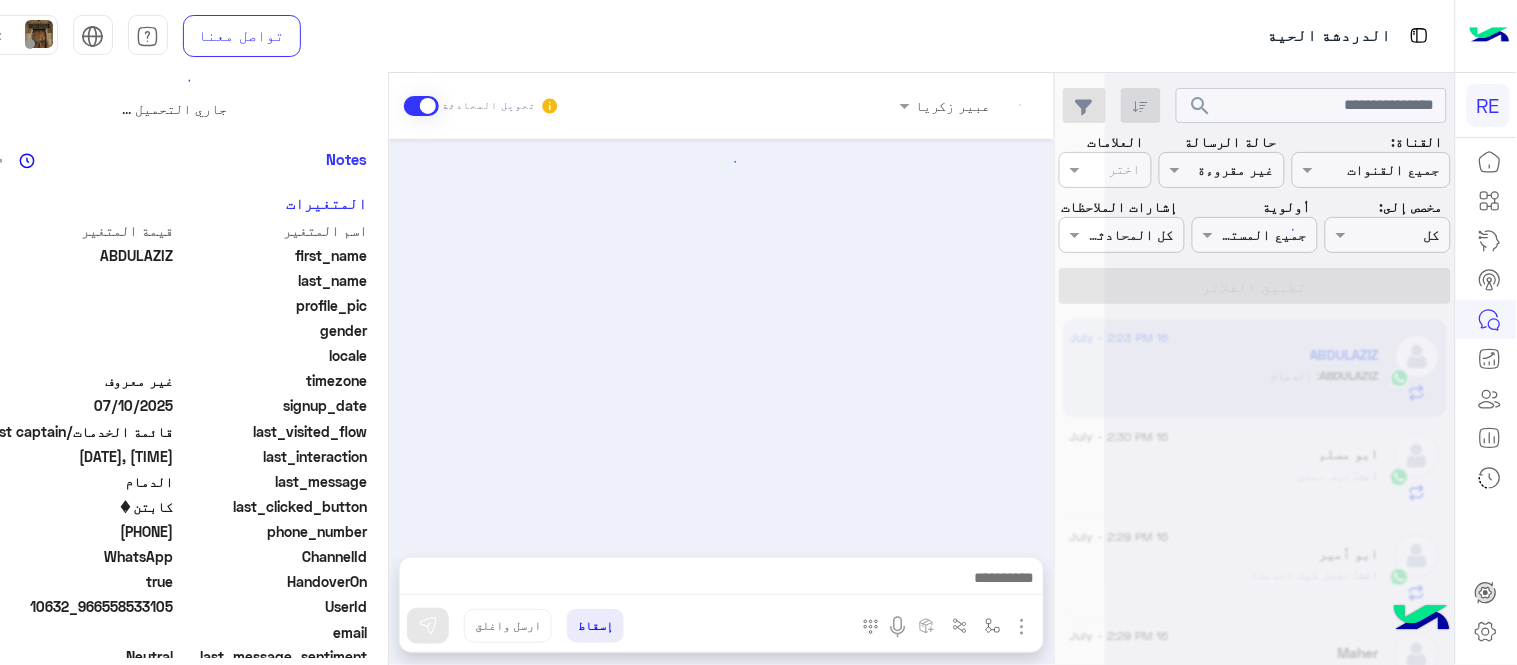 scroll, scrollTop: 0, scrollLeft: 0, axis: both 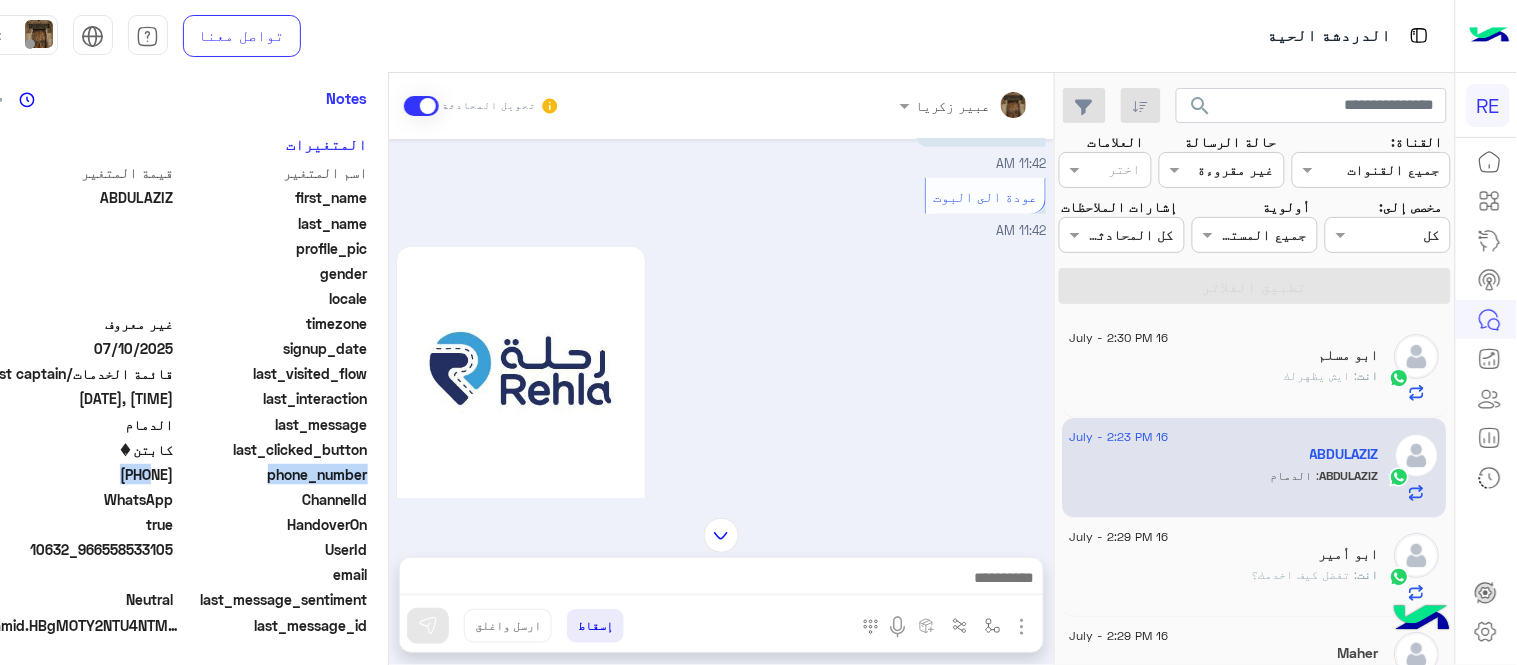 drag, startPoint x: 97, startPoint y: 471, endPoint x: 173, endPoint y: 482, distance: 76.79192 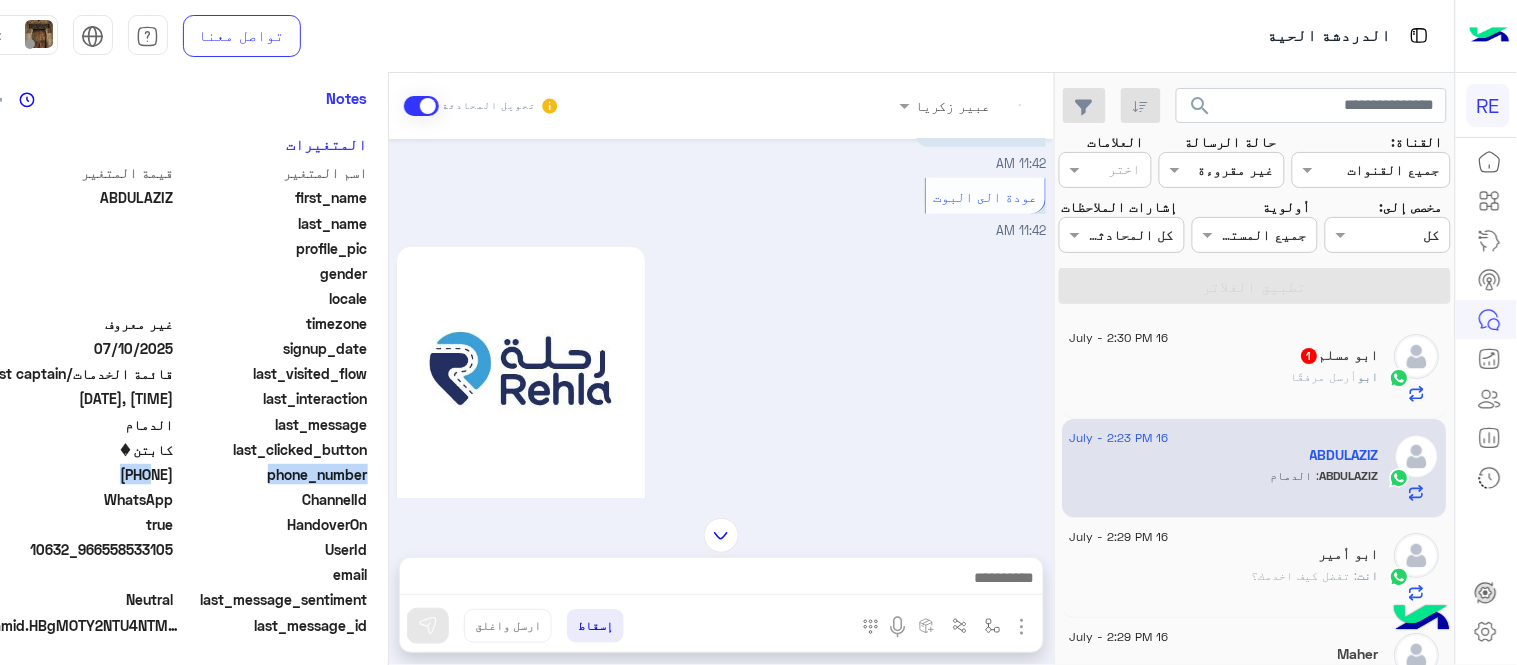 click on "phone_number  [PHONE]" 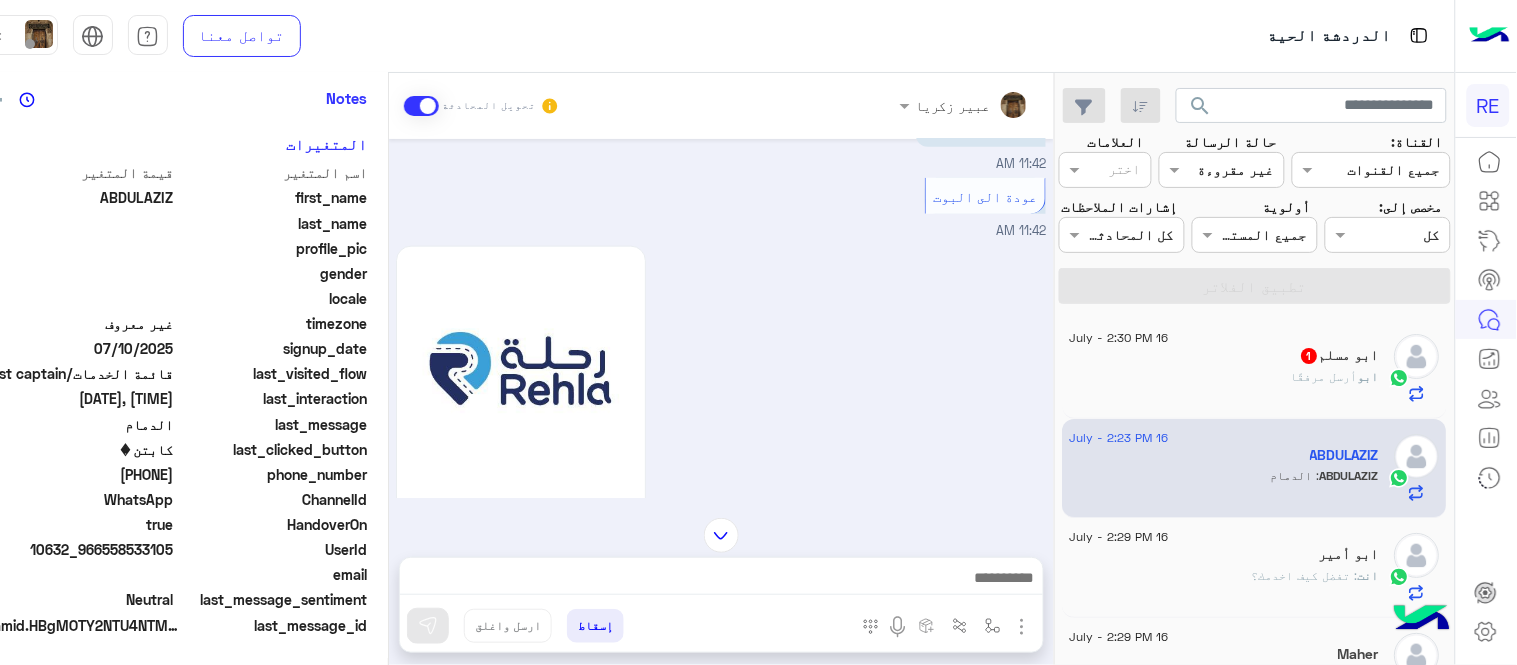 drag, startPoint x: 101, startPoint y: 476, endPoint x: 168, endPoint y: 473, distance: 67.06713 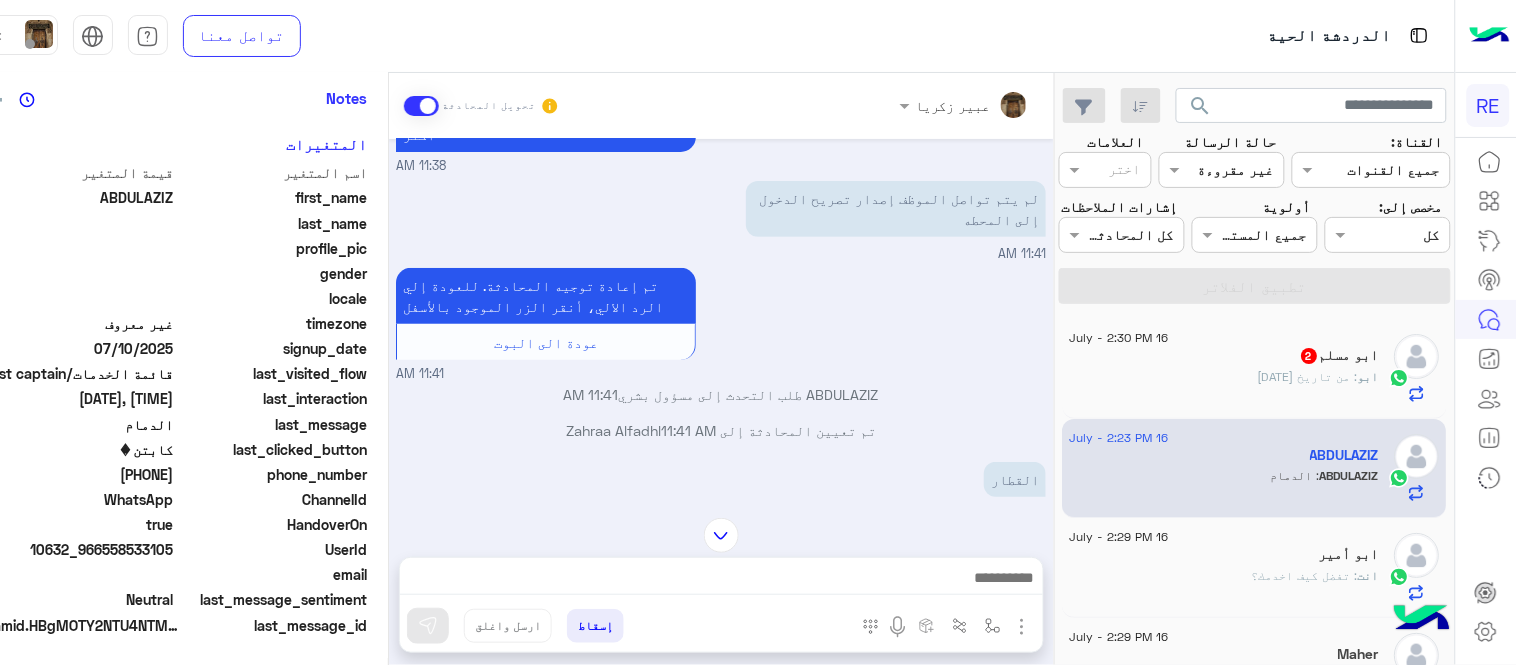 scroll, scrollTop: 215, scrollLeft: 0, axis: vertical 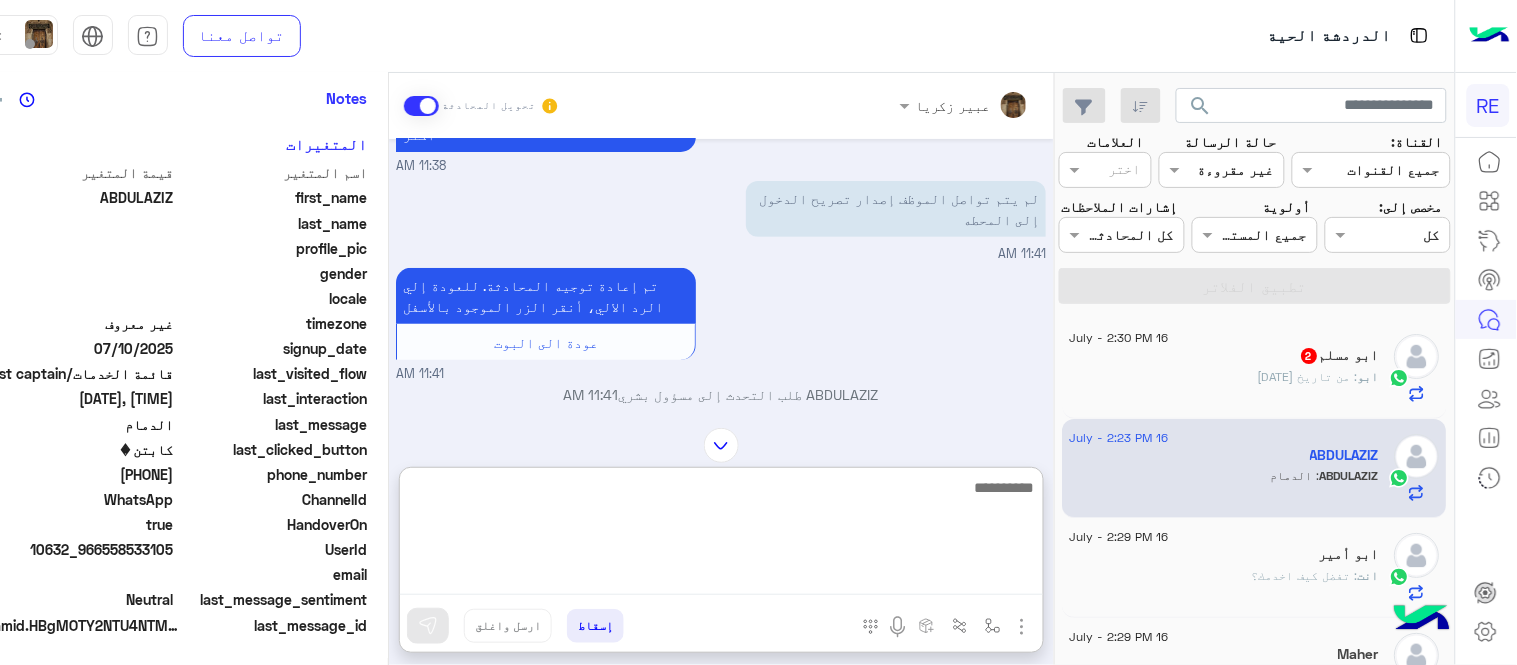 click at bounding box center [721, 535] 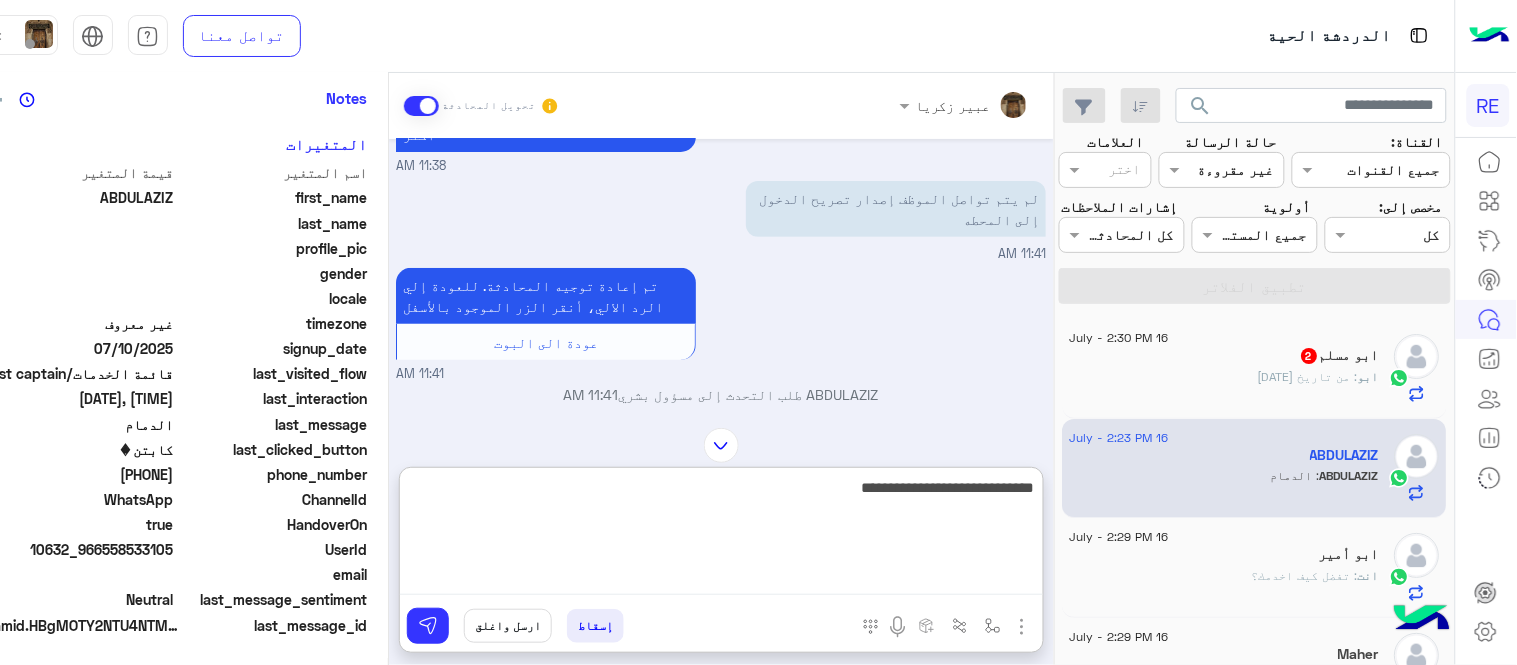 type on "**********" 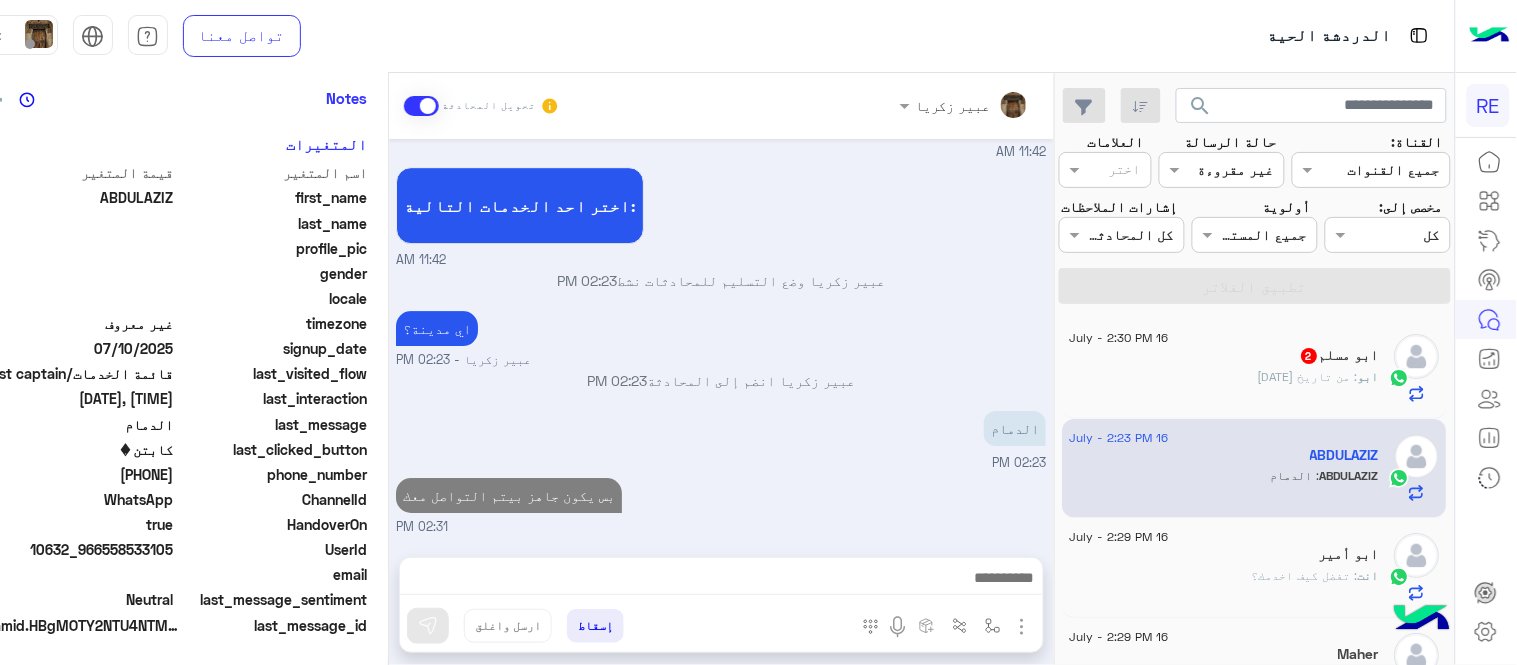 scroll, scrollTop: 1541, scrollLeft: 0, axis: vertical 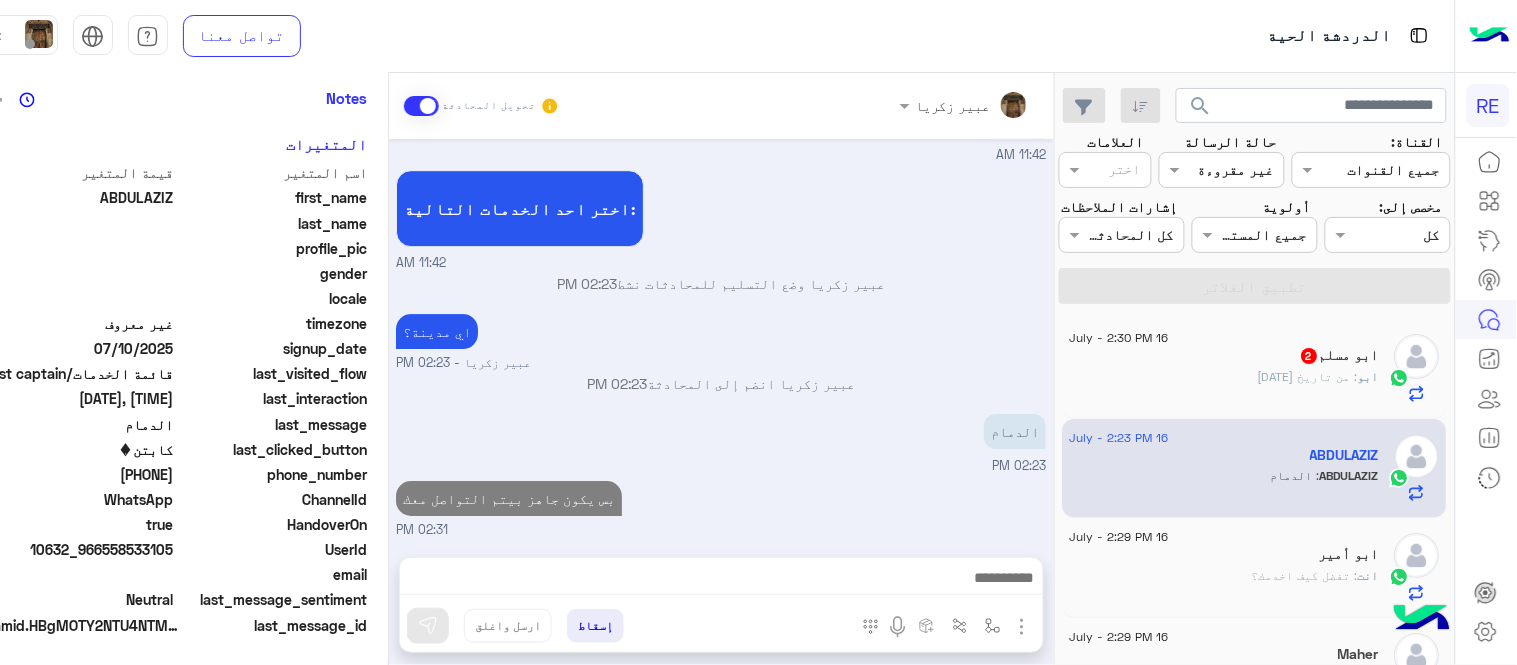 click on "Jul 16, 2025   تم إلغاء التخصيص التلقائي للرد على المحادثة في   01:25 AM      لم يتم الرد إلى الآن   11:38 AM  سعدنا بتواصلك، نأمل منك توضيح استفسارك أكثر    11:38 AM  لم يتم تواصل الموظف إصدار تصريح الدخول إلى المحطه   11:41 AM  تم إعادة توجيه المحادثة. للعودة إلي الرد الالي، أنقر الزر الموجود بالأسفل  عودة الى البوت     11:41 AM   ABDULAZIZ  طلب التحدث إلى مسؤول بشري   11:41 AM       تم تعيين المحادثة إلى Zahraa Alfadhl   11:41 AM      القطار   11:41 AM  لم يصدر لى تصريح   11:42 AM   عودة الى البوت    11:42 AM
اهلًا بك في تطبيق رحلة 👋
Welcome to Rehla  👋
من فضلك أختر لغة التواصل
Please choose your preferred Language
English   عربي     11:42 AM   11:42 AM       عربي    11:42 AM" at bounding box center [721, 338] 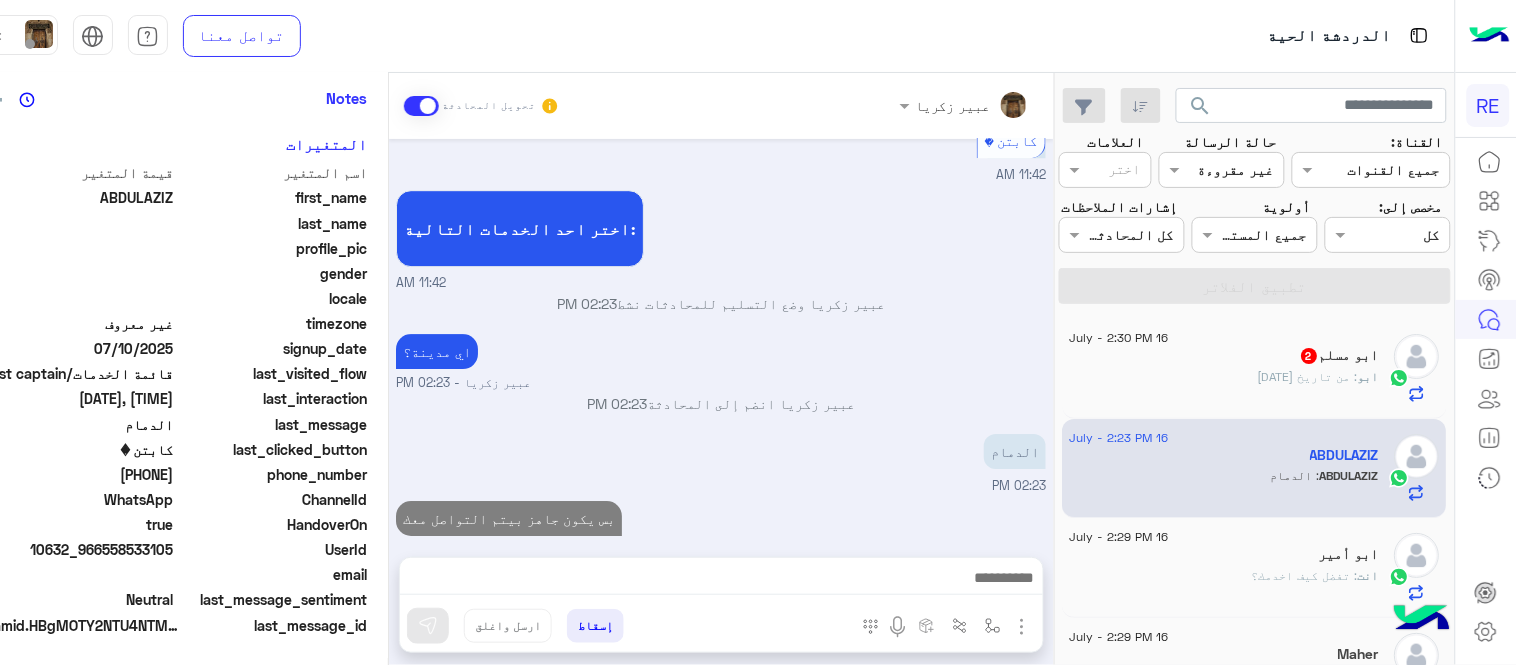 click on "16 July - 2:30 PM  أبو أحمد مرشد   2 ابو : من تاريخ ٣٠. يونيو" 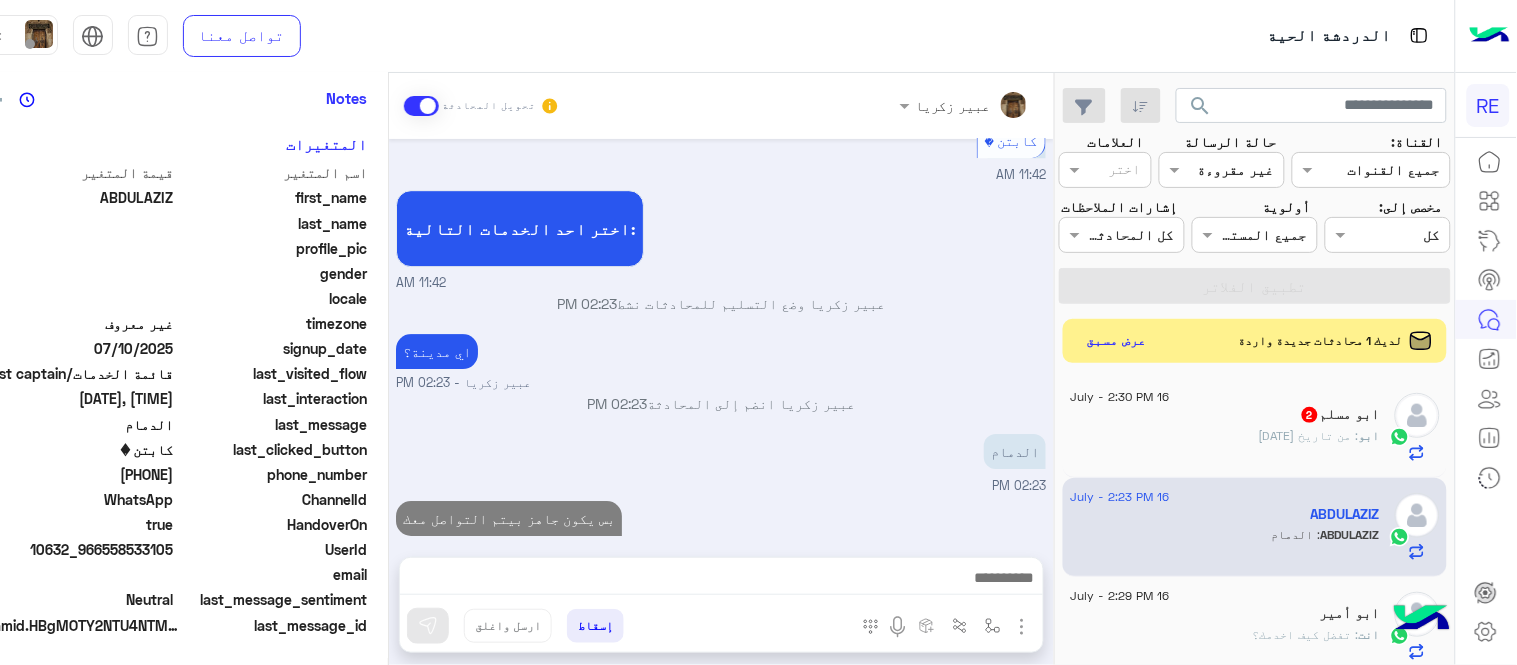 click on ": من تاريخ [DATE]" 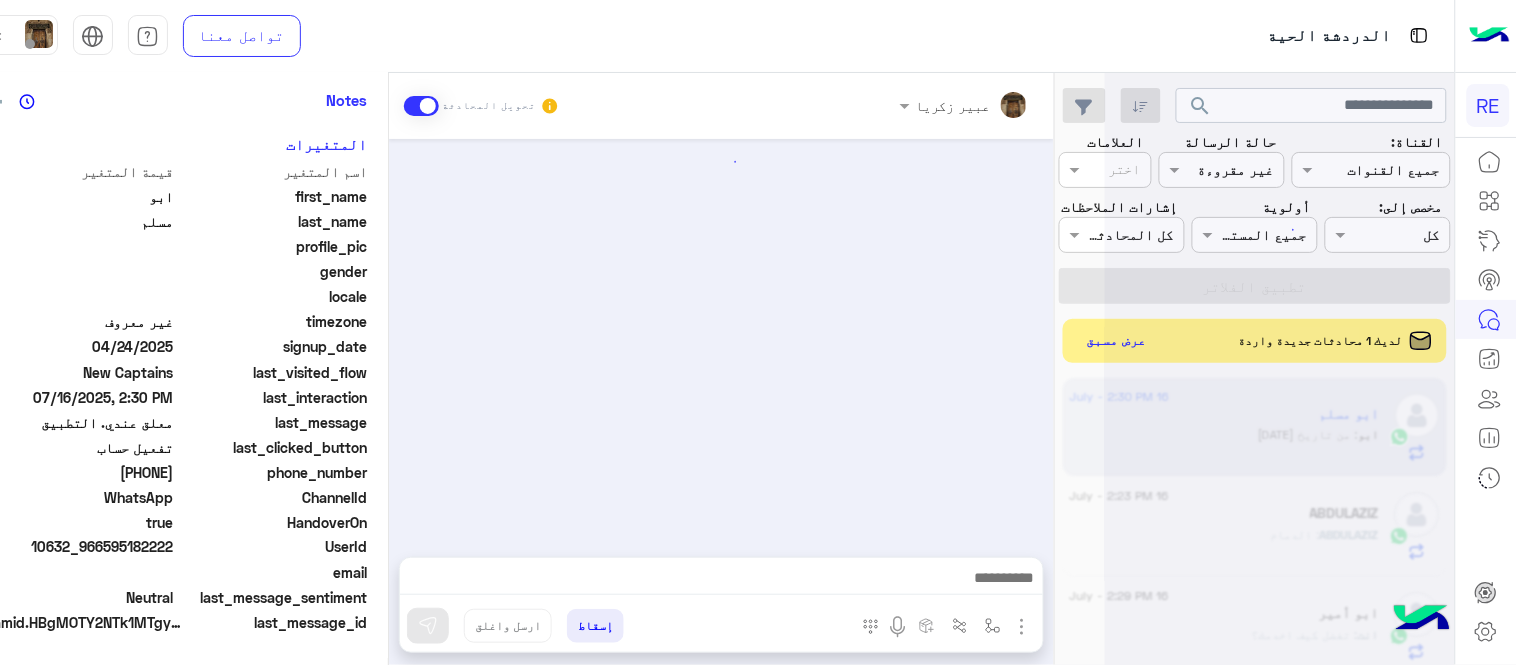 scroll, scrollTop: 405, scrollLeft: 0, axis: vertical 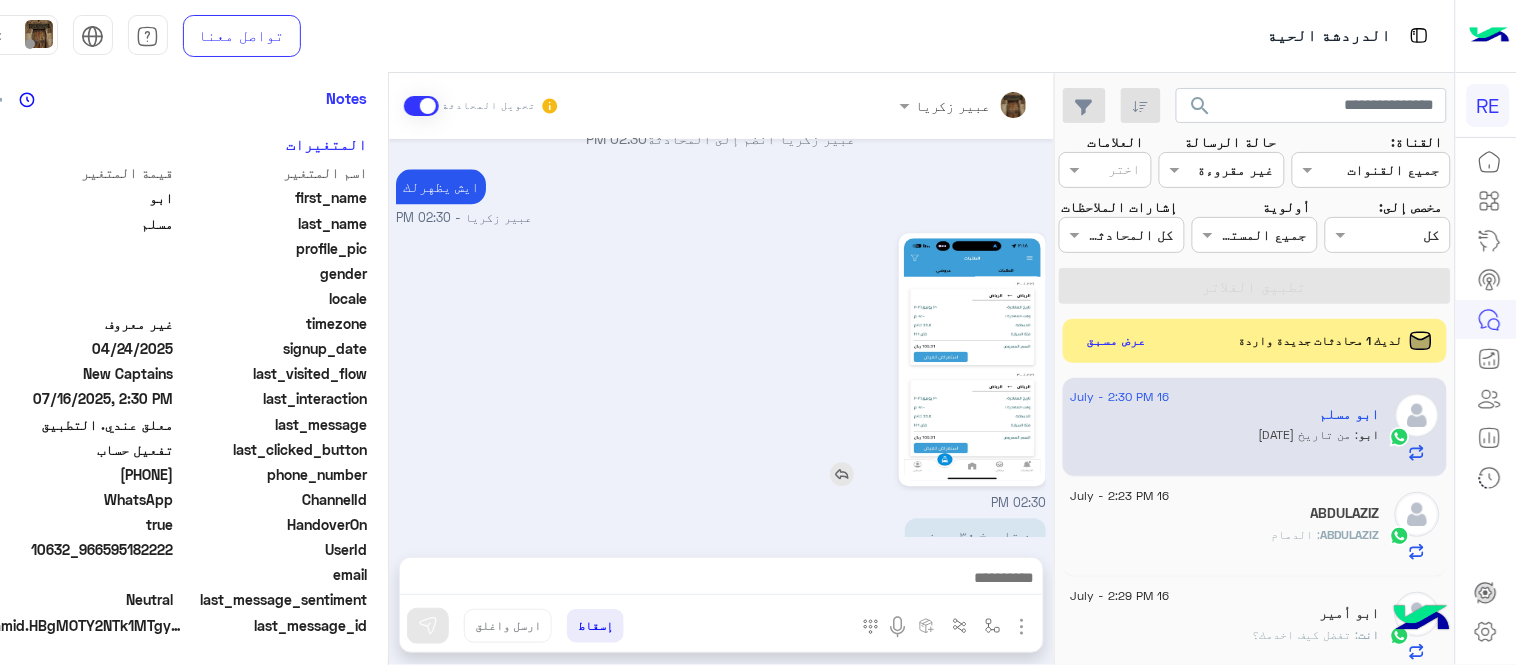 click 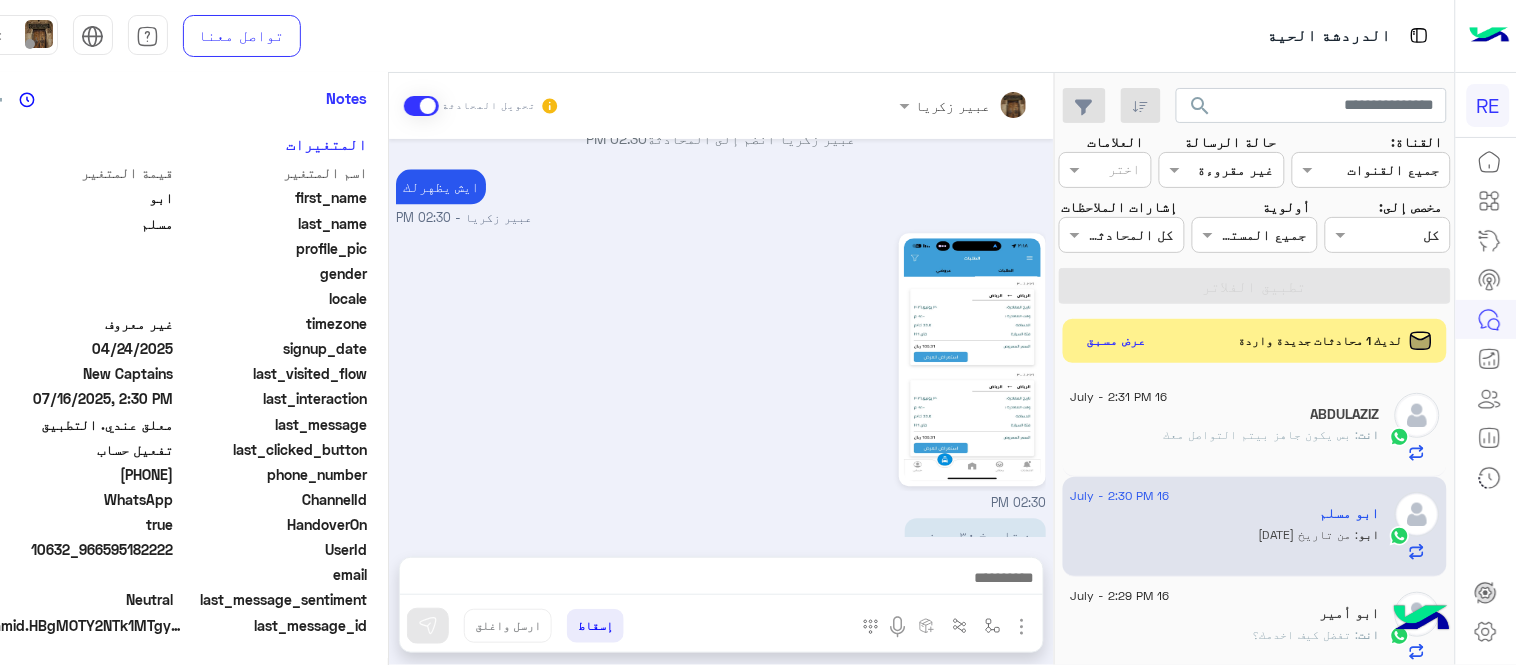 click at bounding box center [721, 583] 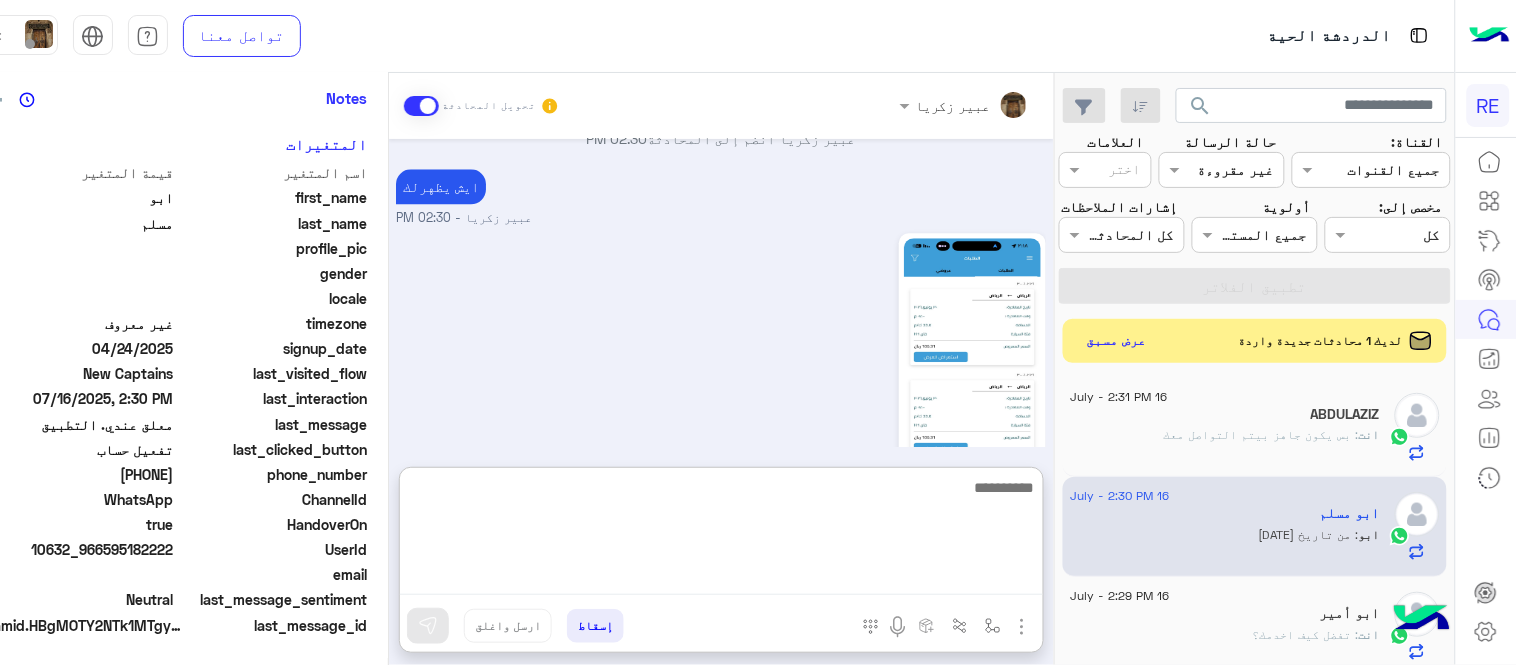 click at bounding box center [721, 535] 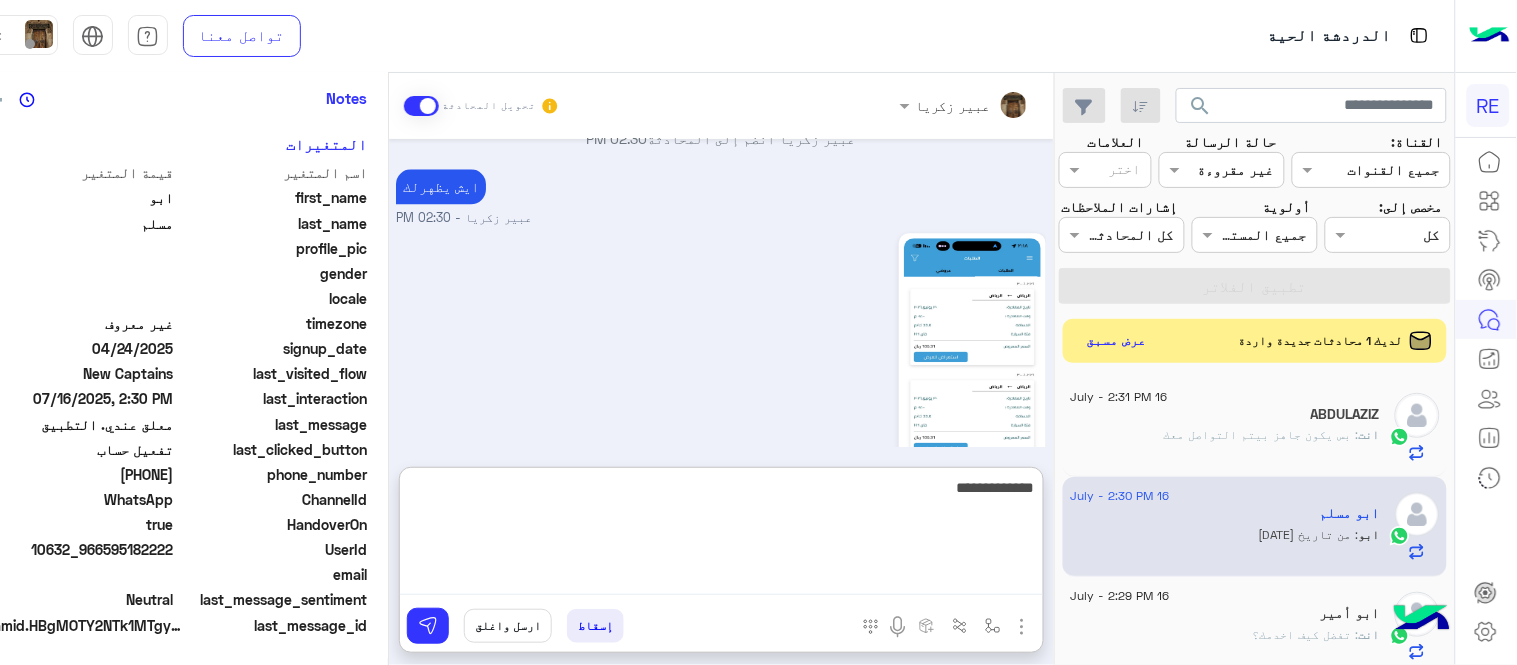 type on "**********" 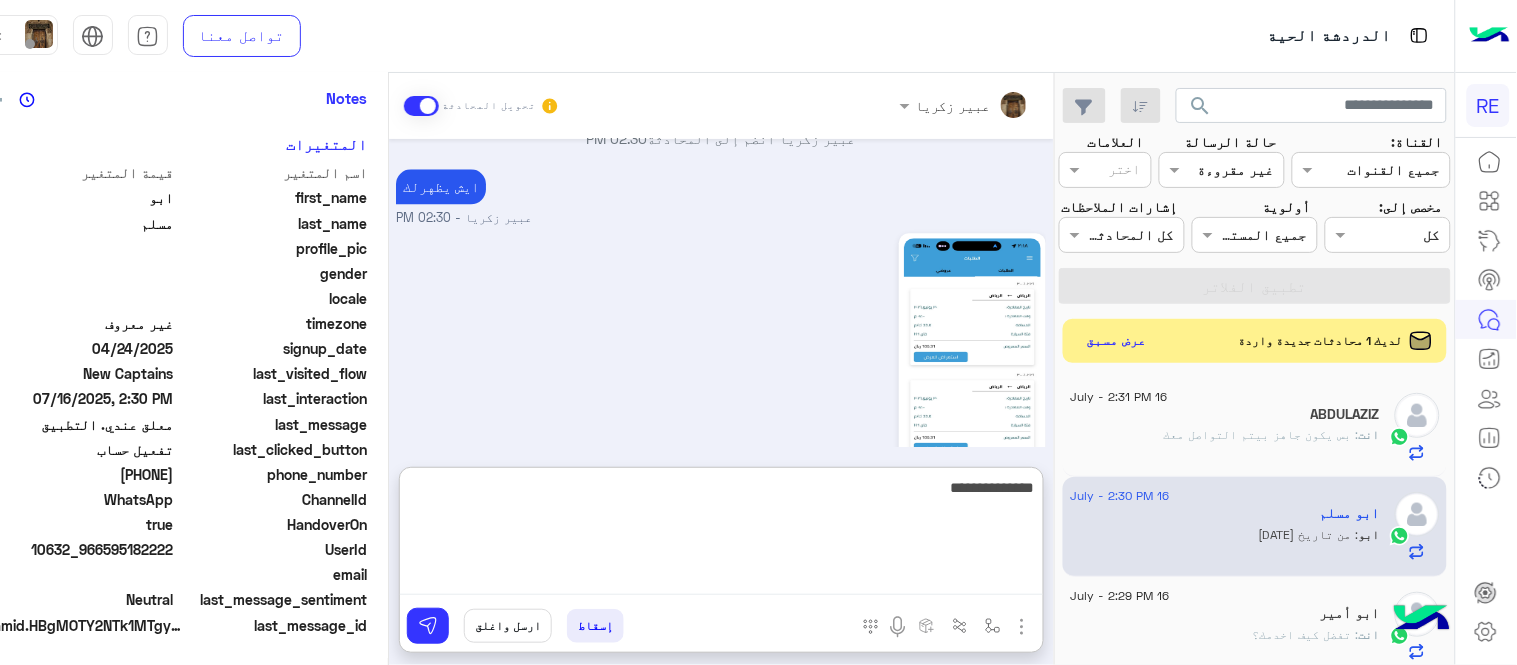 type 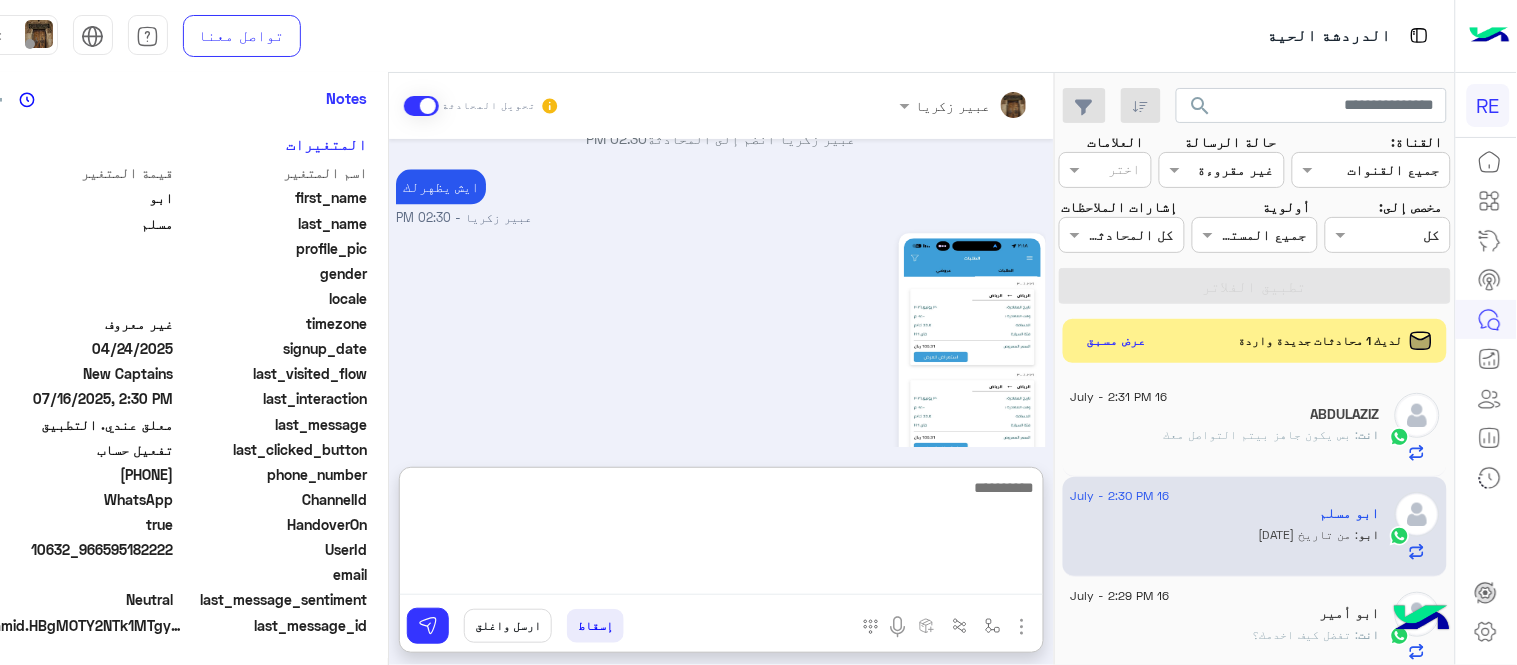 scroll, scrollTop: 1466, scrollLeft: 0, axis: vertical 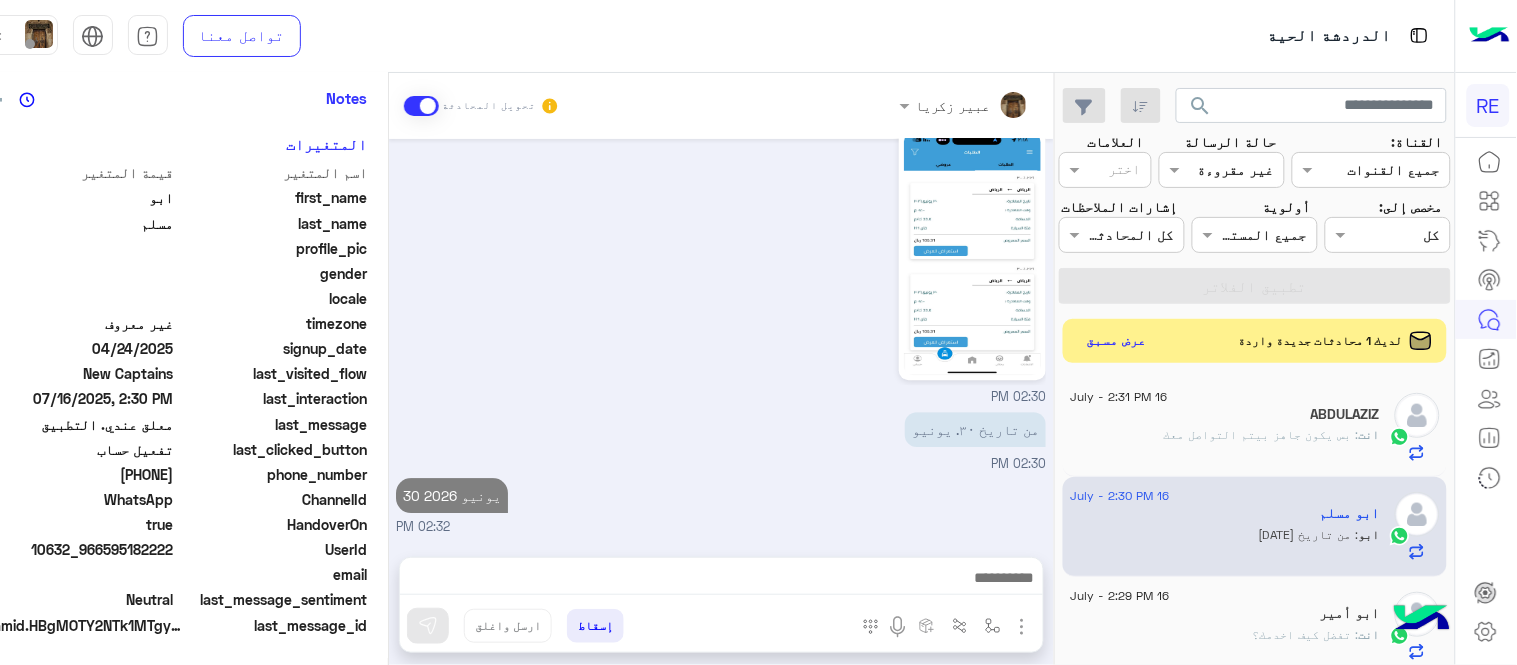 click on "Jul 16, [YEAR]   كابتن     [TIME]  اختر احد الخدمات التالية:    [TIME]   تفعيل حساب    [TIME]  يمكنك الاطلاع على شروط الانضمام لرحلة ك (كابتن ) الموجودة بالصورة أعلاه،
لتحميل التطبيق عبر الرابط التالي : 📲
http://onelink.to/Rehla    يسعدنا انضمامك لتطبيق رحلة يمكنك اتباع الخطوات الموضحة لتسجيل بيانات سيارتك بالفيديو التالي  : عزيزي الكابتن، فضلًا ، للرغبة بتفعيل الحساب قم برفع البيانات عبر التطبيق والتواصل معنا  تم تسجيل السيارة   اواجه صعوبة بالتسجيل  اي خدمة اخرى ؟  الرجوع للقائمة الرئ   لا     [TIME]   [NAME] وضع التسليم للمحادثات نشط   [TIME]      كيف معلق  [NAME] -  [TIME]   [TIME]        [TIME]" at bounding box center [721, 338] 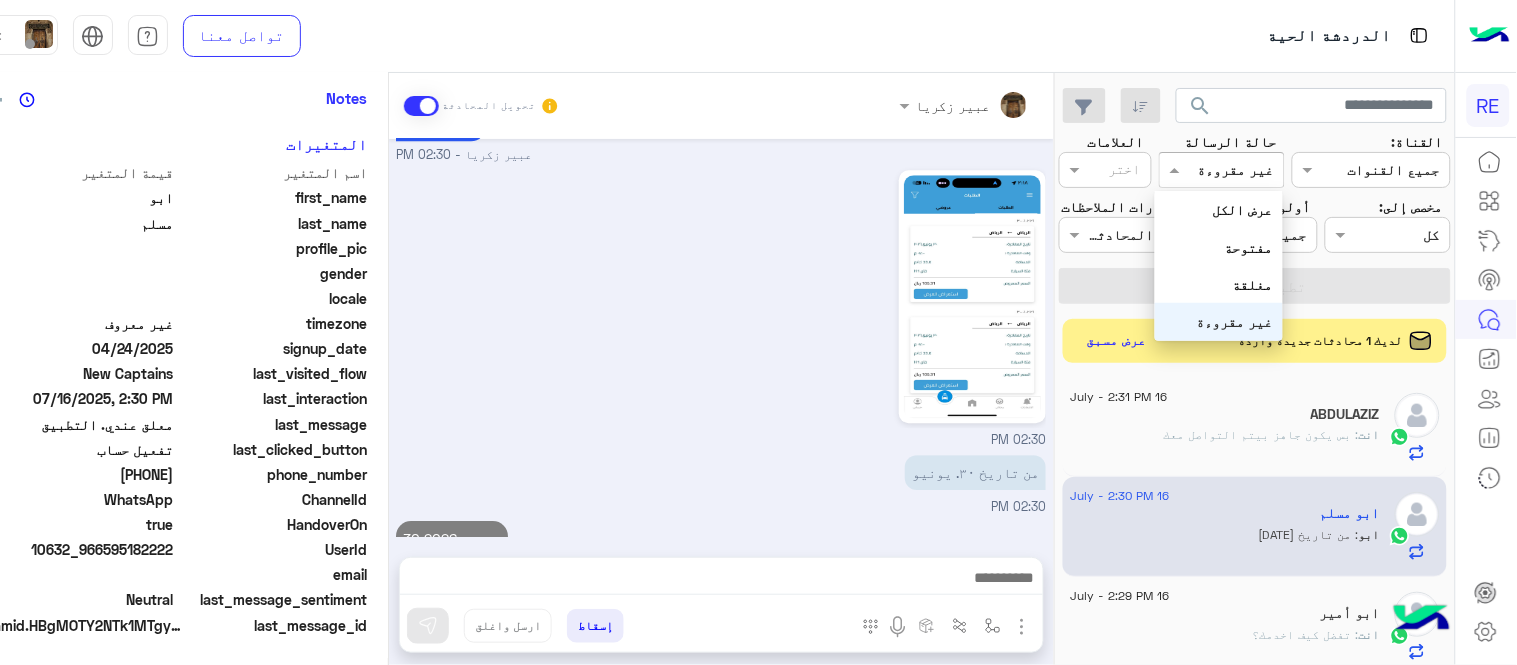 click at bounding box center [1244, 170] 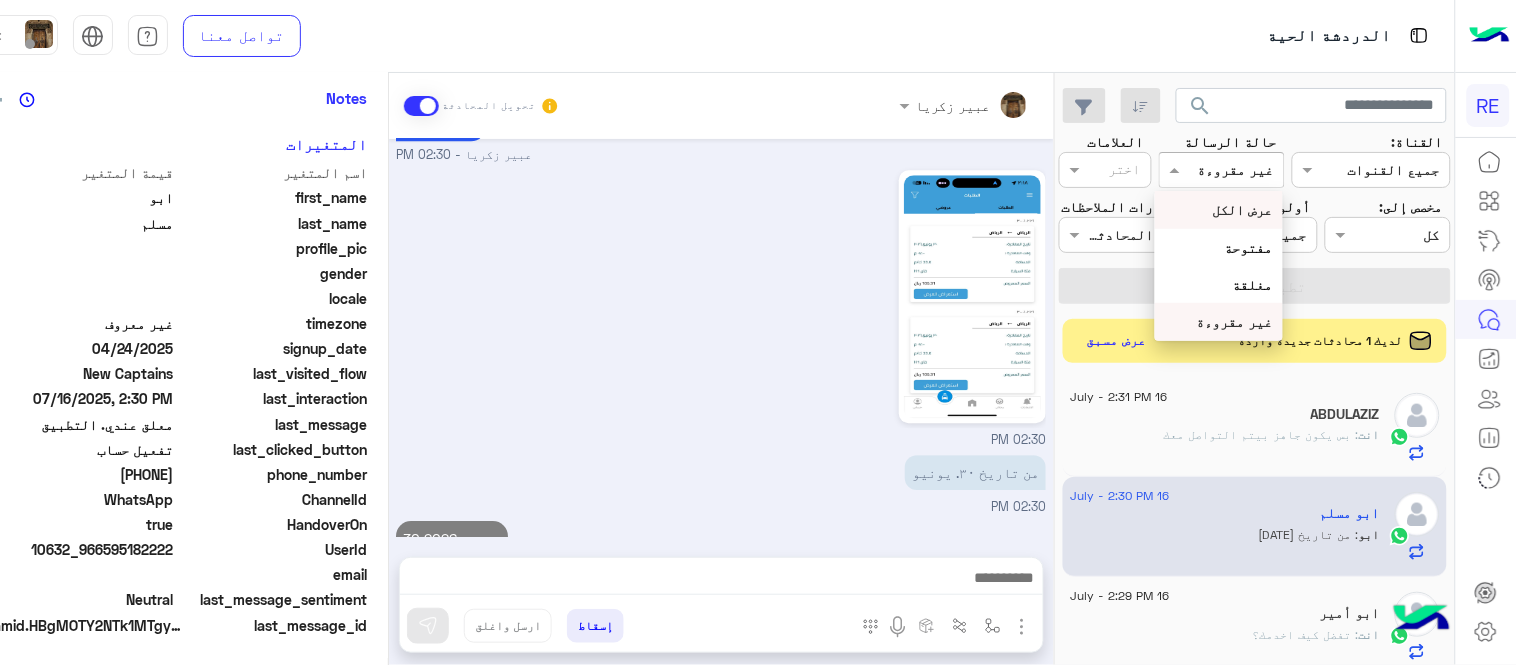 click on "عرض الكل" at bounding box center (1243, 209) 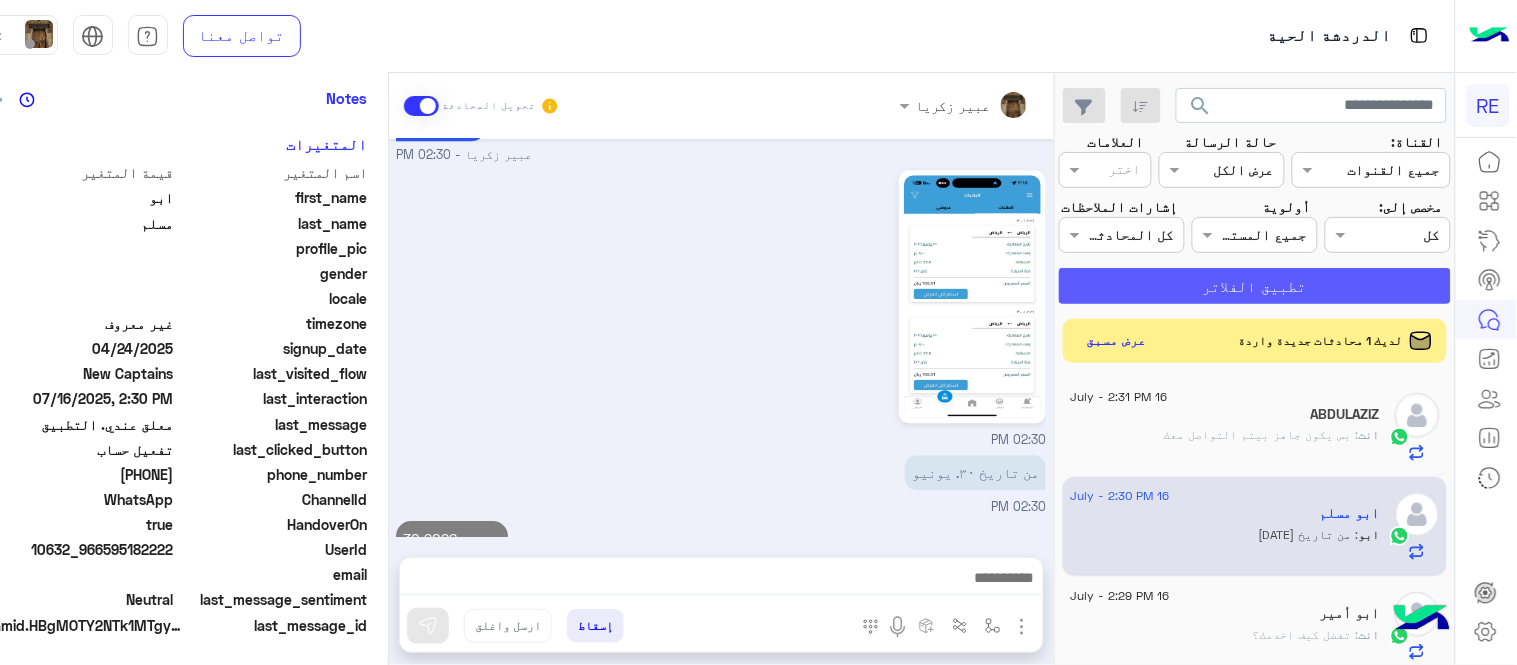 click on "تطبيق الفلاتر" 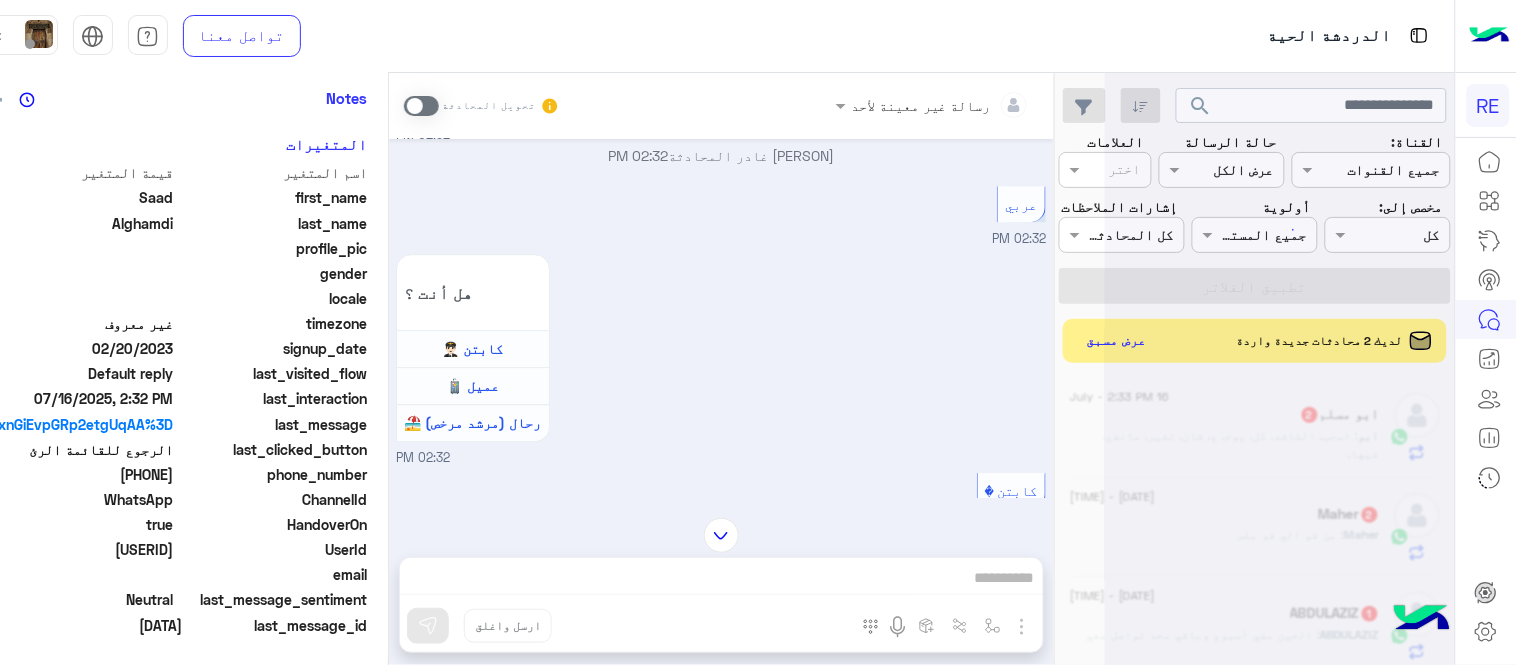 scroll, scrollTop: 1461, scrollLeft: 0, axis: vertical 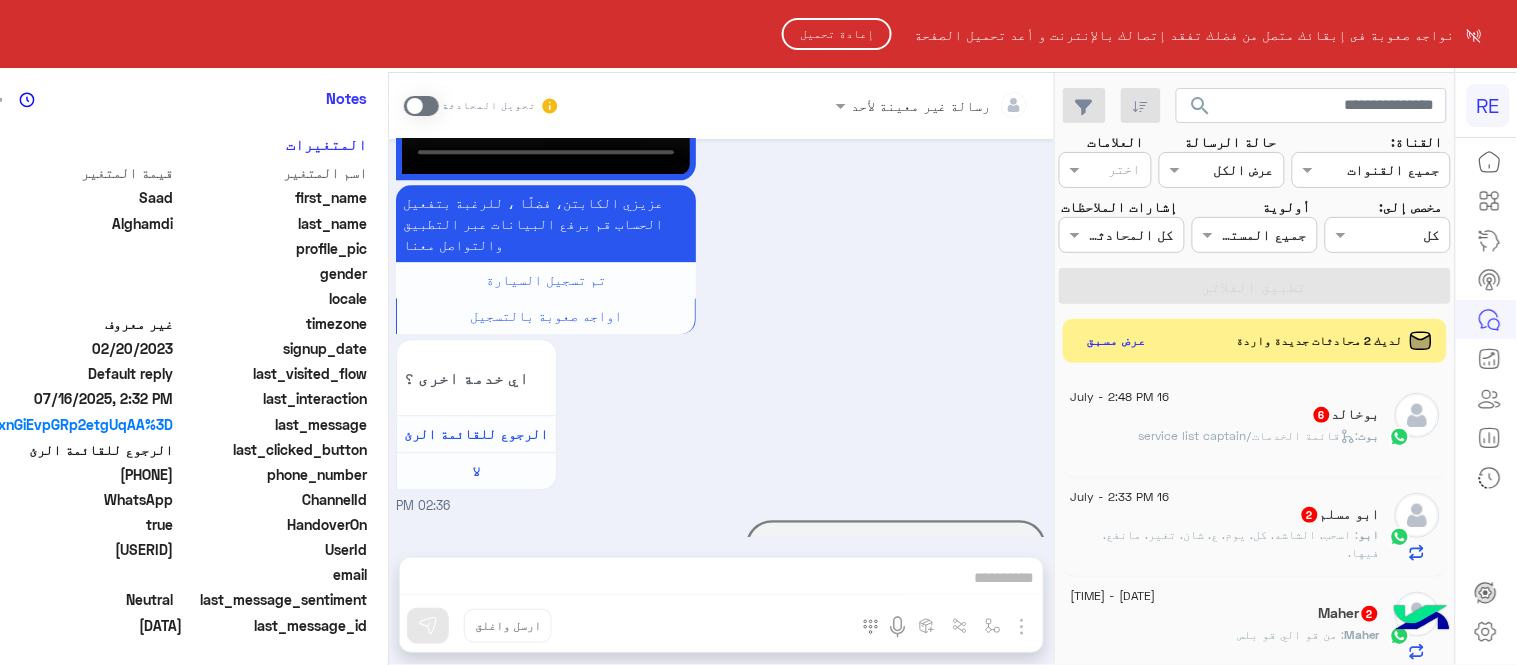 click on "إعادة تحميل" 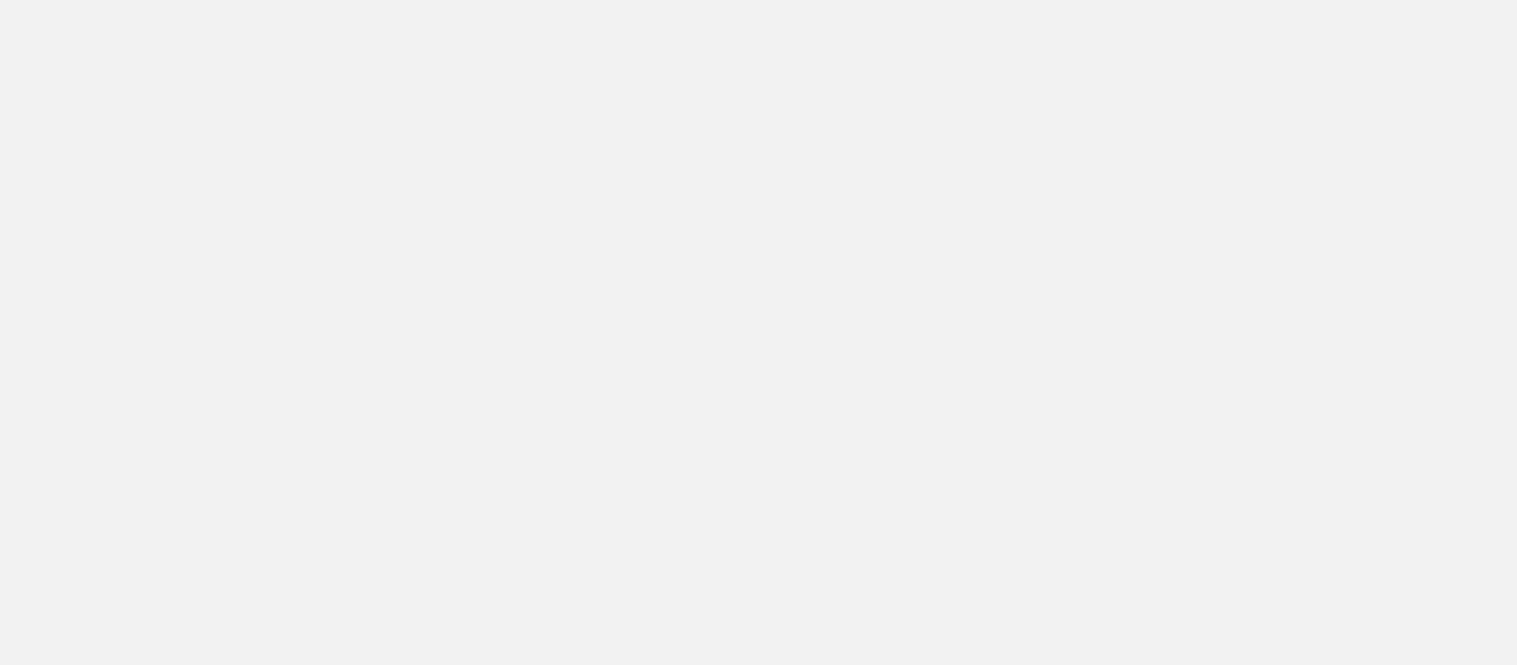 scroll, scrollTop: 0, scrollLeft: 0, axis: both 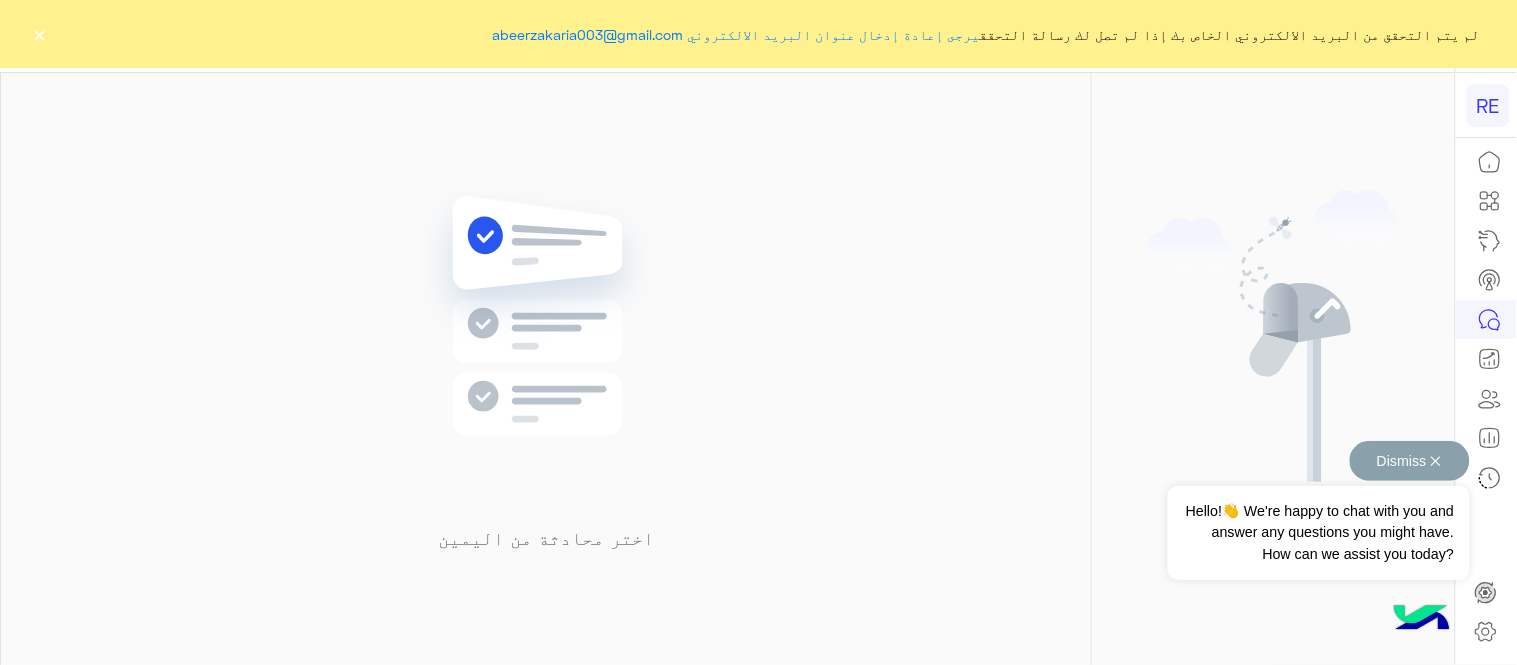 click on "Dismiss ✕" at bounding box center [1410, 461] 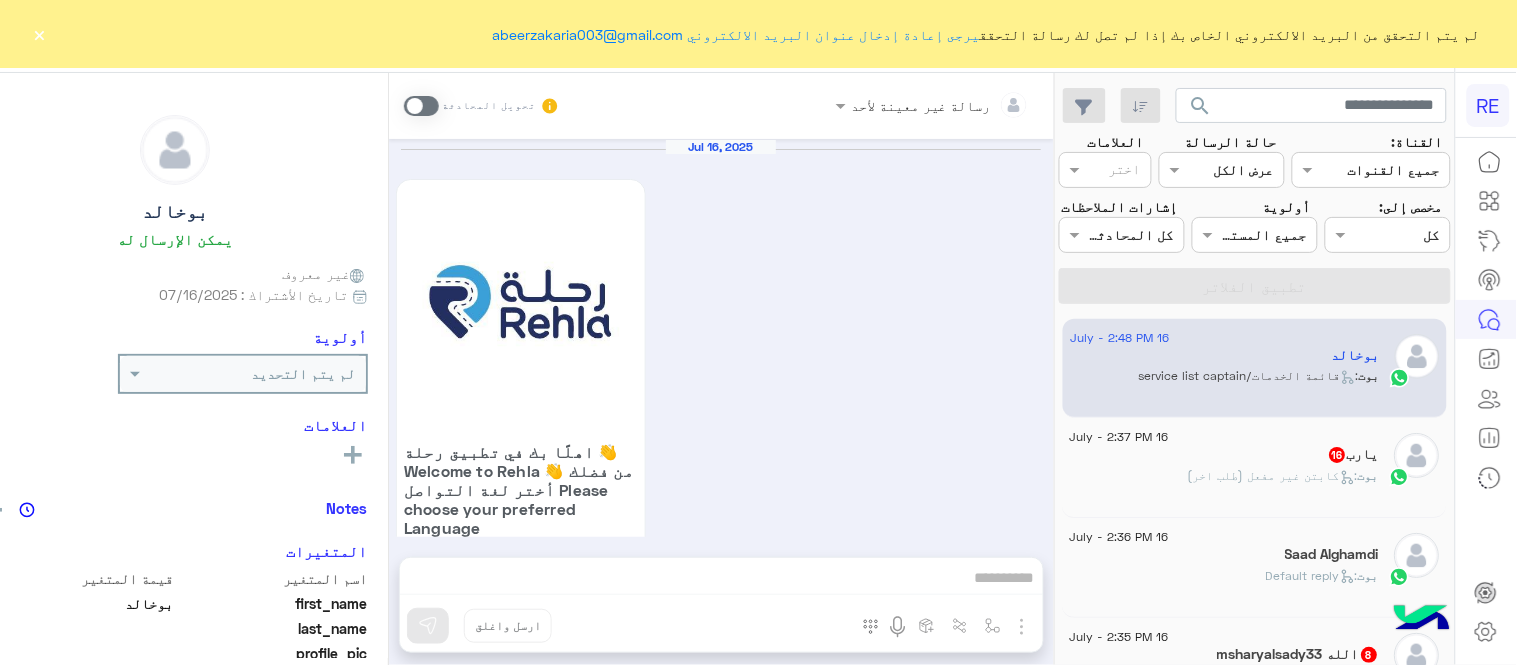 scroll, scrollTop: 1193, scrollLeft: 0, axis: vertical 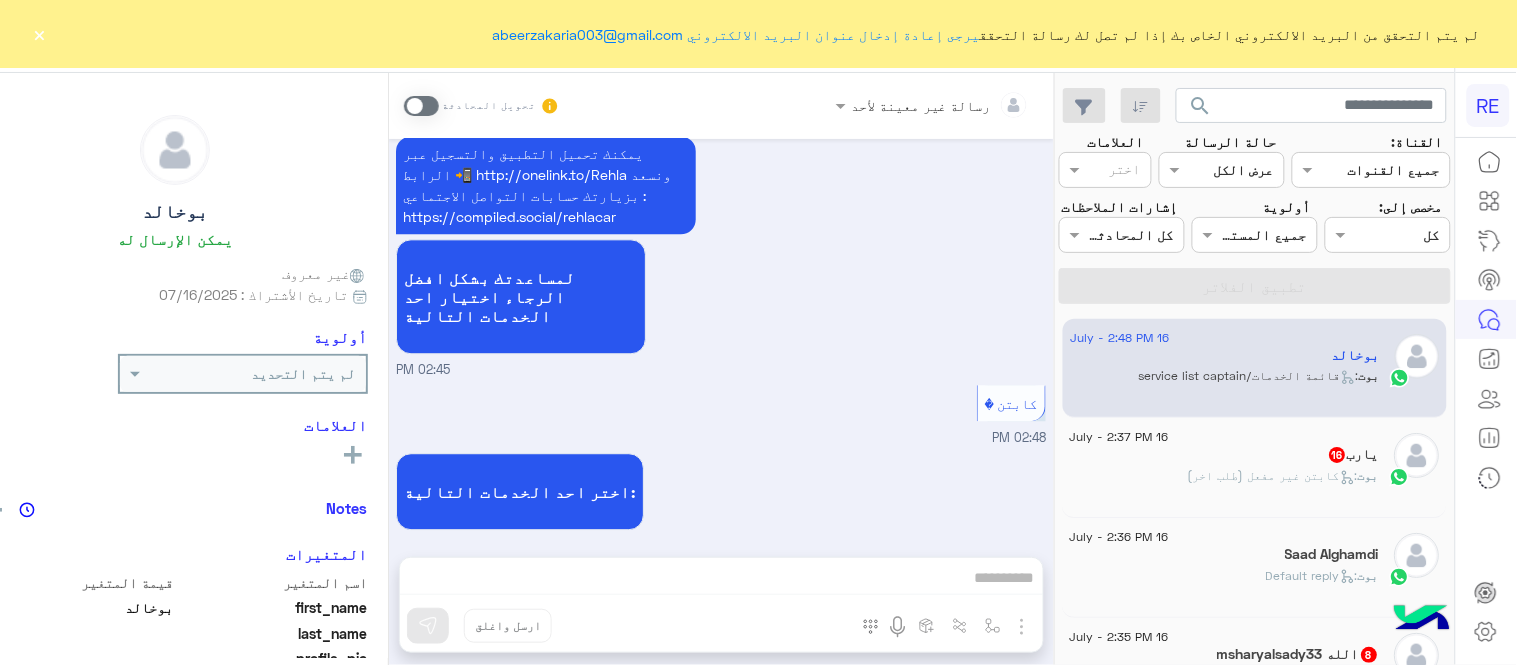 click on "×" 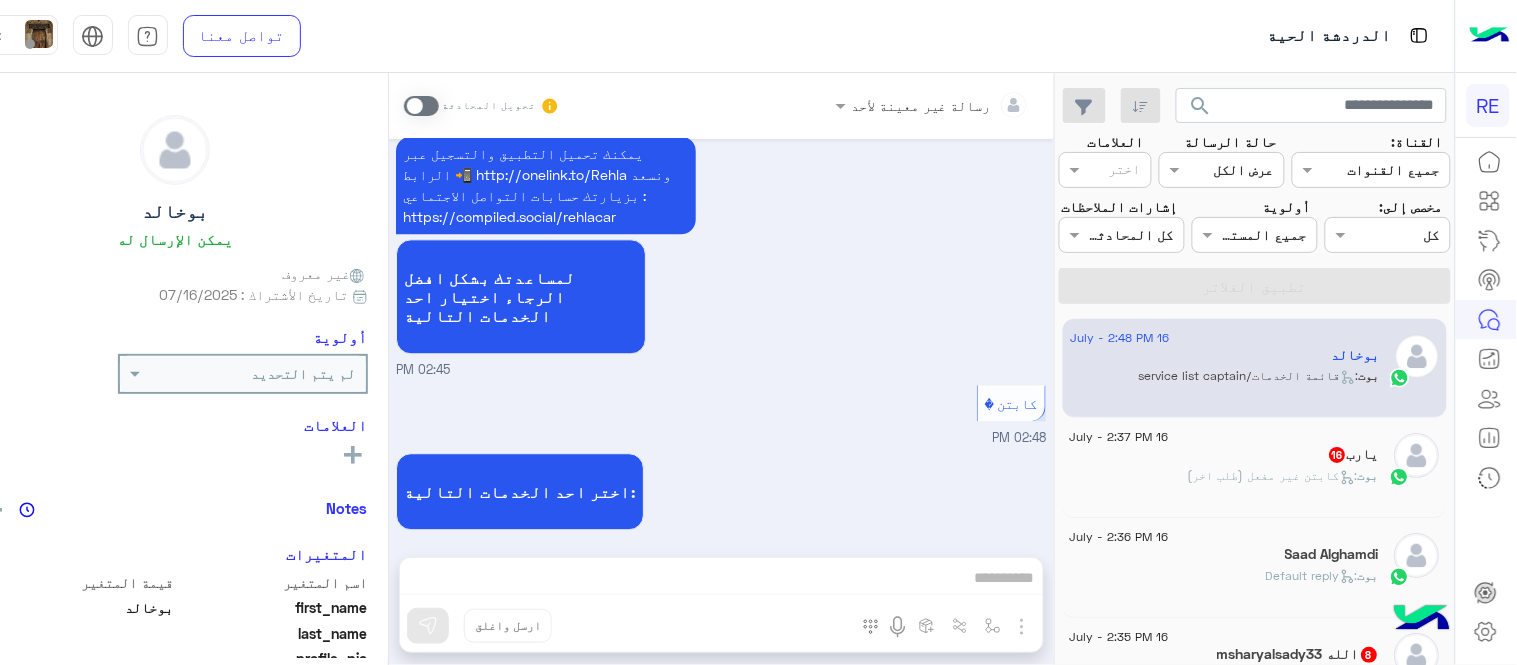 click at bounding box center [18, 35] 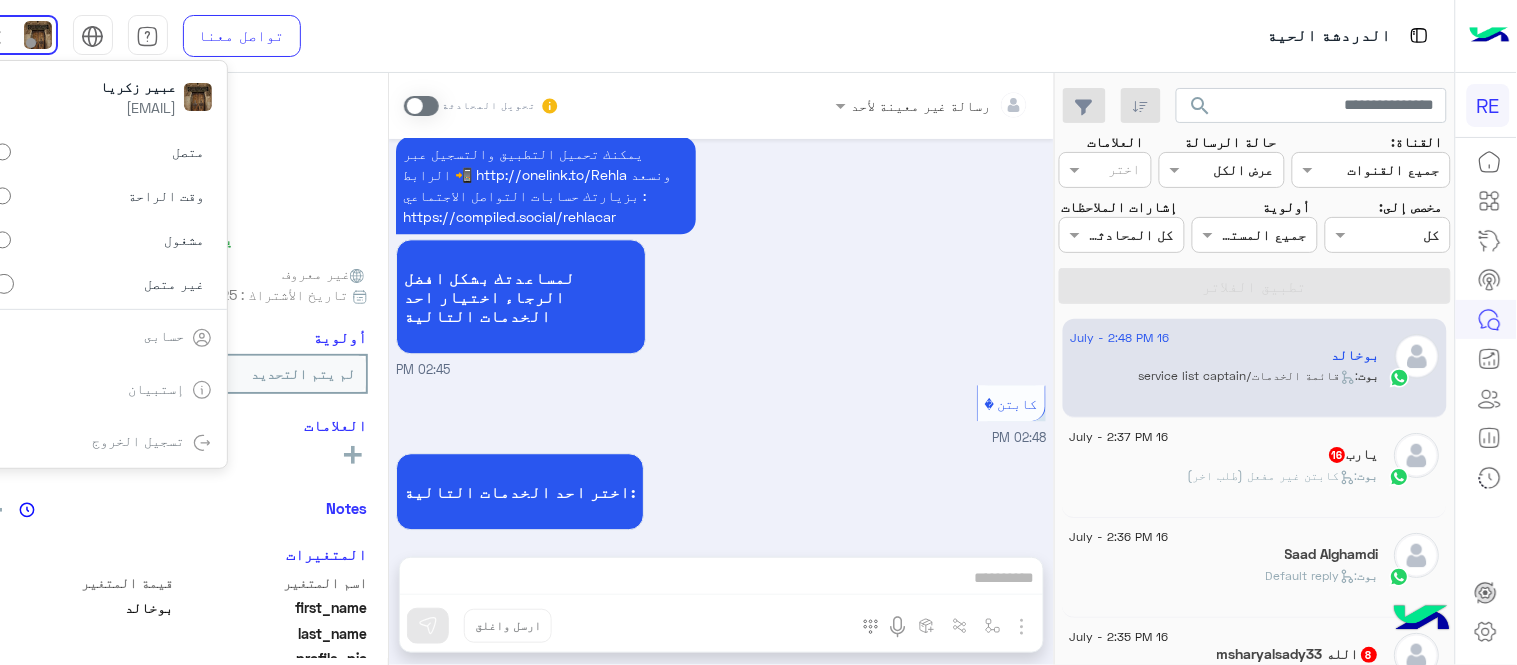 click on "اختر احد الخدمات التالية:    02:48 PM" at bounding box center (721, 502) 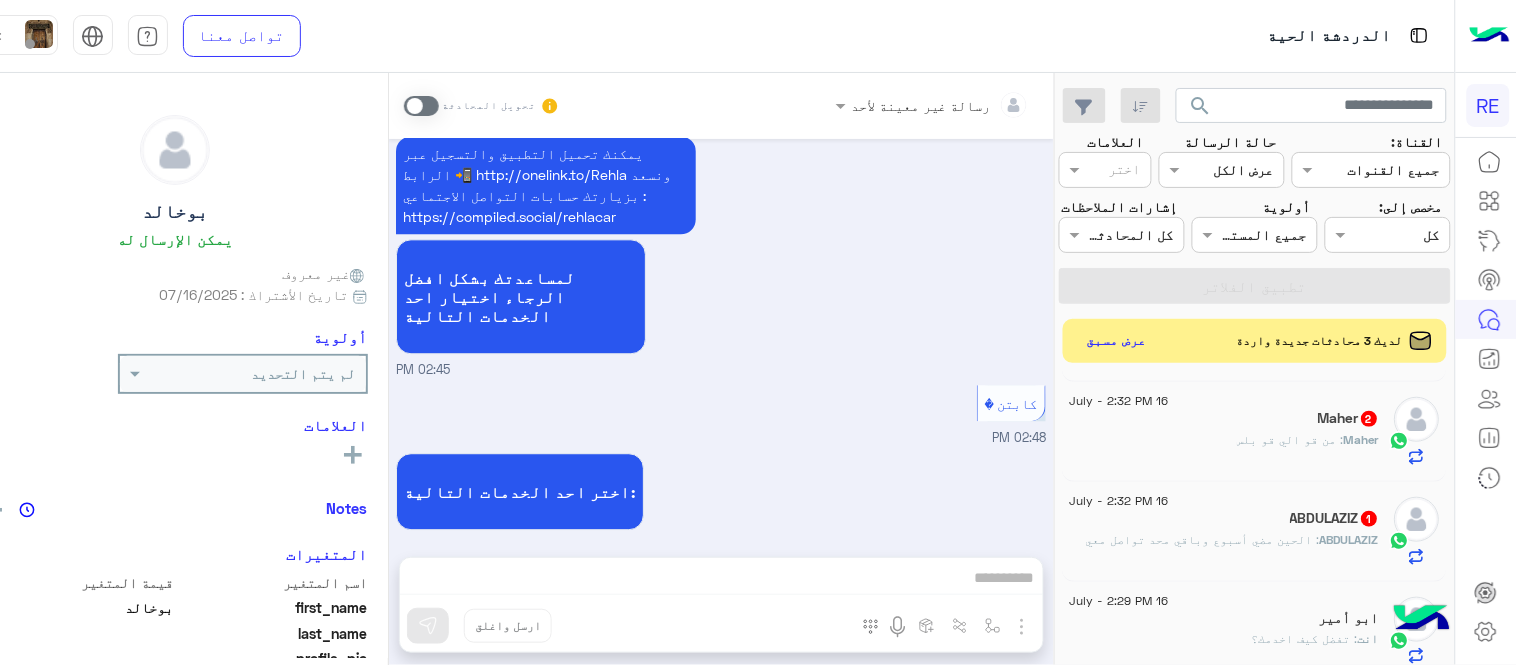 scroll, scrollTop: 0, scrollLeft: 0, axis: both 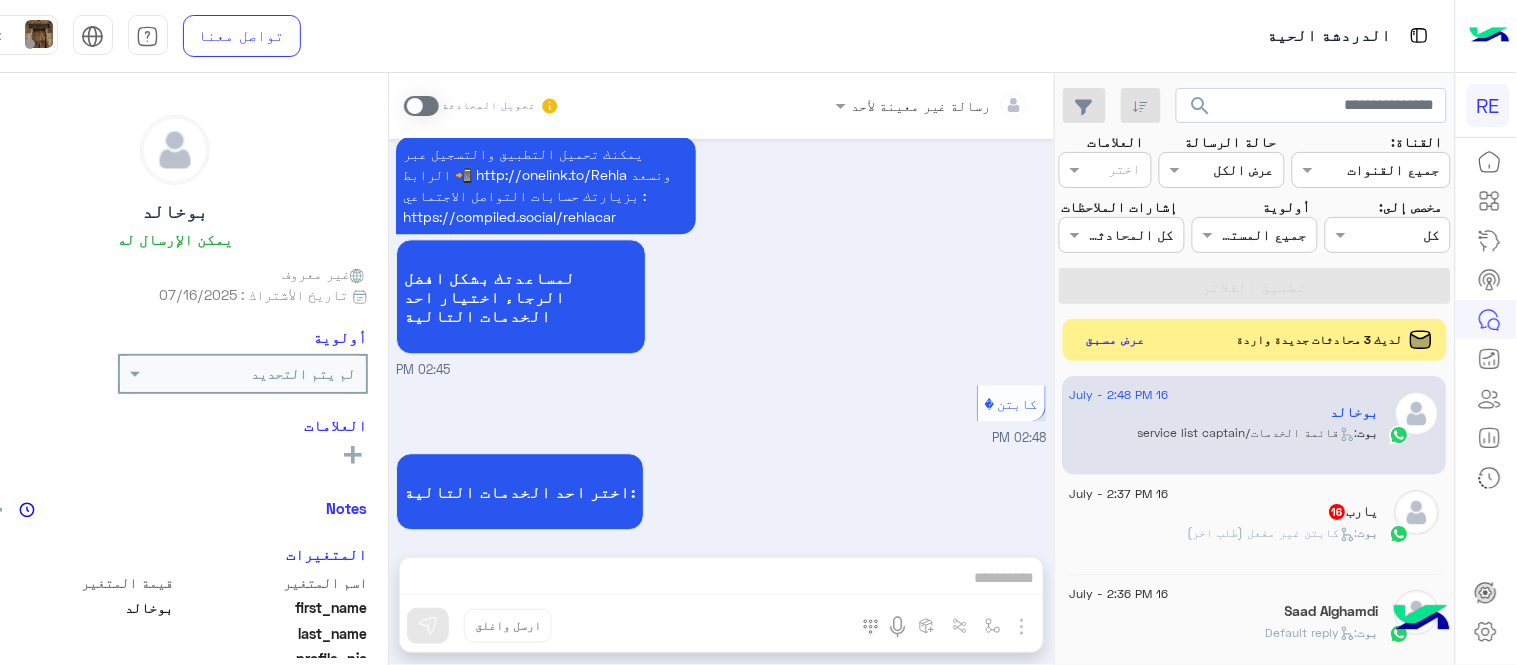 click on "عرض مسبق" 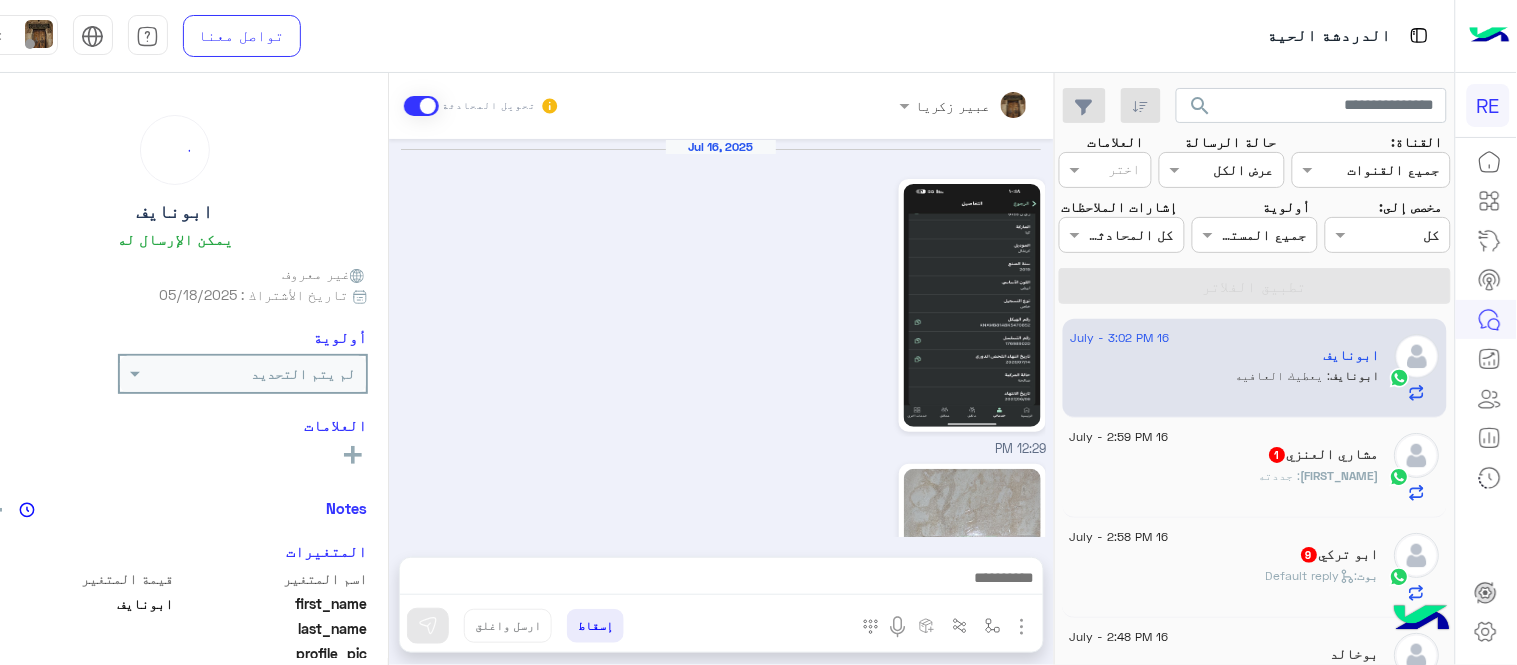 scroll, scrollTop: 1137, scrollLeft: 0, axis: vertical 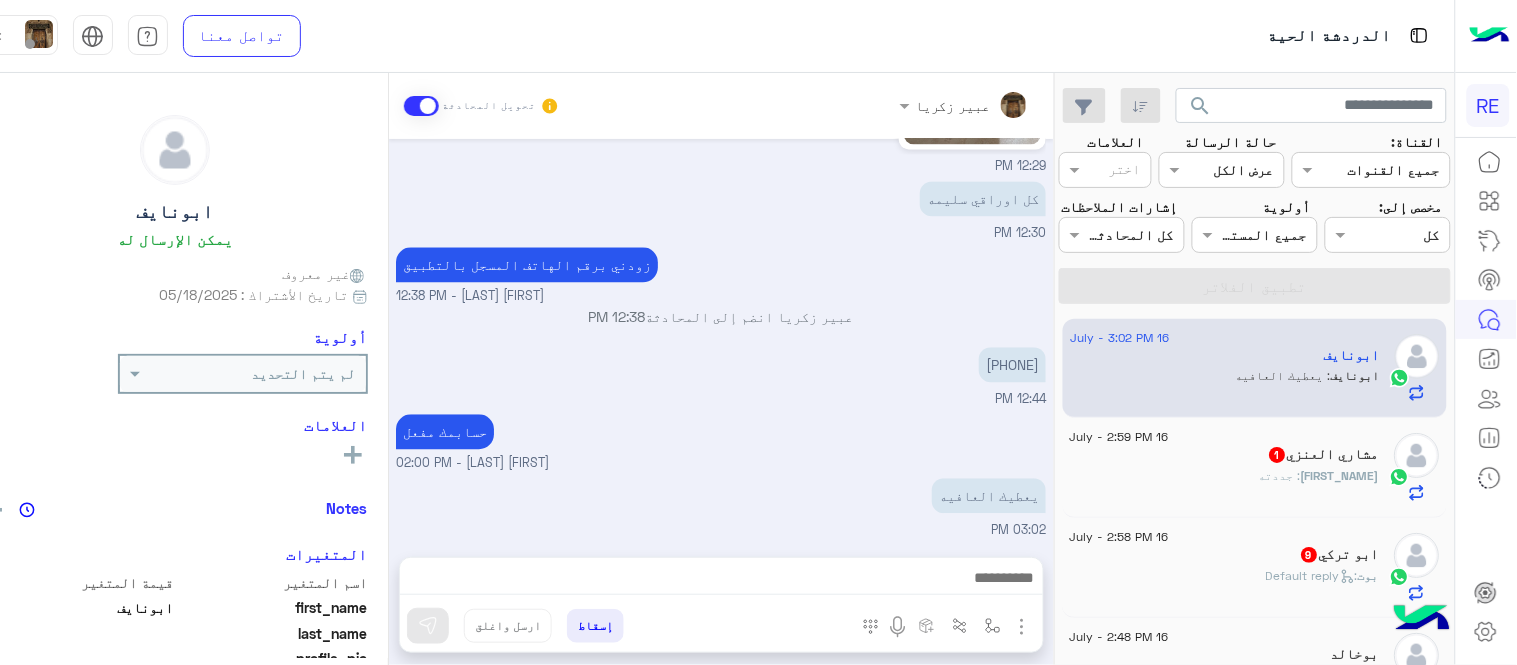 click on "0550268588   12:44 PM" at bounding box center [721, 375] 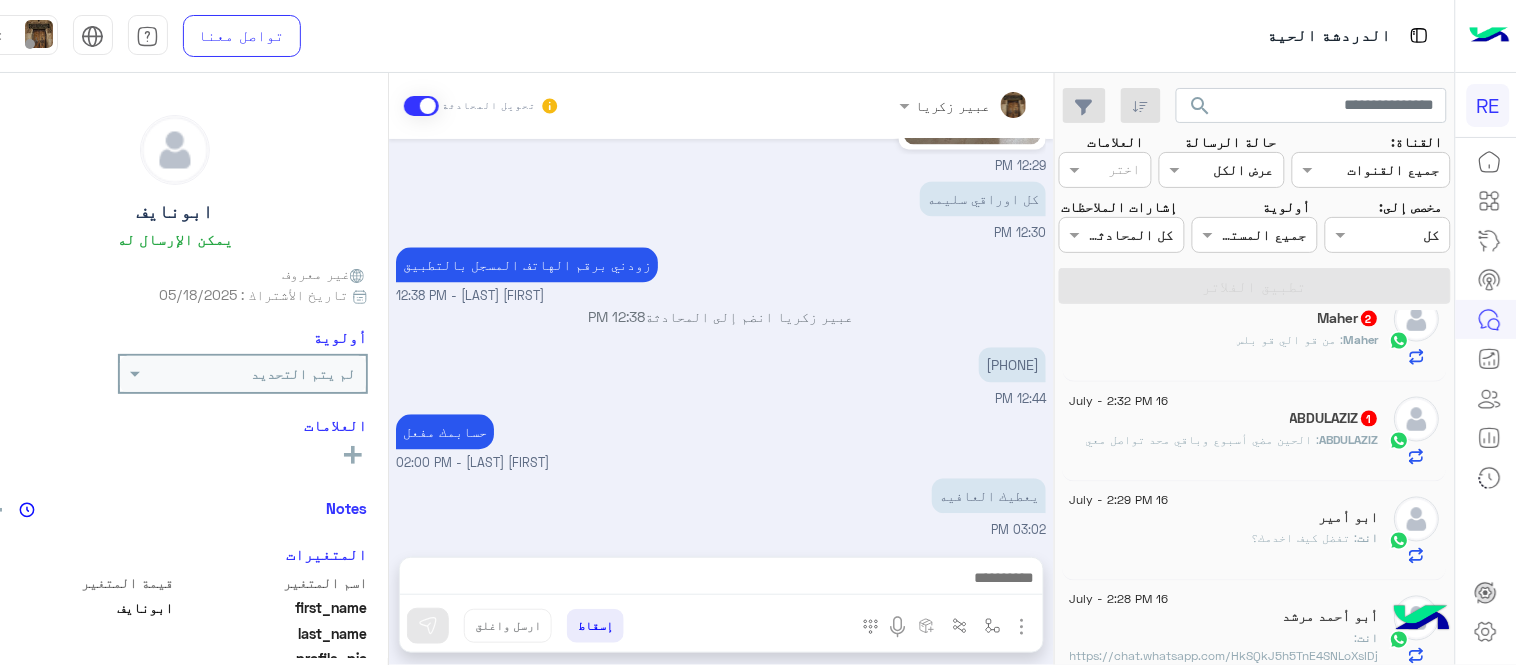 scroll, scrollTop: 826, scrollLeft: 0, axis: vertical 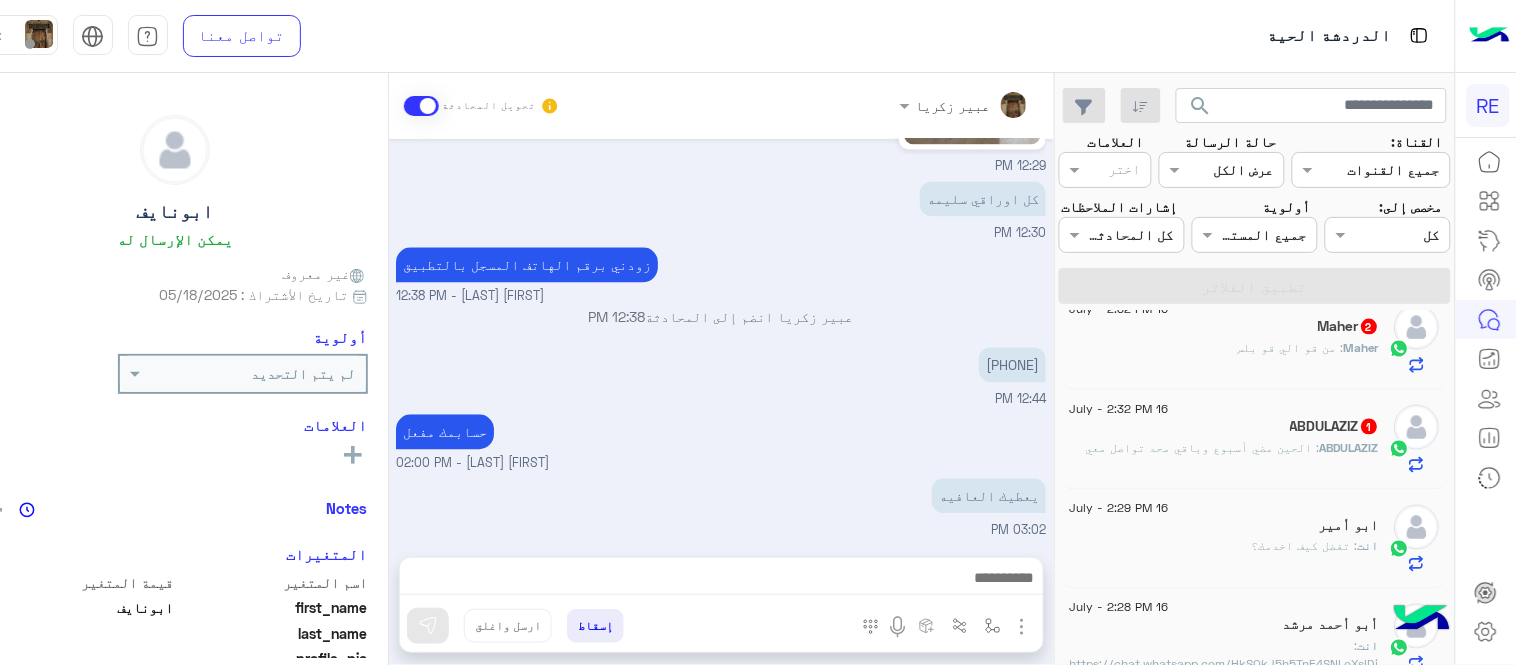click on "ABDULAZIZ   1" 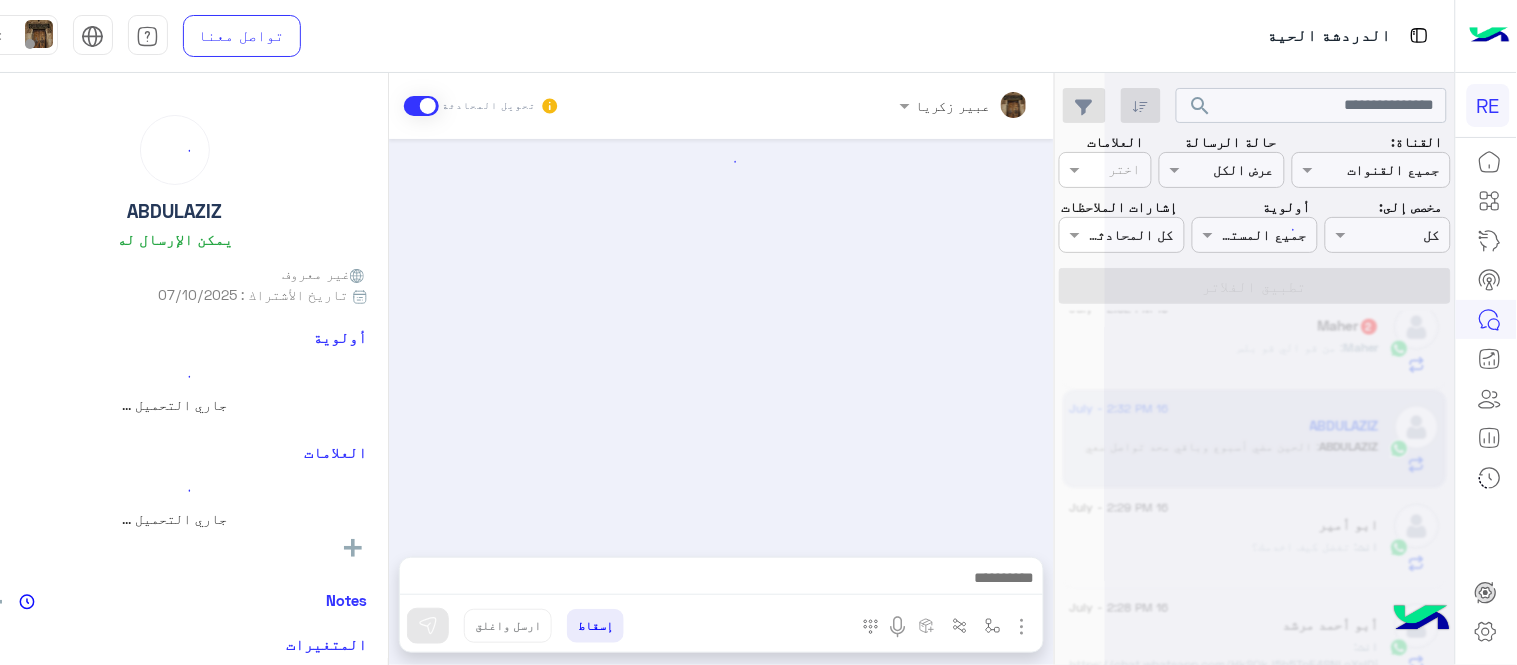 scroll, scrollTop: 432, scrollLeft: 0, axis: vertical 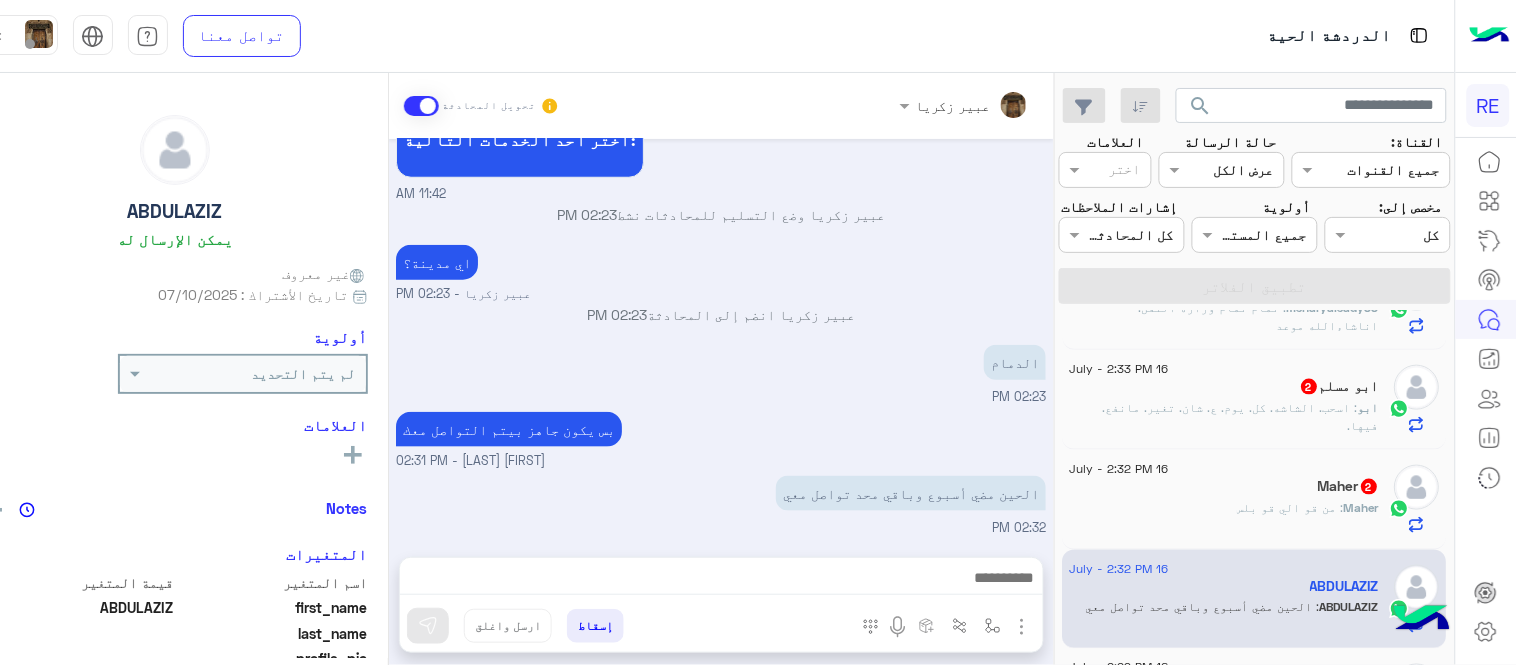 click on "[DATE] - [TIME]" 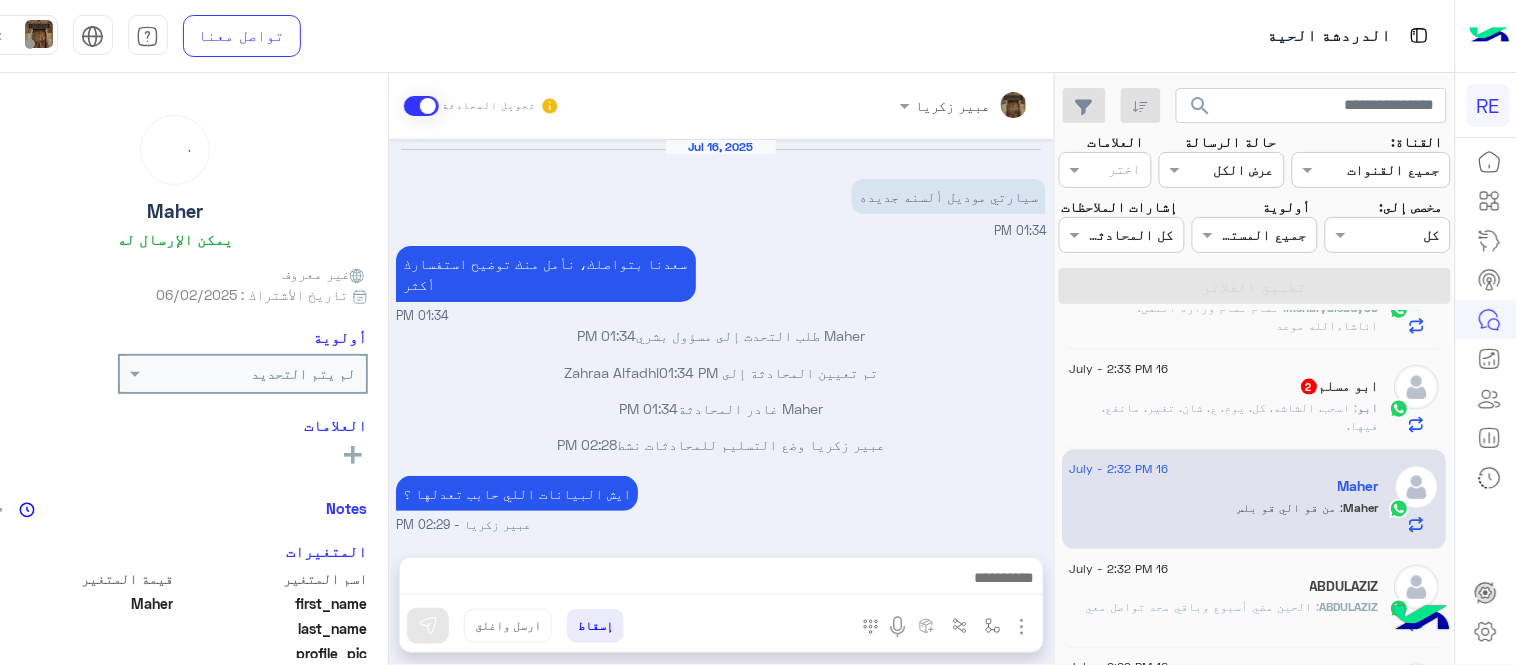 scroll, scrollTop: 145, scrollLeft: 0, axis: vertical 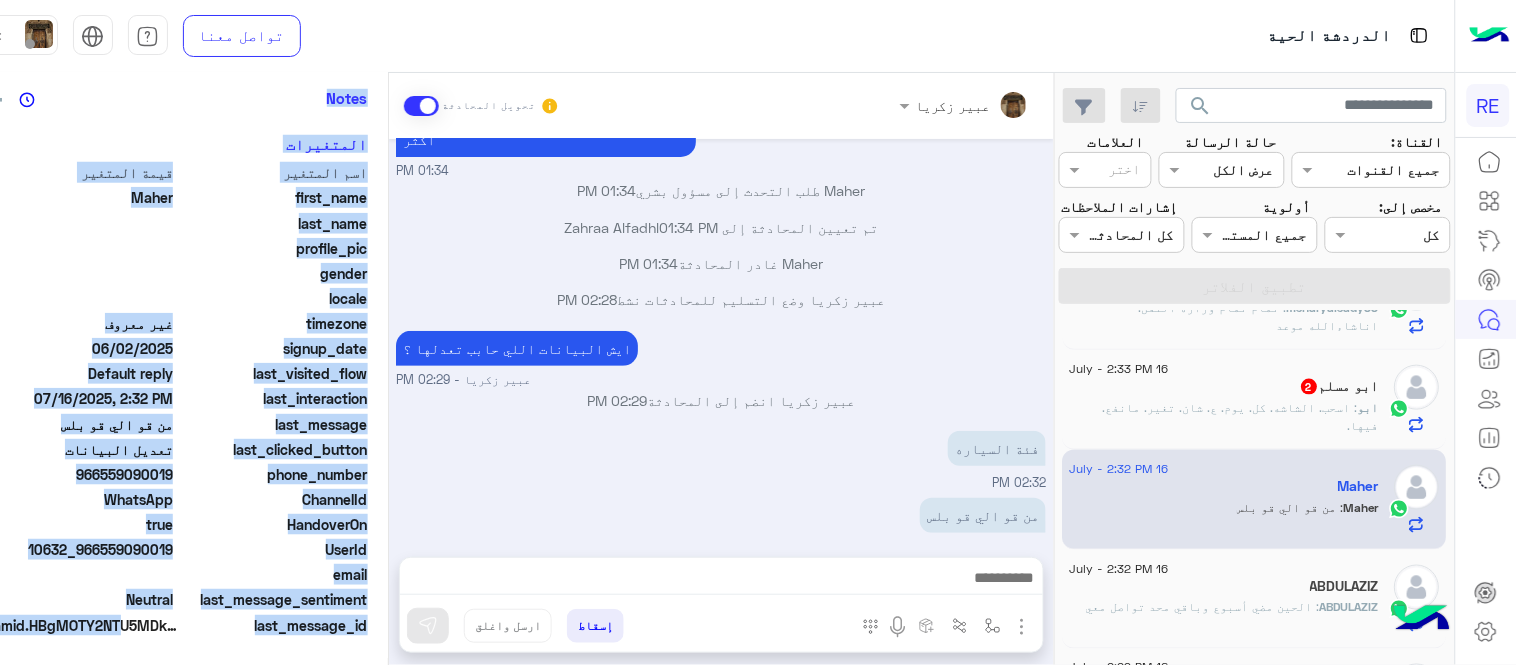 drag, startPoint x: 0, startPoint y: 364, endPoint x: 111, endPoint y: 642, distance: 299.34094 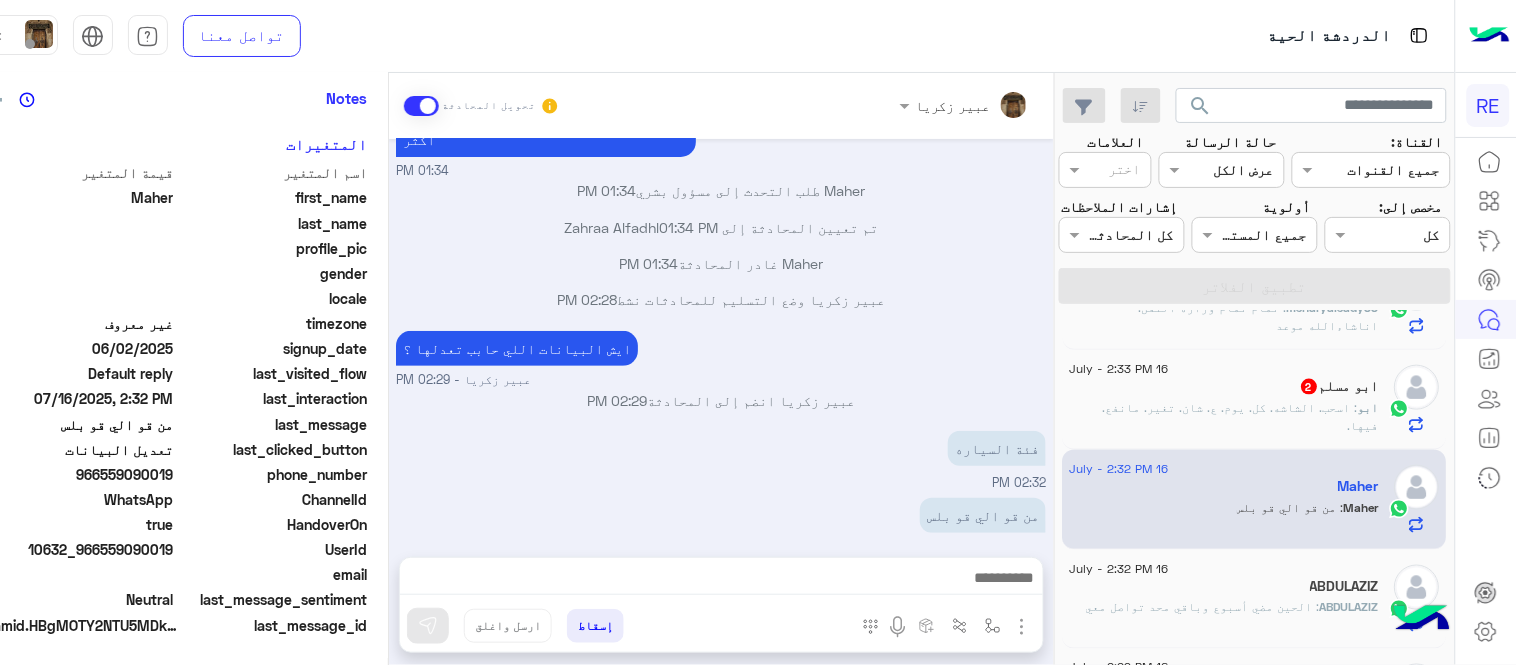 drag, startPoint x: 96, startPoint y: 471, endPoint x: 168, endPoint y: 467, distance: 72.11102 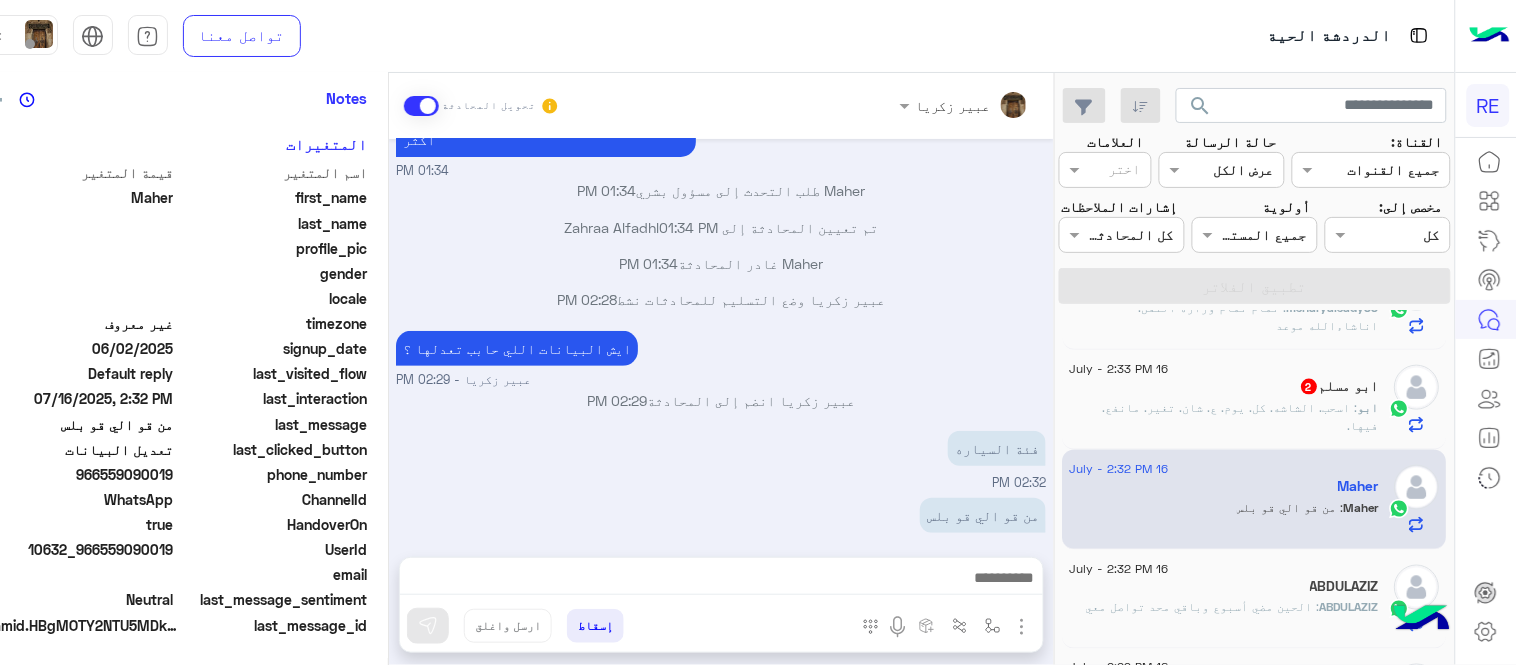 copy on "559090019" 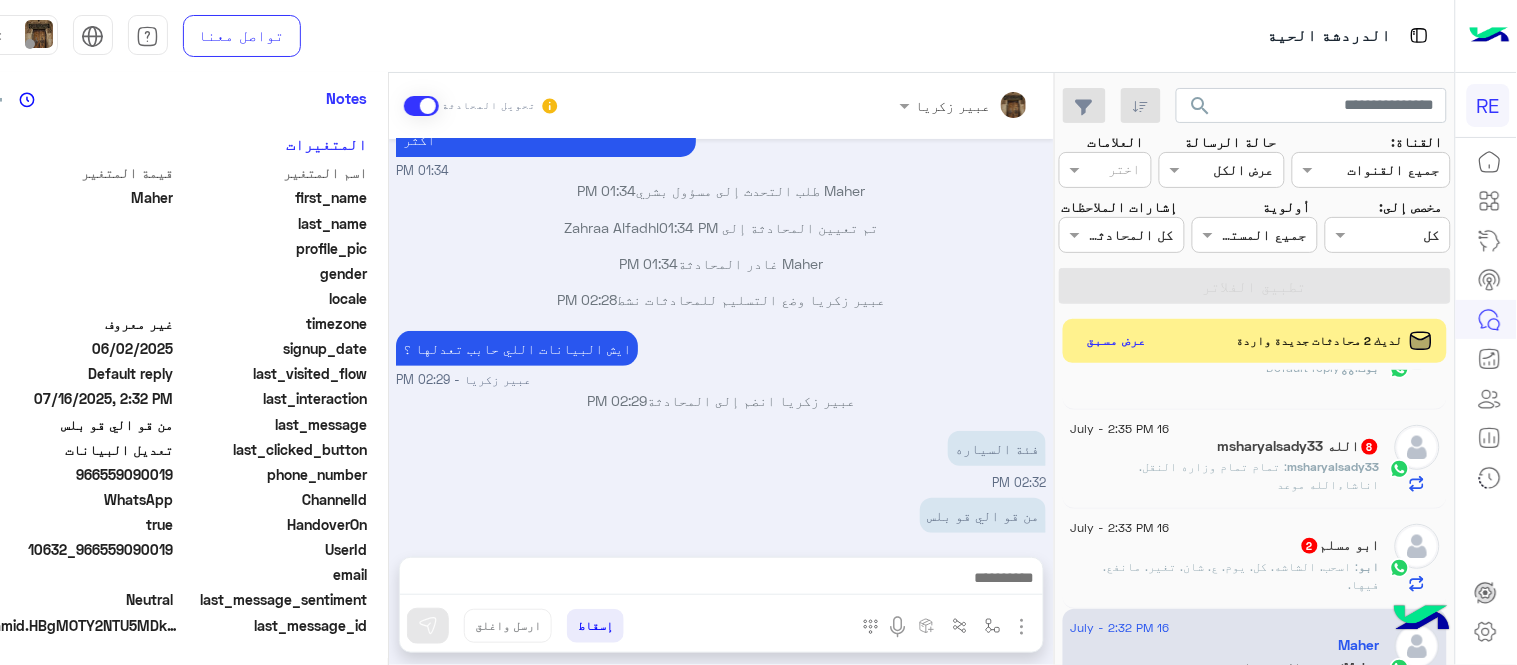 click on "ايش البيانات اللي حابب تعدلها ؟  عبير زكريا -  02:29 PM" at bounding box center (721, 358) 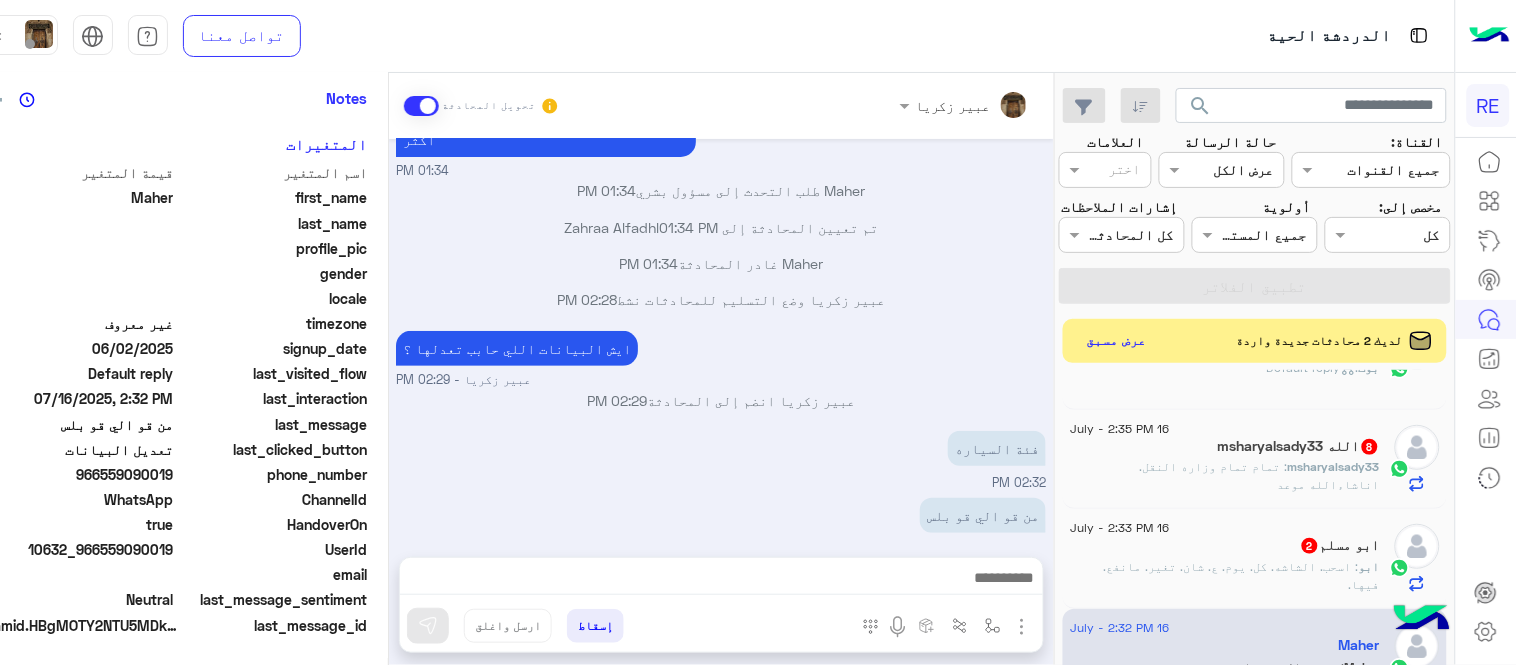 drag, startPoint x: 101, startPoint y: 473, endPoint x: 168, endPoint y: 476, distance: 67.06713 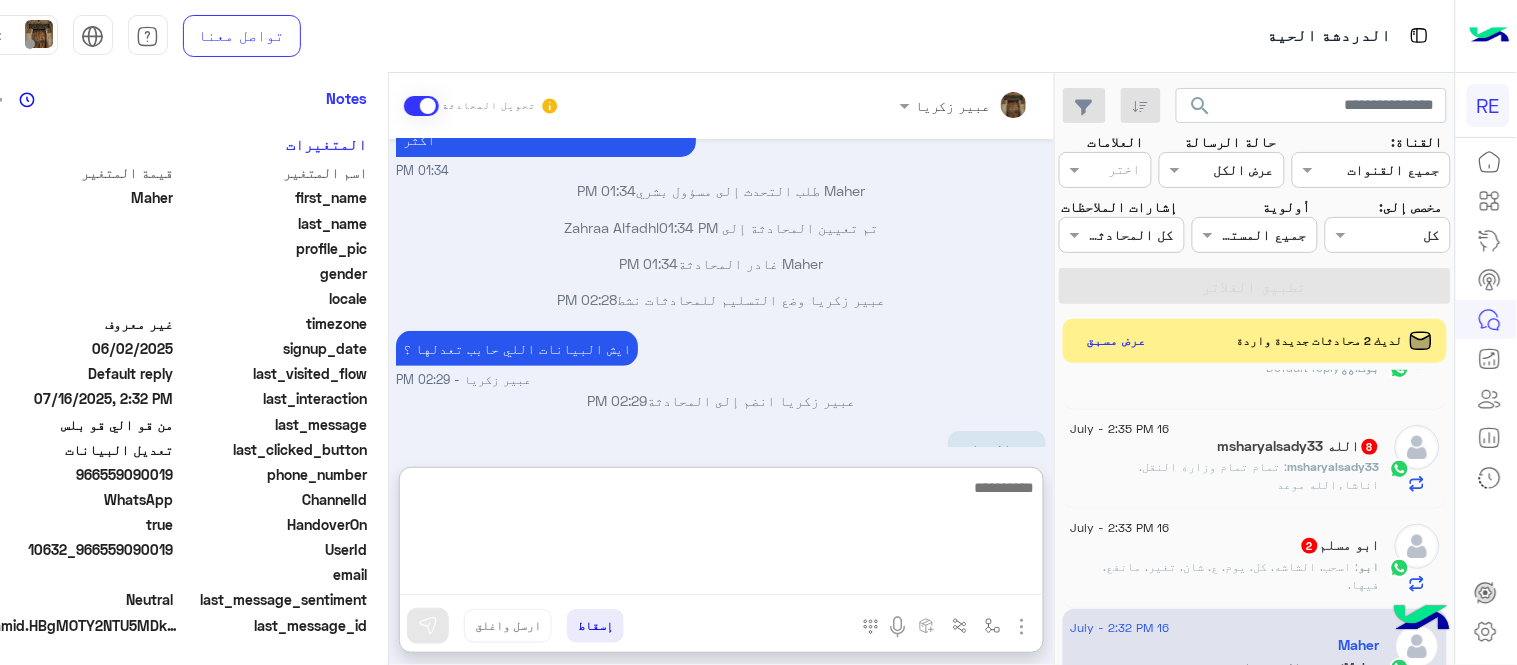click at bounding box center (721, 535) 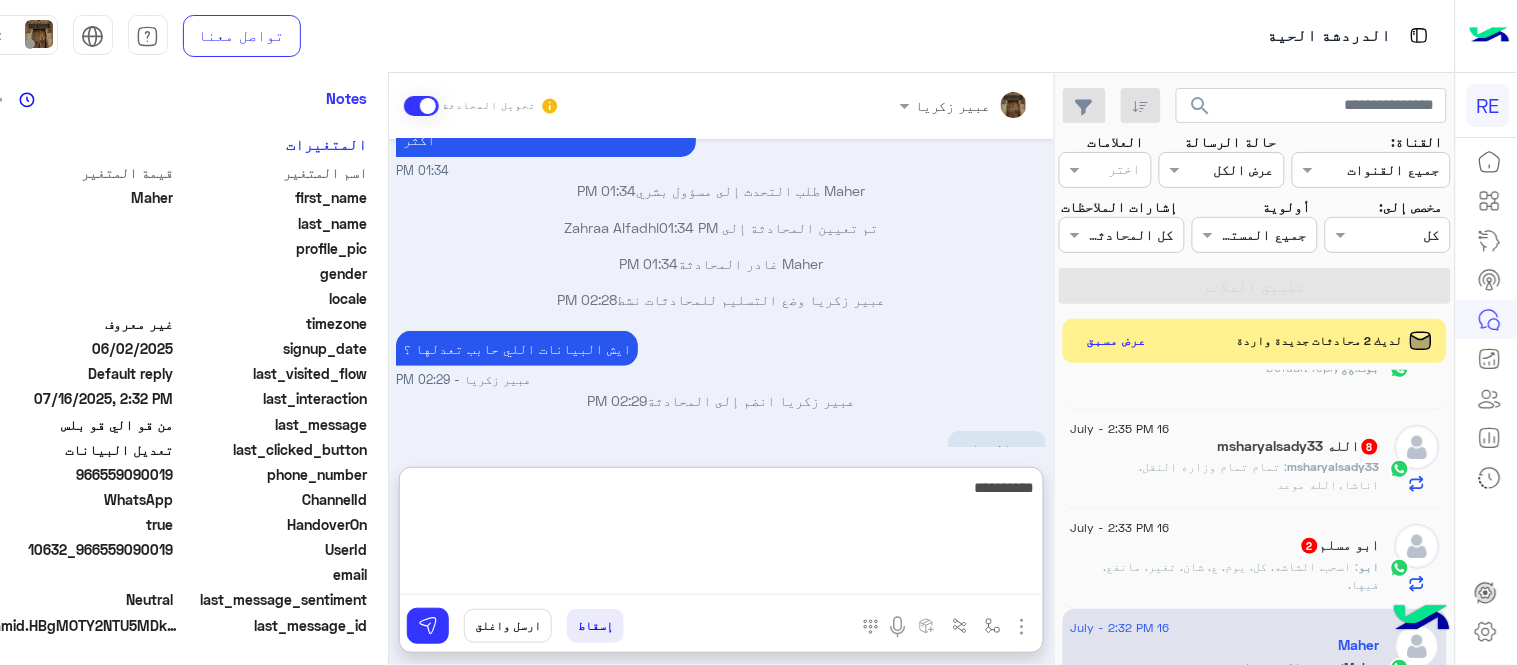 type on "**********" 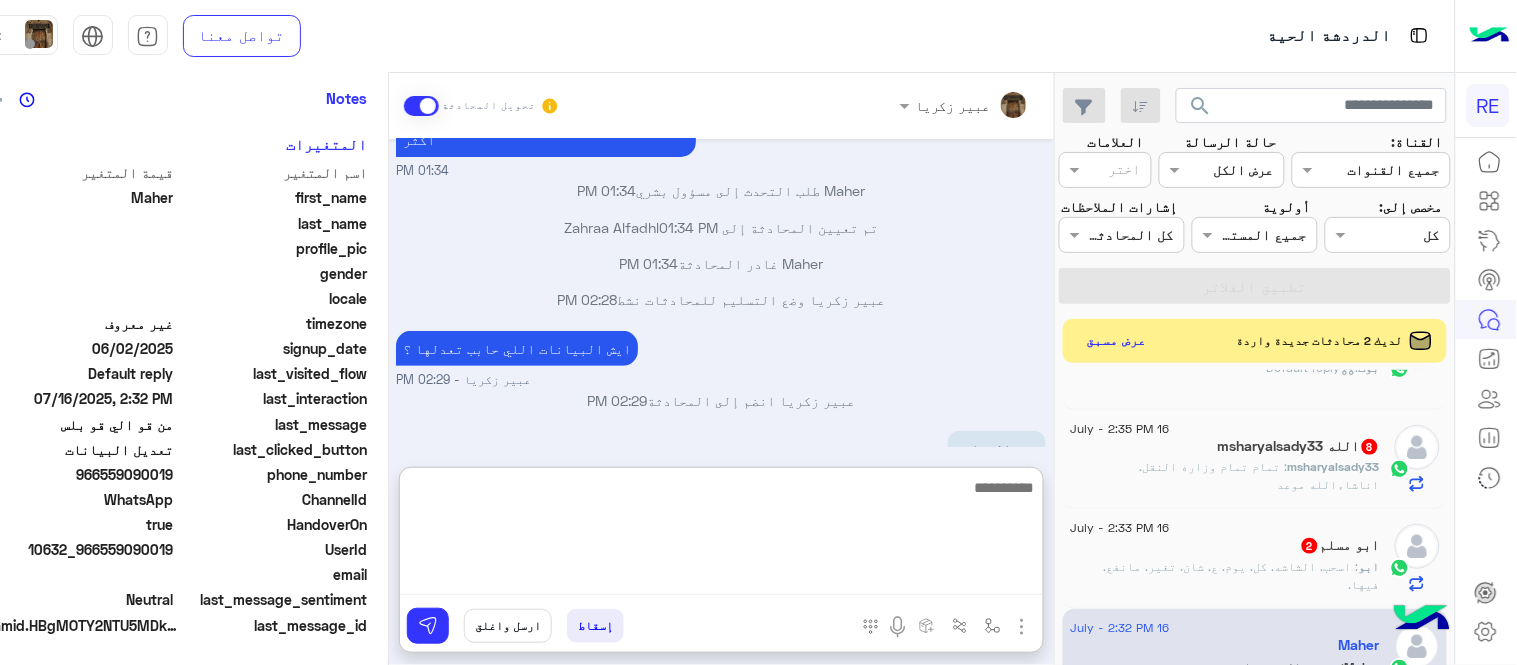 scroll, scrollTop: 300, scrollLeft: 0, axis: vertical 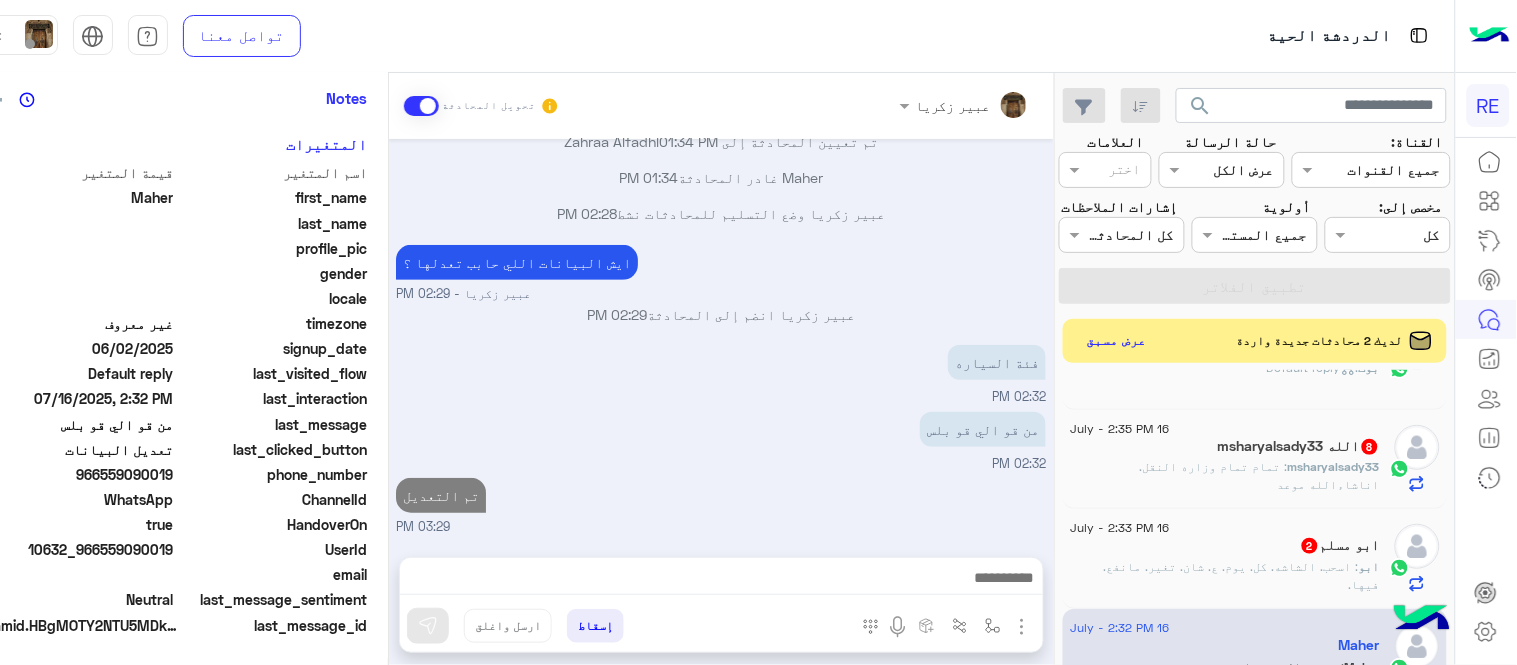 click on "Jul 16, 2025  سيارتي موديل ألسنه جديده   01:34 PM  سعدنا بتواصلك، نأمل منك توضيح استفسارك أكثر    01:34 PM   Maher  طلب التحدث إلى مسؤول بشري   01:34 PM       تم تعيين المحادثة إلى Zahraa Alfadhl   01:34 PM       Maher  غادر المحادثة   01:34 PM       عبير زكريا وضع التسليم للمحادثات نشط   02:28 PM      ايش البيانات اللي حابب تعدلها ؟  عبير زكريا -  02:29 PM   عبير زكريا انضم إلى المحادثة   02:29 PM      فئة السياره   02:32 PM  من قو الي قو بلس   02:32 PM  تم التعديل   03:29 PM" at bounding box center [721, 338] 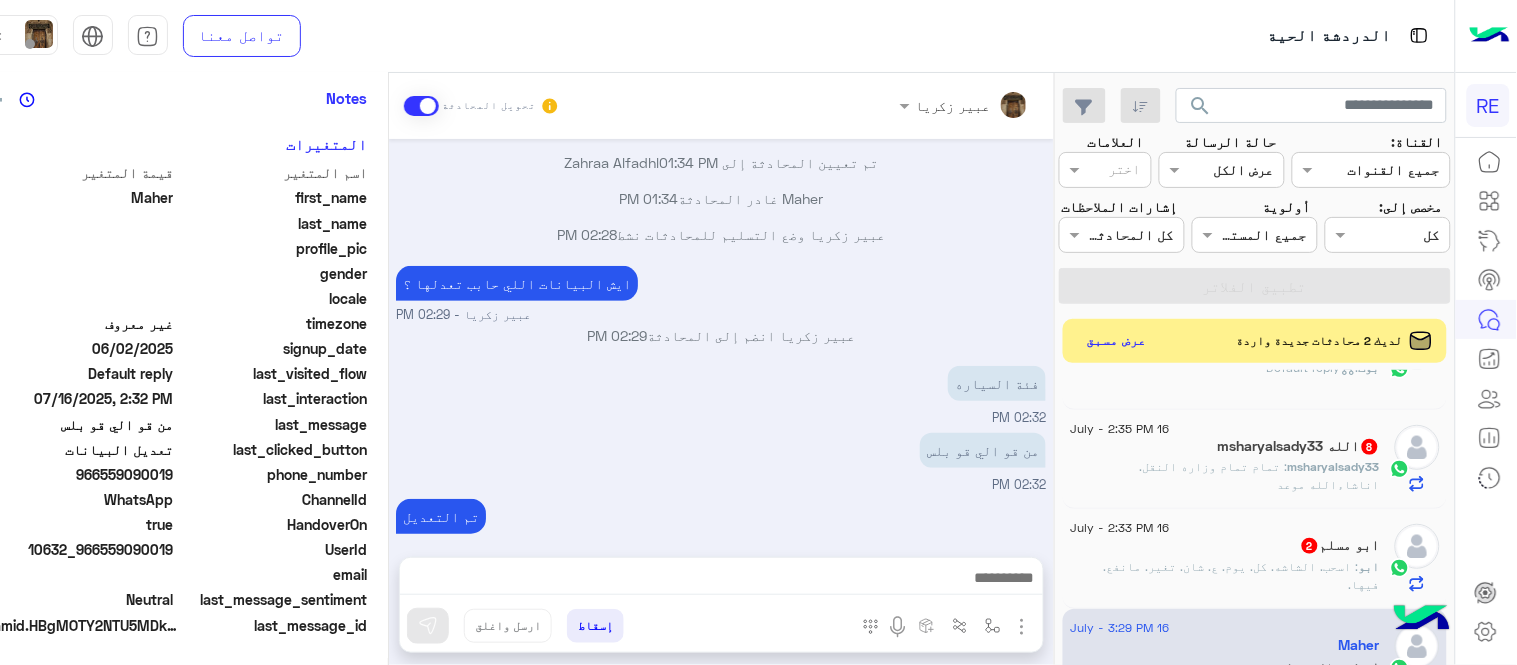 click on "ابو مسلم  2" 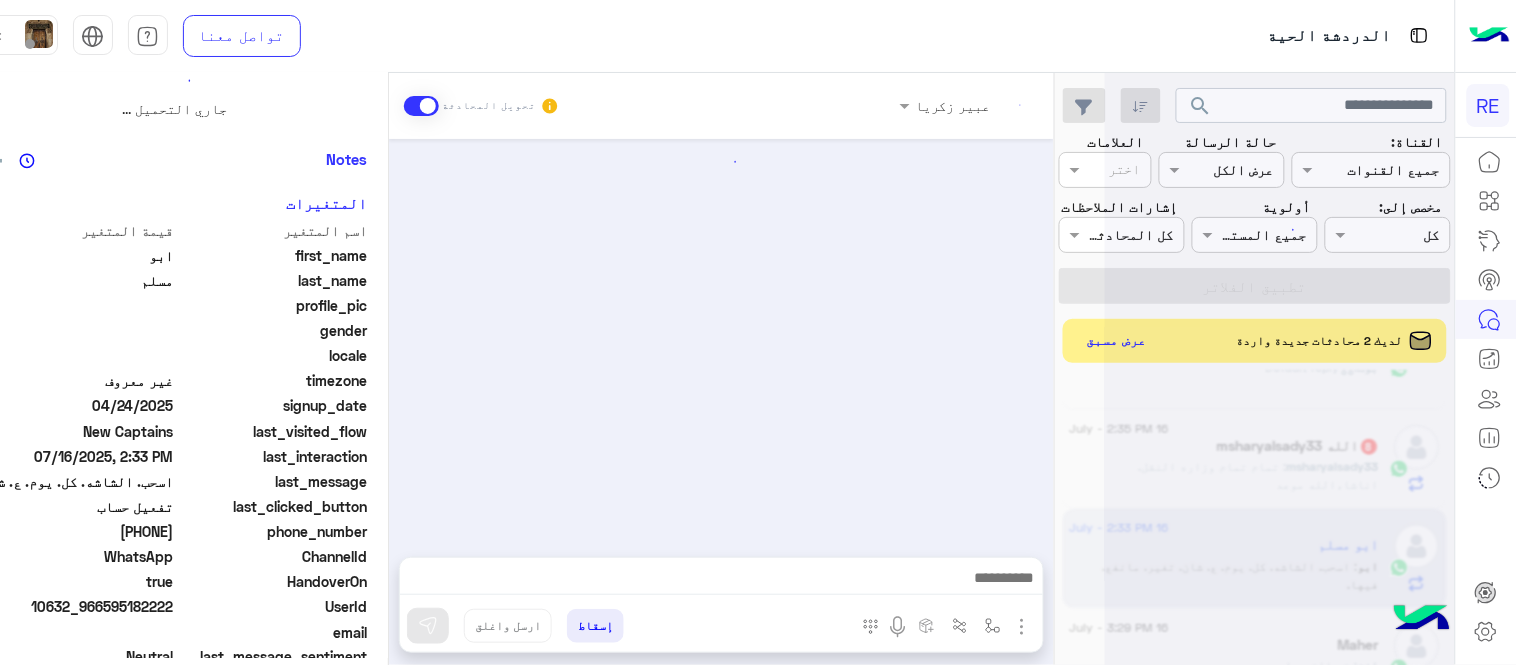 scroll, scrollTop: 0, scrollLeft: 0, axis: both 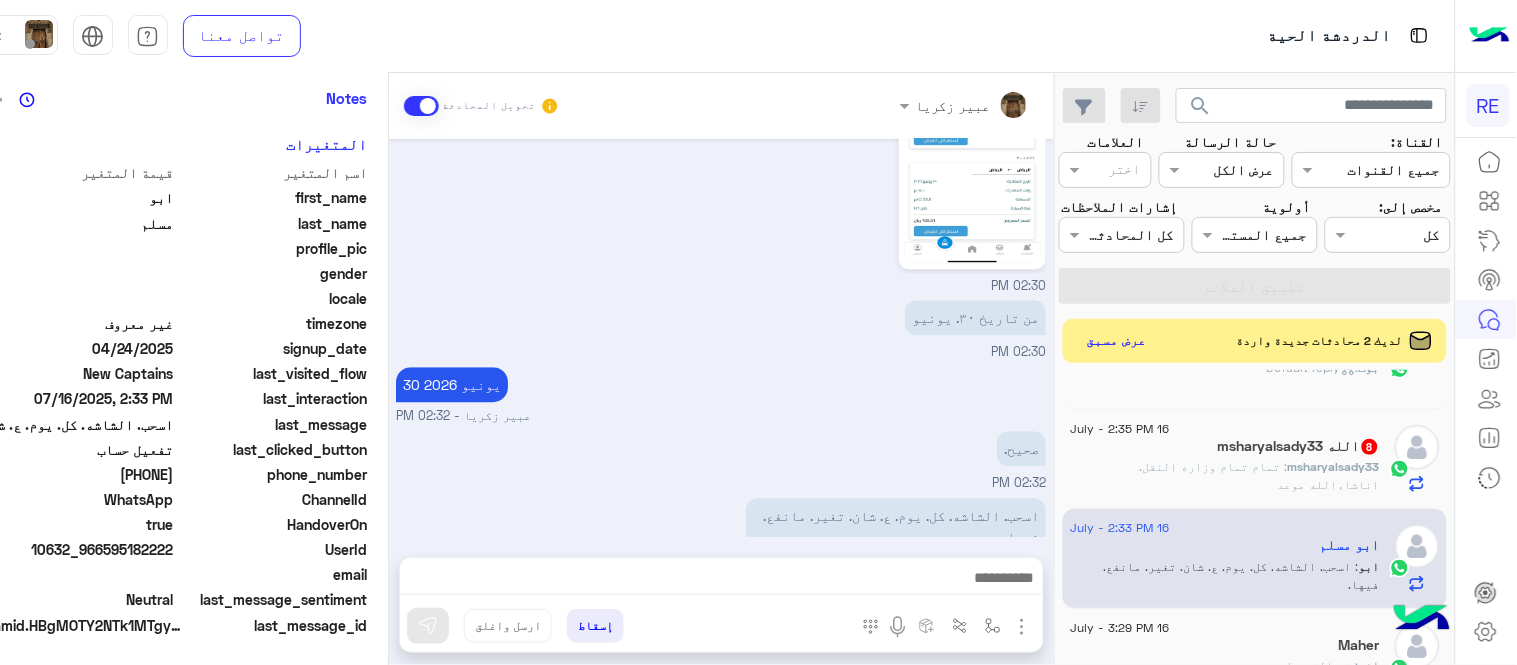 click at bounding box center [721, 583] 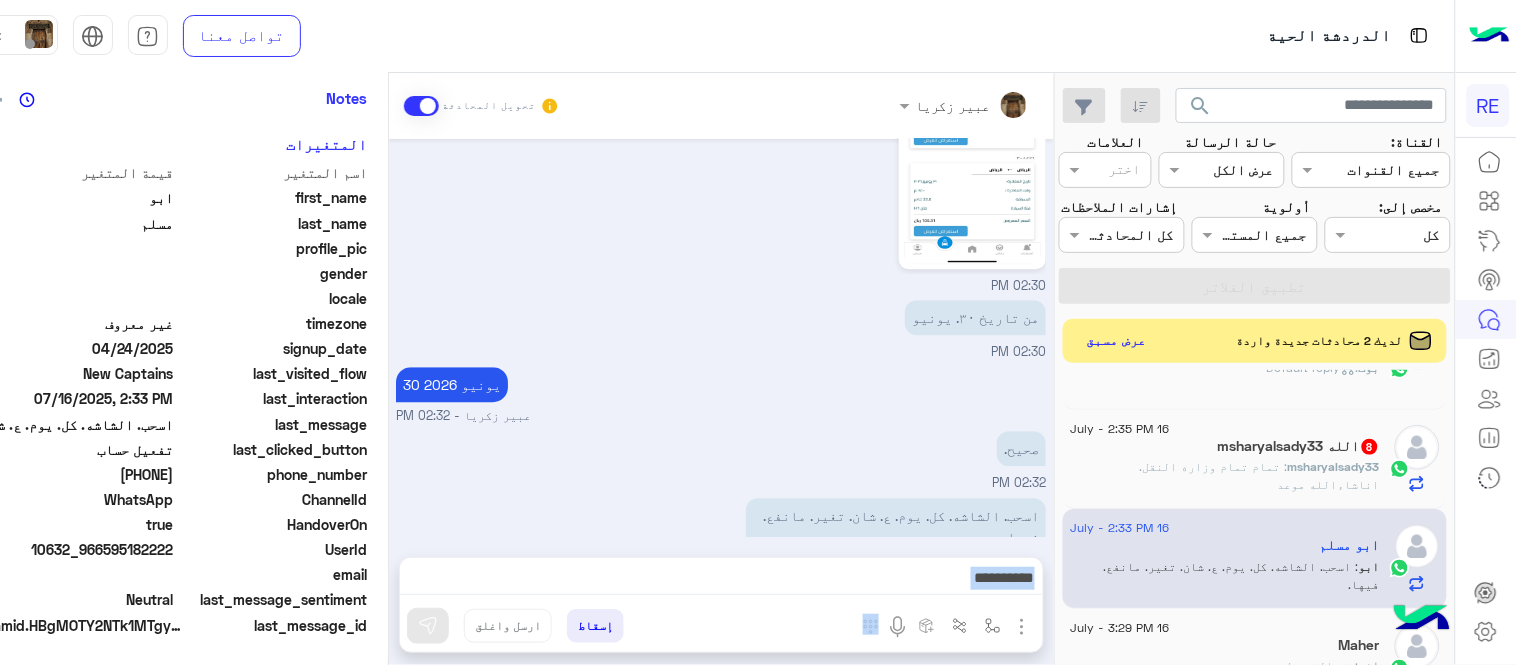 click at bounding box center (721, 583) 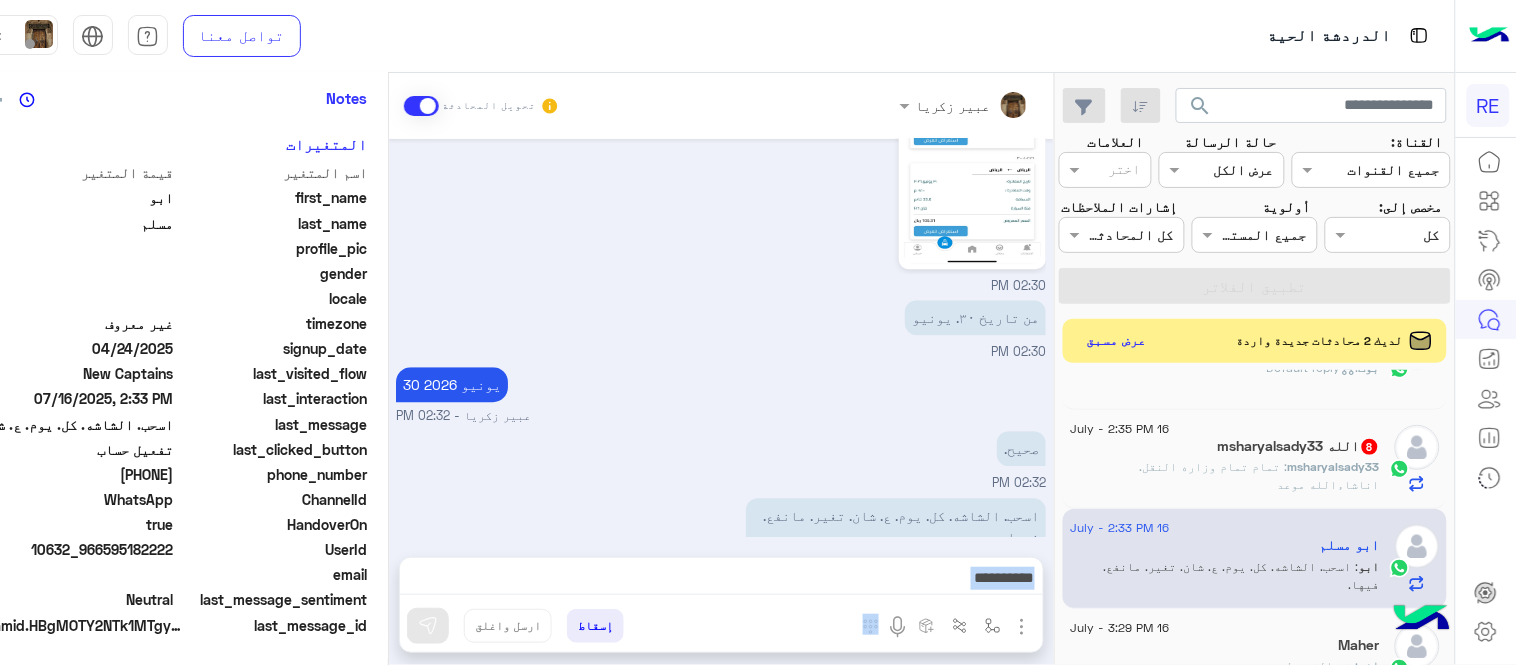 click at bounding box center [721, 580] 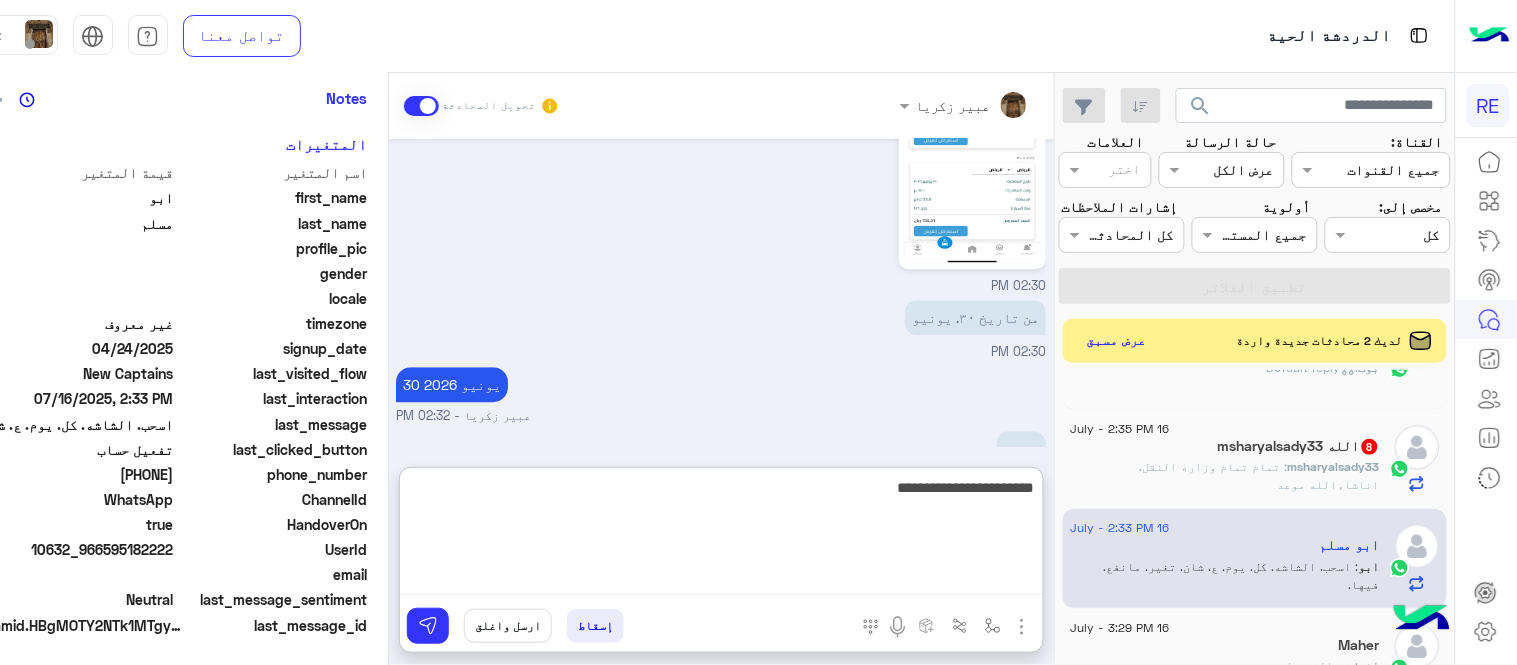 type on "**********" 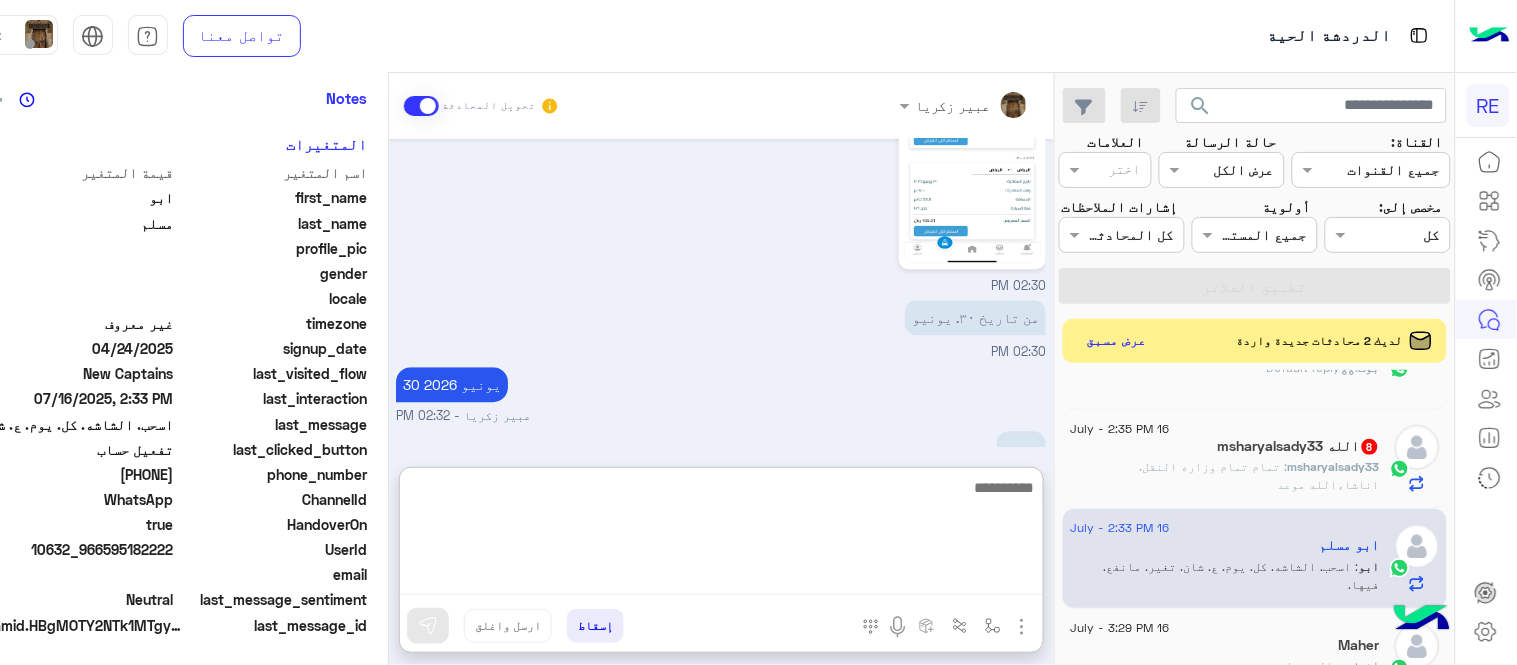 scroll, scrollTop: 1441, scrollLeft: 0, axis: vertical 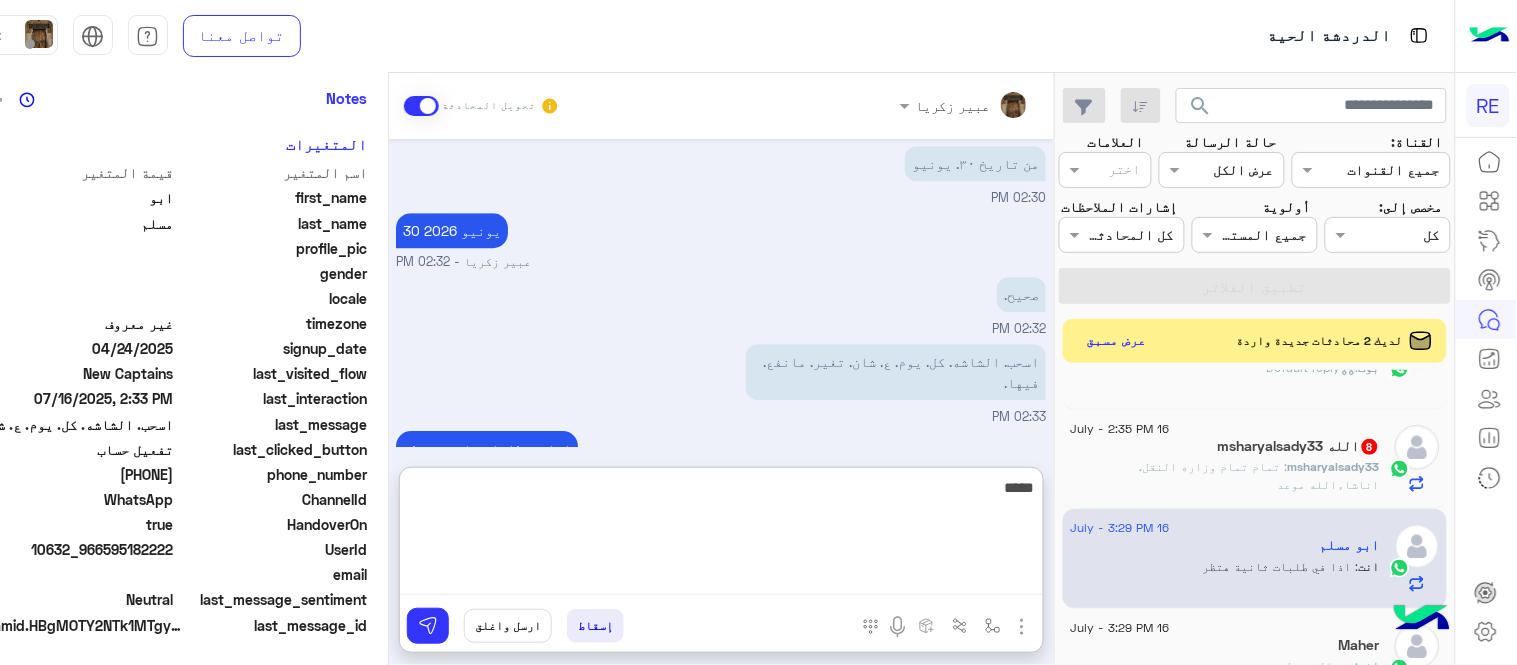 type on "*****" 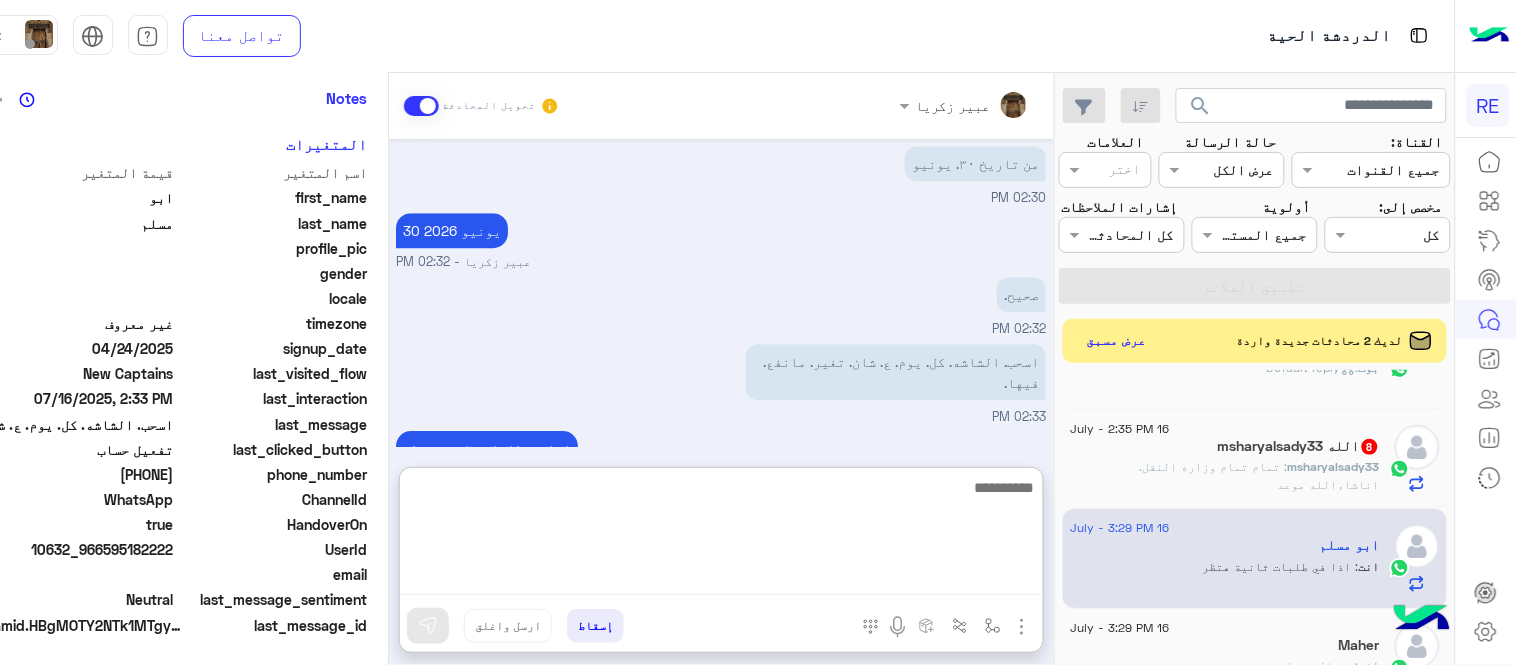 scroll, scrollTop: 1505, scrollLeft: 0, axis: vertical 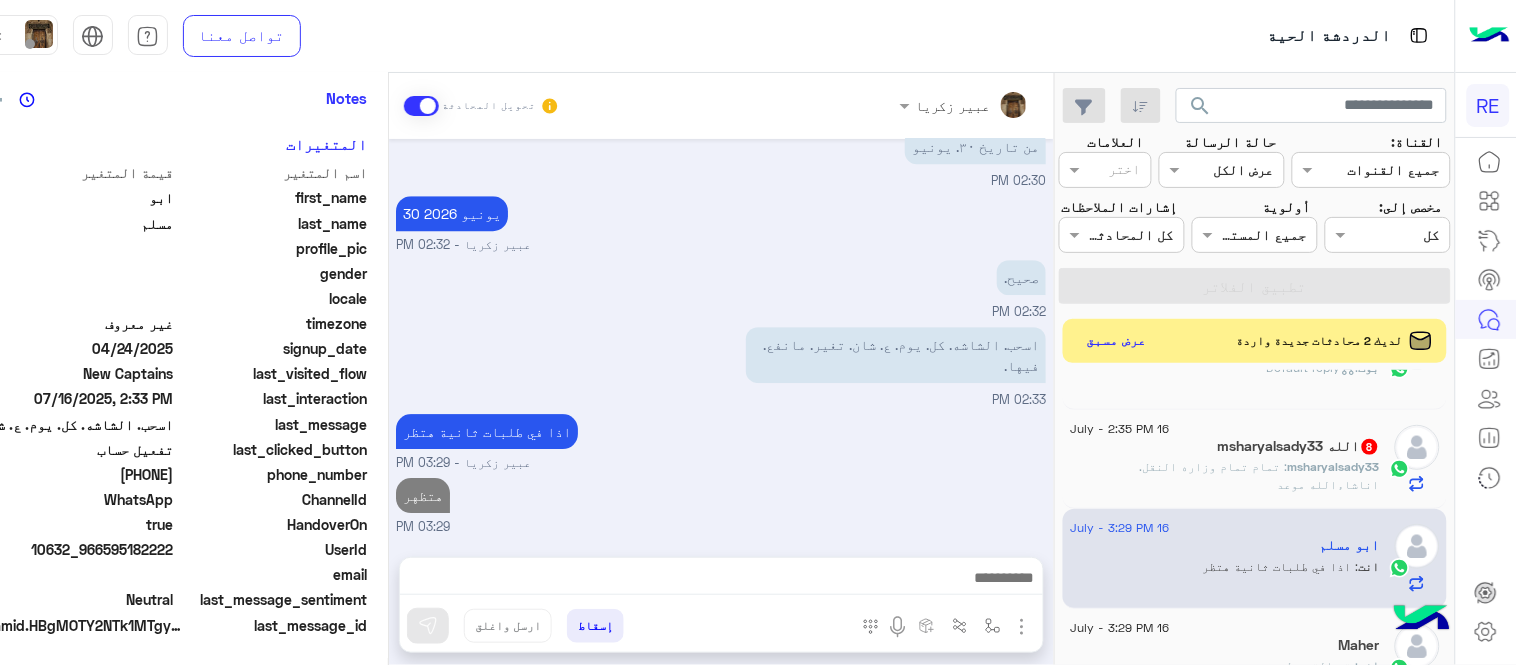 click on ": تمام تمام
وزاره النقل. اناشاءالله موعد" 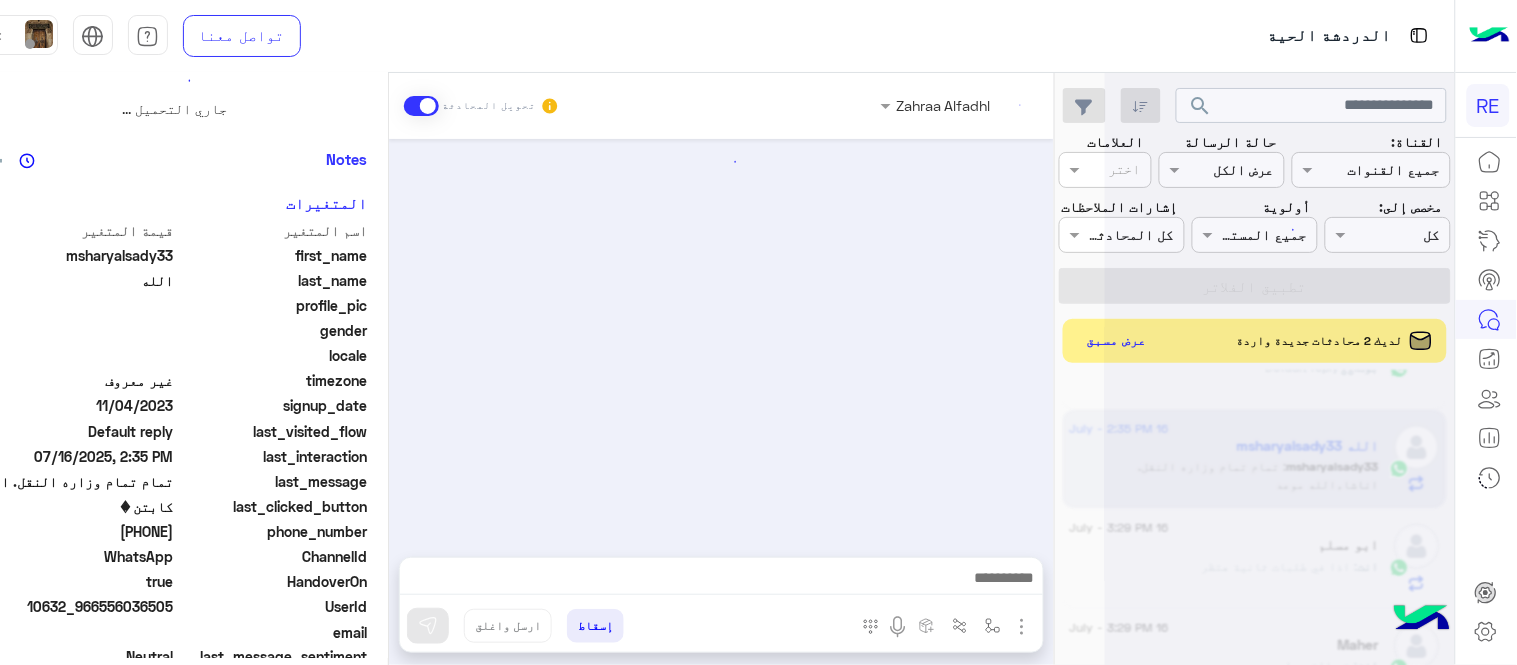 scroll, scrollTop: 0, scrollLeft: 0, axis: both 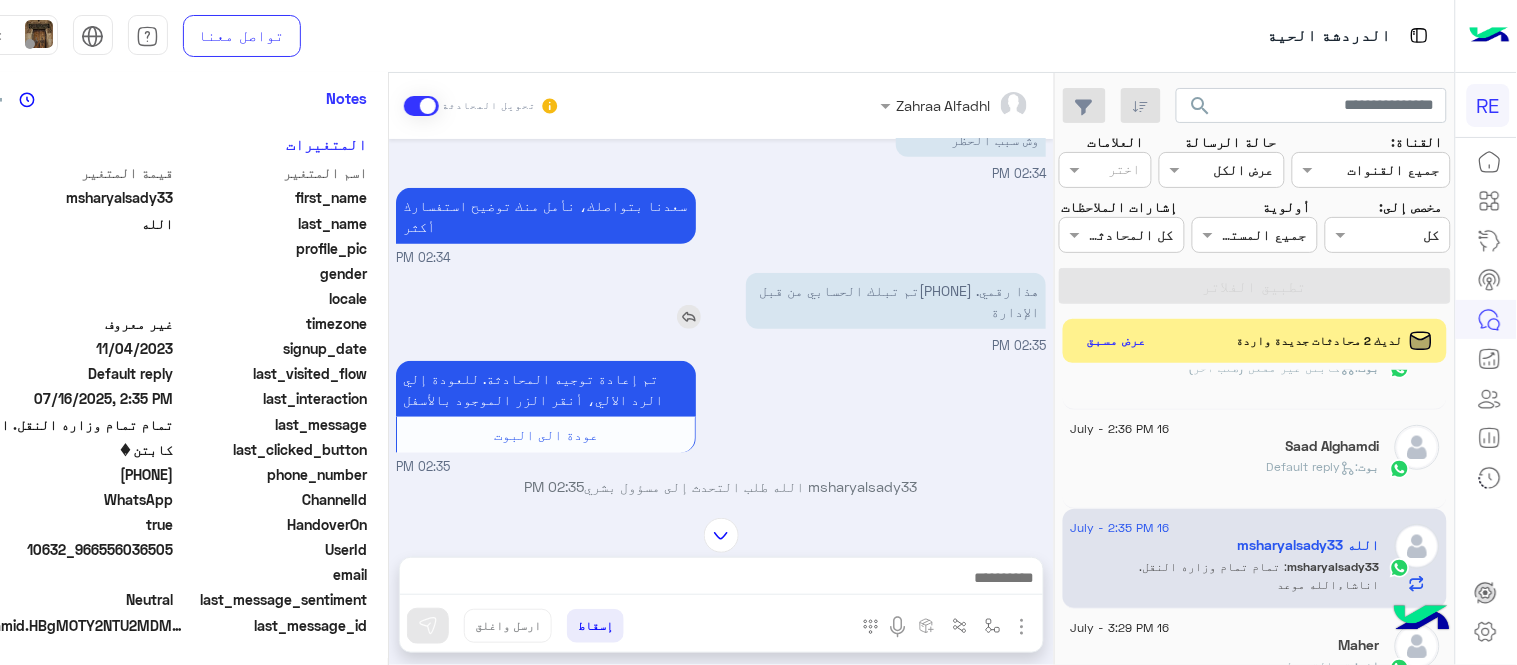 click on "هذا رقمي. 556036505تم تبلك الحسابي من قبل الإدارة" at bounding box center (896, 301) 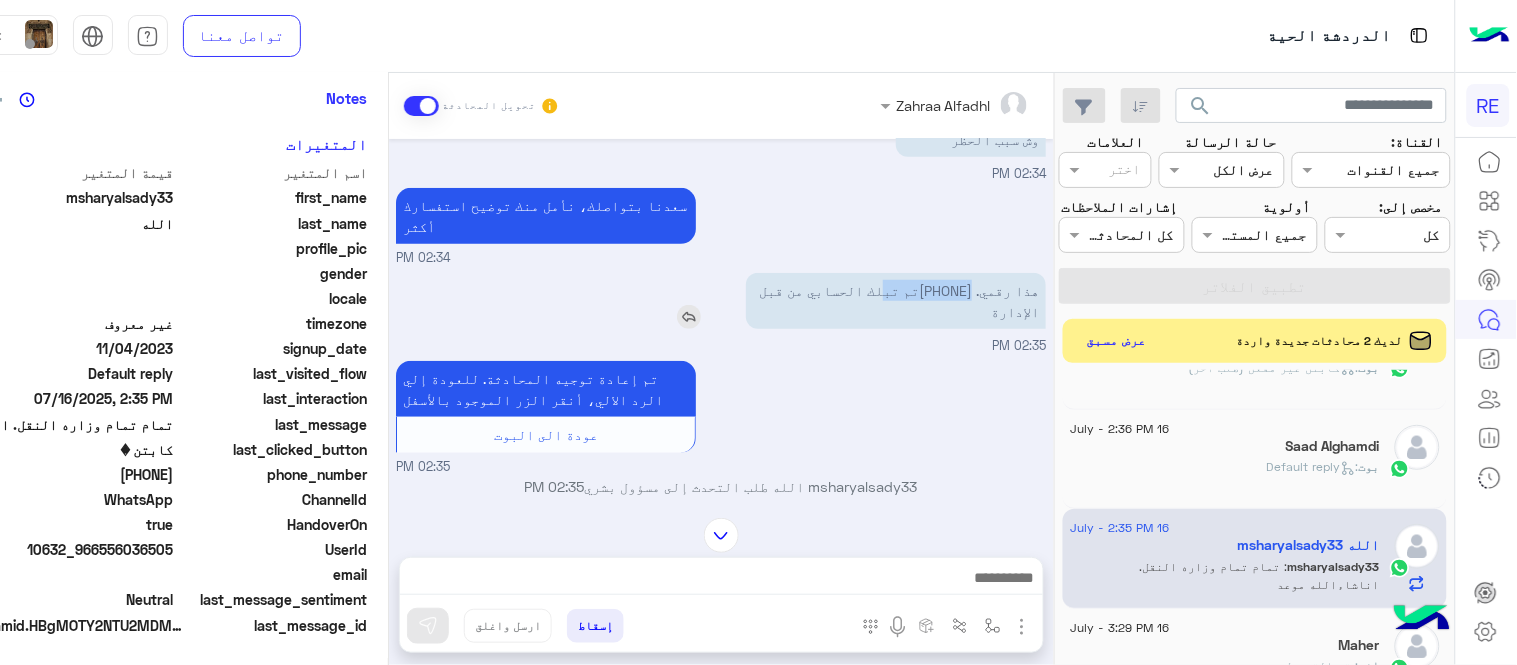 click on "هذا رقمي. 556036505تم تبلك الحسابي من قبل الإدارة" at bounding box center (896, 301) 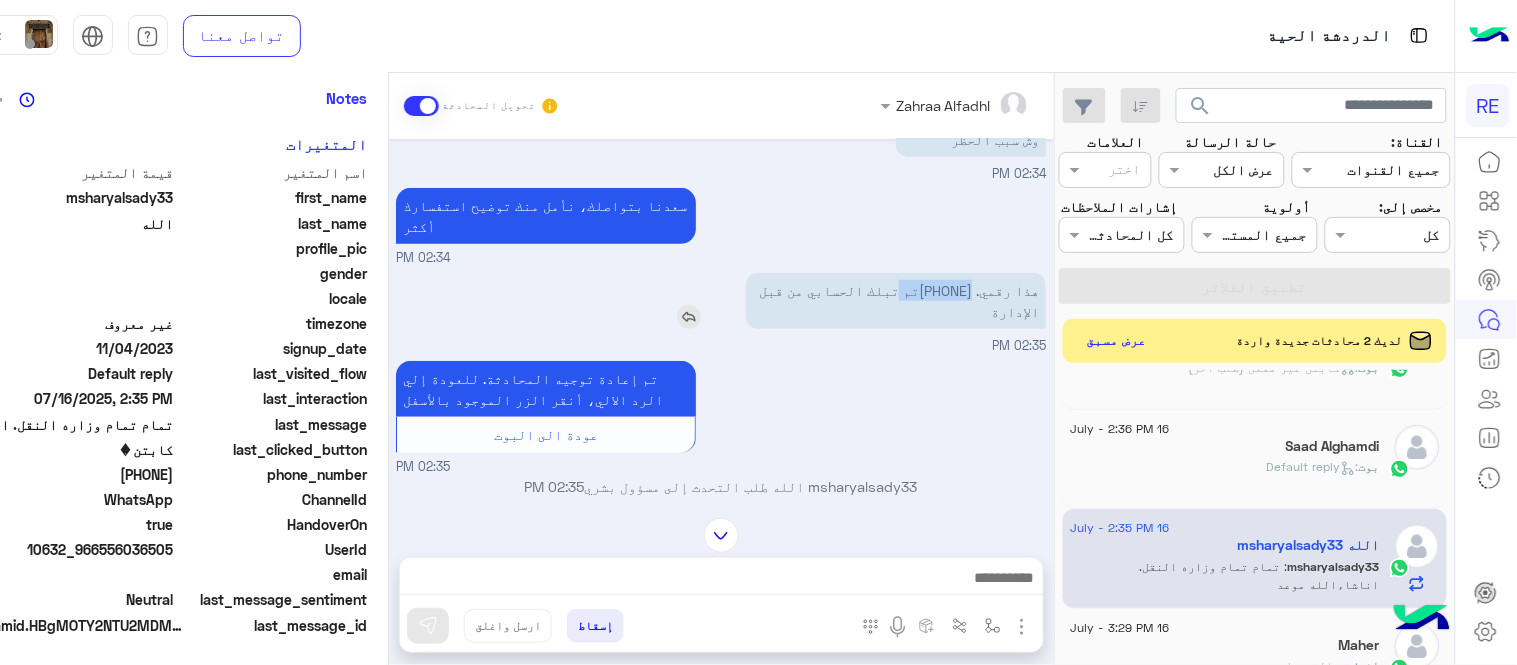 drag, startPoint x: 887, startPoint y: 264, endPoint x: 966, endPoint y: 263, distance: 79.00633 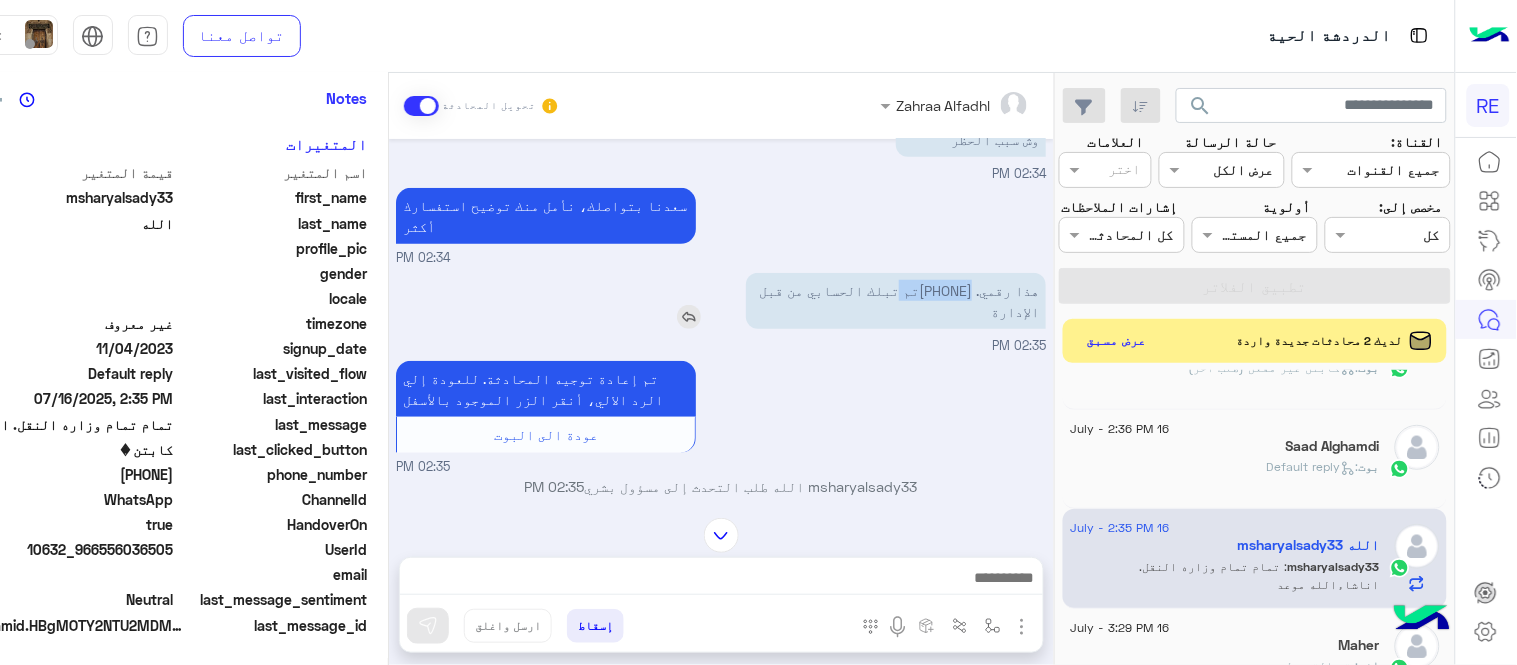 copy on "556036505ت" 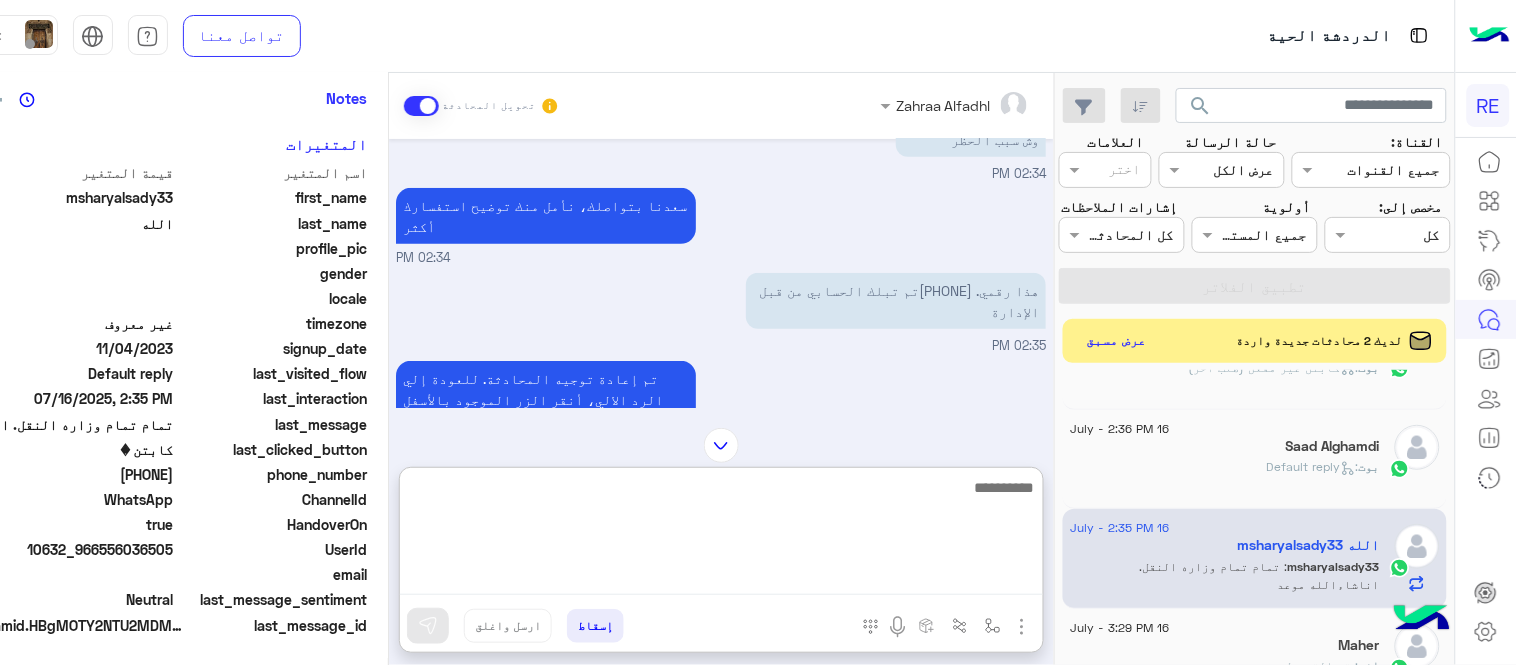 click at bounding box center [721, 535] 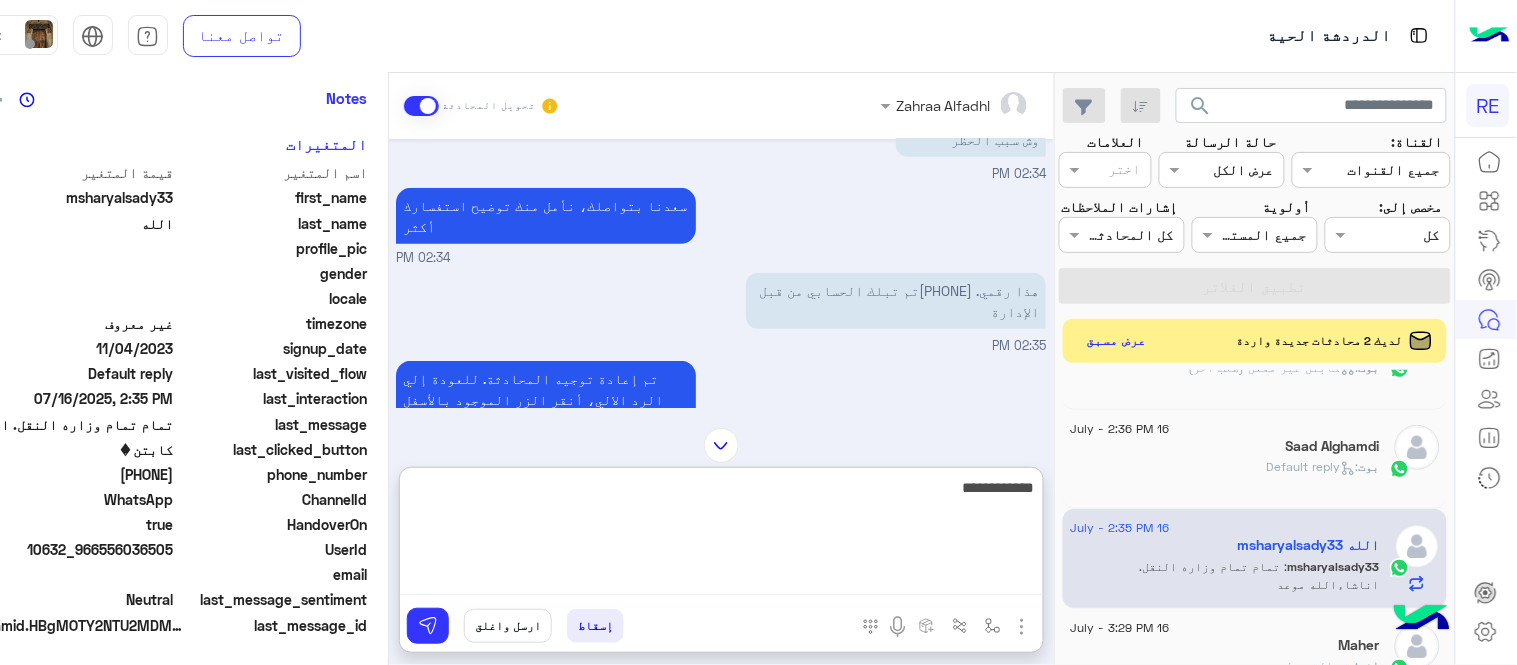 type on "**********" 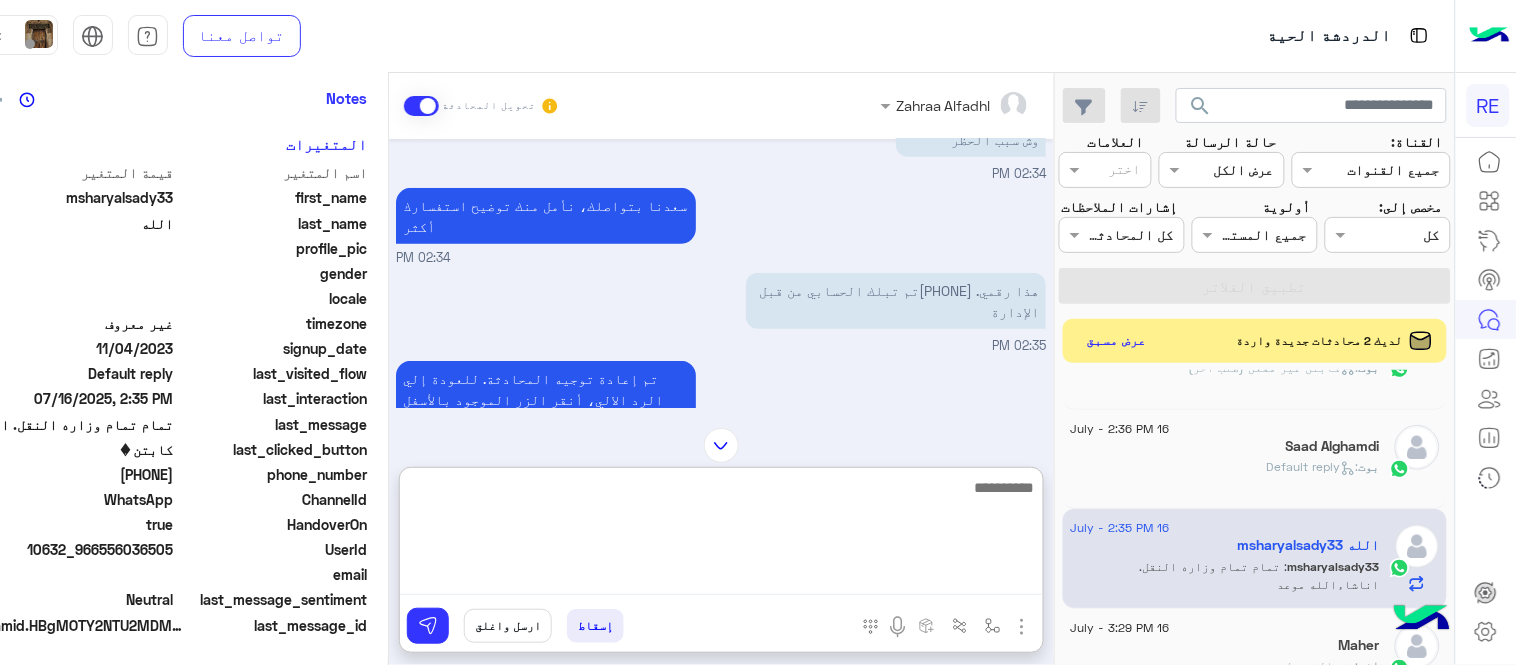 scroll, scrollTop: 605, scrollLeft: 0, axis: vertical 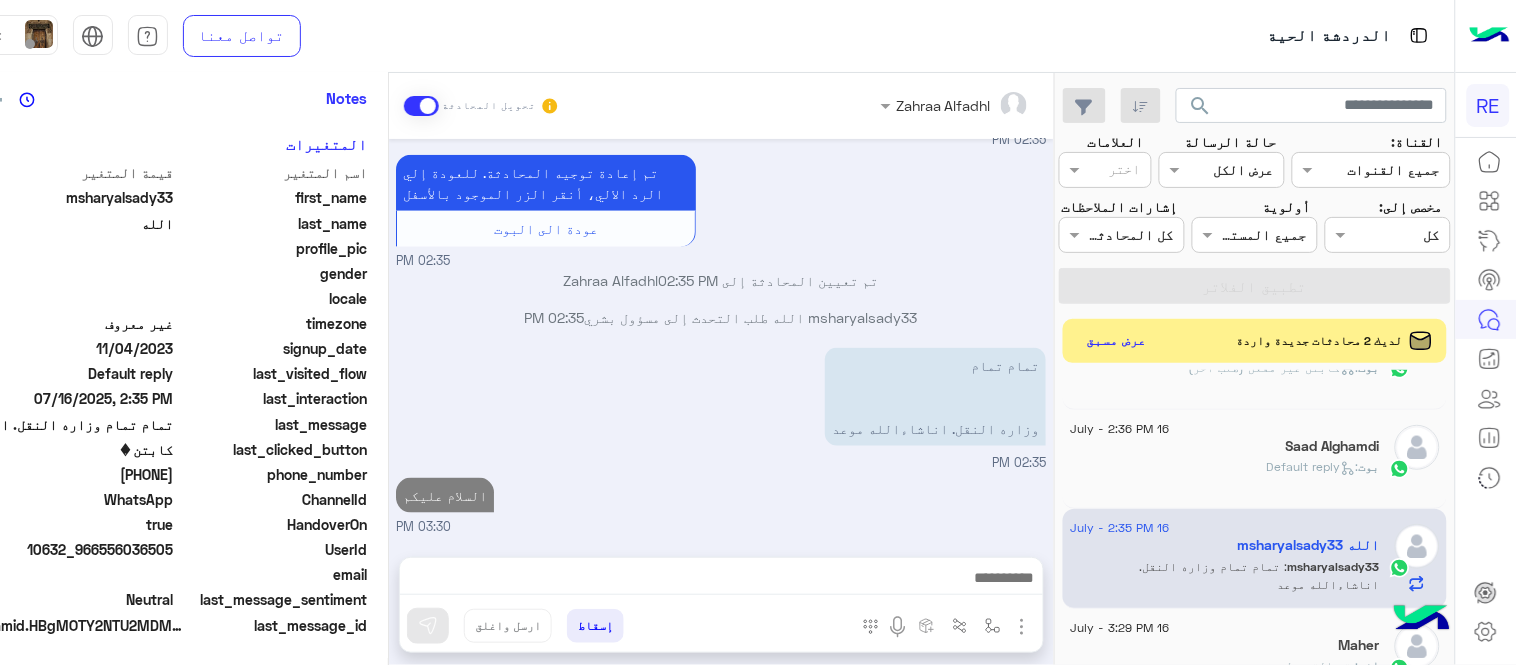 click on "Jul 16, 2025   msharyalsady33 الله غادر المحادثة   02:33 PM       كابتن �    02:33 PM  اختر احد الخدمات التالية:    02:33 PM  سيتم الوزارة النقل وش سبب الحظر   02:34 PM  سعدنا بتواصلك، نأمل منك توضيح استفسارك أكثر    02:34 PM  هذا رقمي. 556036505تم تبلك الحسابي من قبل الإدارة   02:35 PM  تم إعادة توجيه المحادثة. للعودة إلي الرد الالي، أنقر الزر الموجود بالأسفل  عودة الى البوت     02:35 PM   تم تعيين المحادثة إلى Zahraa Alfadhl   02:35 PM       msharyalsady33 الله طلب التحدث إلى مسؤول بشري   02:35 PM      تمام تمام وزاره النقل. اناشاءالله موعد   02:35 PM  السلام عليكم   03:30 PM" at bounding box center [721, 338] 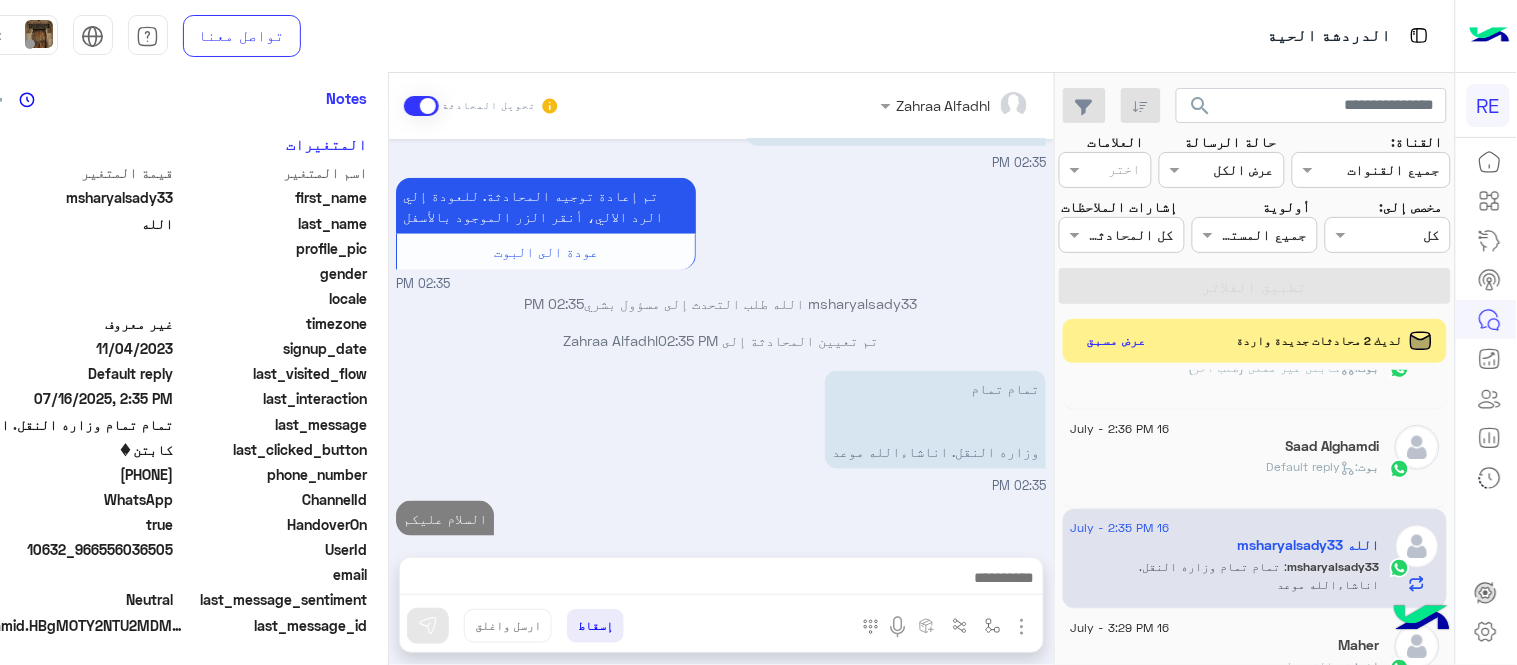 scroll, scrollTop: 552, scrollLeft: 0, axis: vertical 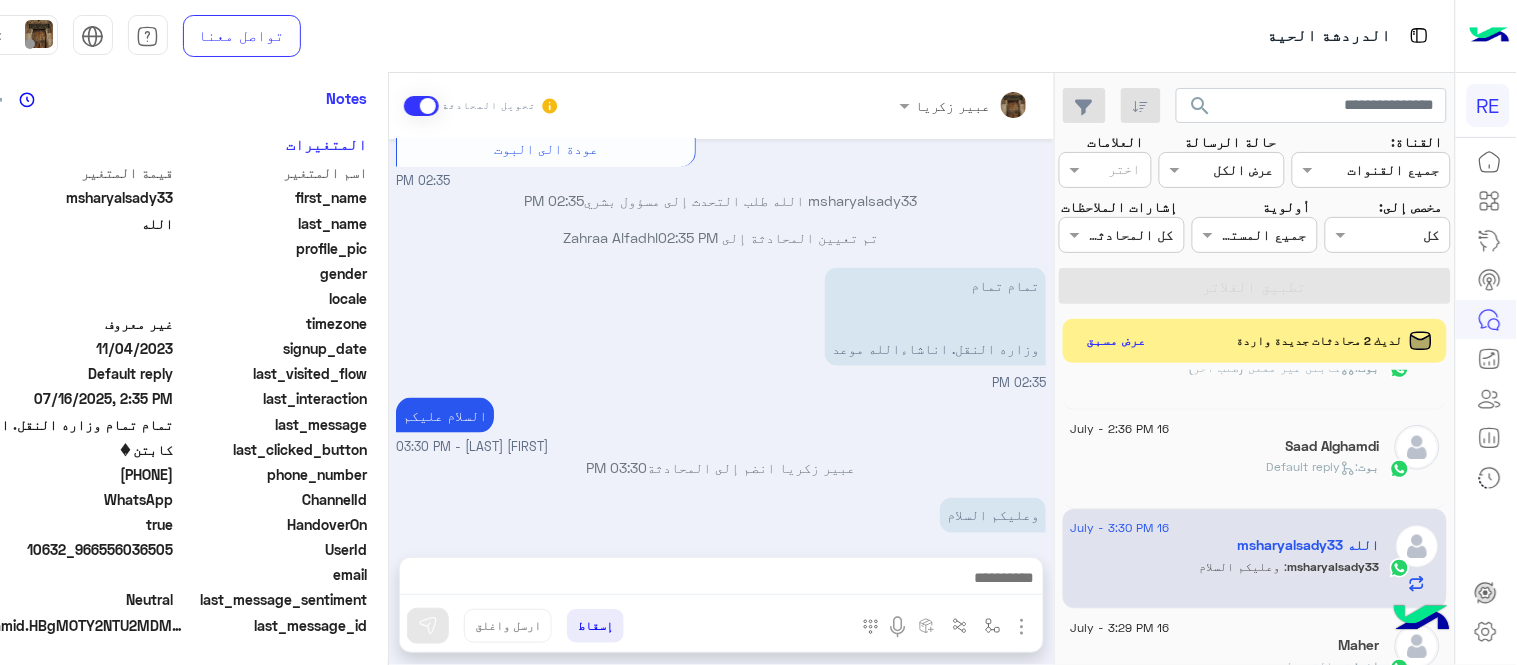 drag, startPoint x: 704, startPoint y: 597, endPoint x: 696, endPoint y: 586, distance: 13.601471 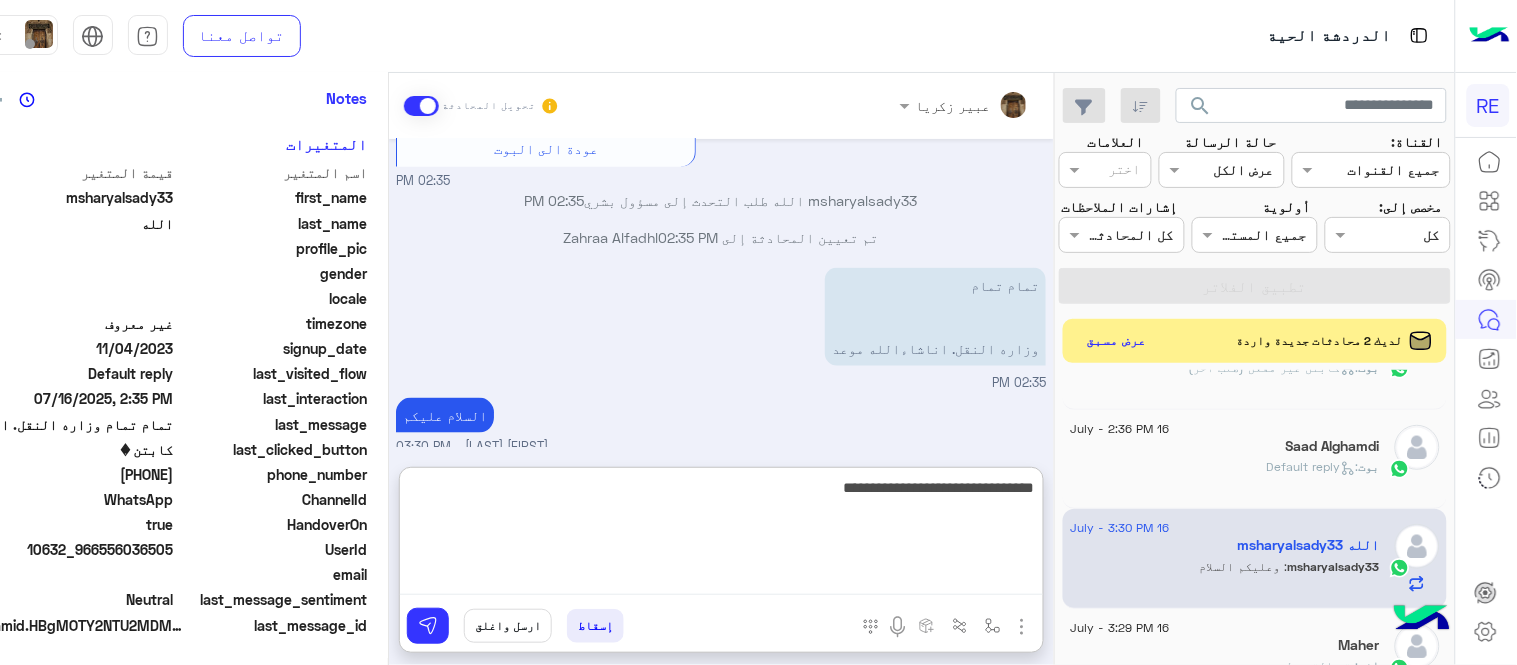 type on "**********" 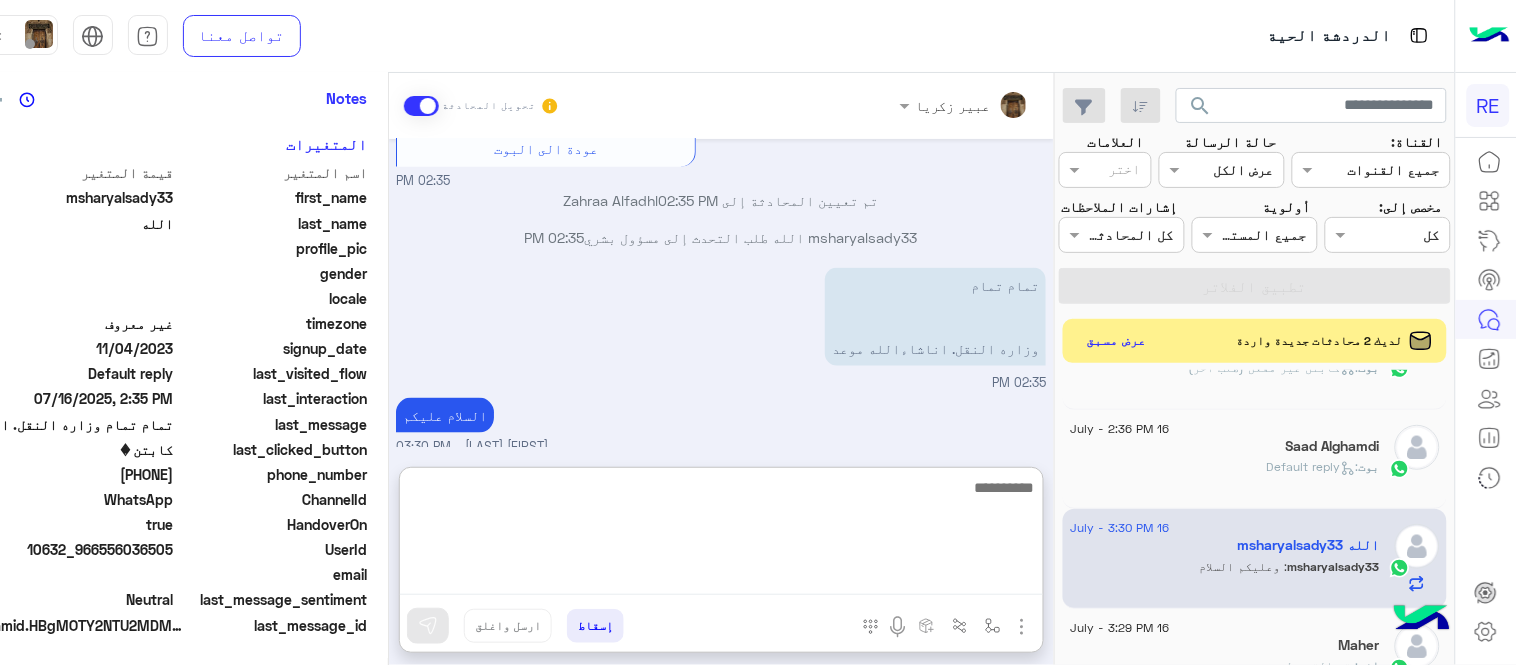 scroll, scrollTop: 772, scrollLeft: 0, axis: vertical 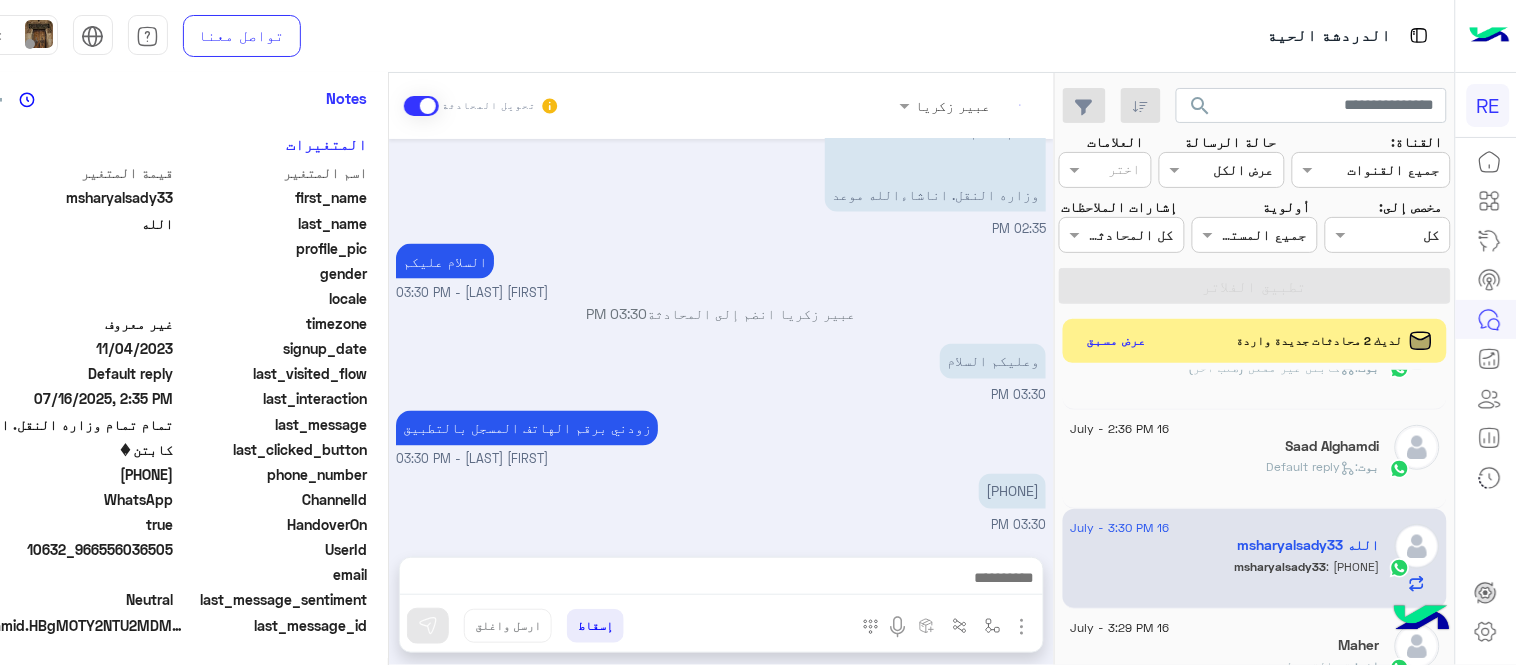 click on "وعليكم السلام   03:30 PM" at bounding box center [721, 372] 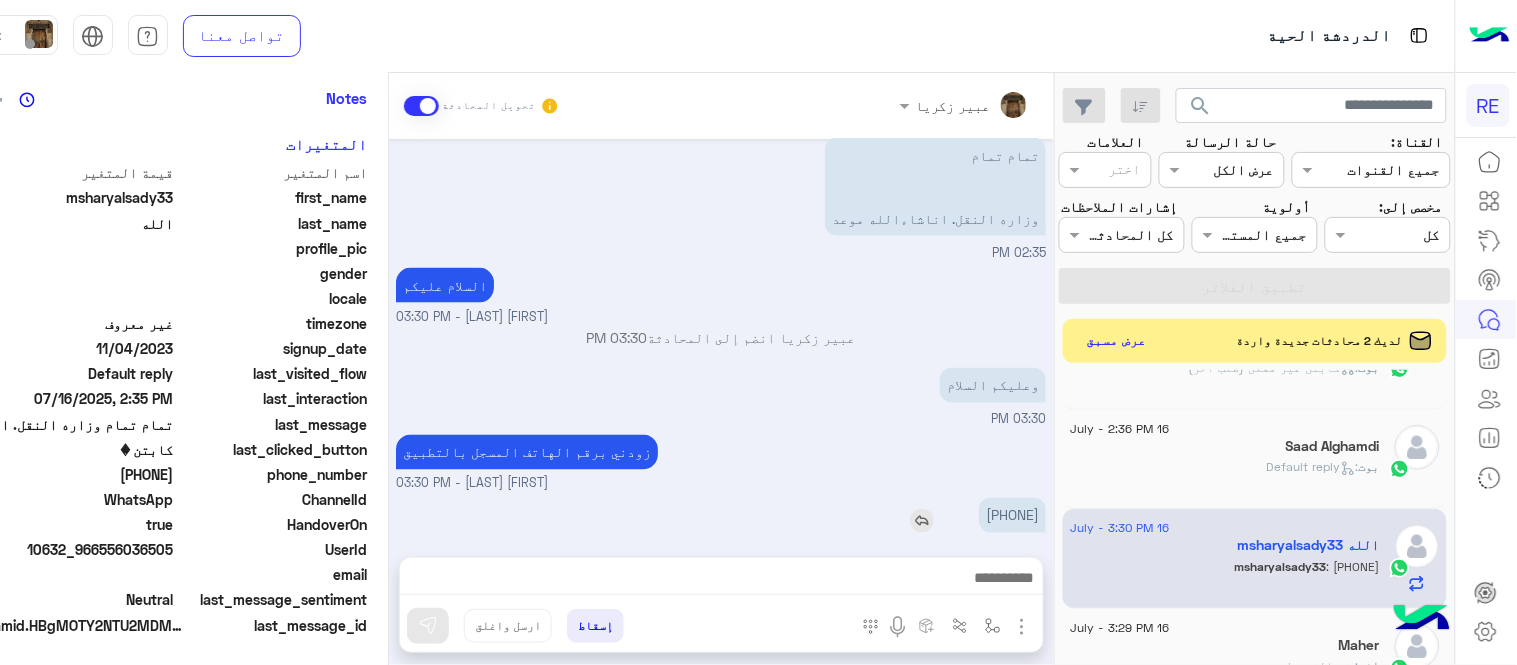 click on "0556036505" at bounding box center [1012, 515] 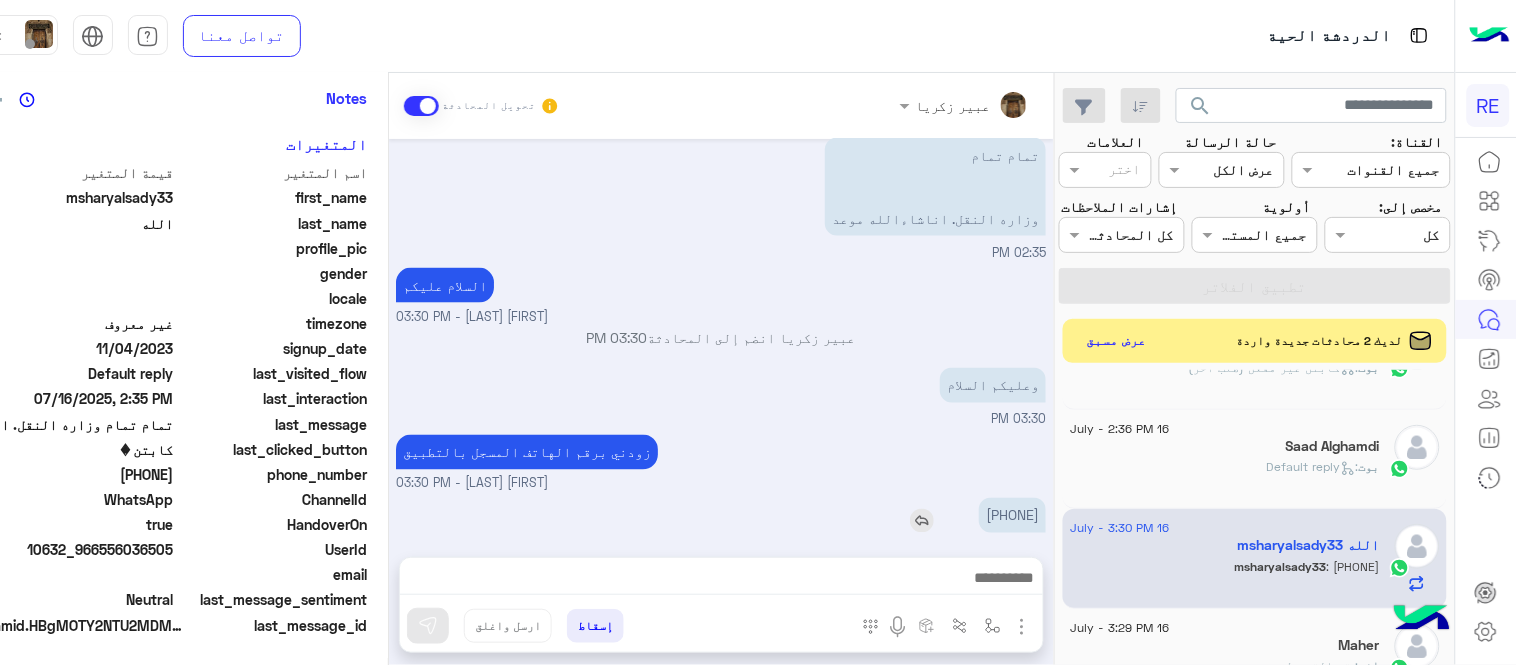 copy on "0556036505" 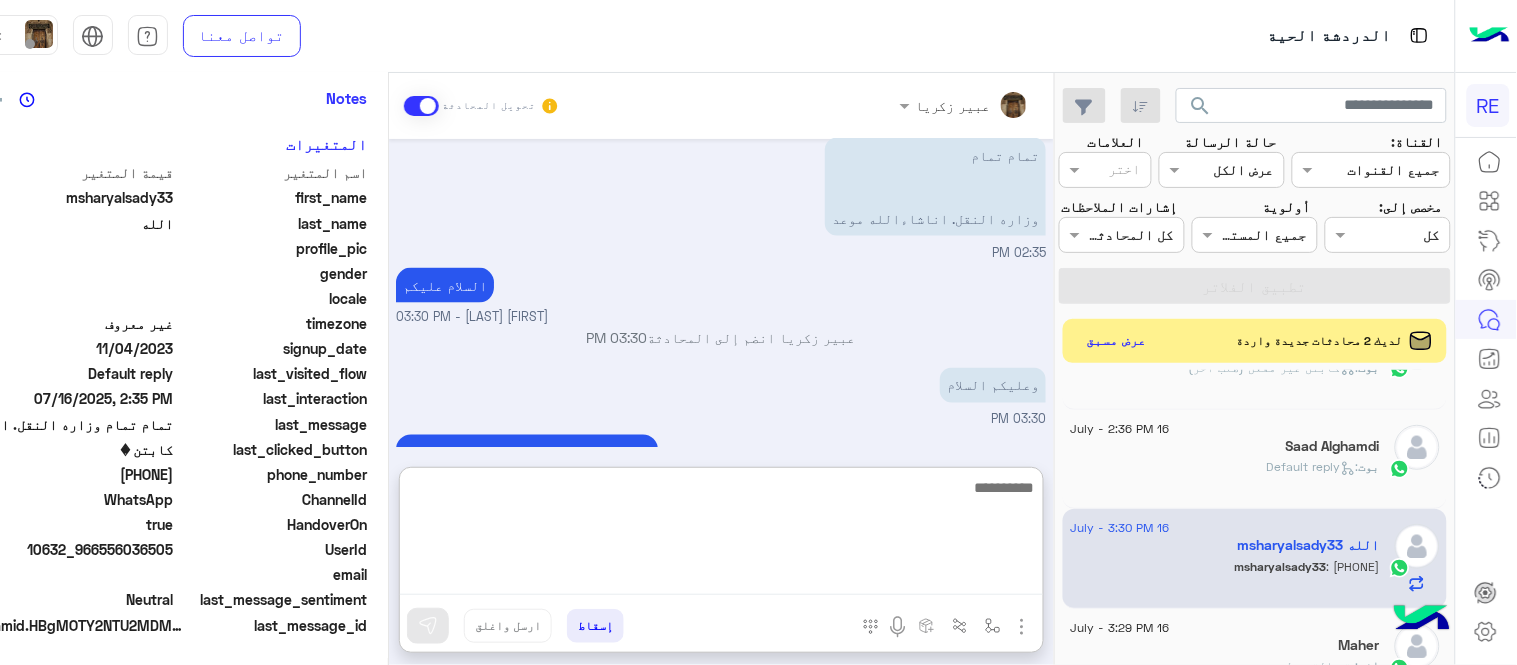 scroll, scrollTop: 772, scrollLeft: 0, axis: vertical 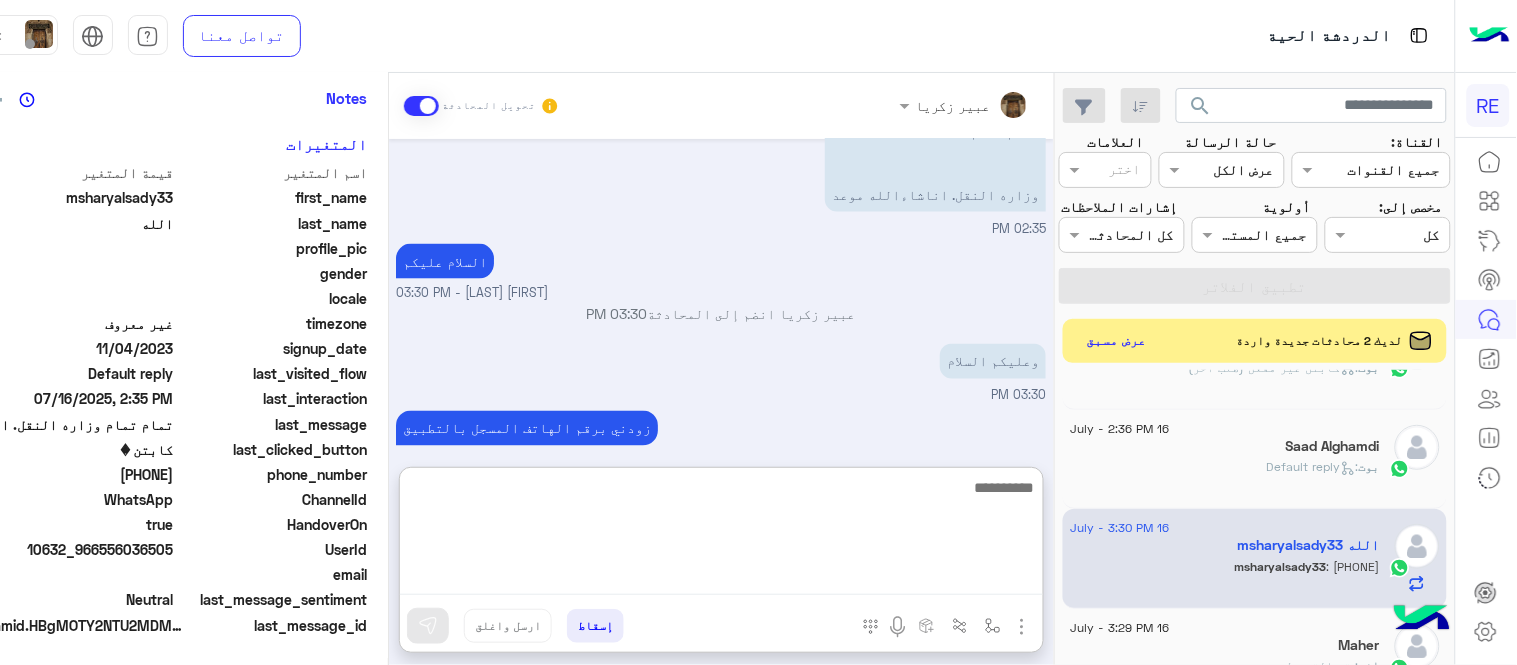 click at bounding box center (721, 535) 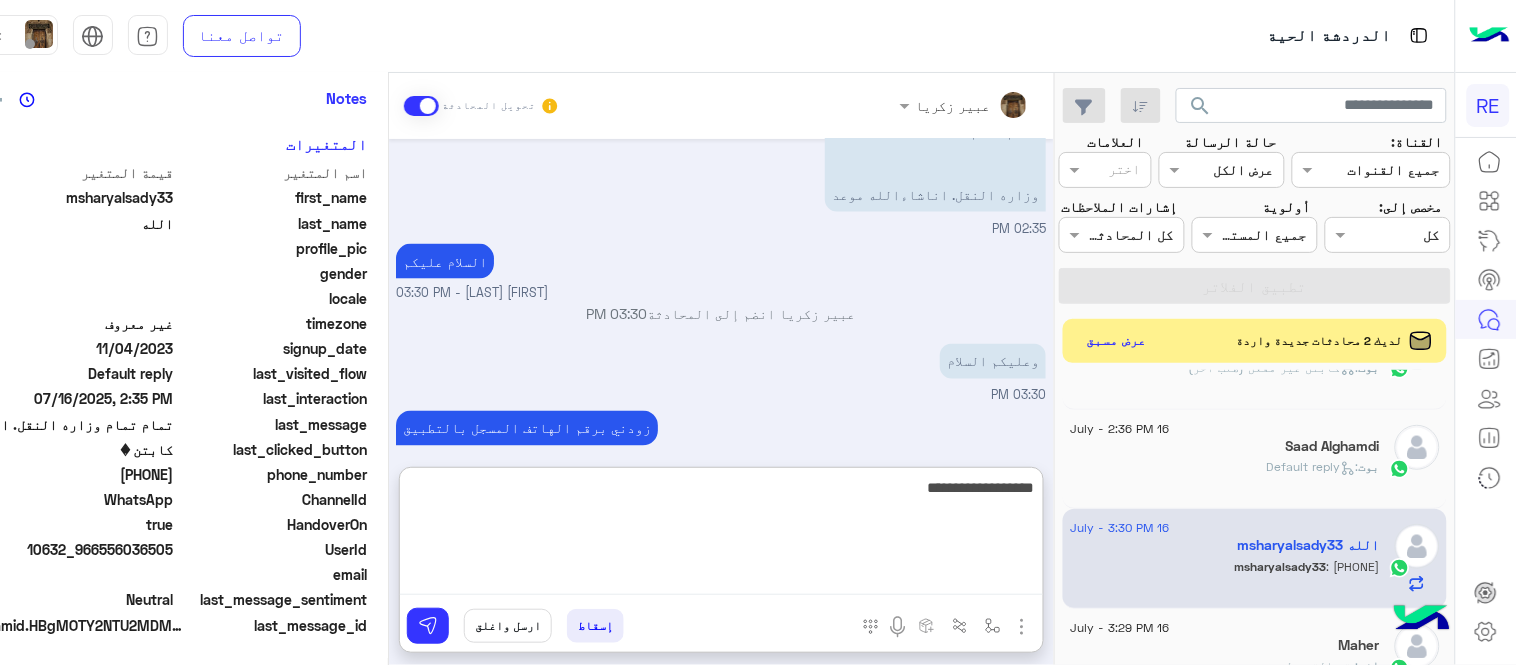 type on "**********" 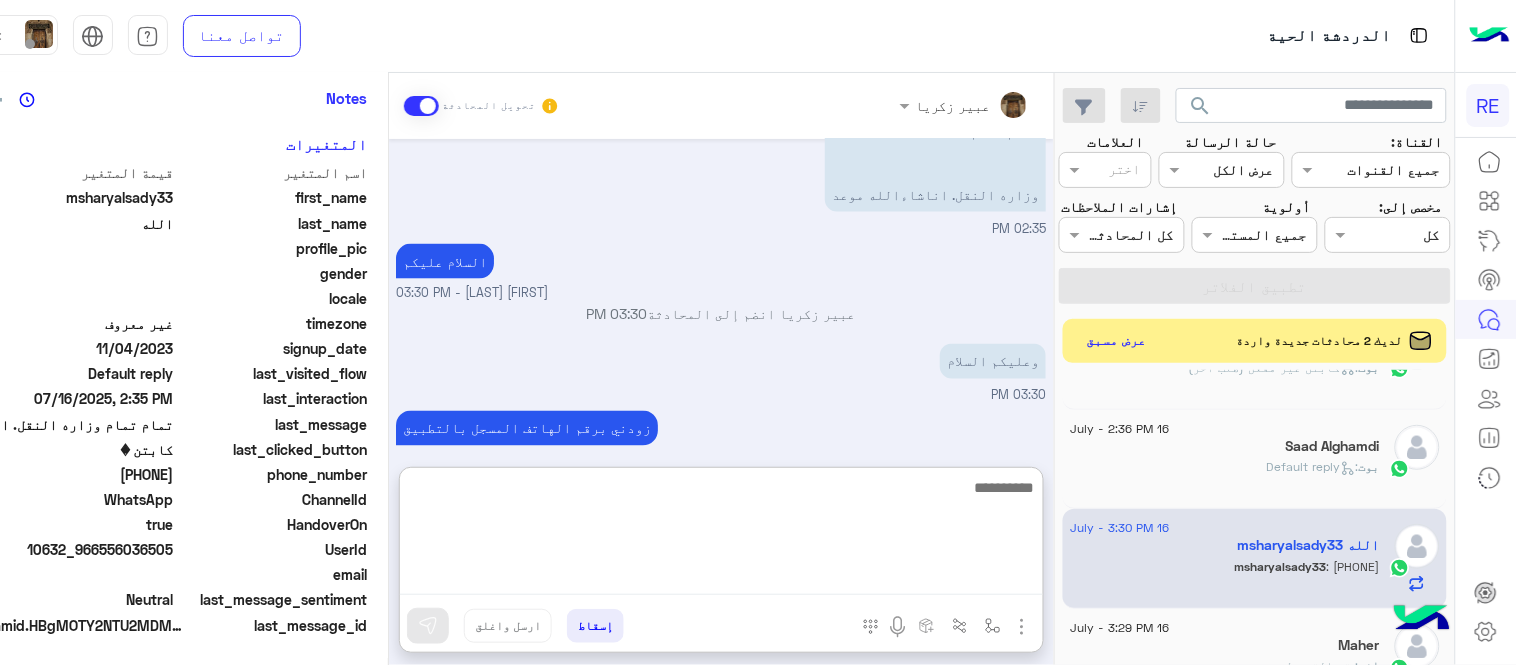 scroll, scrollTop: 902, scrollLeft: 0, axis: vertical 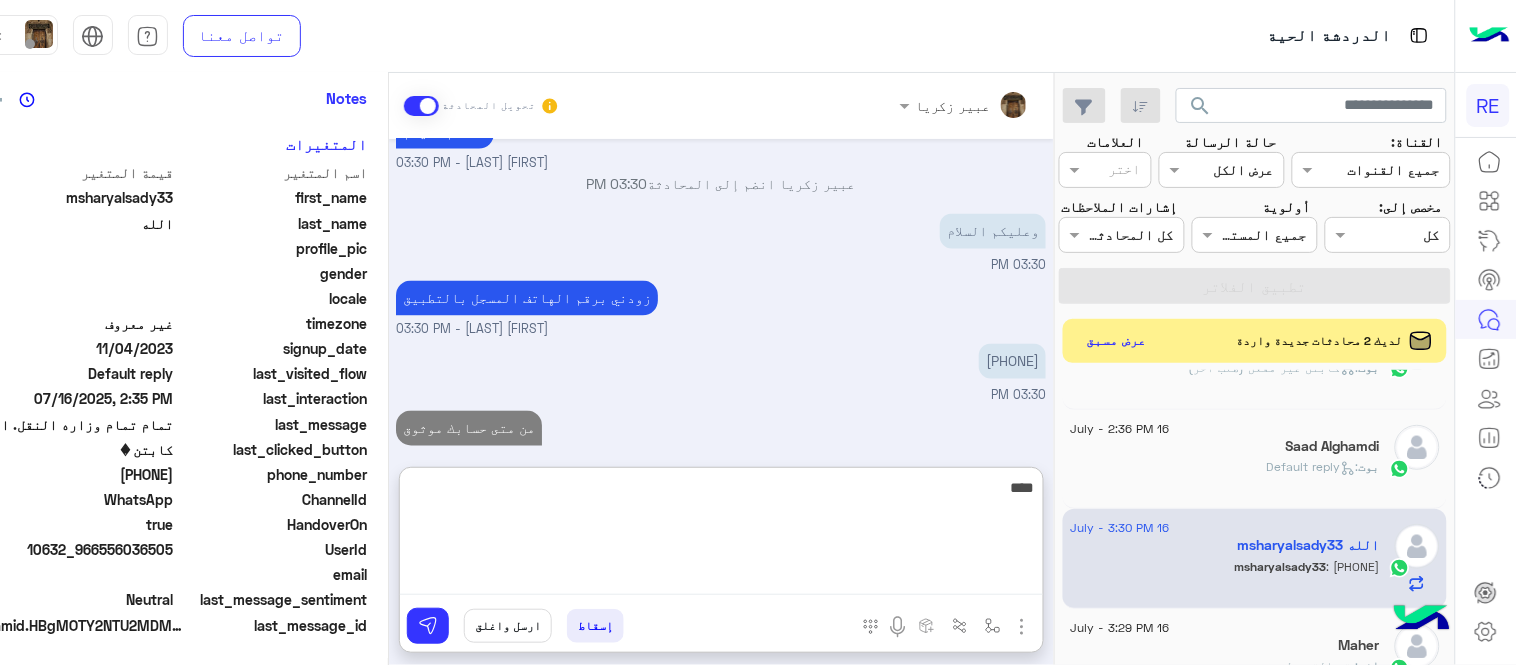 type on "*****" 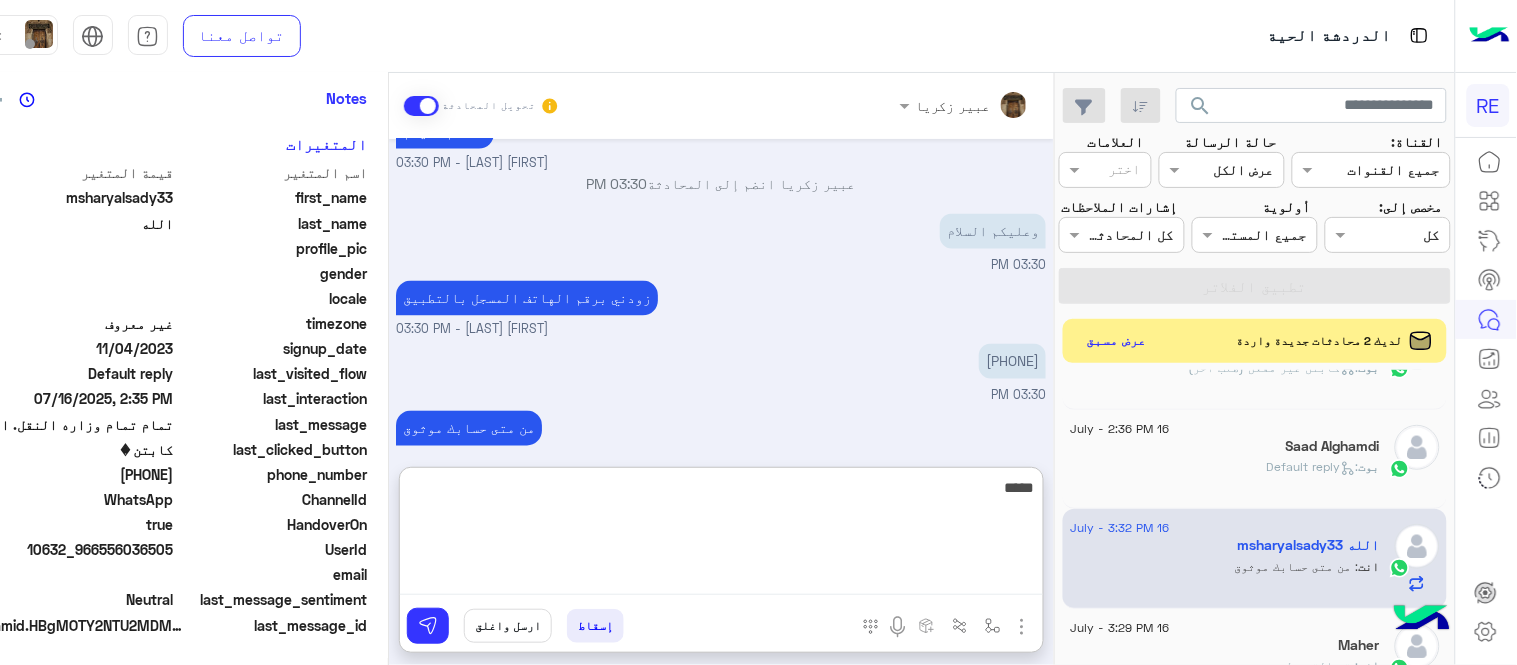 type 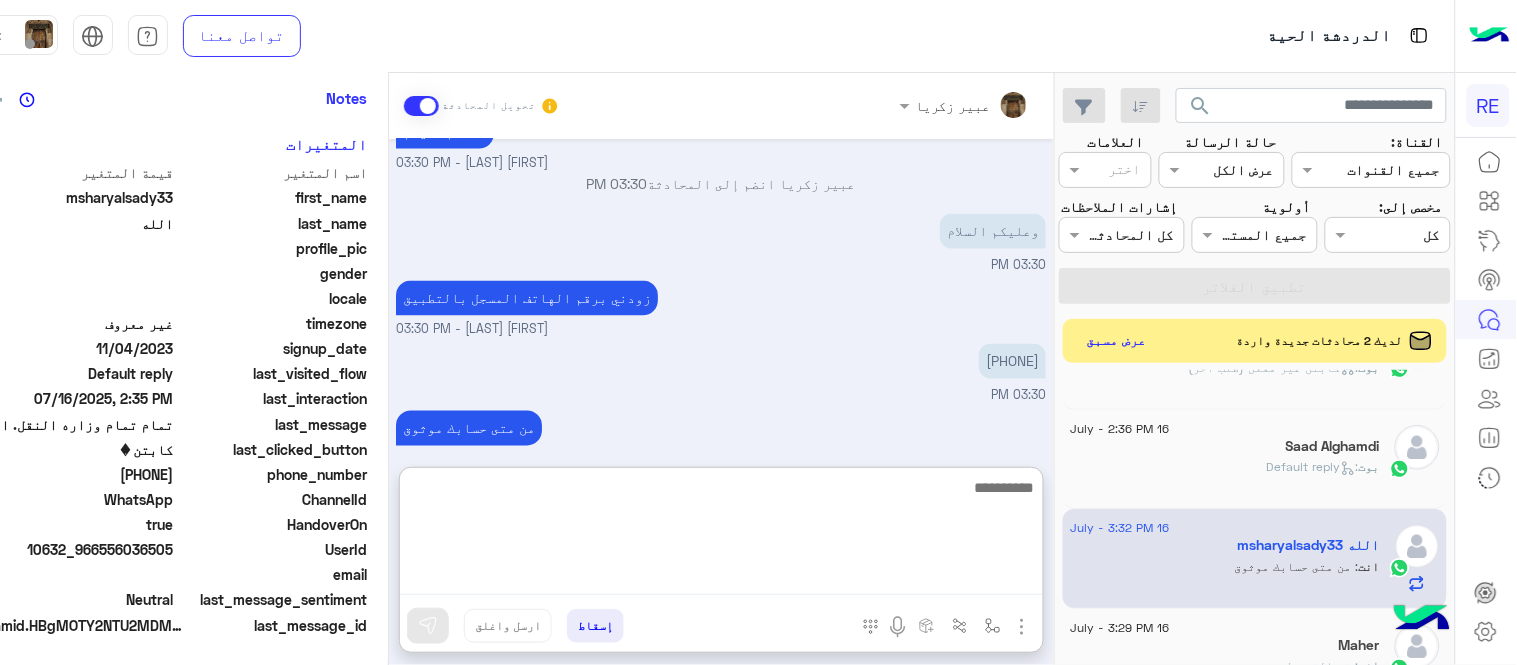 scroll, scrollTop: 966, scrollLeft: 0, axis: vertical 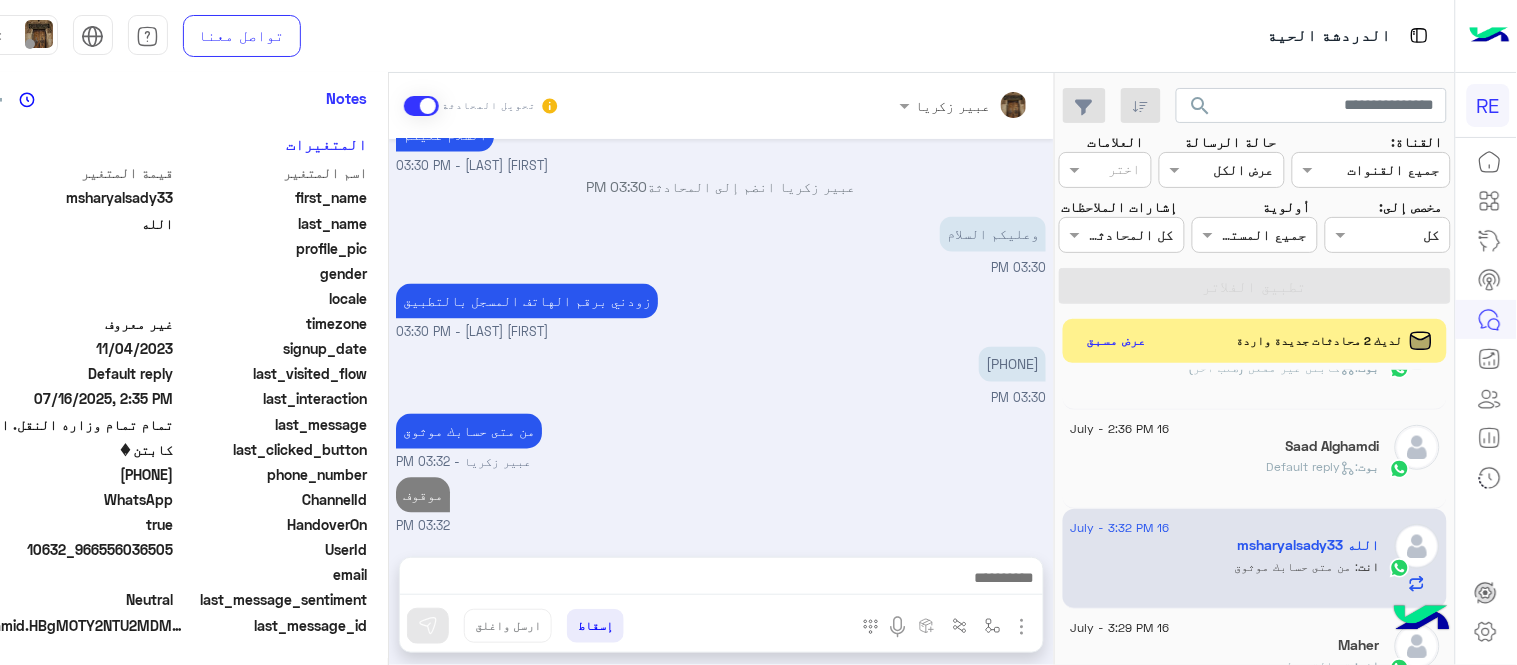 click on "Jul 16, 2025   msharyalsady33 الله غادر المحادثة   02:33 PM       كابتن �    02:33 PM  اختر احد الخدمات التالية:    02:33 PM  سيتم الوزارة النقل وش سبب الحظر   02:34 PM  سعدنا بتواصلك، نأمل منك توضيح استفسارك أكثر    02:34 PM  هذا رقمي. 556036505تم تبلك الحسابي من قبل الإدارة   02:35 PM  تم إعادة توجيه المحادثة. للعودة إلي الرد الالي، أنقر الزر الموجود بالأسفل  عودة الى البوت     02:35 PM   msharyalsady33 الله طلب التحدث إلى مسؤول بشري   02:35 PM       تم تعيين المحادثة إلى Zahraa Alfadhl   02:35 PM      تمام تمام وزاره النقل. اناشاءالله موعد   02:35 PM  السلام عليكم  عبير زكريا -  03:30 PM   عبير زكريا انضم إلى المحادثة   03:30 PM      وعليكم السلام   03:30 PM" at bounding box center [721, 338] 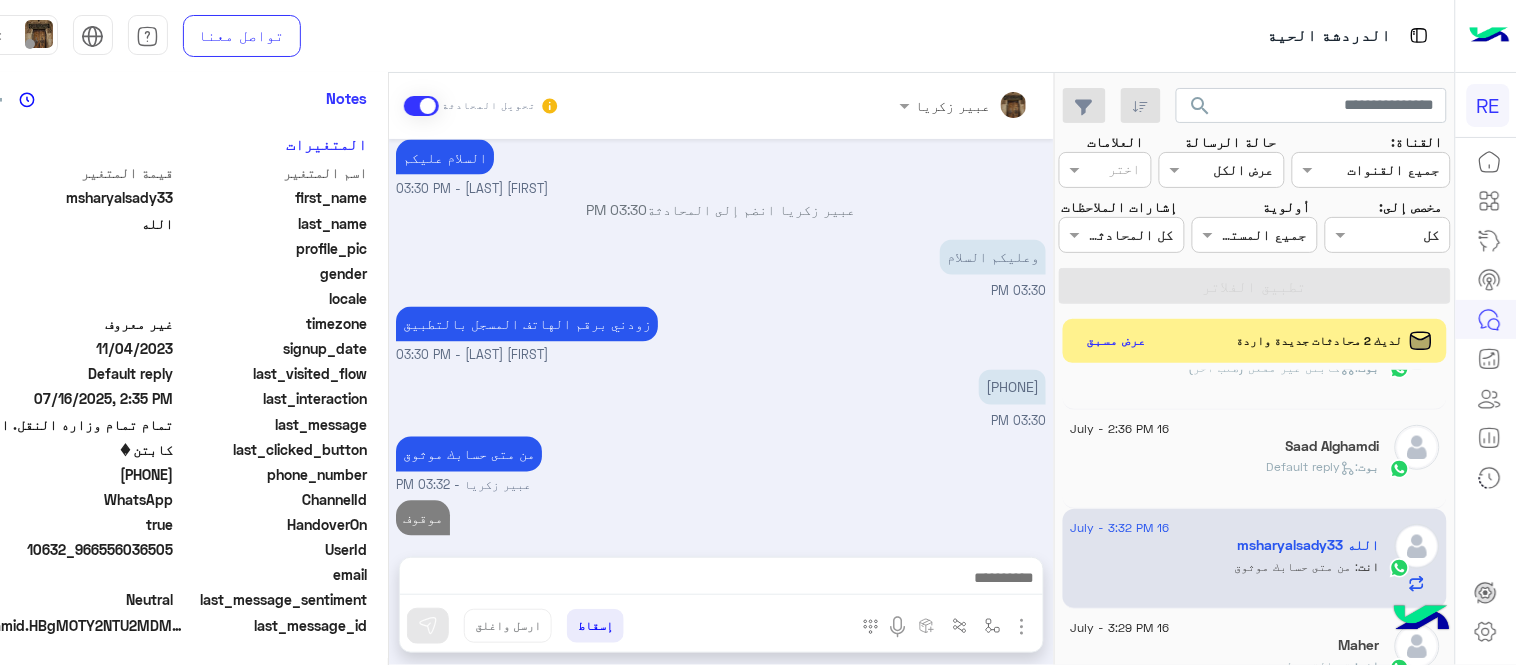 click on "موقوف   03:32 PM" at bounding box center [721, 528] 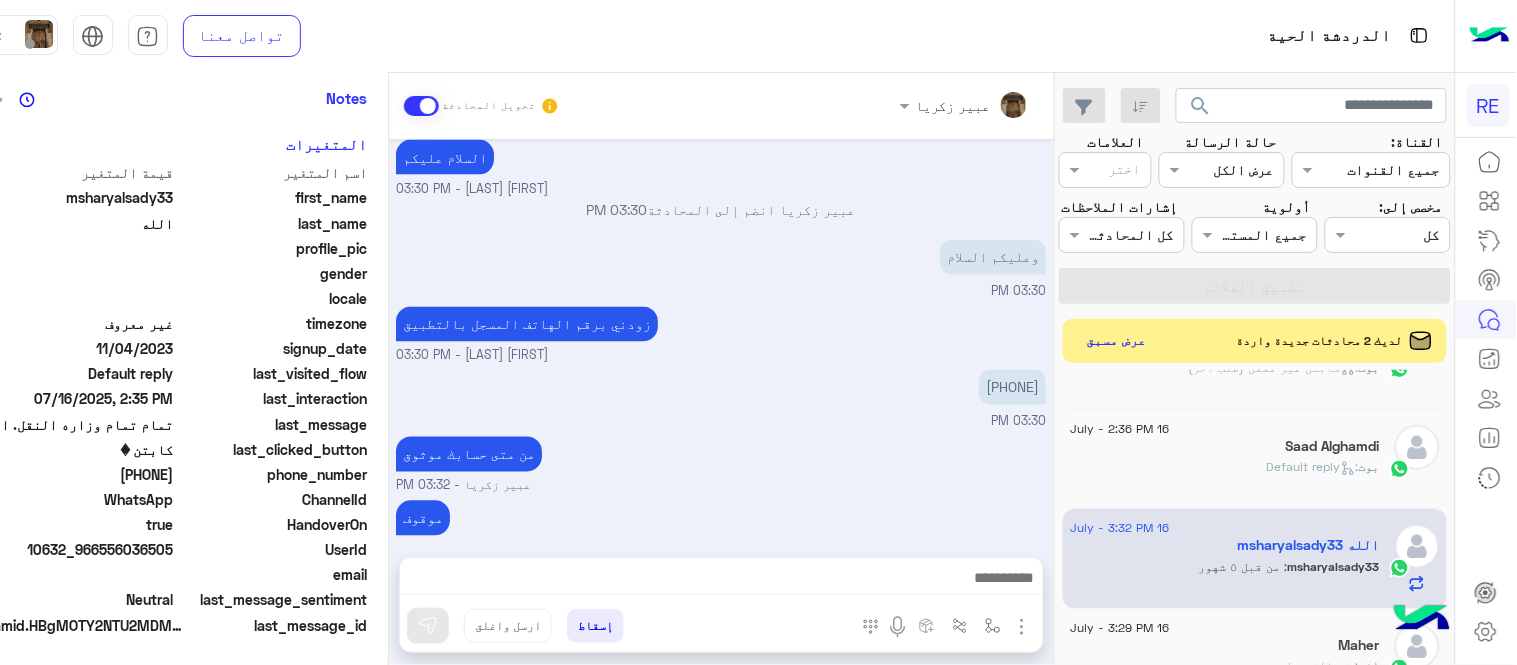 scroll, scrollTop: 942, scrollLeft: 0, axis: vertical 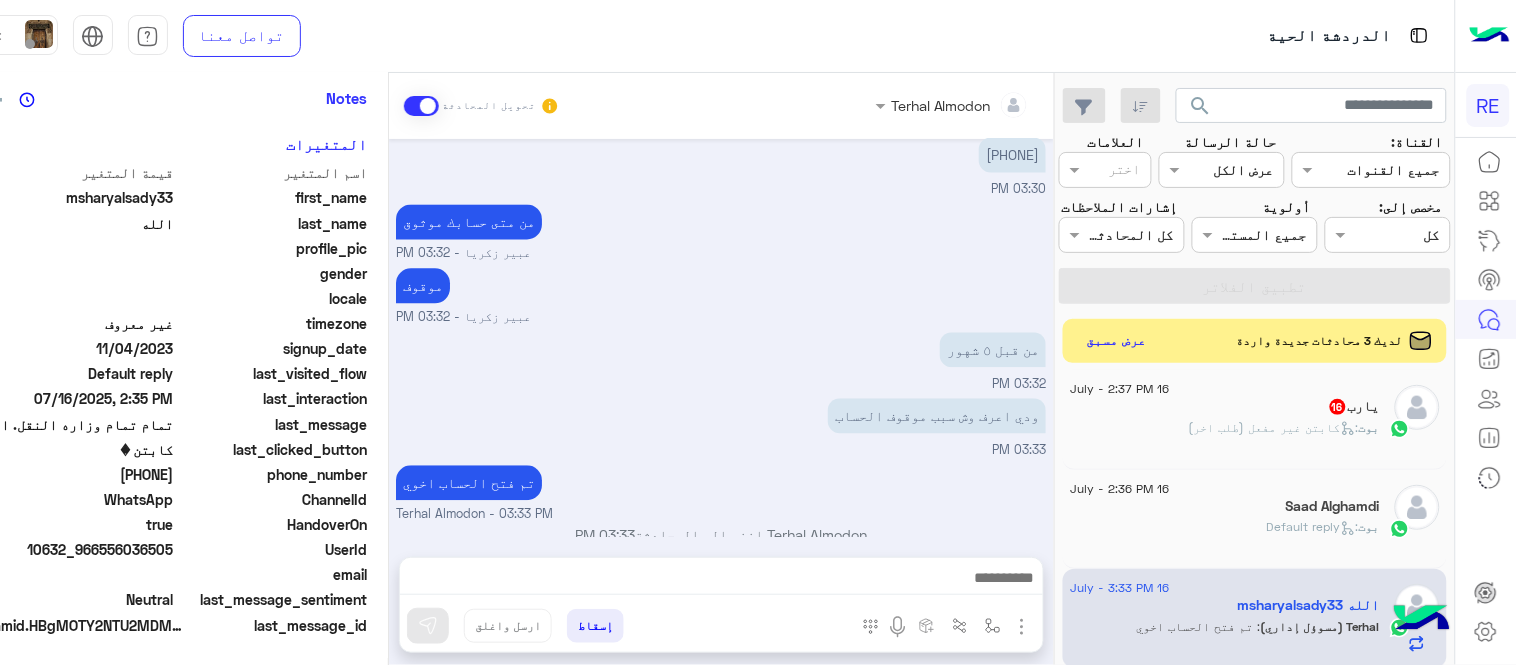 click on "Saad Alghamdi" 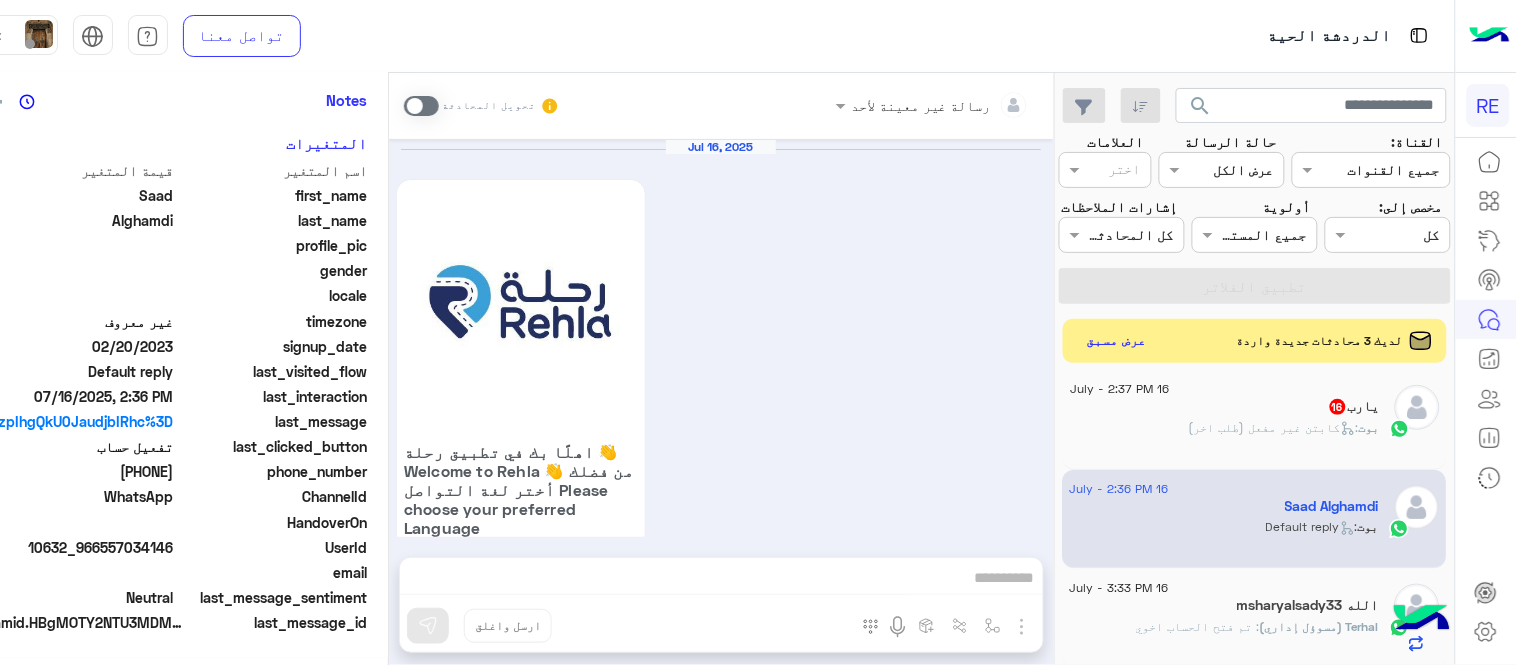 scroll, scrollTop: 405, scrollLeft: 0, axis: vertical 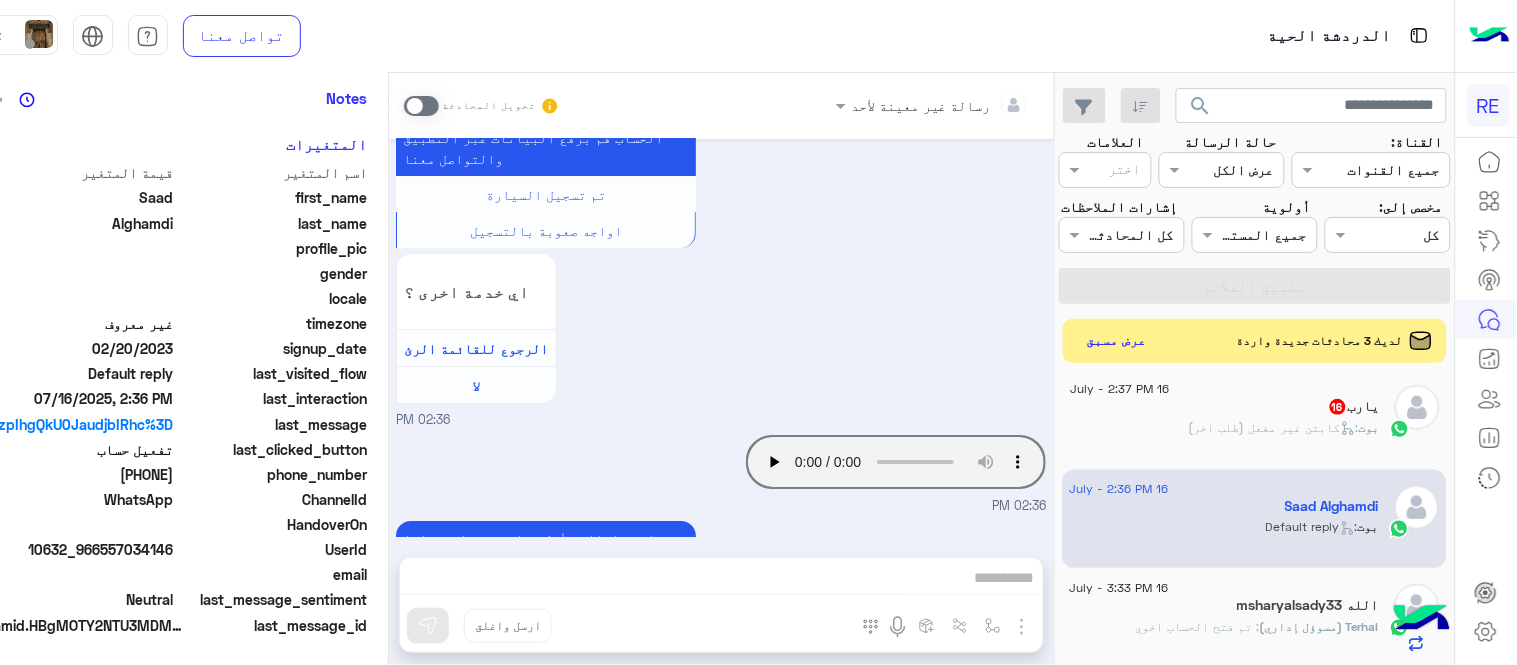drag, startPoint x: 101, startPoint y: 467, endPoint x: 166, endPoint y: 467, distance: 65 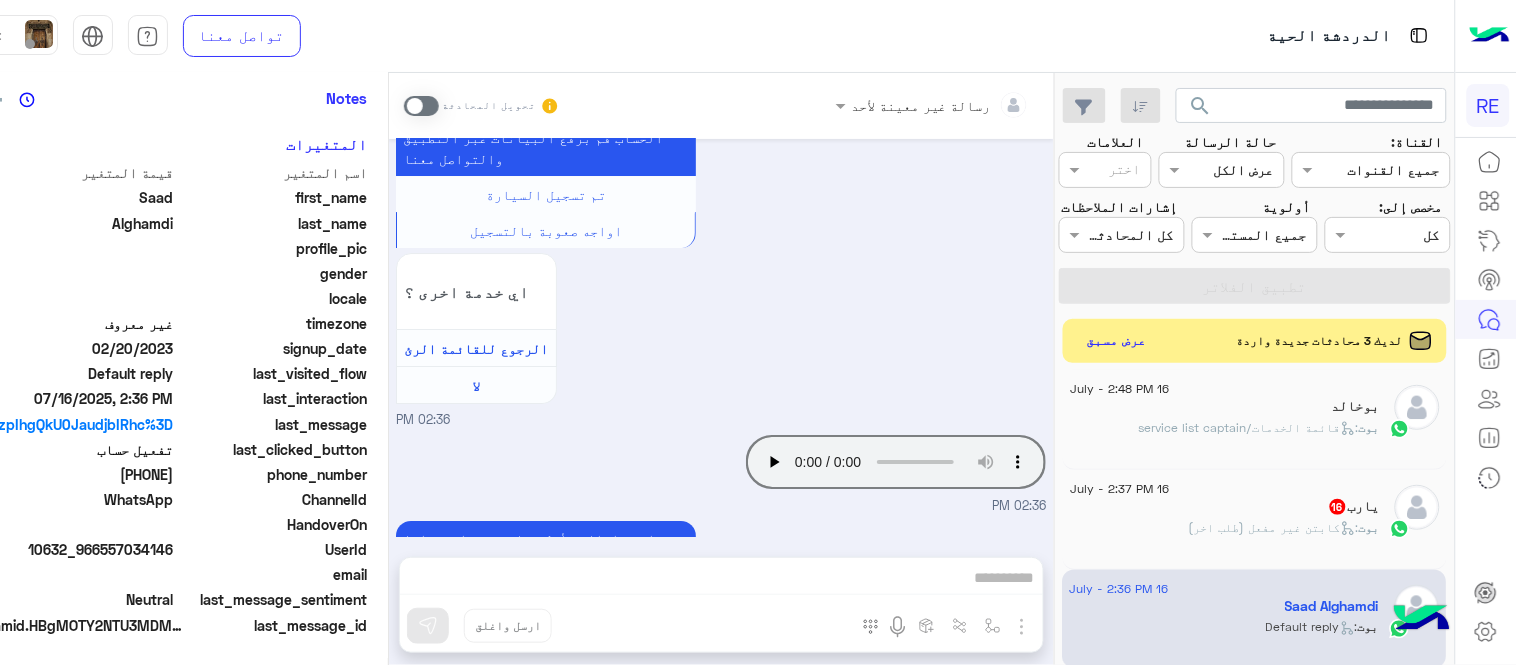 scroll, scrollTop: 607, scrollLeft: 0, axis: vertical 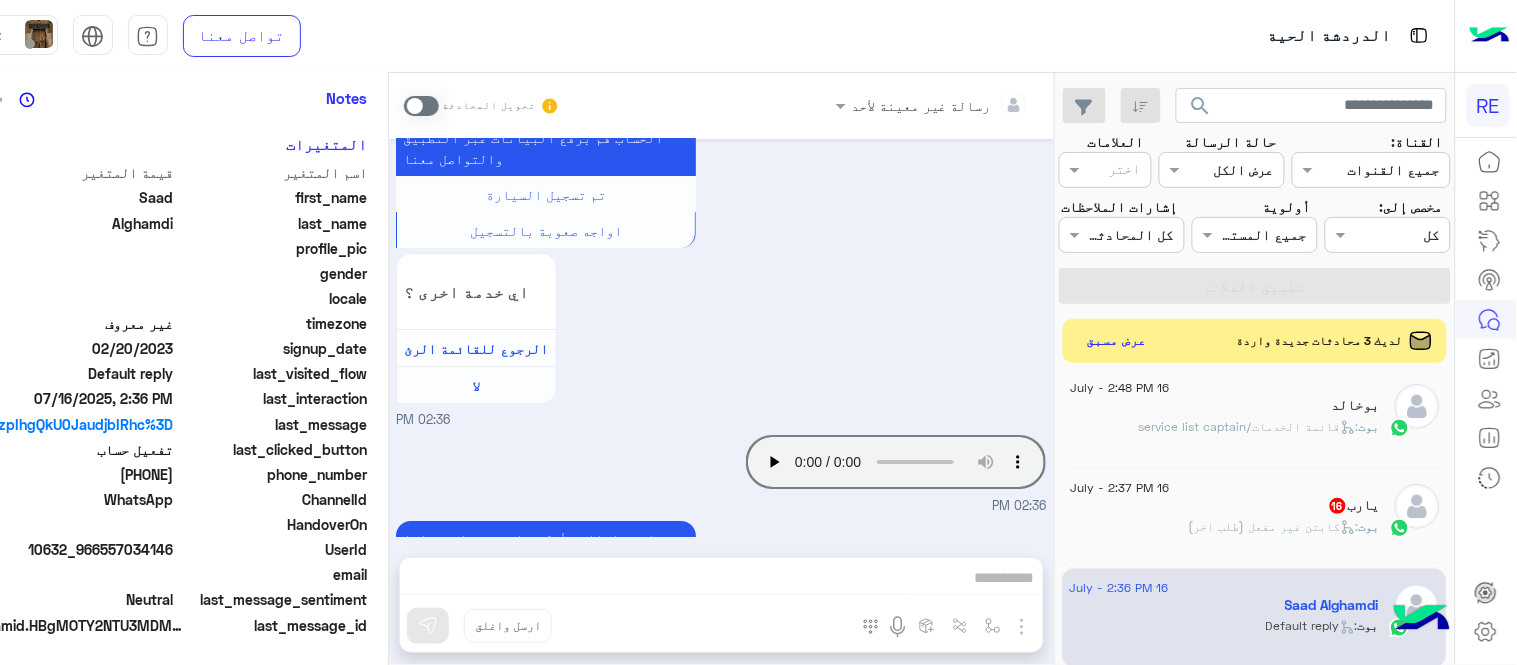 click at bounding box center [421, 106] 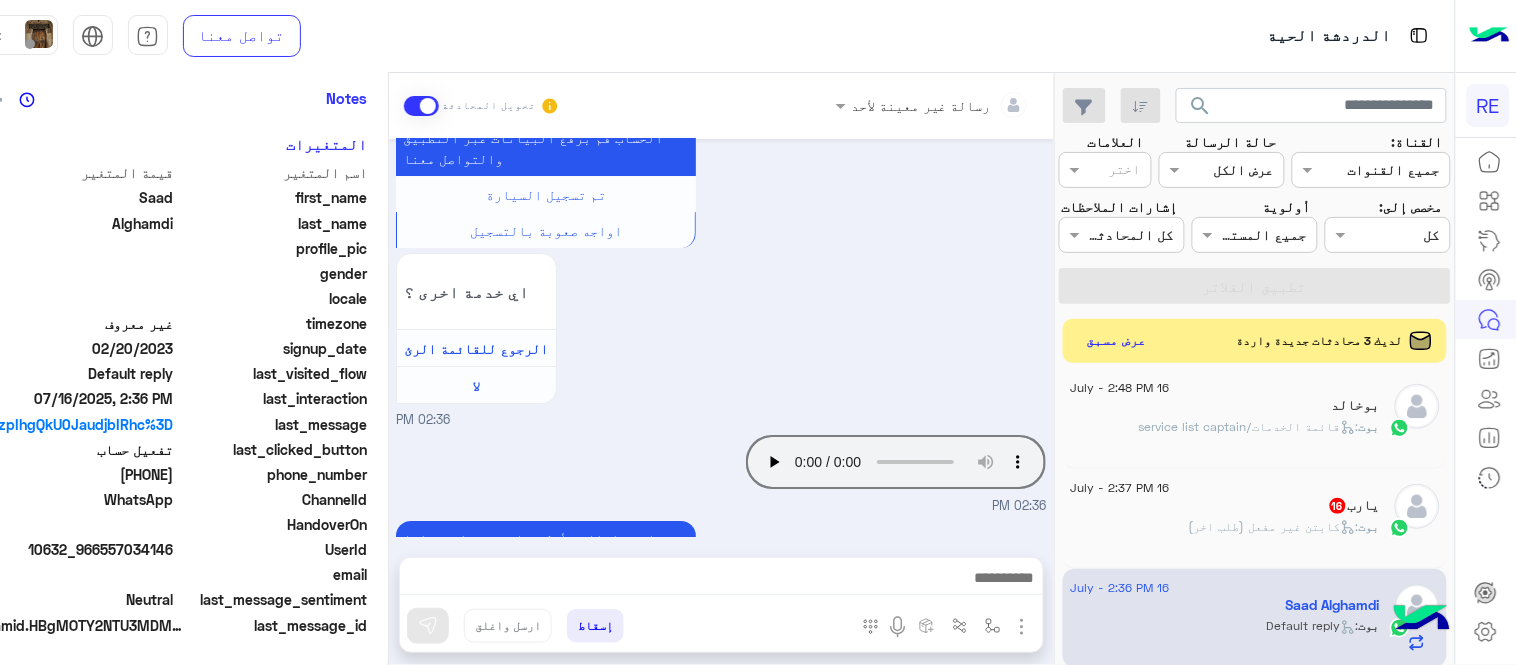 scroll, scrollTop: 1762, scrollLeft: 0, axis: vertical 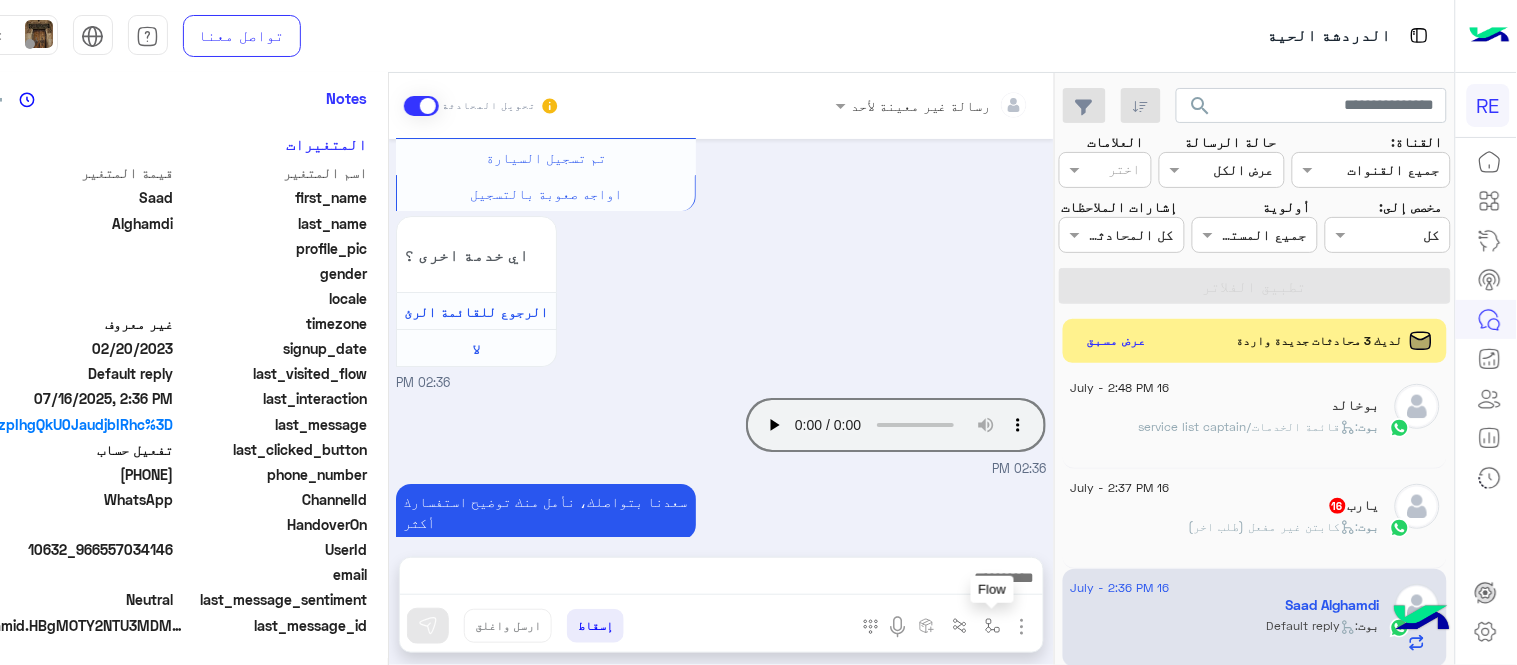 click at bounding box center (993, 626) 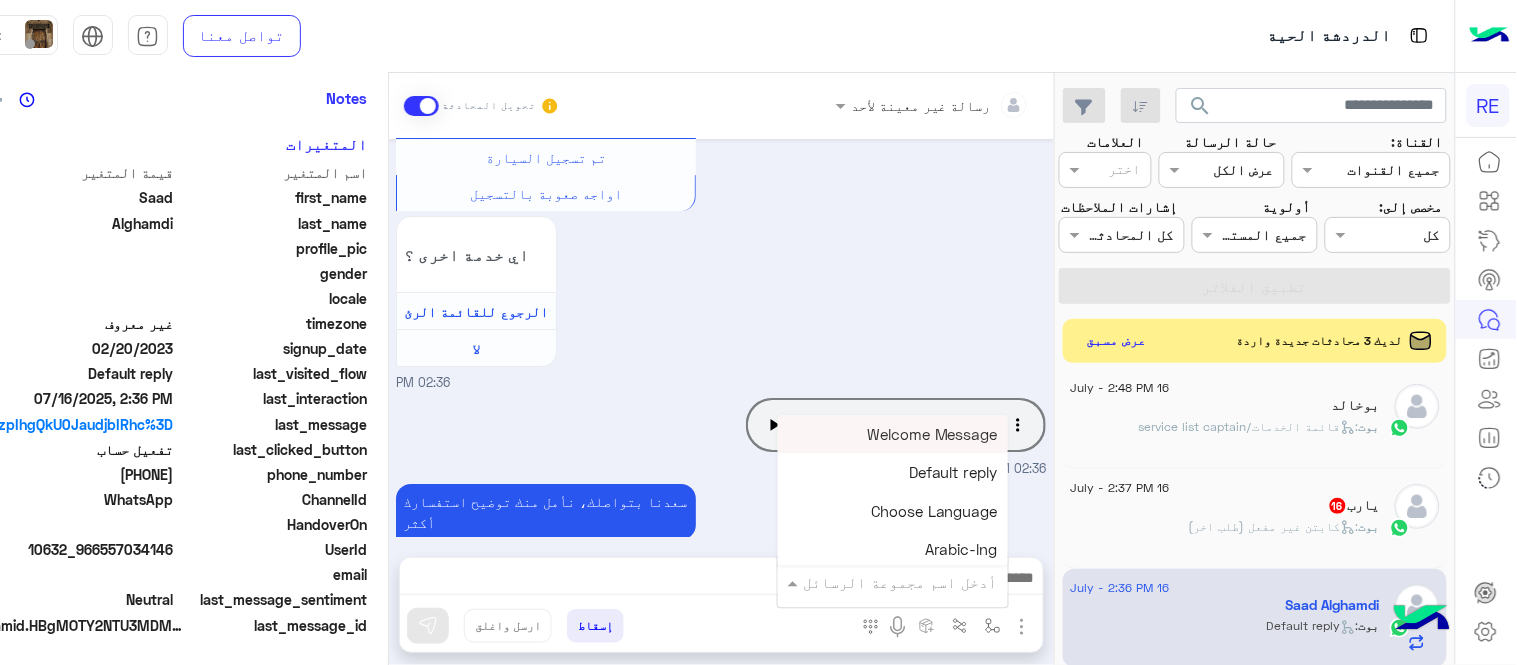 click at bounding box center [921, 582] 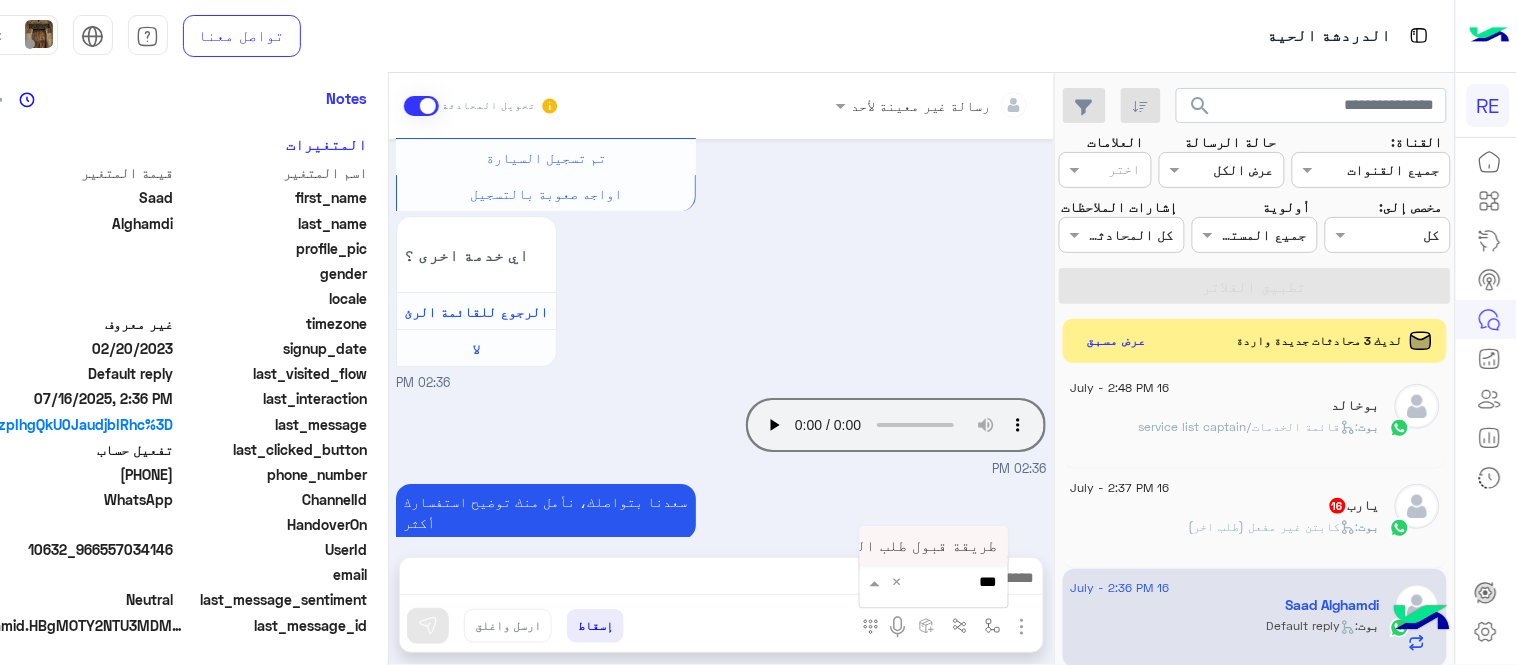 type on "****" 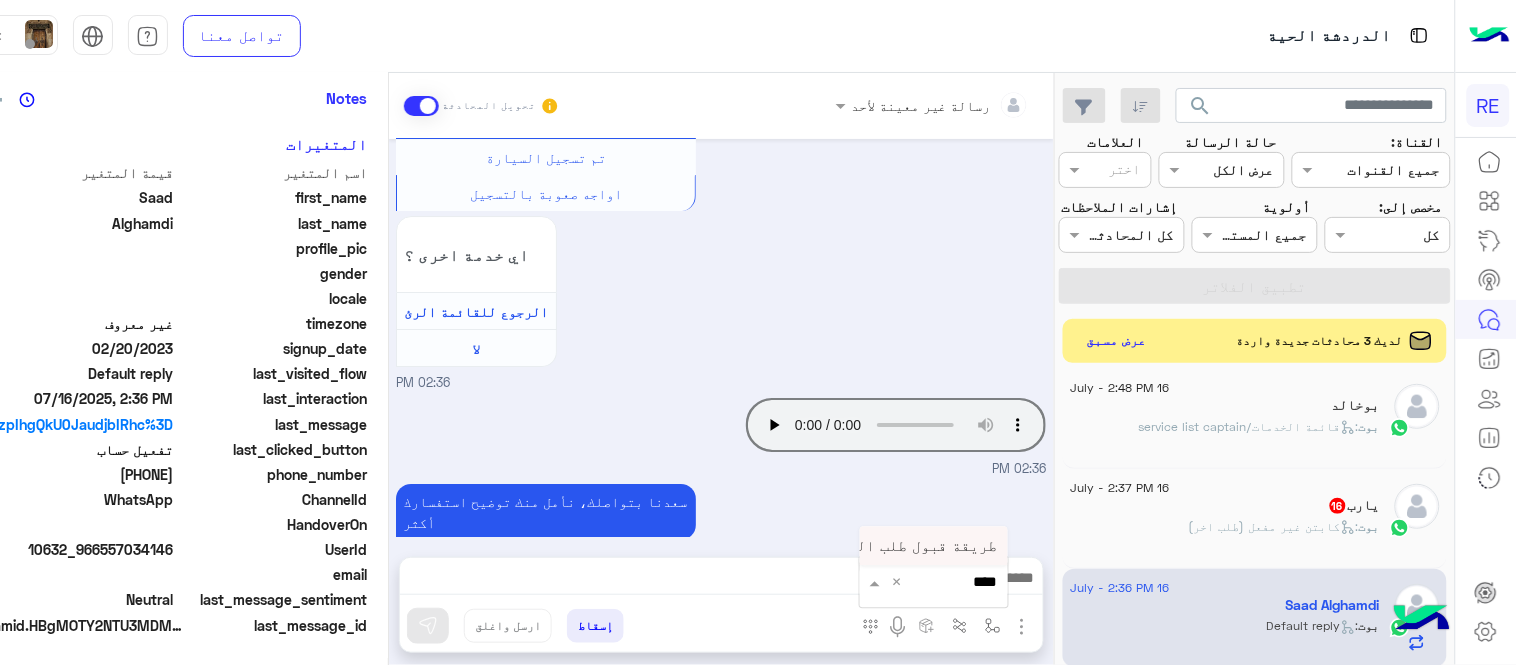 click on "طريقة قبول طلب التحقق تفعيل ابشر ككابتن" at bounding box center (834, 546) 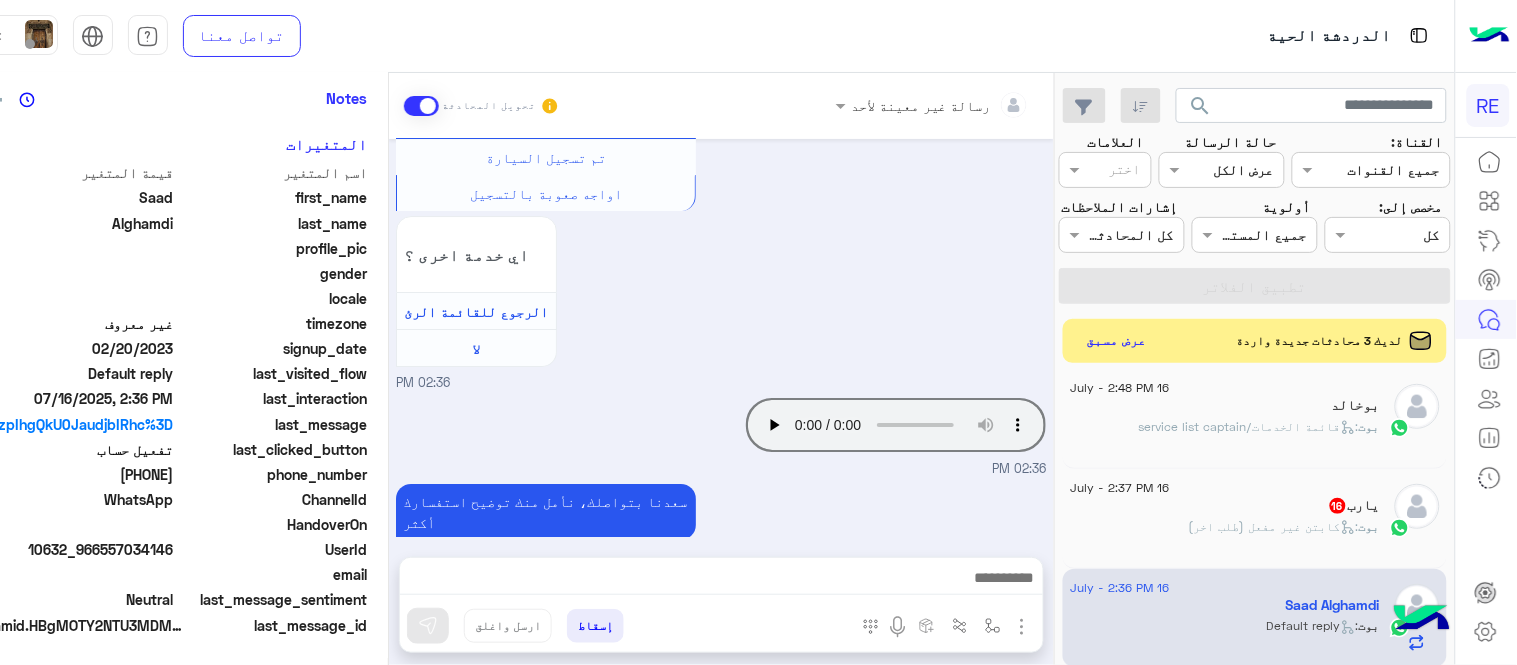 type on "**********" 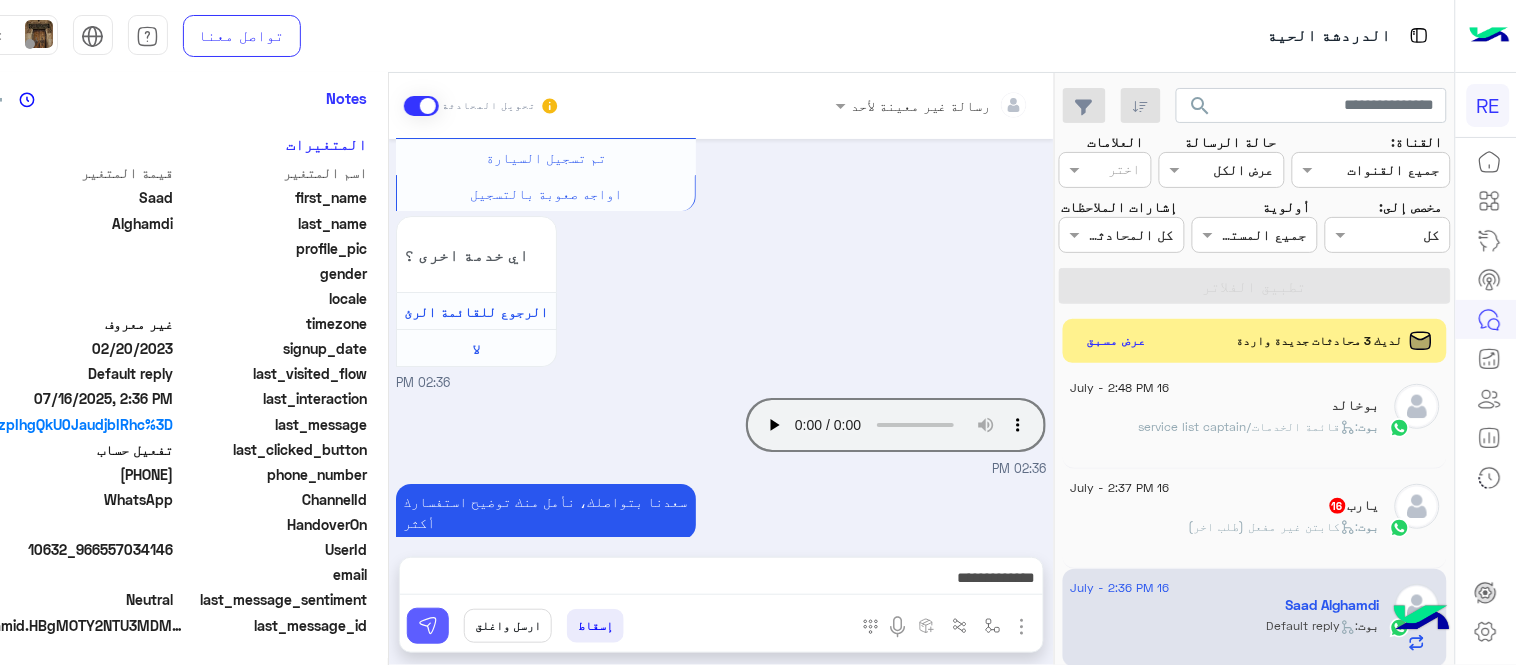 click at bounding box center [428, 626] 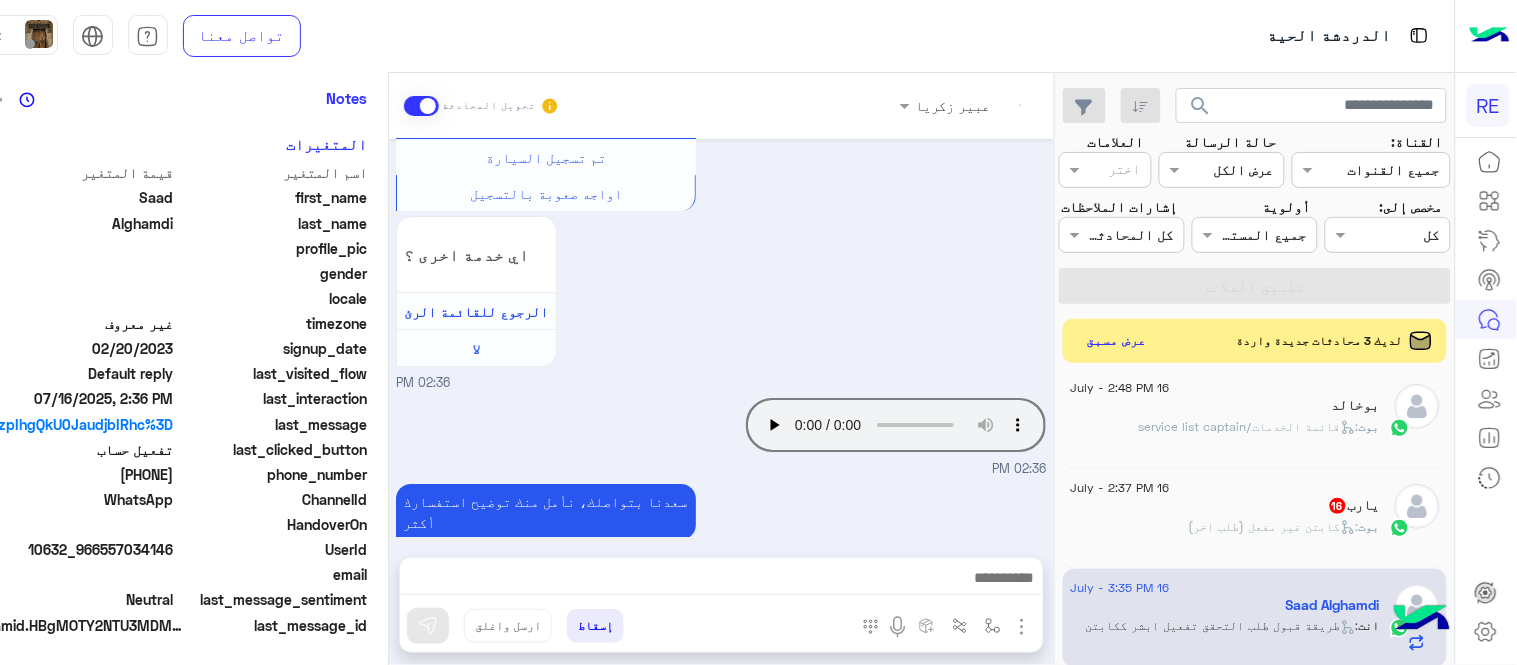scroll, scrollTop: 1946, scrollLeft: 0, axis: vertical 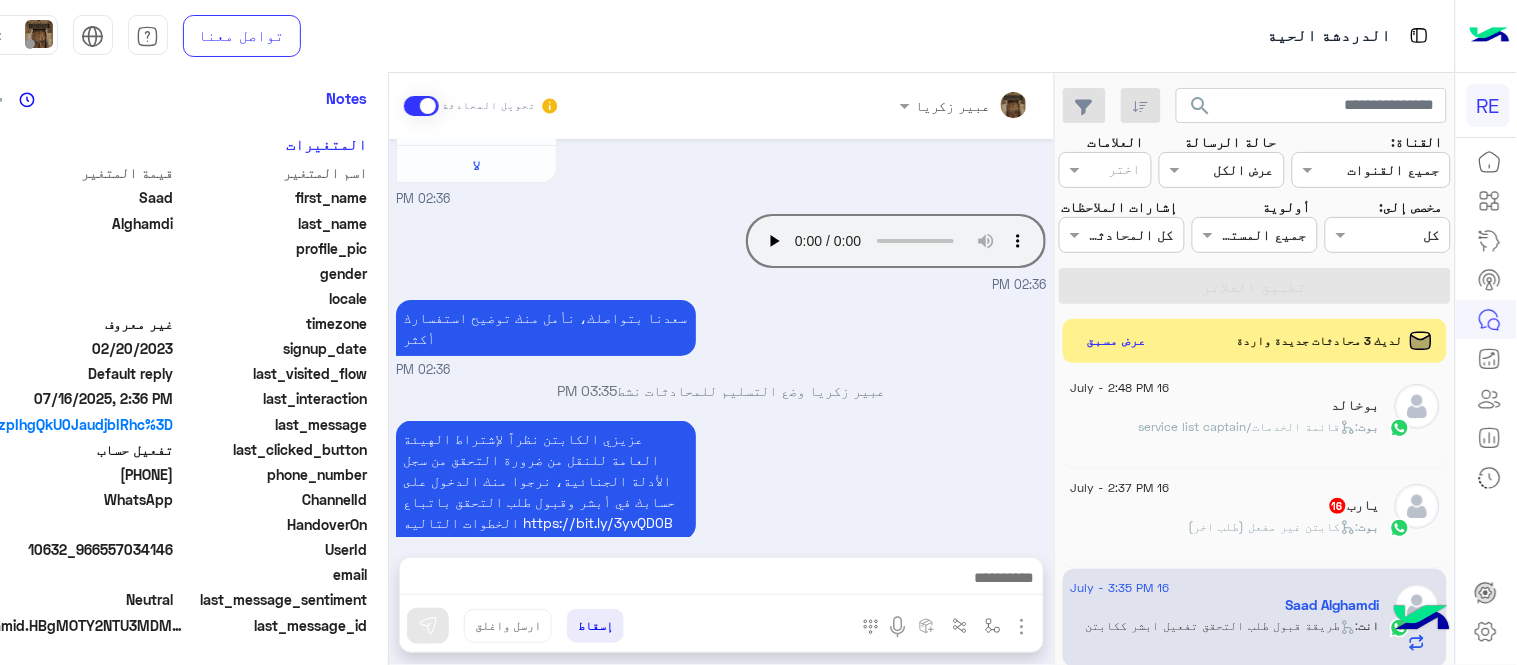 click on "بوت :   كابتن غير مفعل (طلب اخر)" 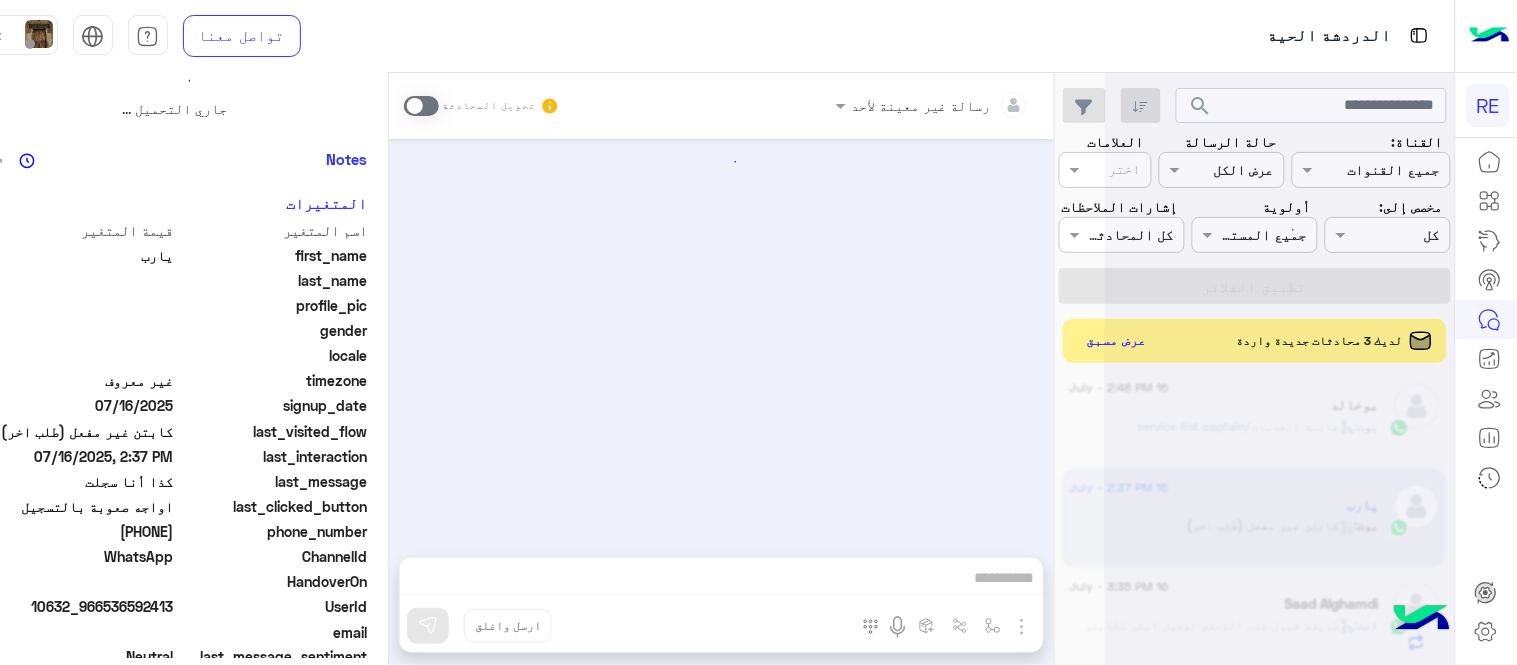 scroll, scrollTop: 0, scrollLeft: 0, axis: both 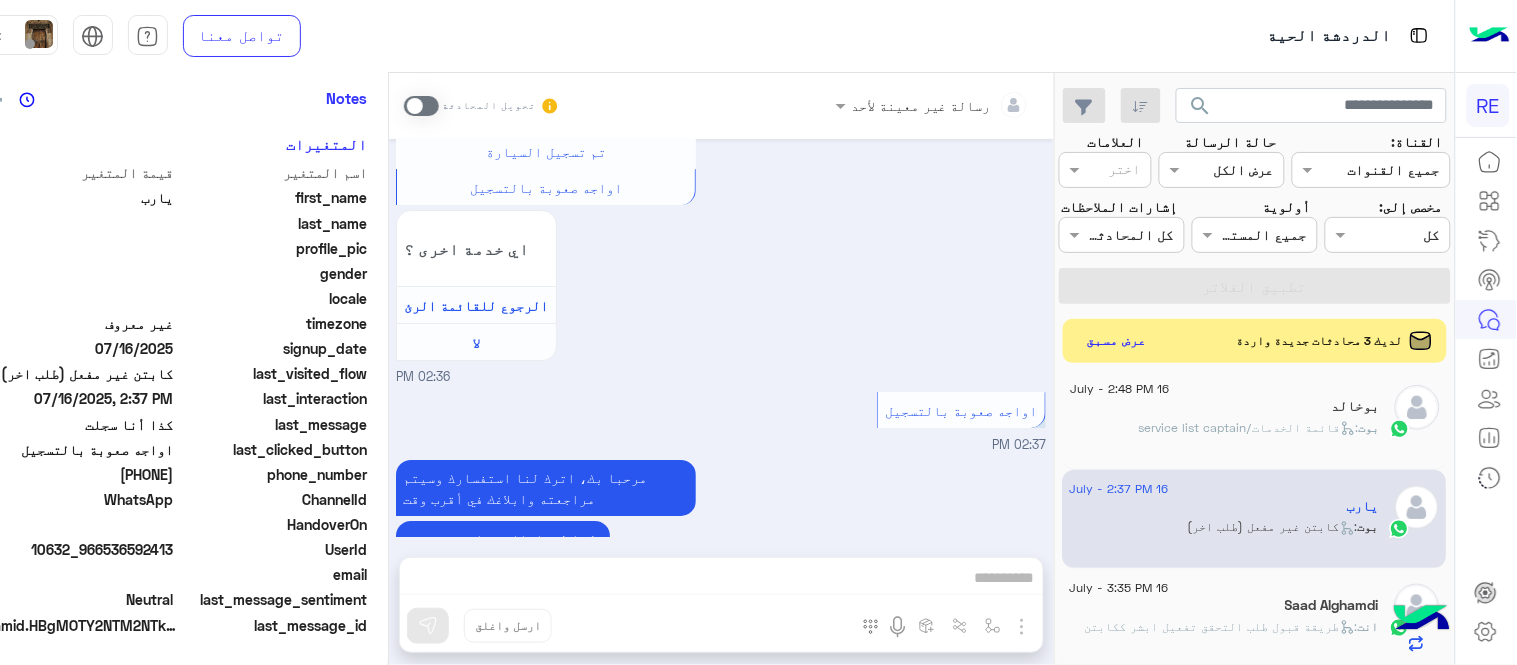 click at bounding box center [421, 106] 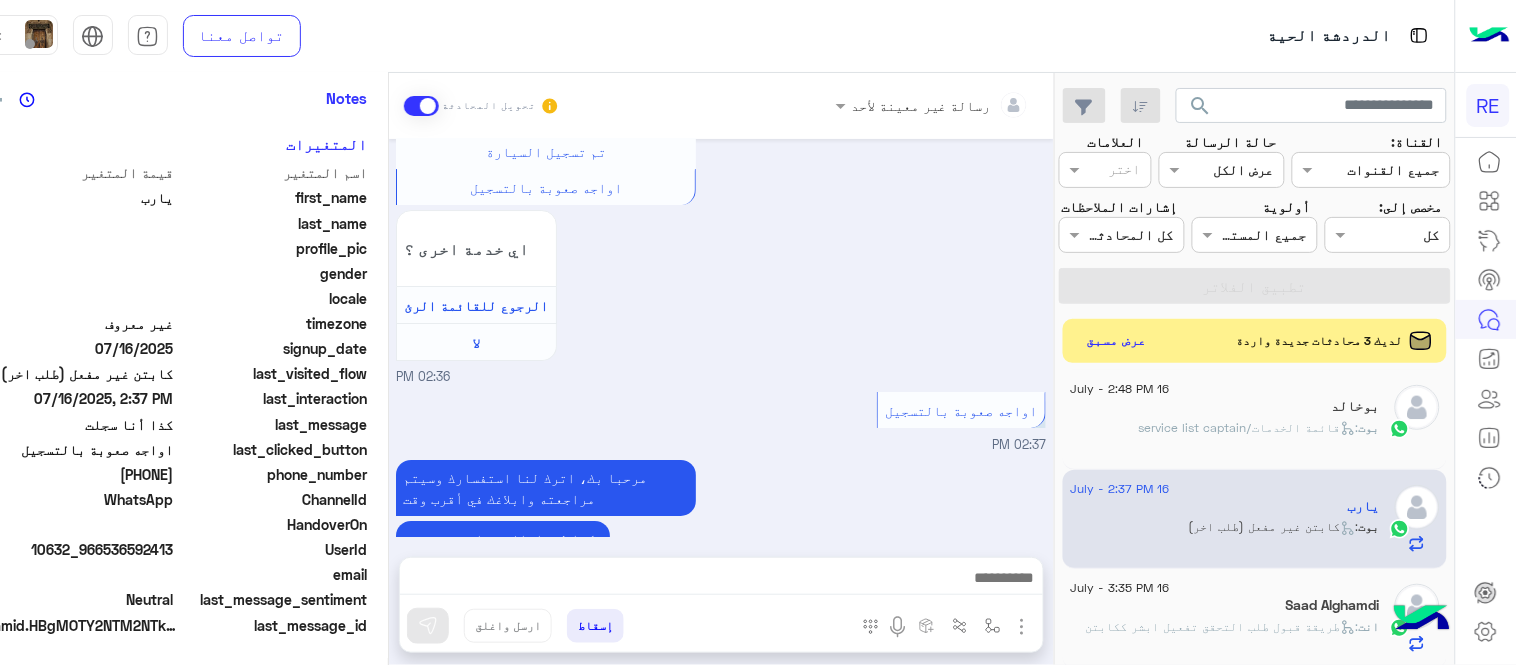 scroll, scrollTop: 1805, scrollLeft: 0, axis: vertical 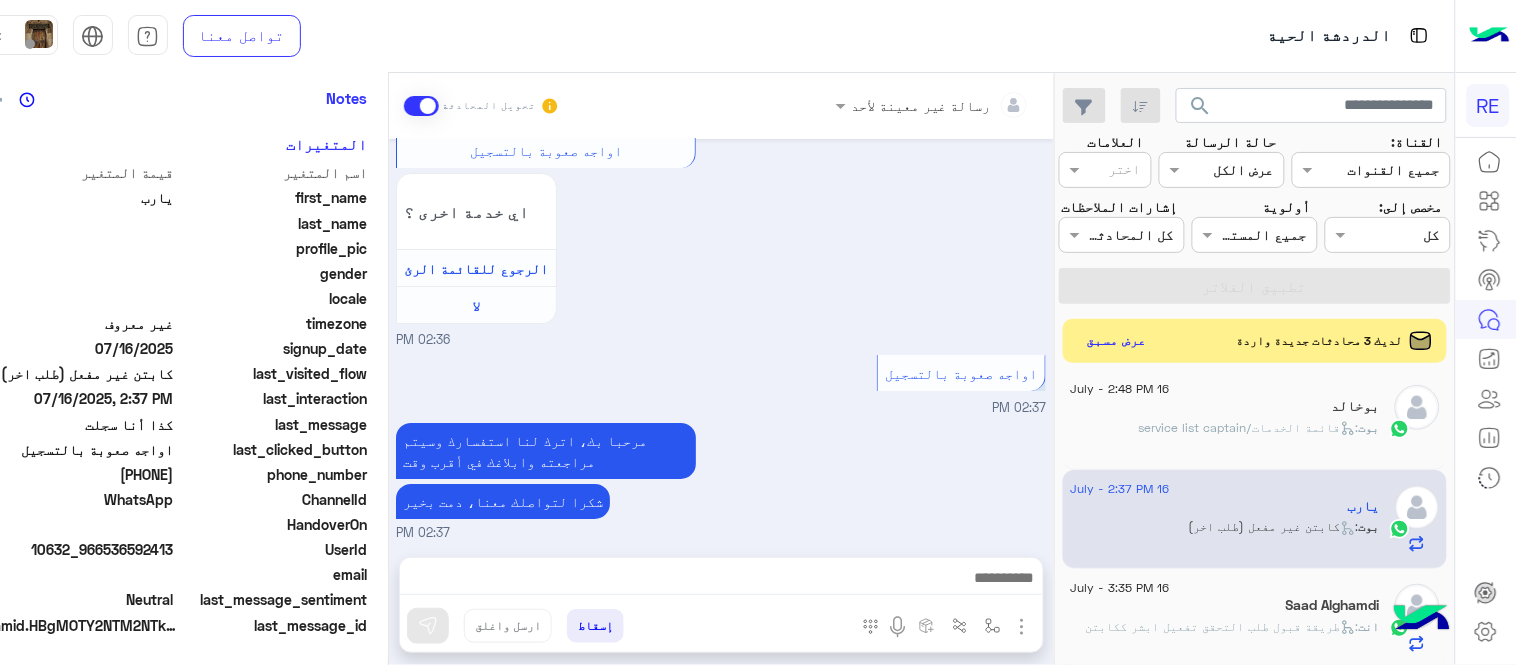 drag, startPoint x: 628, startPoint y: 563, endPoint x: 634, endPoint y: 572, distance: 10.816654 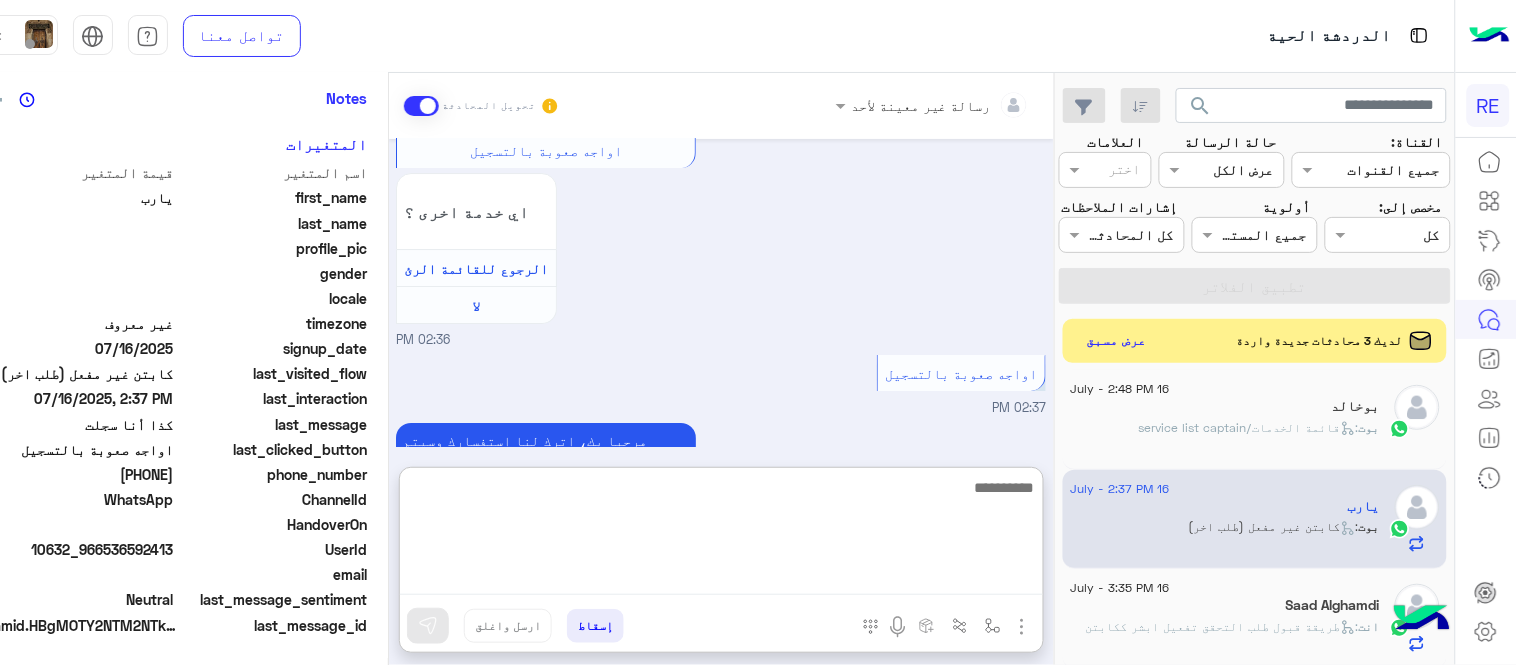 click at bounding box center (721, 535) 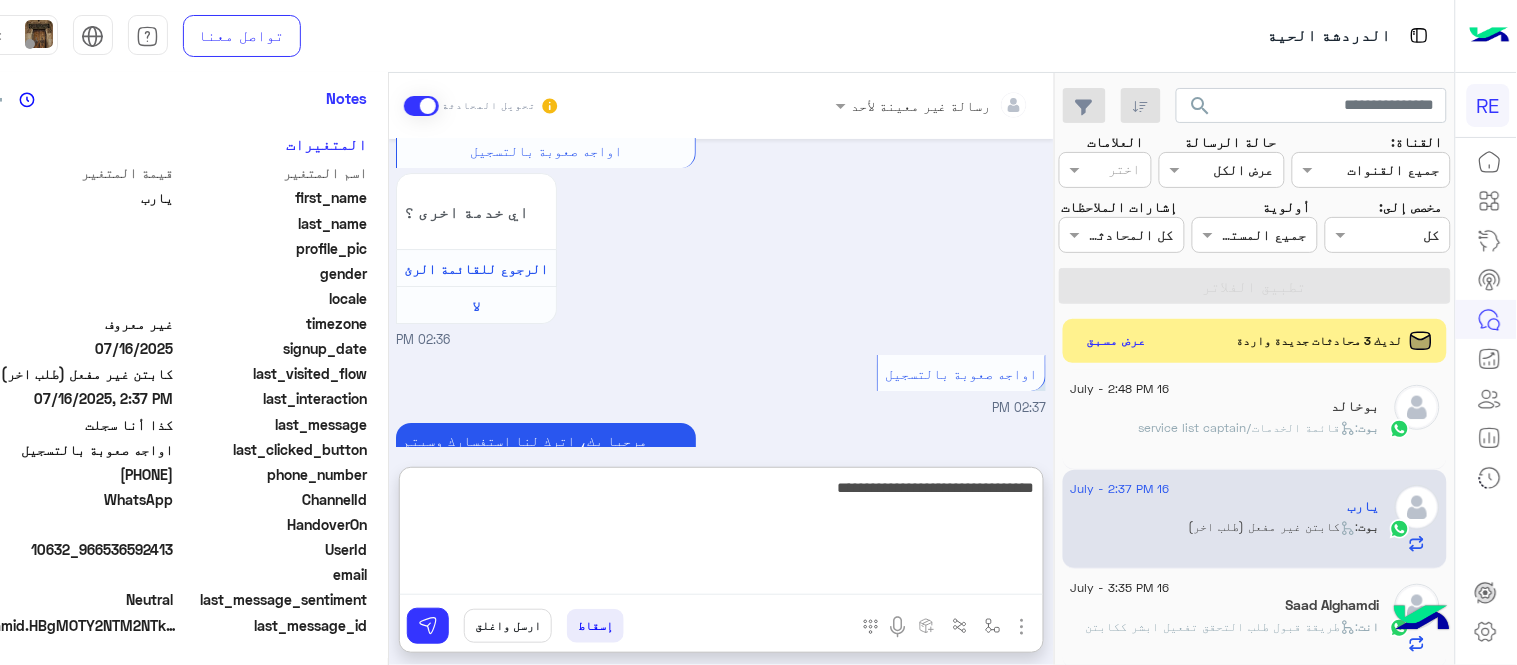 type on "**********" 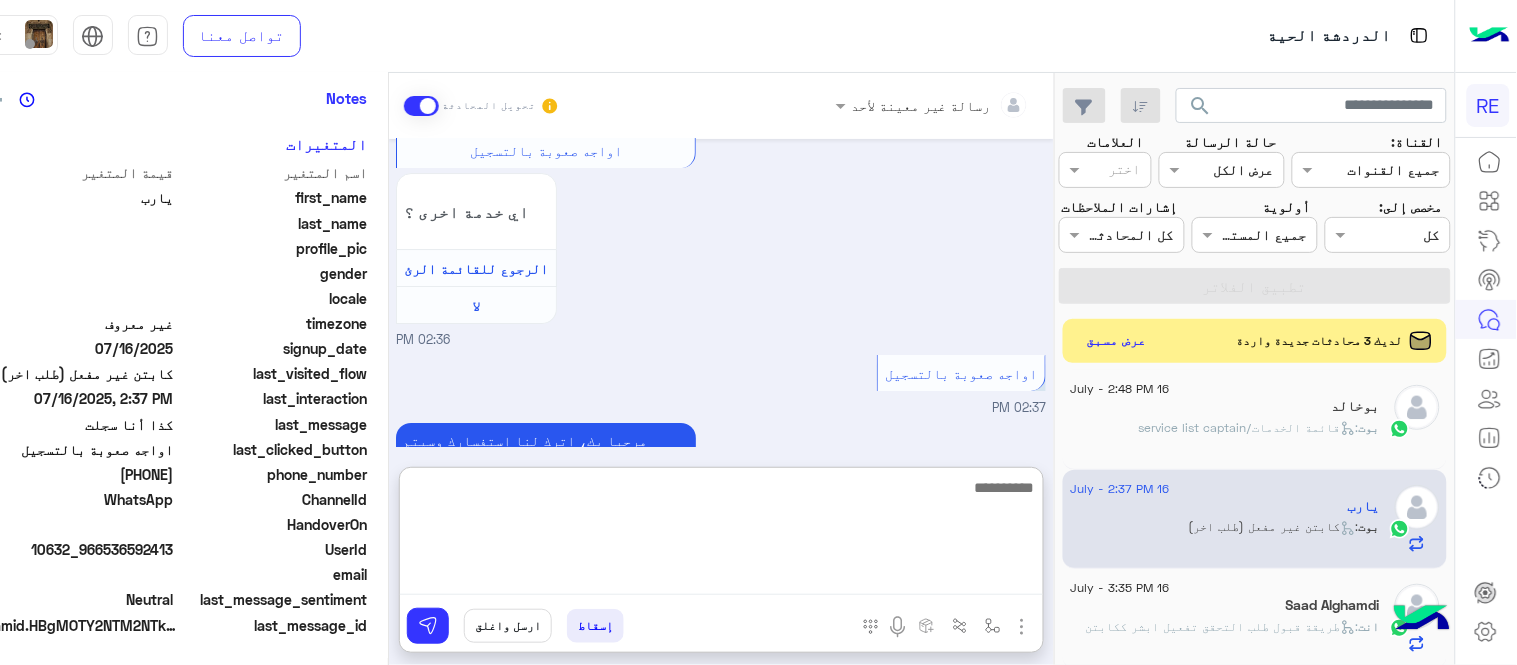 scroll, scrollTop: 1958, scrollLeft: 0, axis: vertical 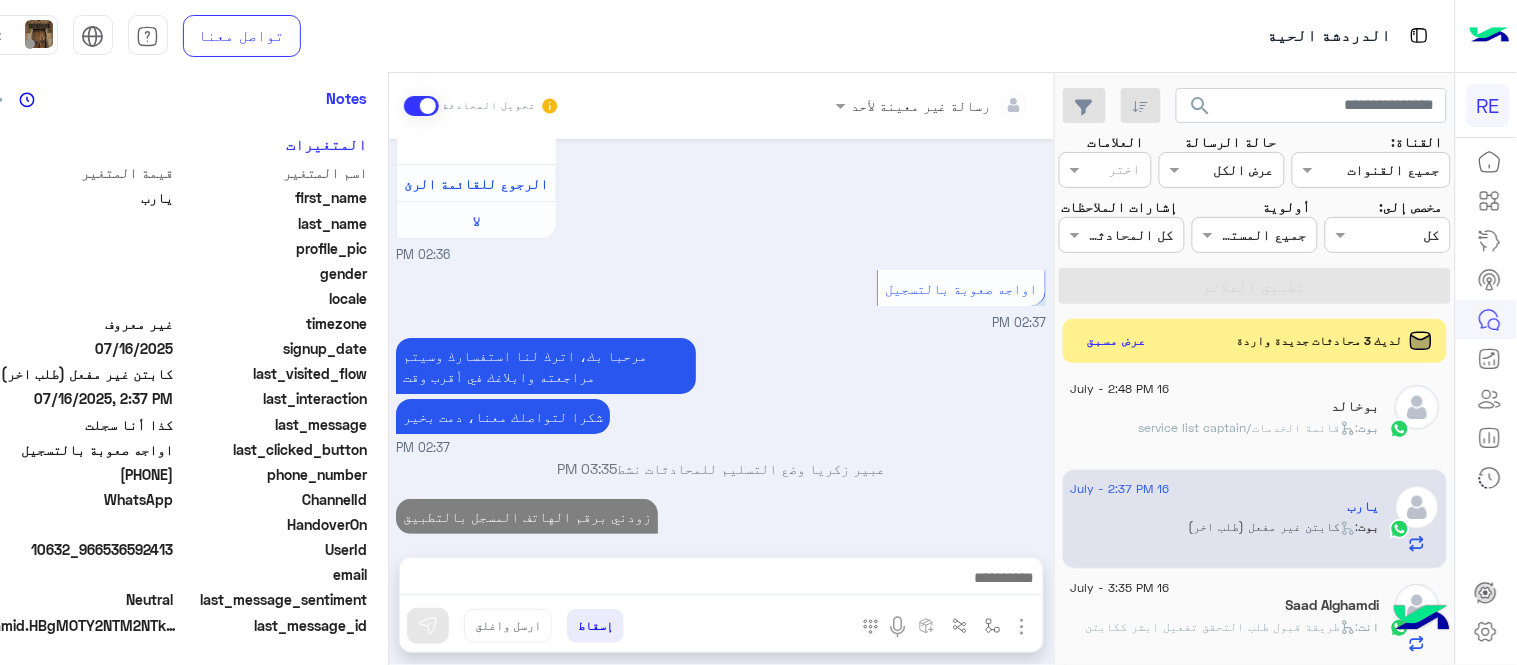 click on "Jul 16, 2025
اهلًا بك في تطبيق رحلة 👋
Welcome to Rehla  👋
من فضلك أختر لغة التواصل
Please choose your preferred Language
English   عربي     02:35 PM   عربي    02:35 PM  هل أنت ؟   كابتن 👨🏻‍✈️   عميل 🧳   رحال (مرشد مرخص) 🏖️     02:35 PM   يارب  غادر المحادثة   02:35 PM       كابتن �    02:35 PM  اختر احد الخدمات التالية:    02:35 PM   تفعيل حساب    02:36 PM  يمكنك الاطلاع على شروط الانضمام لرحلة ك (كابتن ) الموجودة بالصورة أعلاه،
لتحميل التطبيق عبر الرابط التالي : 📲
http://onelink.to/Rehla    يسعدنا انضمامك لتطبيق رحلة يمكنك اتباع الخطوات الموضحة لتسجيل بيانات سيارتك بالفيديو التالي  :  تم تسجيل السيارة   اواجه صعوبة بالتسجيل  اي خدمة اخرى ؟" at bounding box center (721, 338) 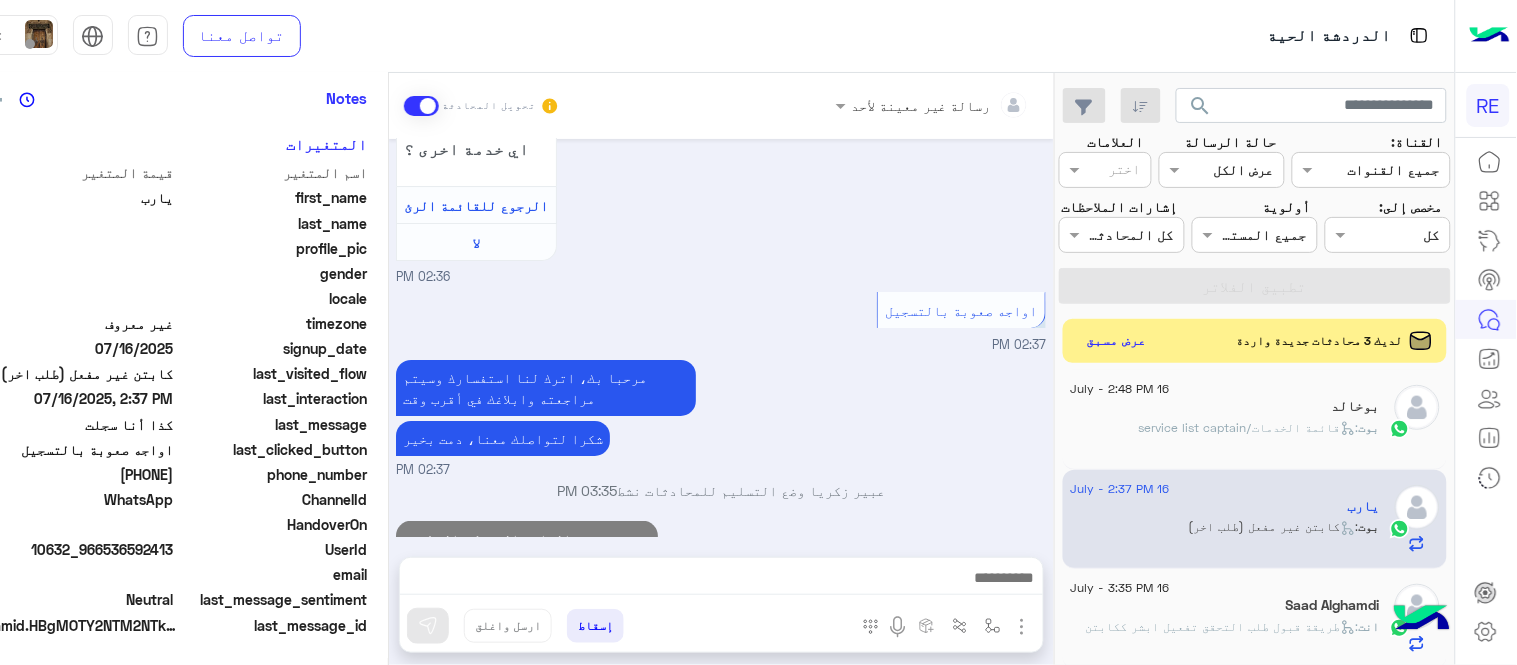 scroll, scrollTop: 1905, scrollLeft: 0, axis: vertical 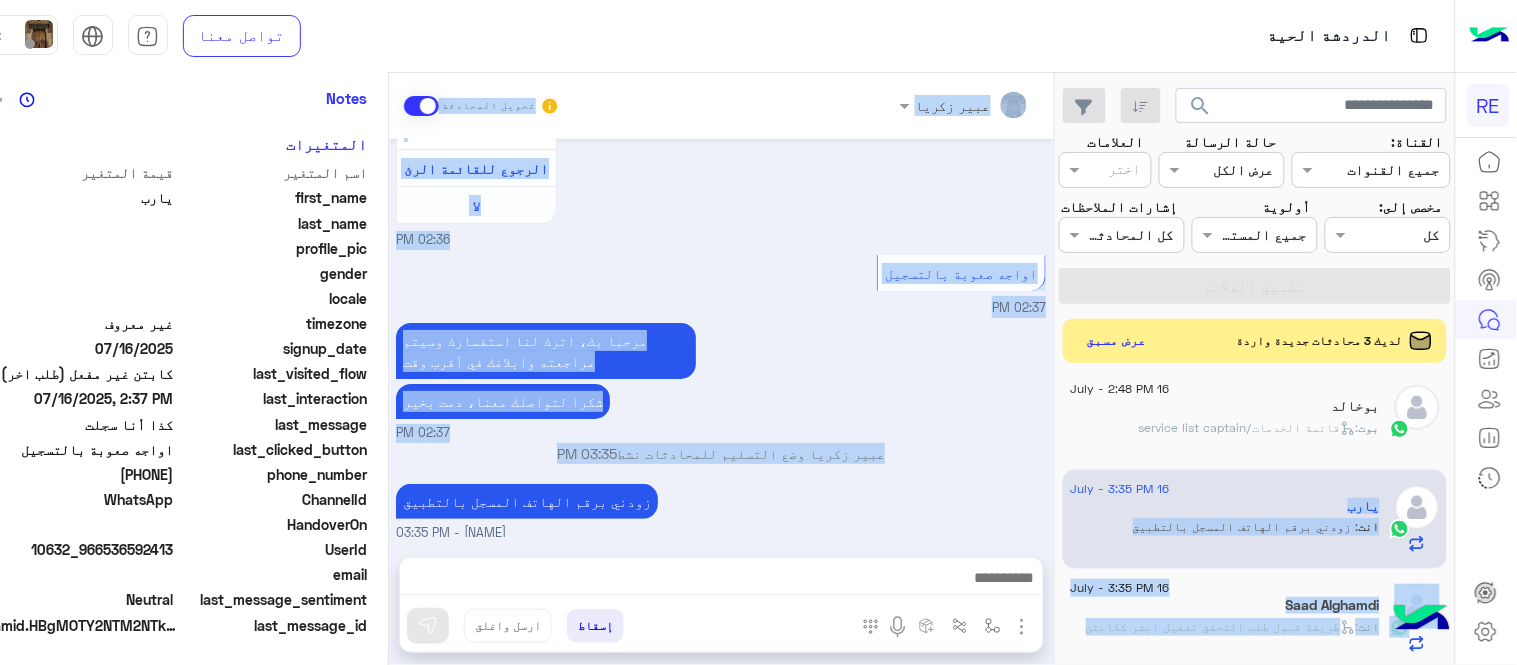 drag, startPoint x: 1057, startPoint y: 487, endPoint x: 1005, endPoint y: 458, distance: 59.5399 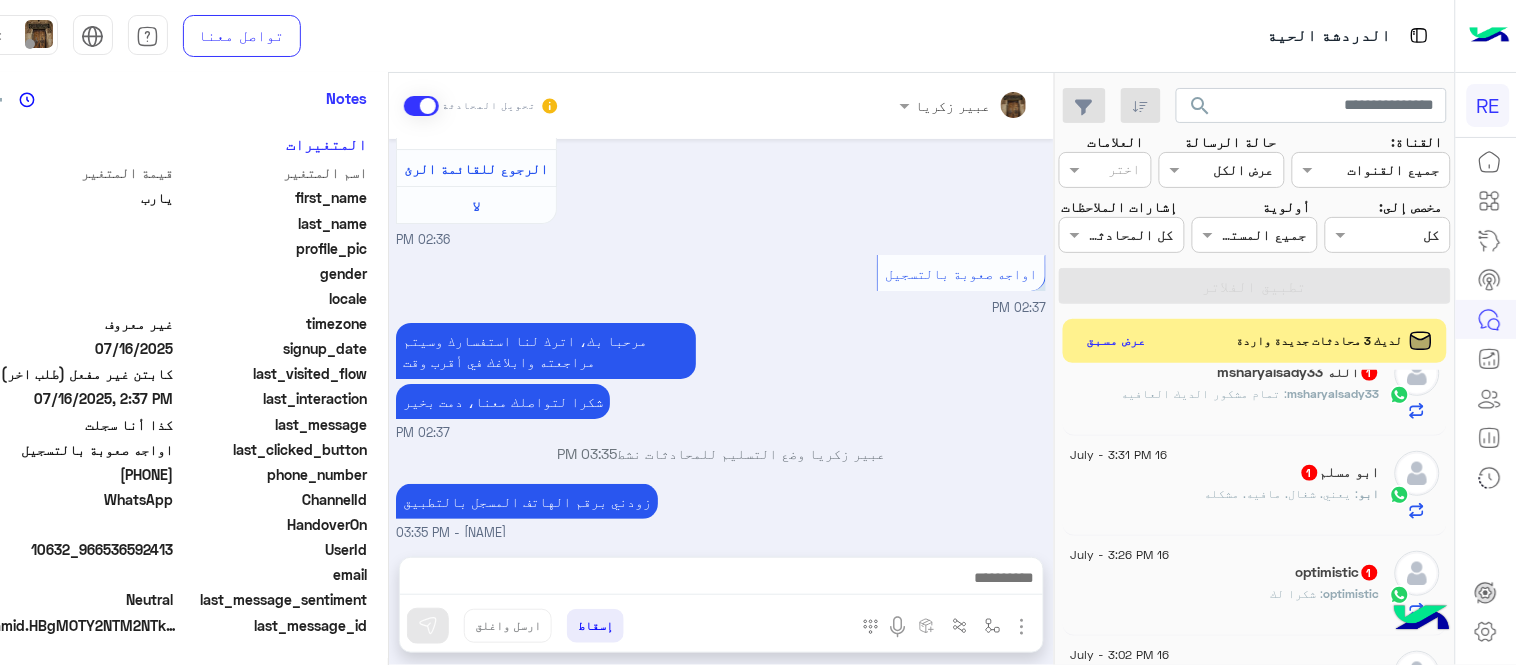 scroll, scrollTop: 0, scrollLeft: 0, axis: both 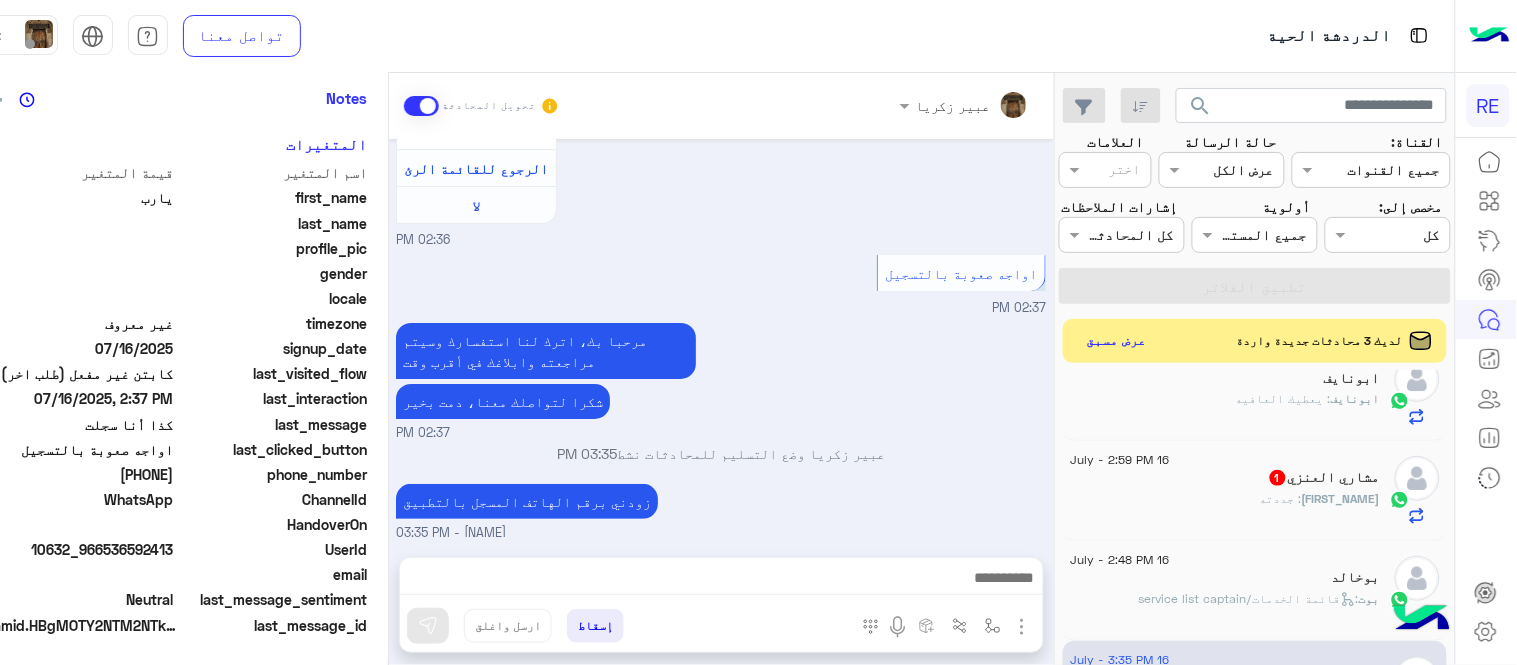 click on "بوخالد" 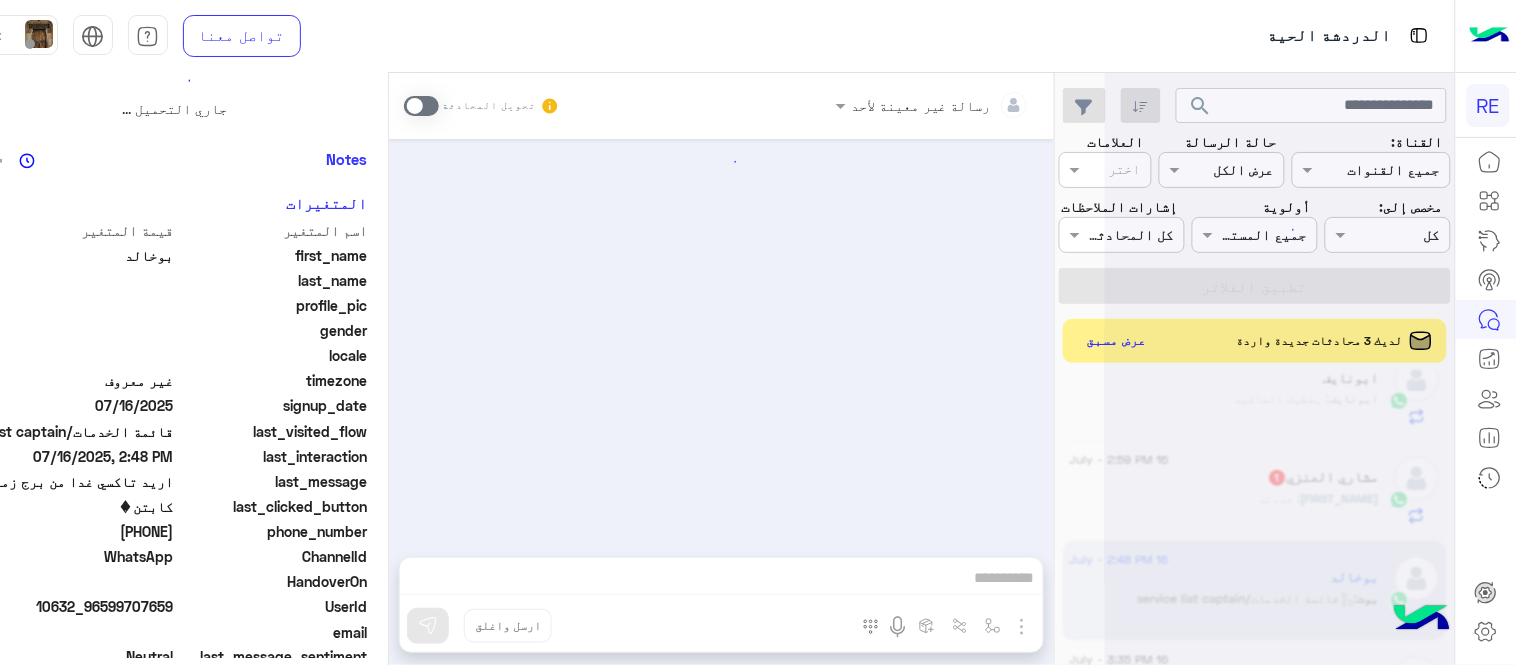 scroll, scrollTop: 0, scrollLeft: 0, axis: both 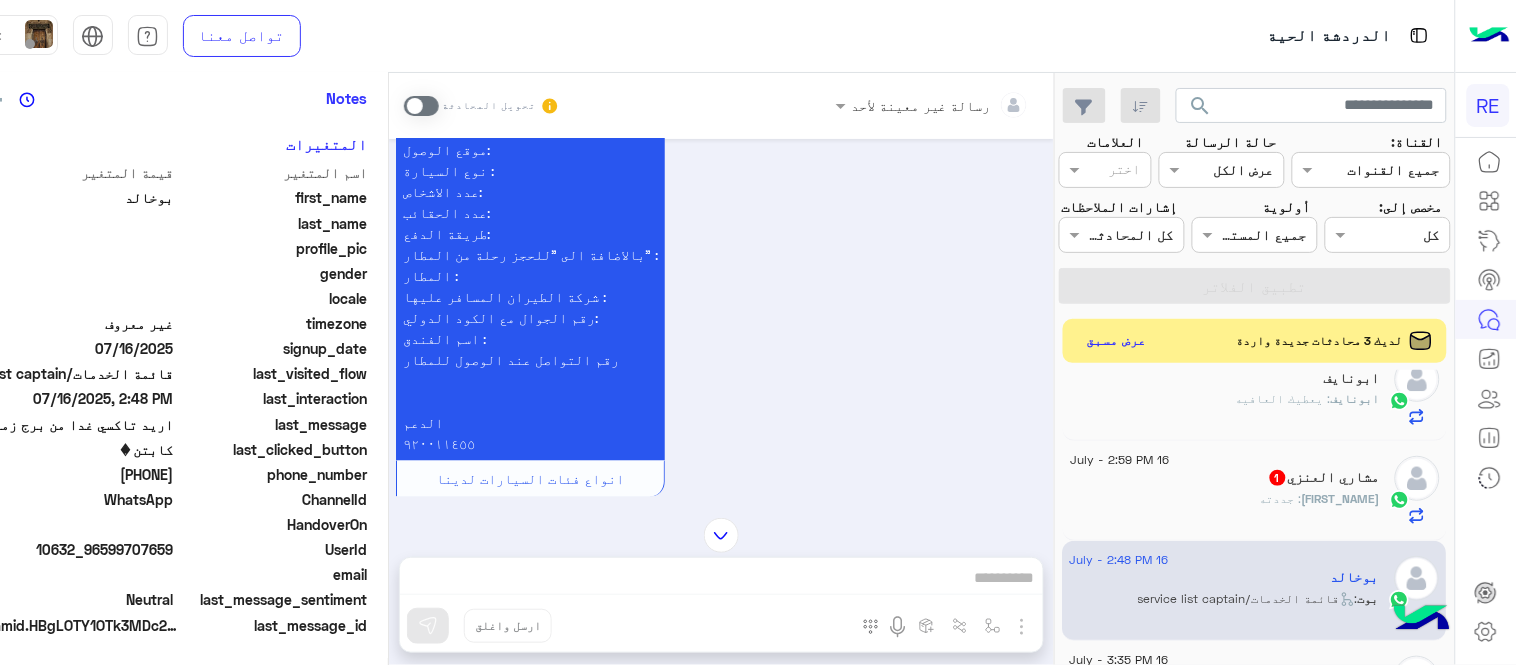 click on "رسالة غير معينة لأحد تحويل المحادثة     Jul 16, 2025  سعدنا بتواصلك، نأمل منك توضيح استفسارك أكثر    12:32 AM  اريد تاكسي غدا من برج زمزم الى محطة القطار   12:32 AM  تم إعادة توجيه المحادثة. للعودة إلي الرد الالي، أنقر الزر الموجود بالأسفل  عودة الى البوت     12:32 AM   تم تعيين المحادثة إلى Zahraa Alfadhl   12:33 AM       بوخالد  طلب التحدث إلى مسؤول بشري   12:33 AM      لطلب حجز مسبق نأمل تزودينا بـ : التاريخ:  الساعة:  اسم العميل: رقم العميل:  موقع الانطلاق:  موقع الوصول:  نوع السيارة : عدد الاشخاص: عدد الحقائب: طريقة الدفع:  بالاضافة الى "للحجز رحلة من المطار" :  المطار :  شركة الطيران المسافر عليها : الدعم  لا" at bounding box center (721, 373) 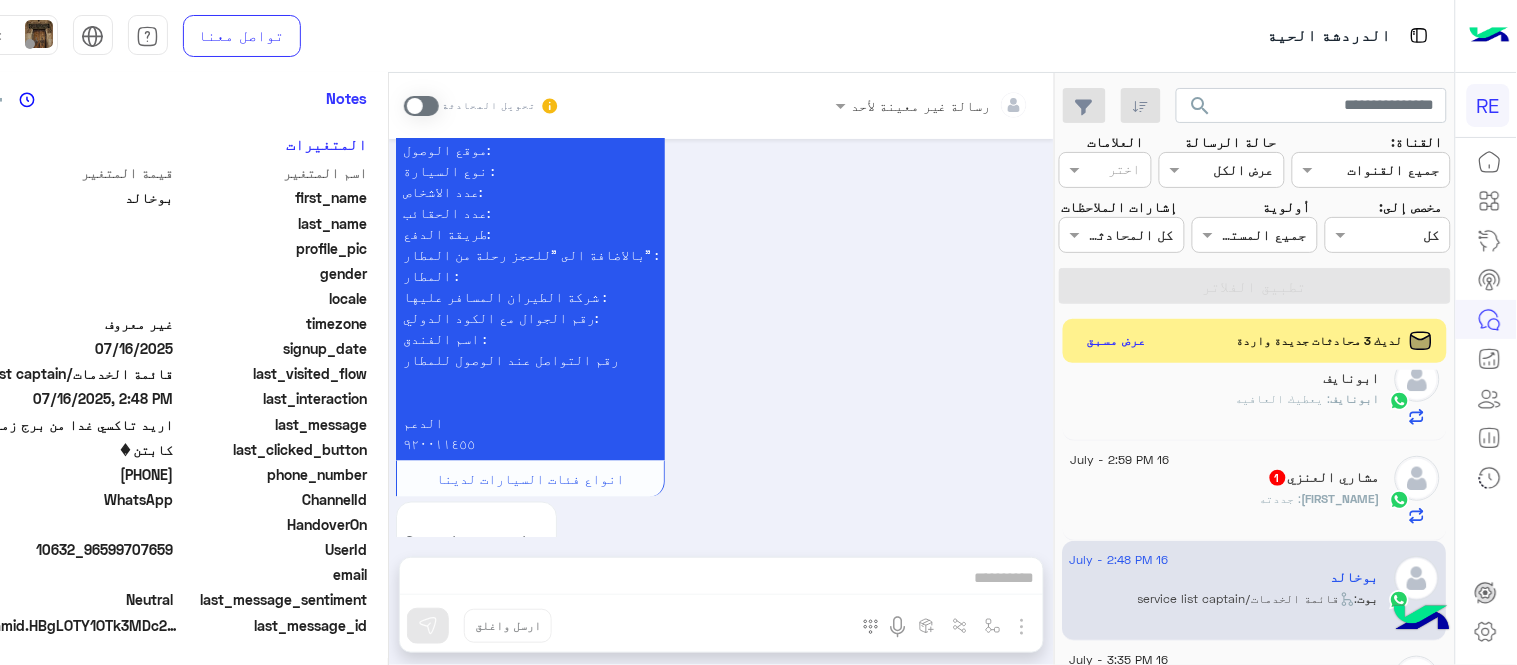 scroll, scrollTop: 2564, scrollLeft: 0, axis: vertical 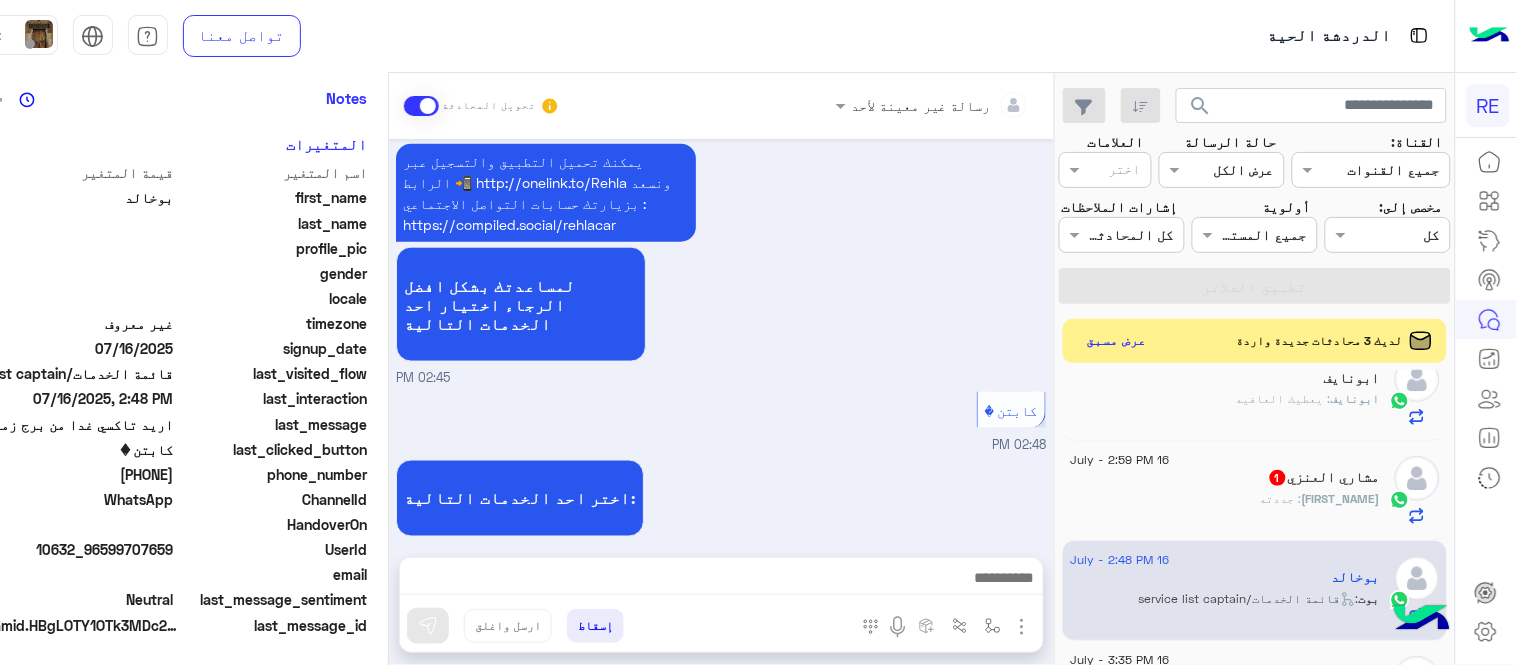 click on "رسالة غير معينة لأحد تحويل المحادثة     Jul 16, 2025  سعدنا بتواصلك، نأمل منك توضيح استفسارك أكثر    12:32 AM  اريد تاكسي غدا من برج زمزم الى محطة القطار   12:32 AM  تم إعادة توجيه المحادثة. للعودة إلي الرد الالي، أنقر الزر الموجود بالأسفل  عودة الى البوت     12:32 AM   بوخالد  طلب التحدث إلى مسؤول بشري   12:33 AM       تم تعيين المحادثة إلى Zahraa Alfadhl   12:33 AM      لطلب حجز مسبق نأمل تزودينا بـ : التاريخ:  الساعة:  اسم العميل: رقم العميل:  موقع الانطلاق:  موقع الوصول:  نوع السيارة : عدد الاشخاص: عدد الحقائب: طريقة الدفع:  بالاضافة الى "للحجز رحلة من المطار" :  المطار :  شركة الطيران المسافر عليها : الدعم  لا" at bounding box center (721, 373) 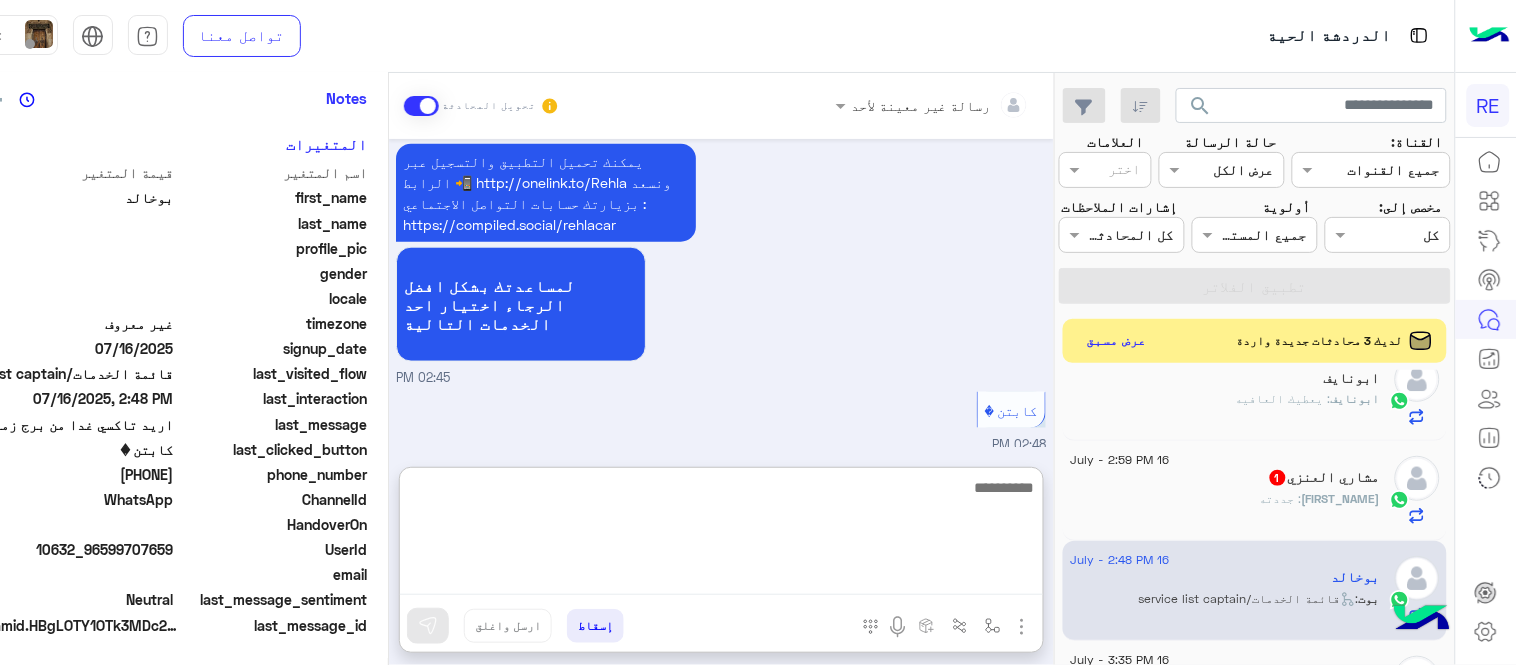 click at bounding box center (721, 535) 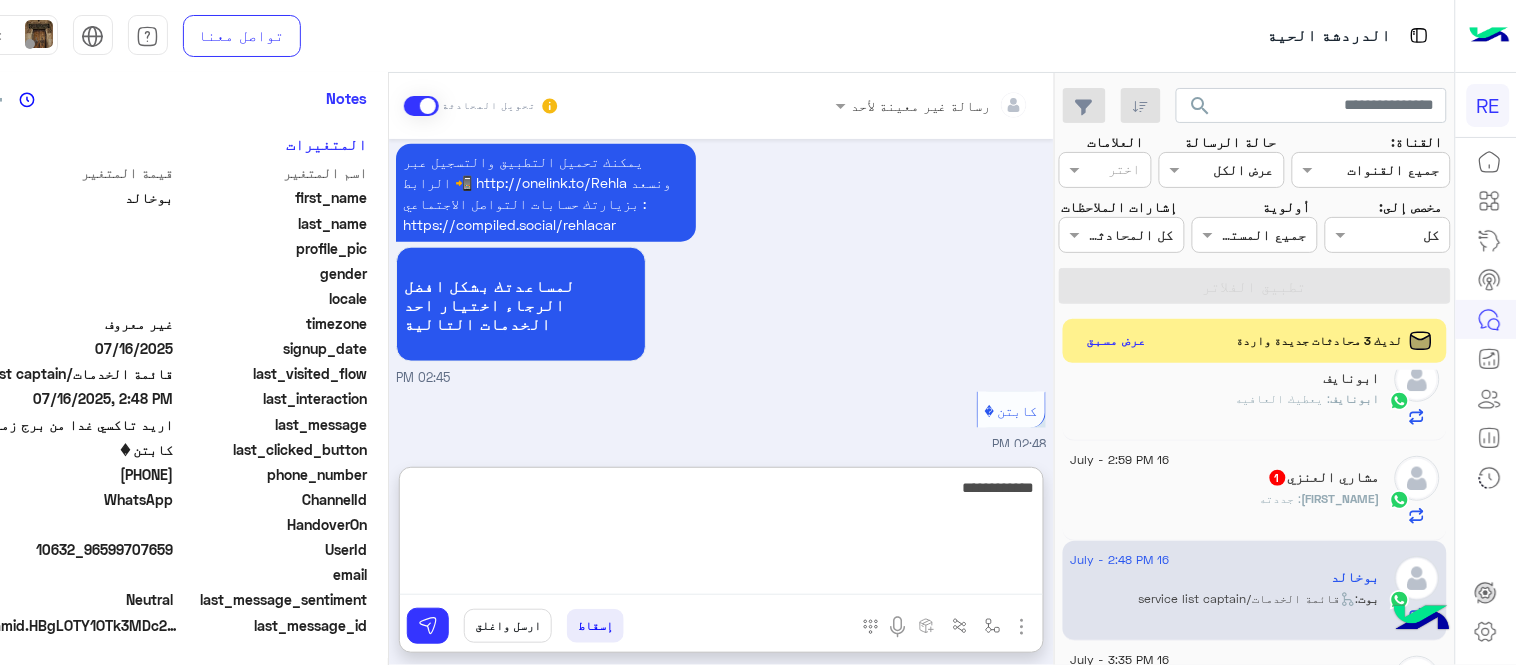 type on "**********" 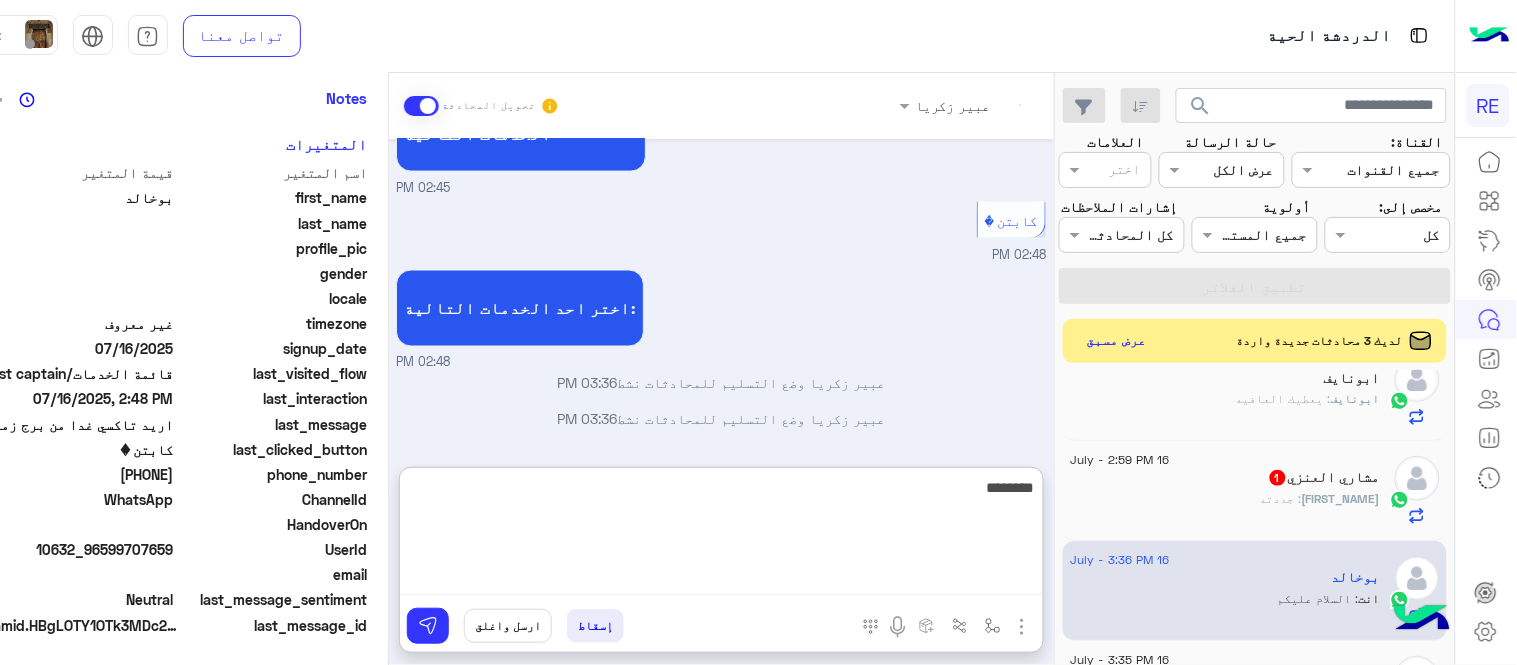 scroll, scrollTop: 2791, scrollLeft: 0, axis: vertical 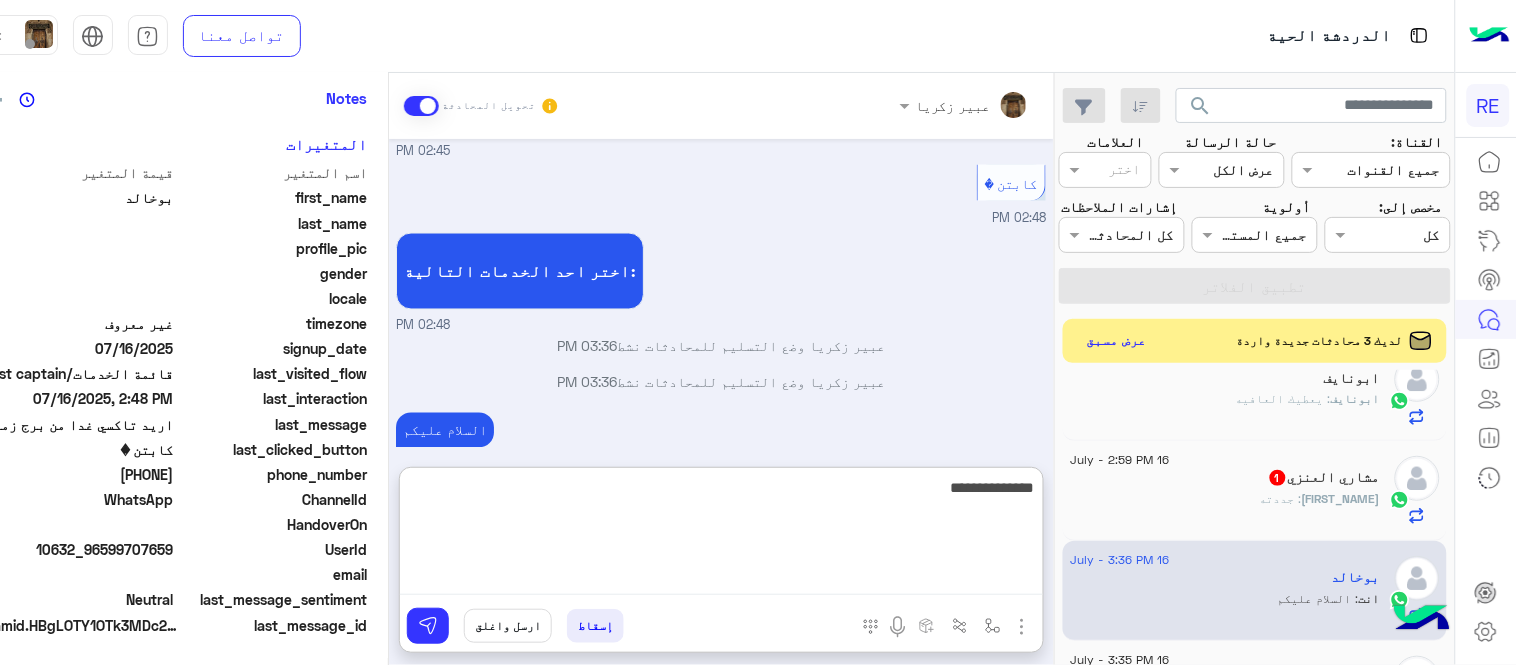 type on "**********" 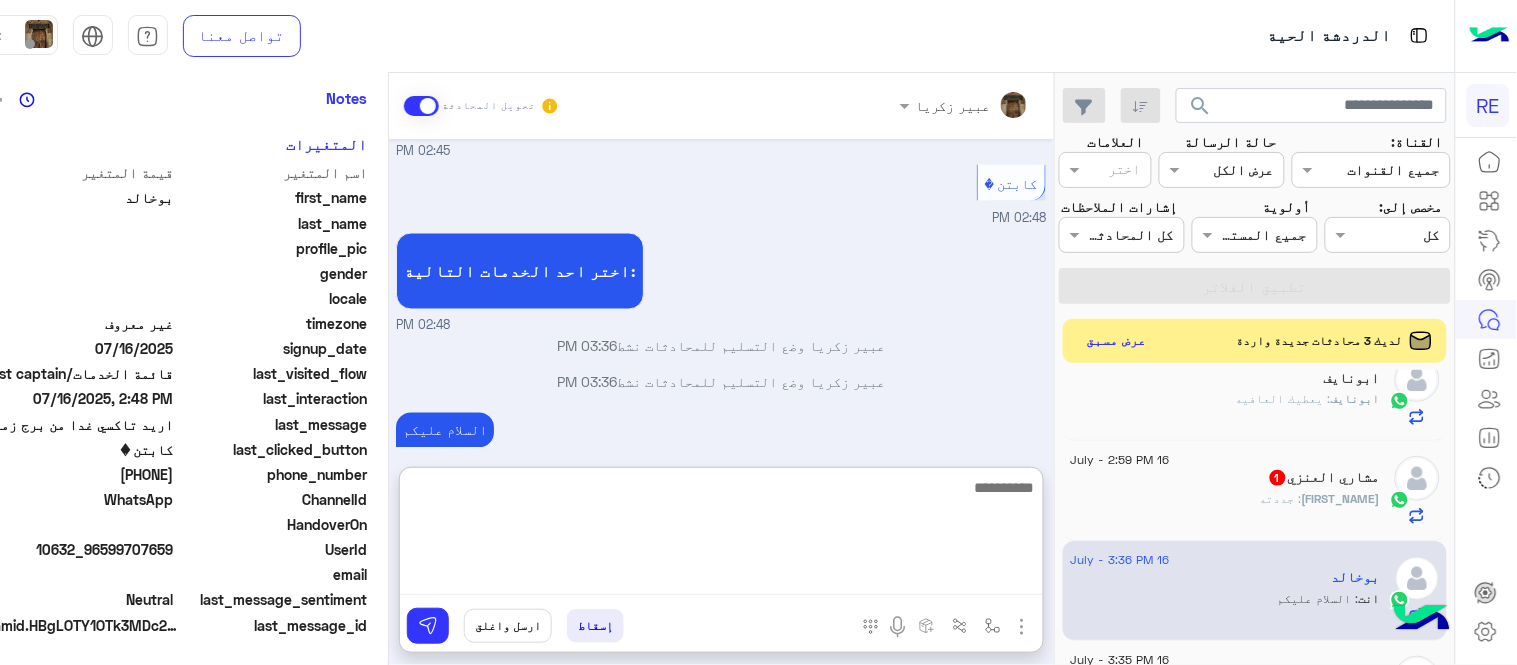 scroll, scrollTop: 2854, scrollLeft: 0, axis: vertical 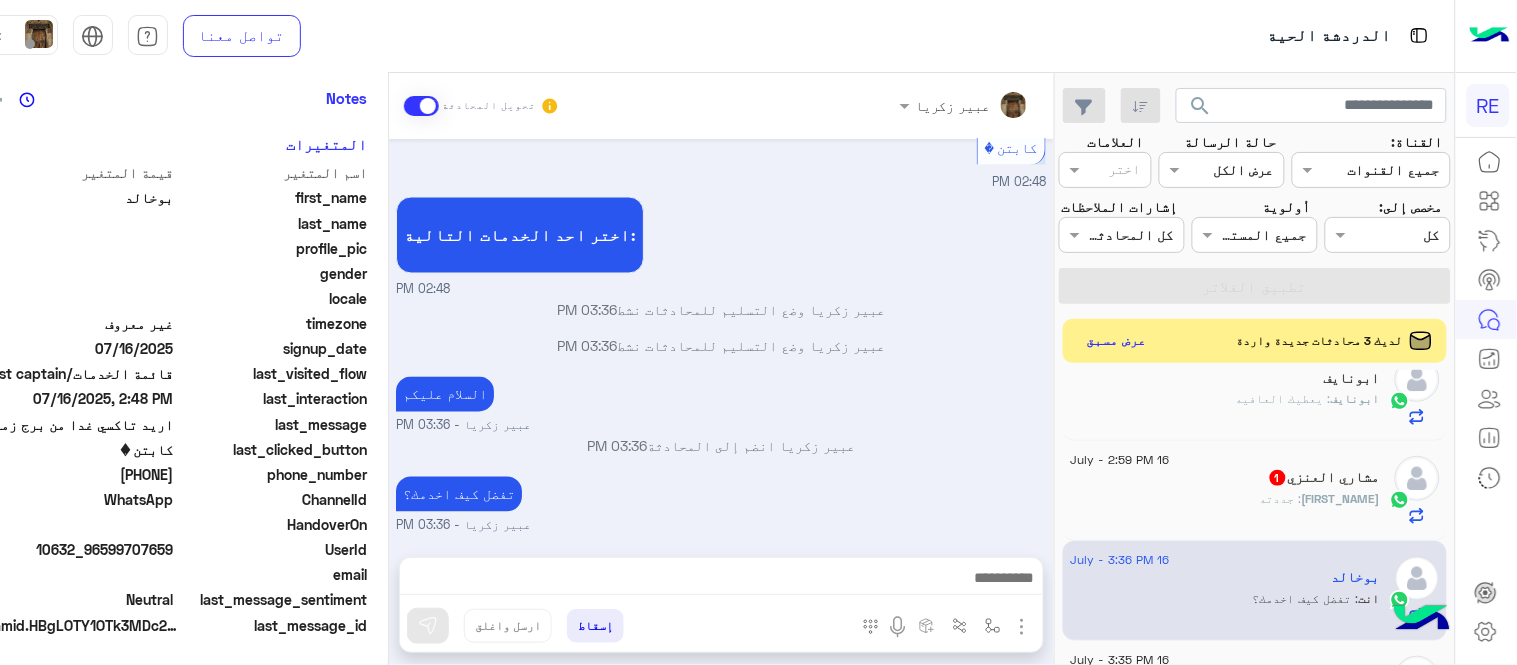 click on "مشاري العنزي  1" 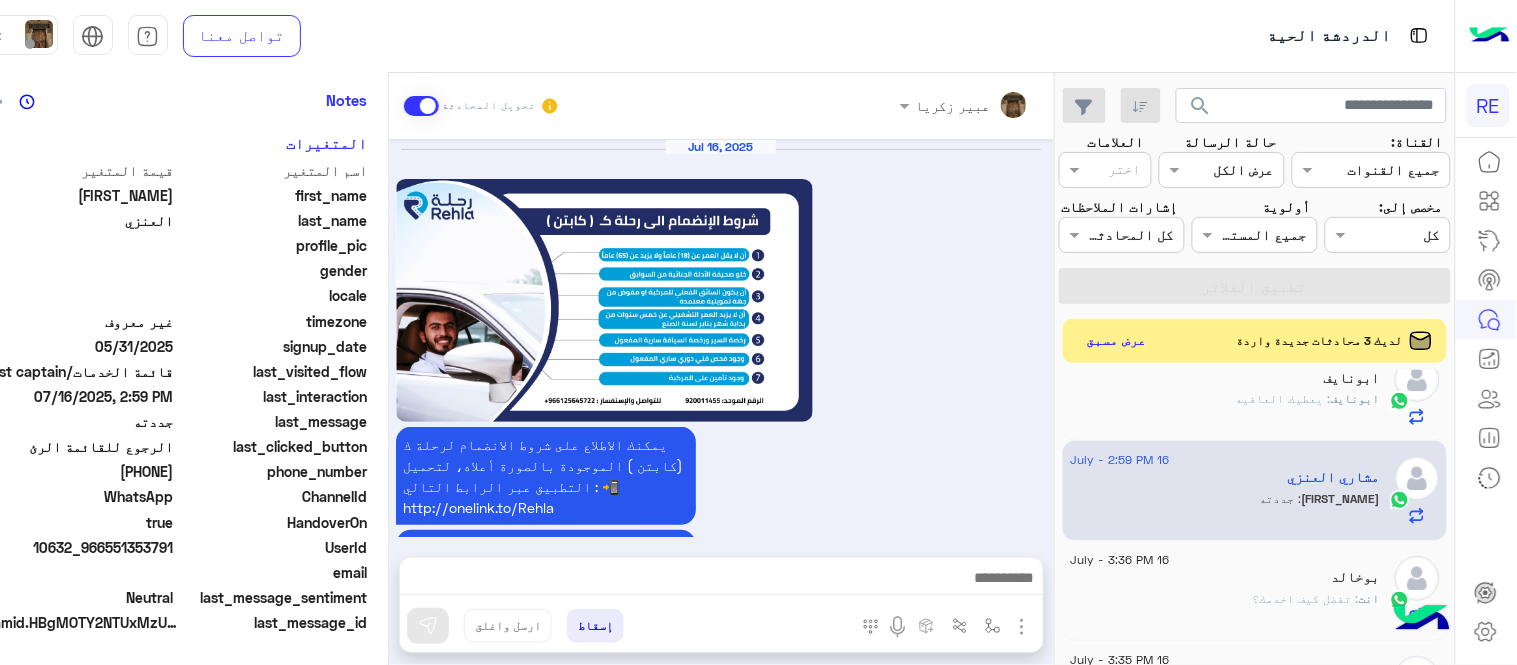 scroll, scrollTop: 405, scrollLeft: 0, axis: vertical 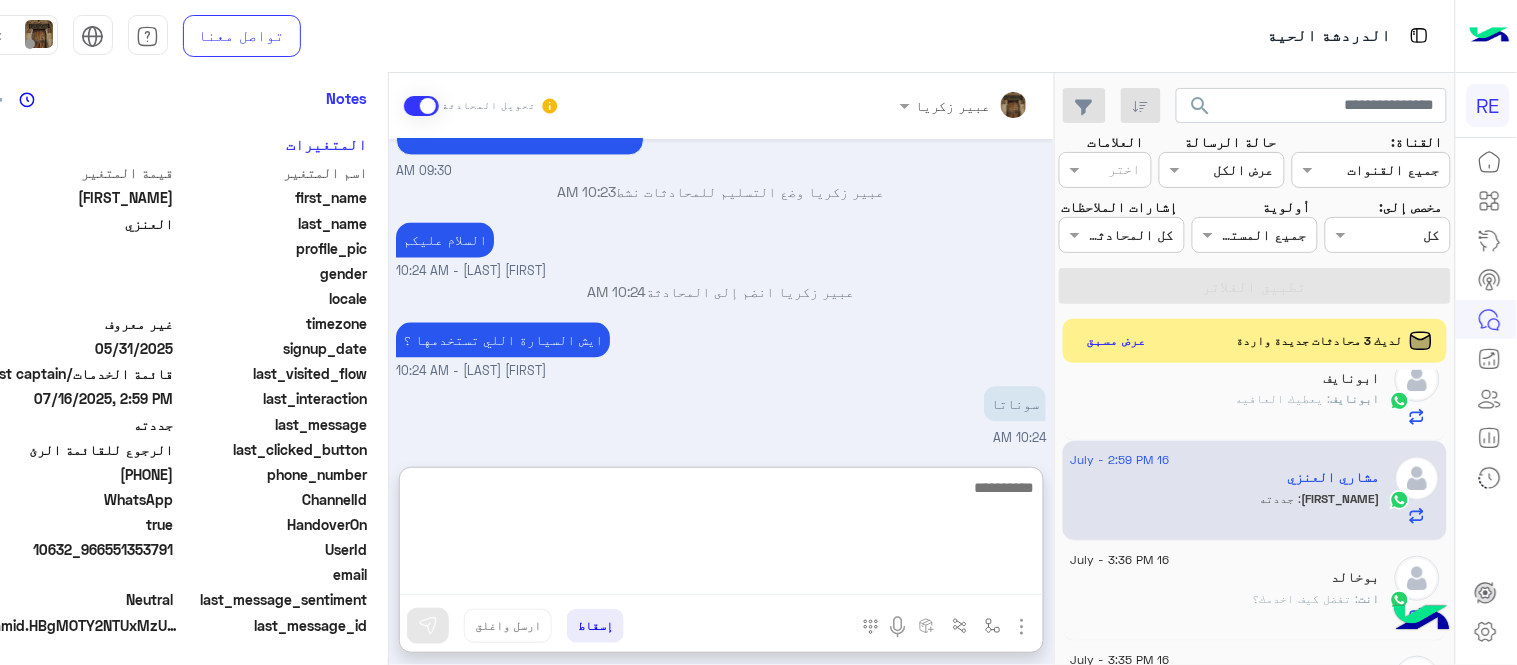click at bounding box center (721, 535) 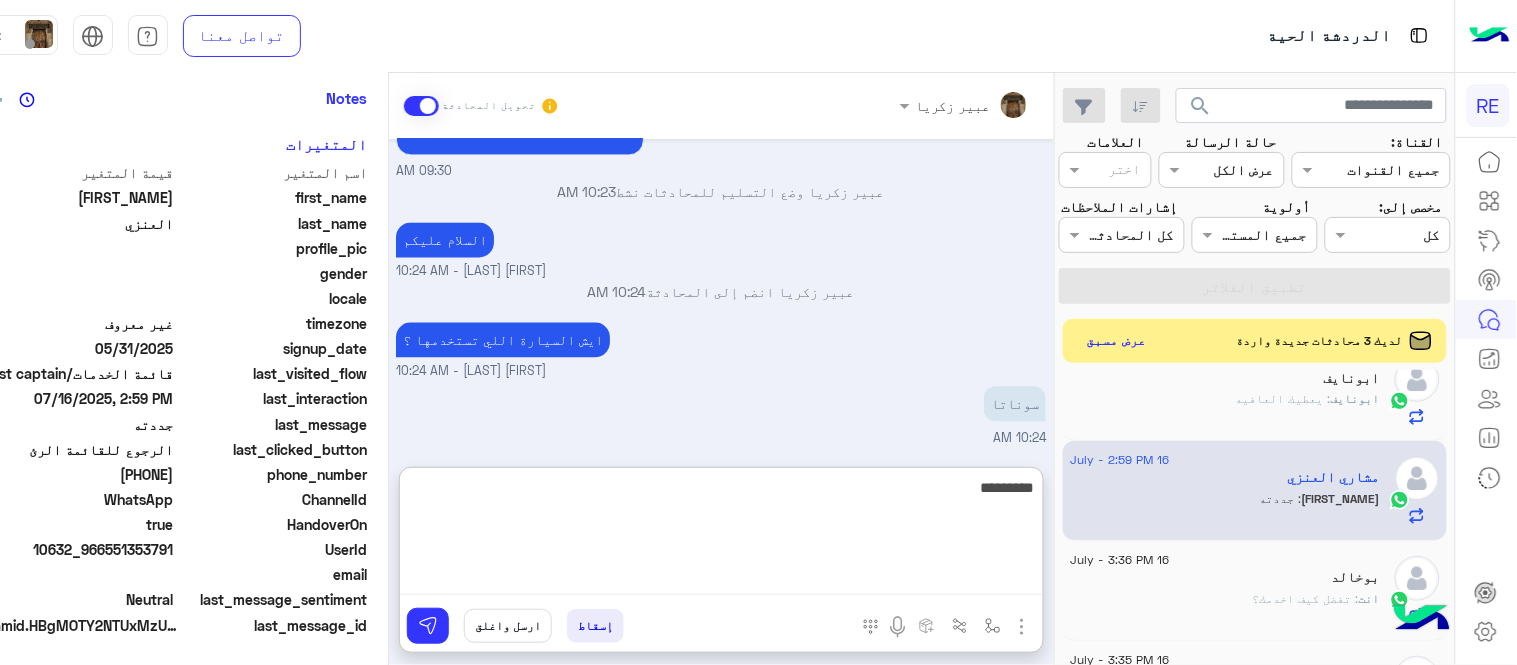 type on "*********" 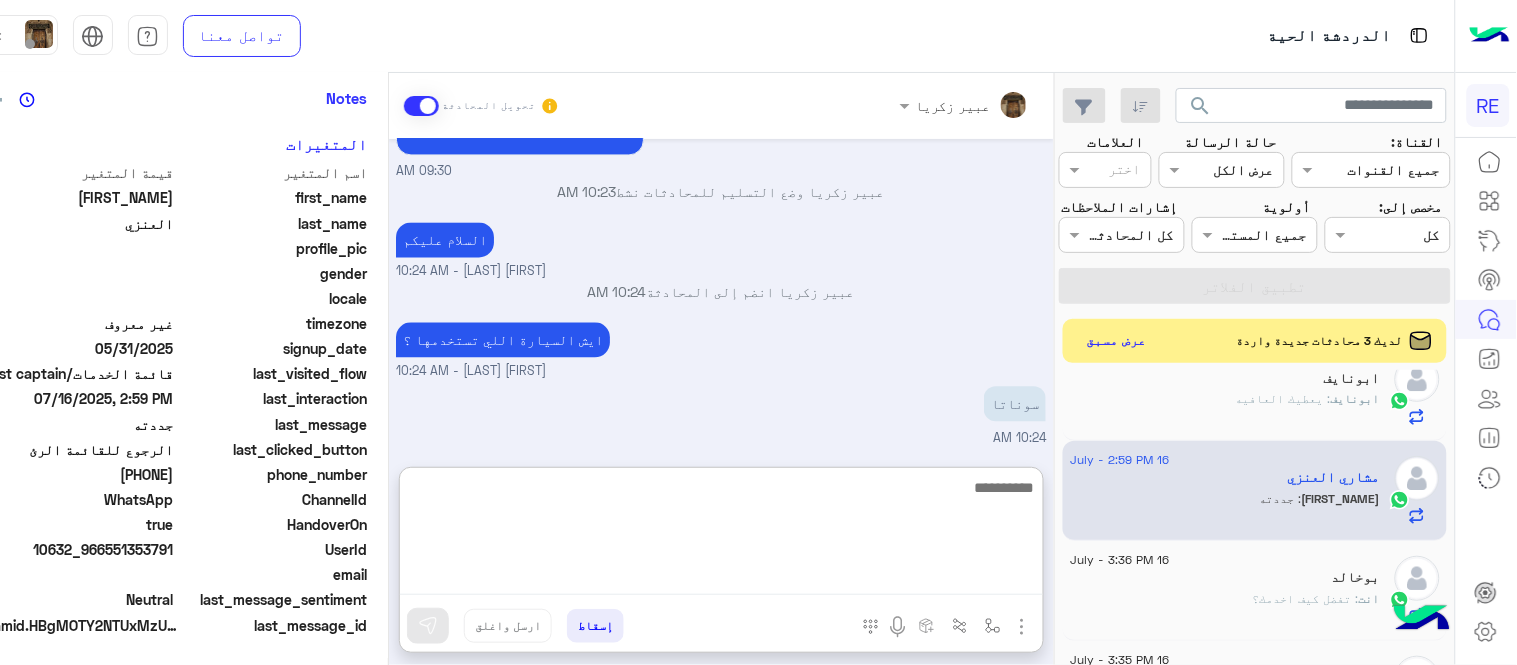 scroll, scrollTop: 1245, scrollLeft: 0, axis: vertical 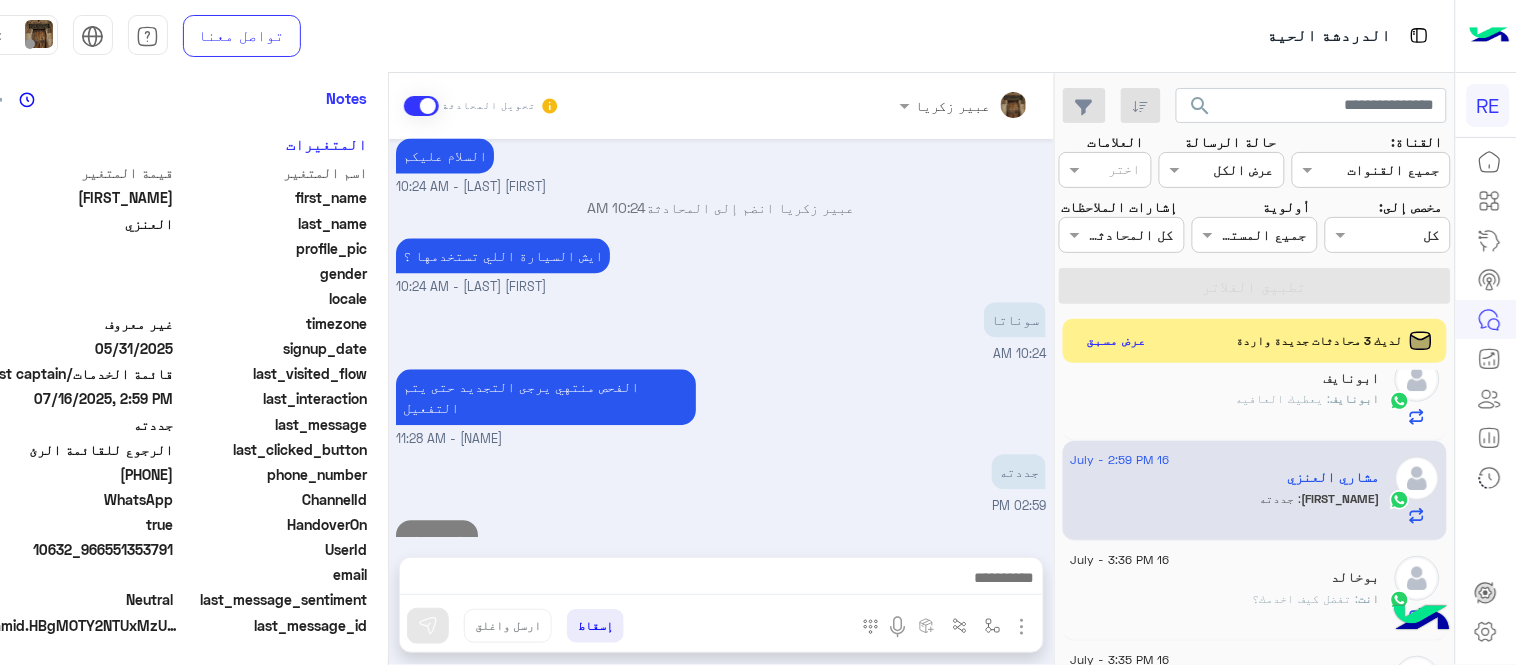 click on "Jul 16, 2025  يمكنك الاطلاع على شروط الانضمام لرحلة ك (كابتن ) الموجودة بالصورة أعلاه،
لتحميل التطبيق عبر الرابط التالي : 📲
http://onelink.to/Rehla    يسعدنا انضمامك لتطبيق رحلة يمكنك اتباع الخطوات الموضحة لتسجيل بيانات سيارتك بالفيديو التالي  : عزيزي الكابتن، فضلًا ، للرغبة بتفعيل الحساب قم برفع البيانات عبر التطبيق والتواصل معنا  تم تسجيل السيارة   اواجه صعوبة بالتسجيل  اي خدمة اخرى ؟  الرجوع للقائمة الرئ   لا     09:29 AM   الرجوع للقائمة الرئ    09:30 AM  اختر احد الخدمات التالية:    09:30 AM   عبير زكريا وضع التسليم للمحادثات نشط   10:23 AM      السلام عليكم  عبير زكريا -  10:24 AM   10:24 AM      سوناتا" at bounding box center [721, 338] 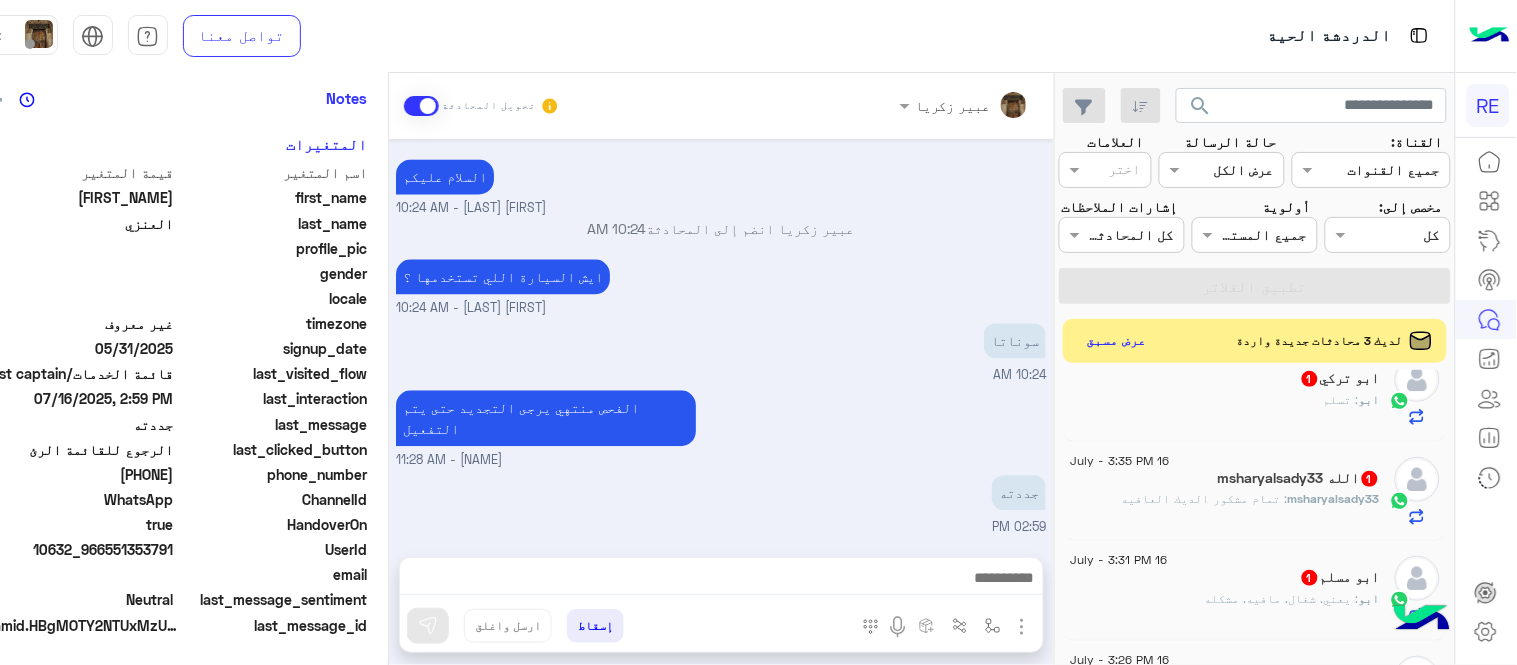 scroll, scrollTop: 0, scrollLeft: 0, axis: both 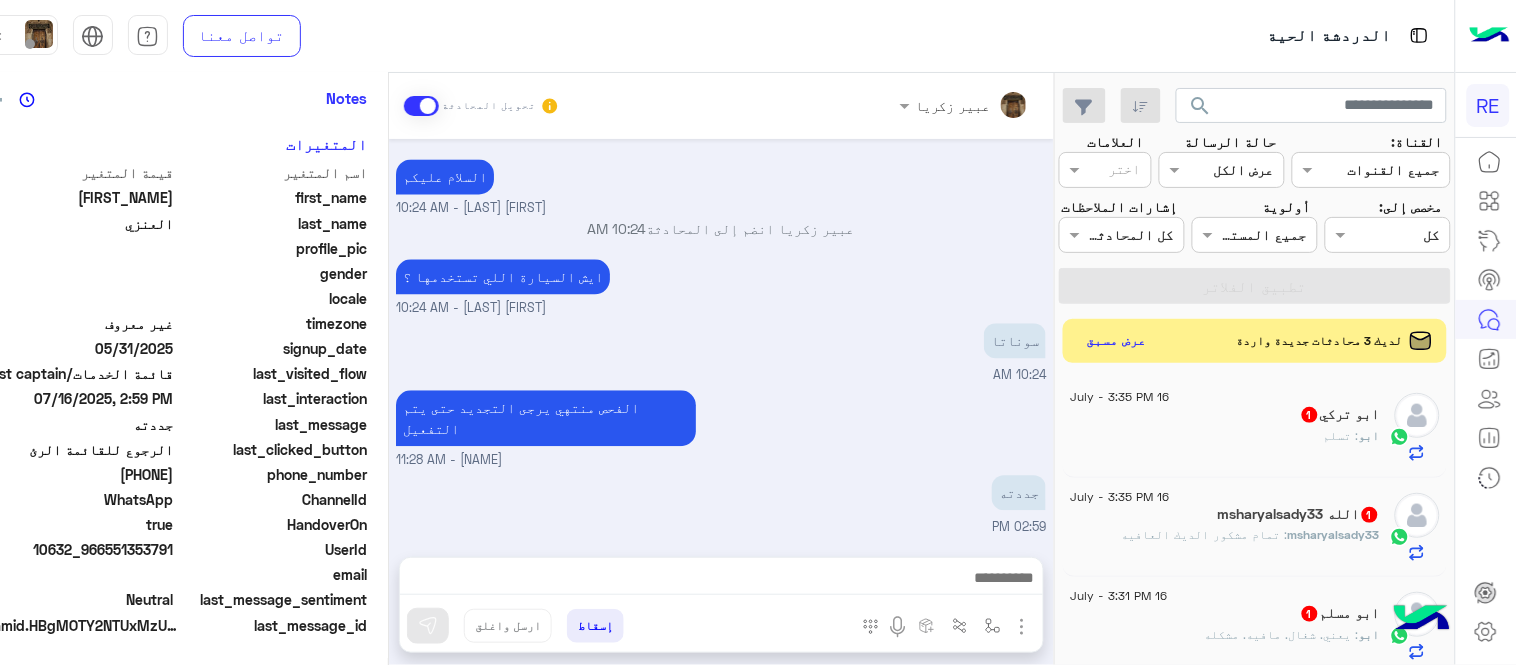 click on ": تمام مشكور
الديك العافيه" 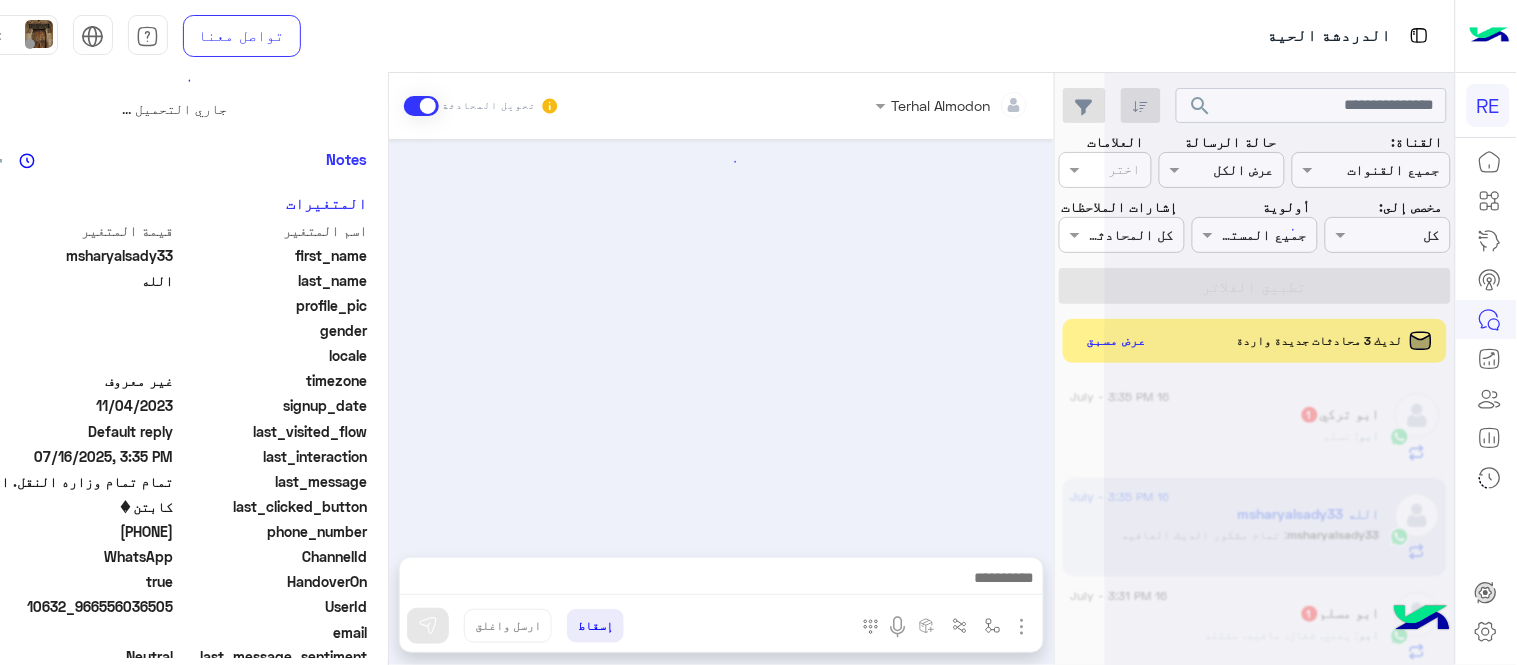 scroll, scrollTop: 0, scrollLeft: 0, axis: both 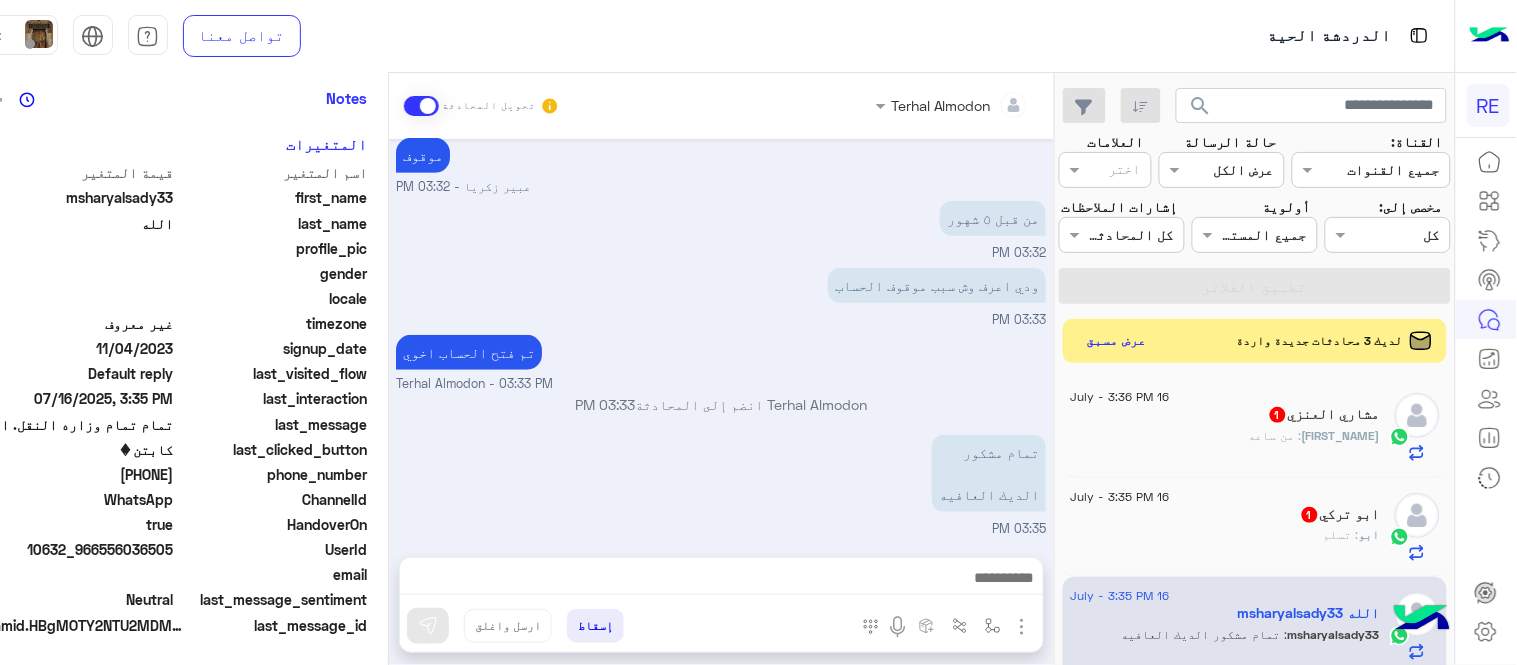 click on "تمام مشكور الديك العافيه   03:35 PM" at bounding box center (721, 484) 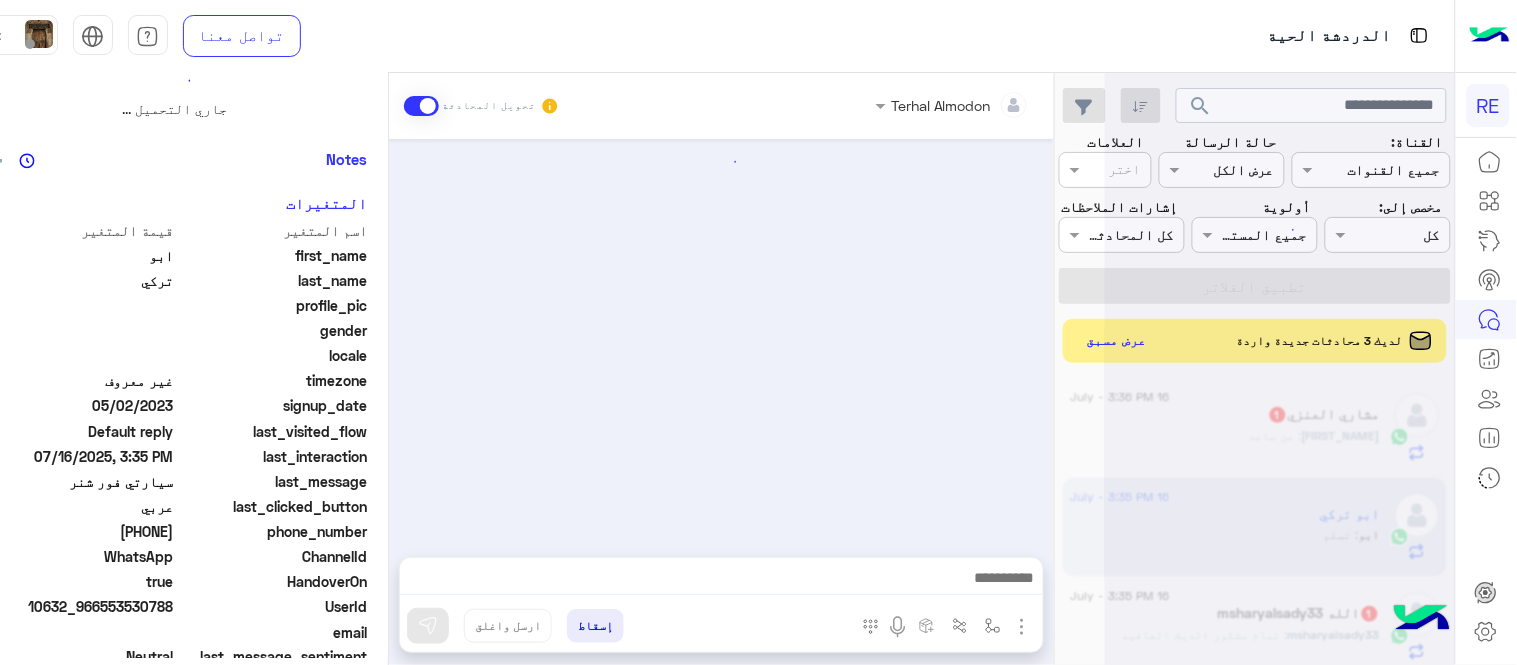 scroll, scrollTop: 0, scrollLeft: 0, axis: both 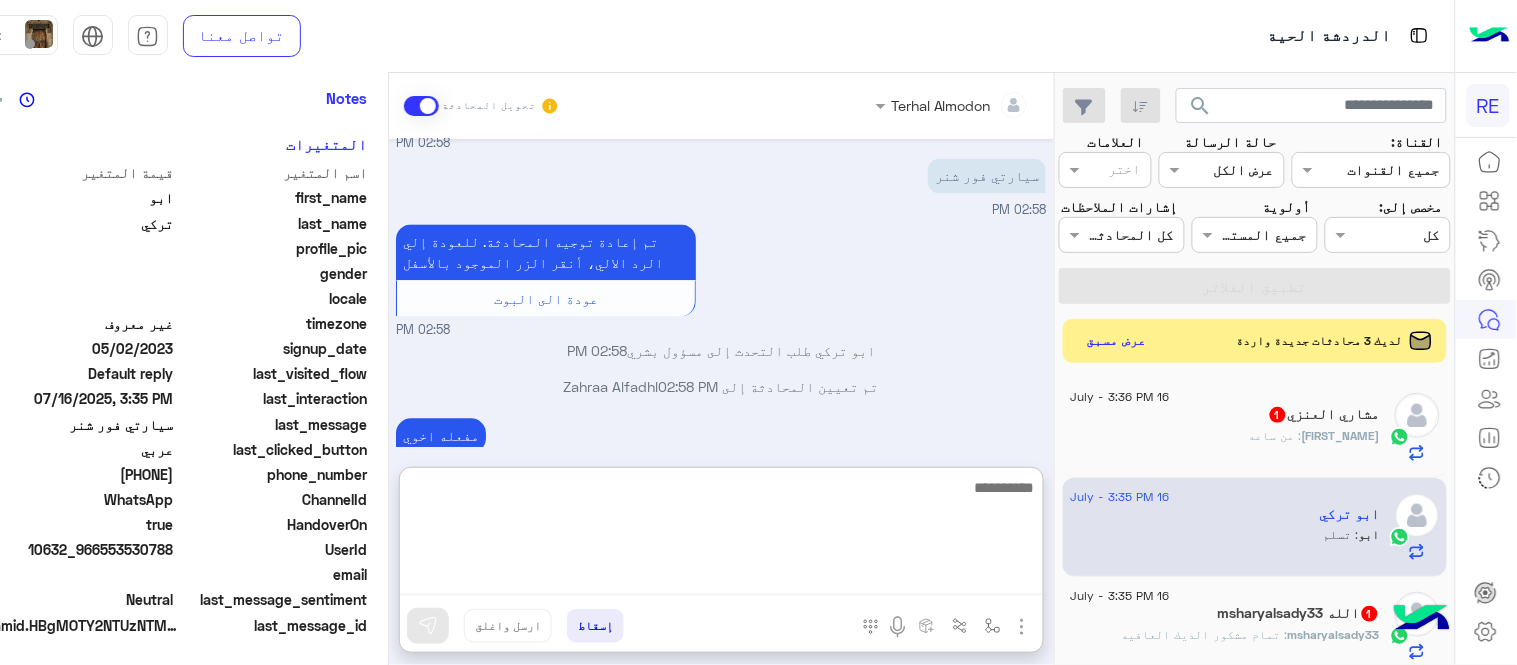 click at bounding box center [721, 535] 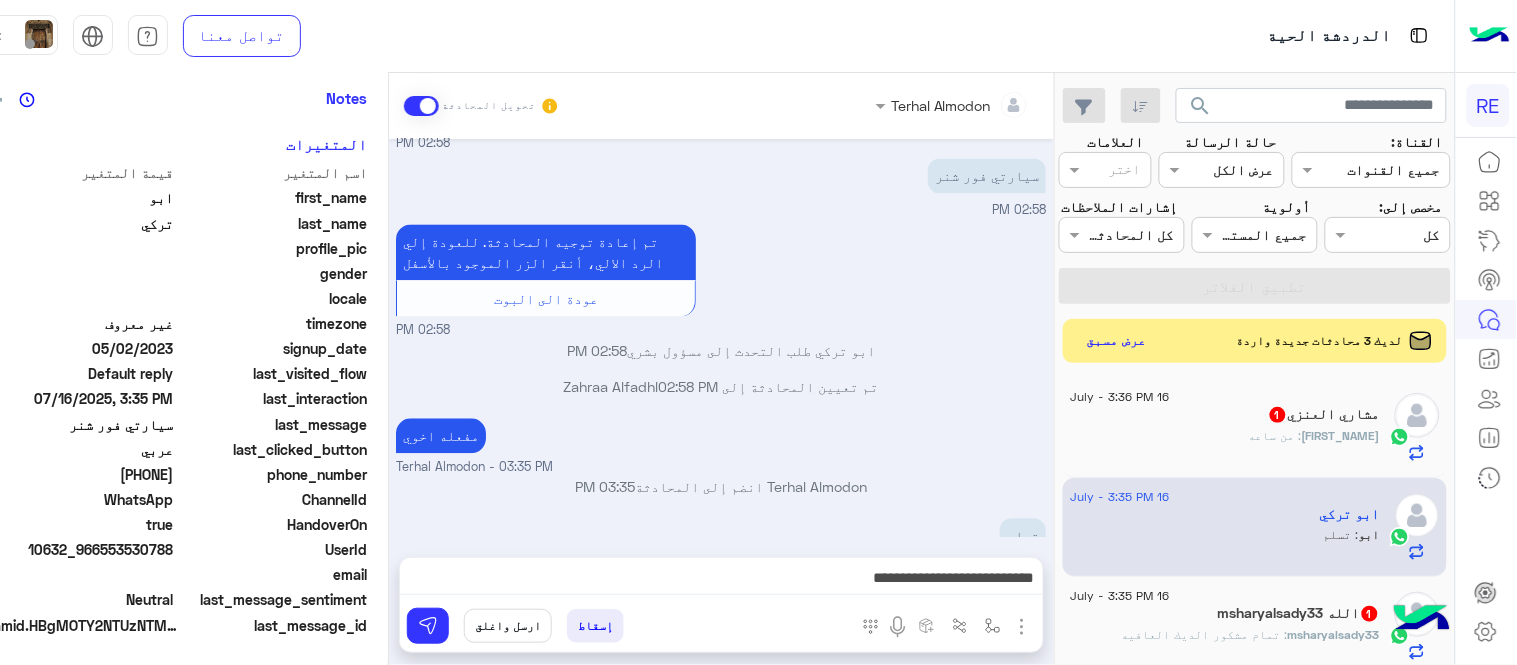 click on "مفعله اخوي  Terhal Almodon -  03:35 PM" at bounding box center [721, 446] 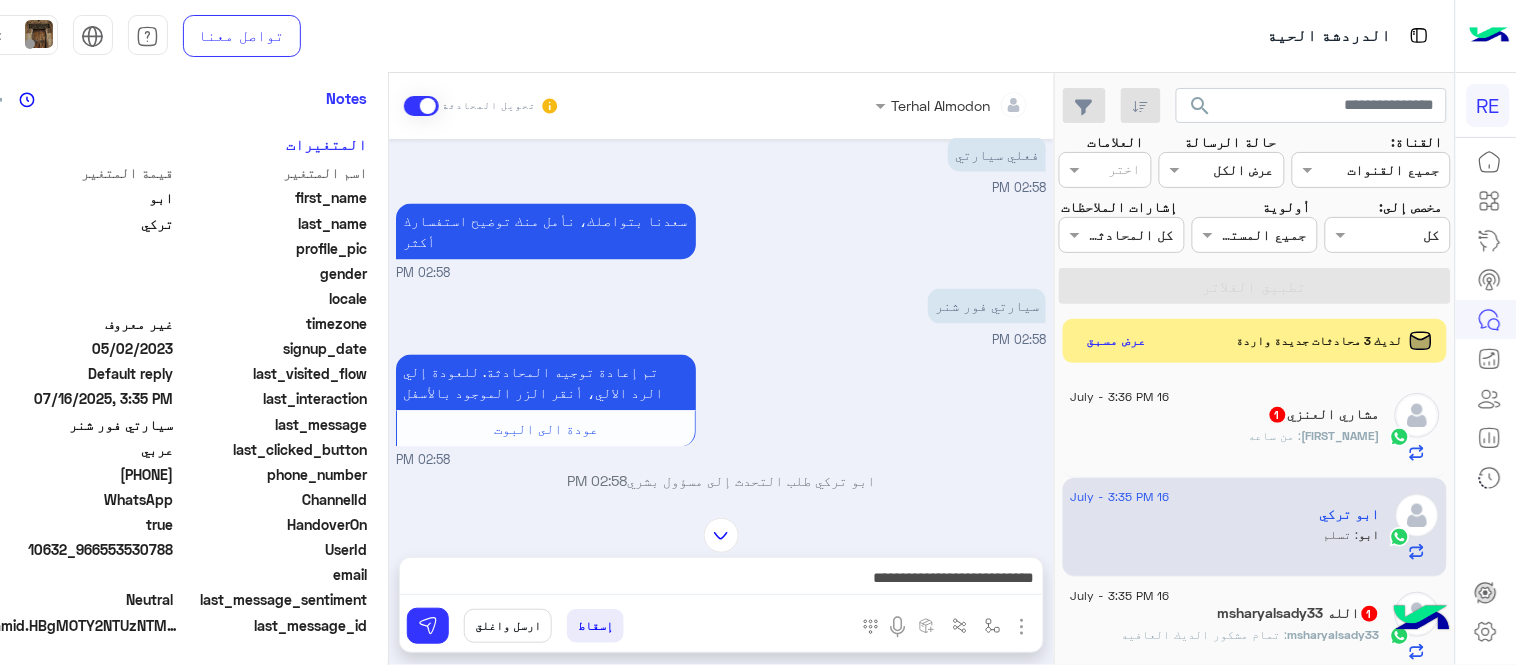 scroll, scrollTop: 940, scrollLeft: 0, axis: vertical 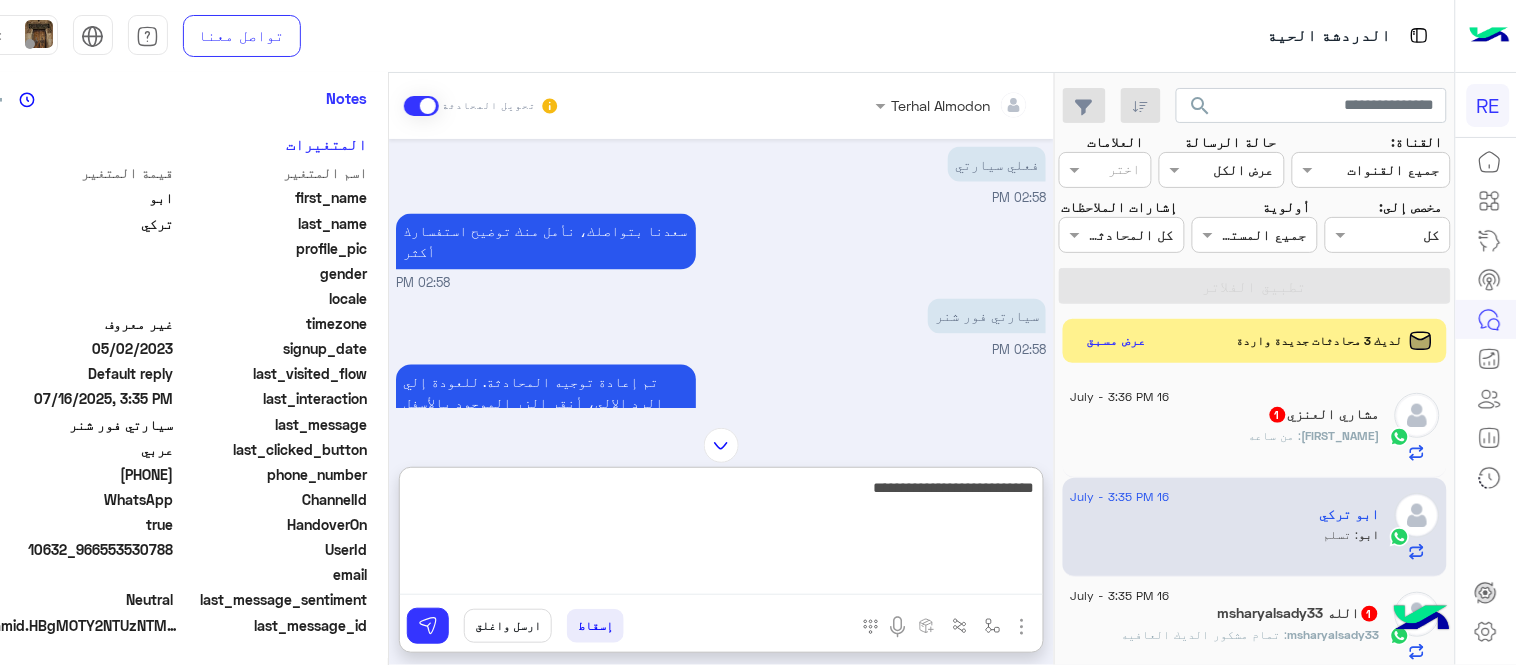 click on "**********" at bounding box center [721, 535] 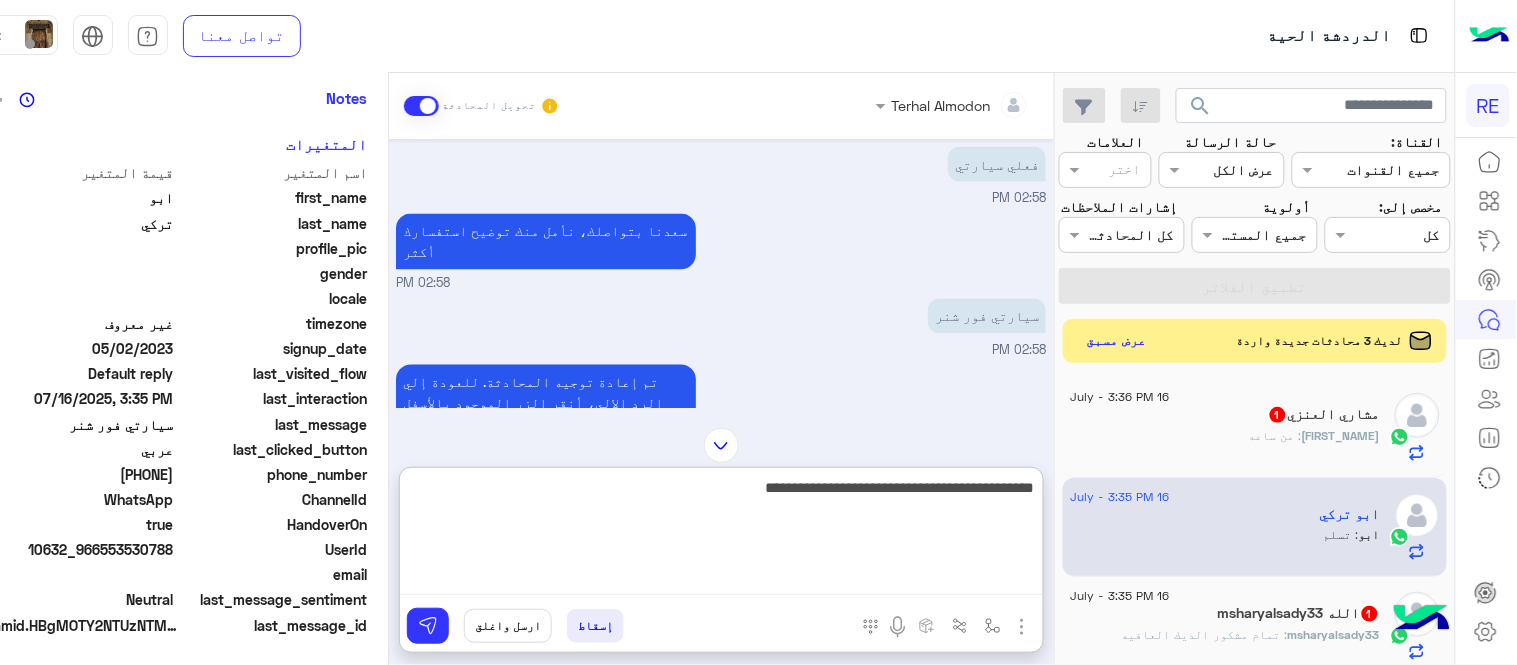 type on "**********" 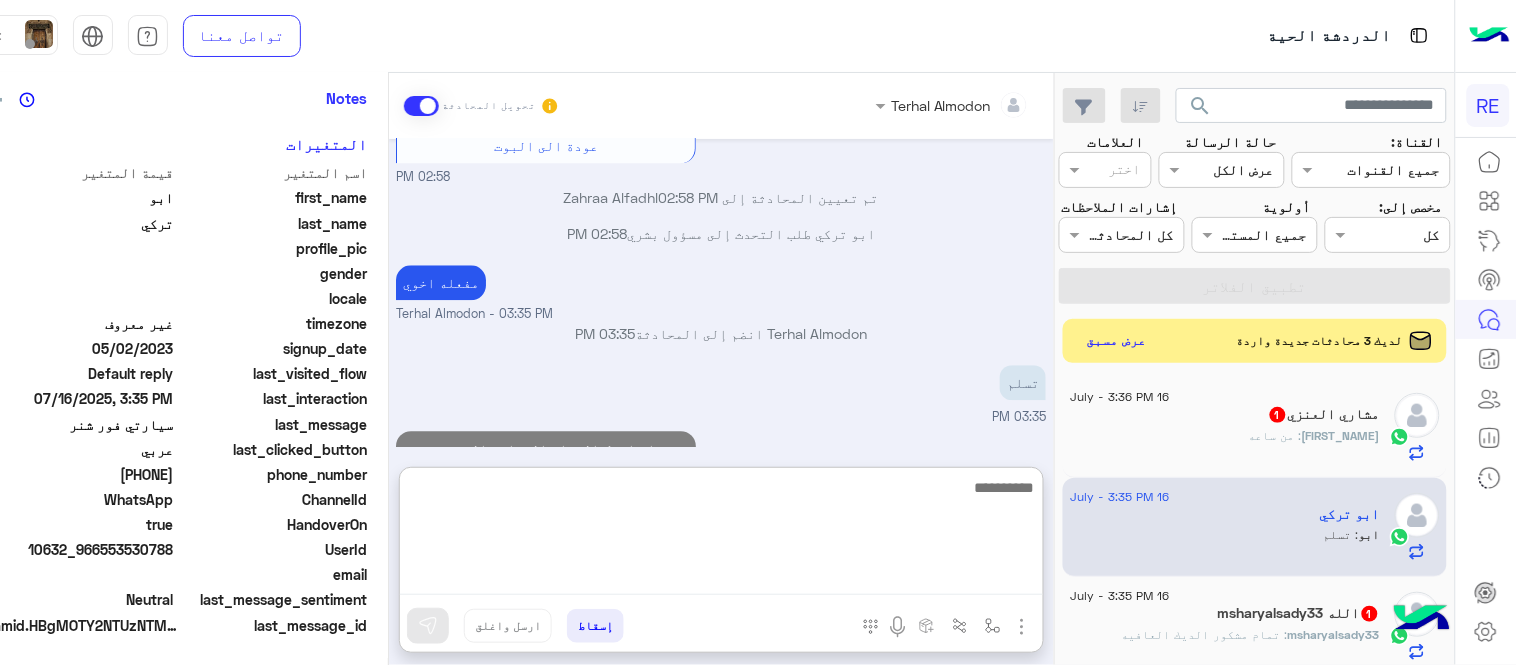 type 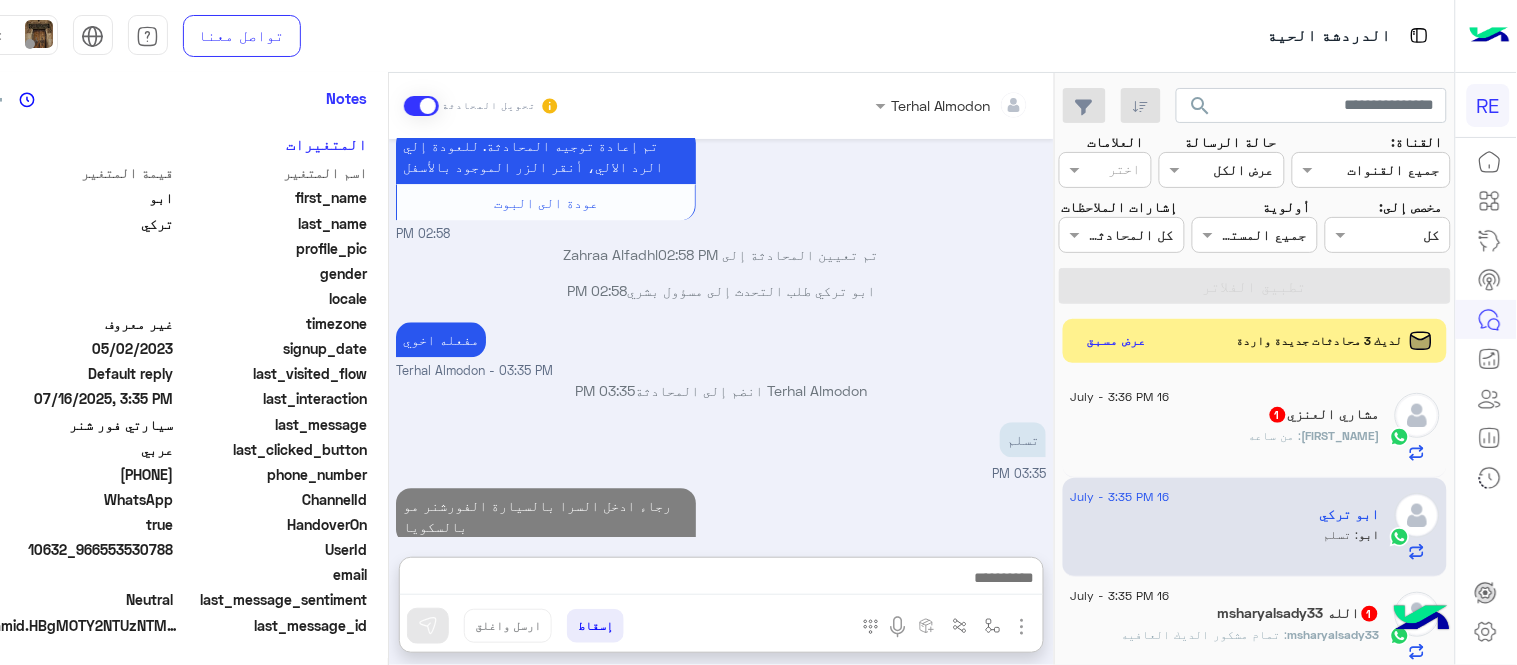 click on "Jul 11, 2025   ابو تركي غادر المحادثة   06:21 PM       عربي    06:21 PM  هل أنت ؟   كابتن 👨🏻‍✈️   عميل 🧳   رحال (مرشد مرخص) 🏖️     06:21 PM  ظيفوني في قروب كباتنه ابها   06:21 PM  سعدنا بتواصلك، نأمل منك توضيح استفسارك أكثر    06:21 PM  ظفني بالقروب مطار ابها   06:22 PM  تم إعادة توجيه المحادثة. للعودة إلي الرد الالي، أنقر الزر الموجود بالأسفل  عودة الى البوت     06:22 PM   ابو تركي طلب التحدث إلى مسؤول بشري   06:22 PM       تم تعيين المحادثة إلى Zahraa Alfadhl   06:22 PM      ارسلي رابط القروب   06:22 PM   Jul 12, 2025   تم إلغاء التخصيص التلقائي للرد على المحادثة في   06:25 PM       Jul 16, 2025  فعلي سيارتي   02:58 PM     02:58 PM  سيارتي فور شنر   02:58 PM   02:58 PM" at bounding box center [721, 338] 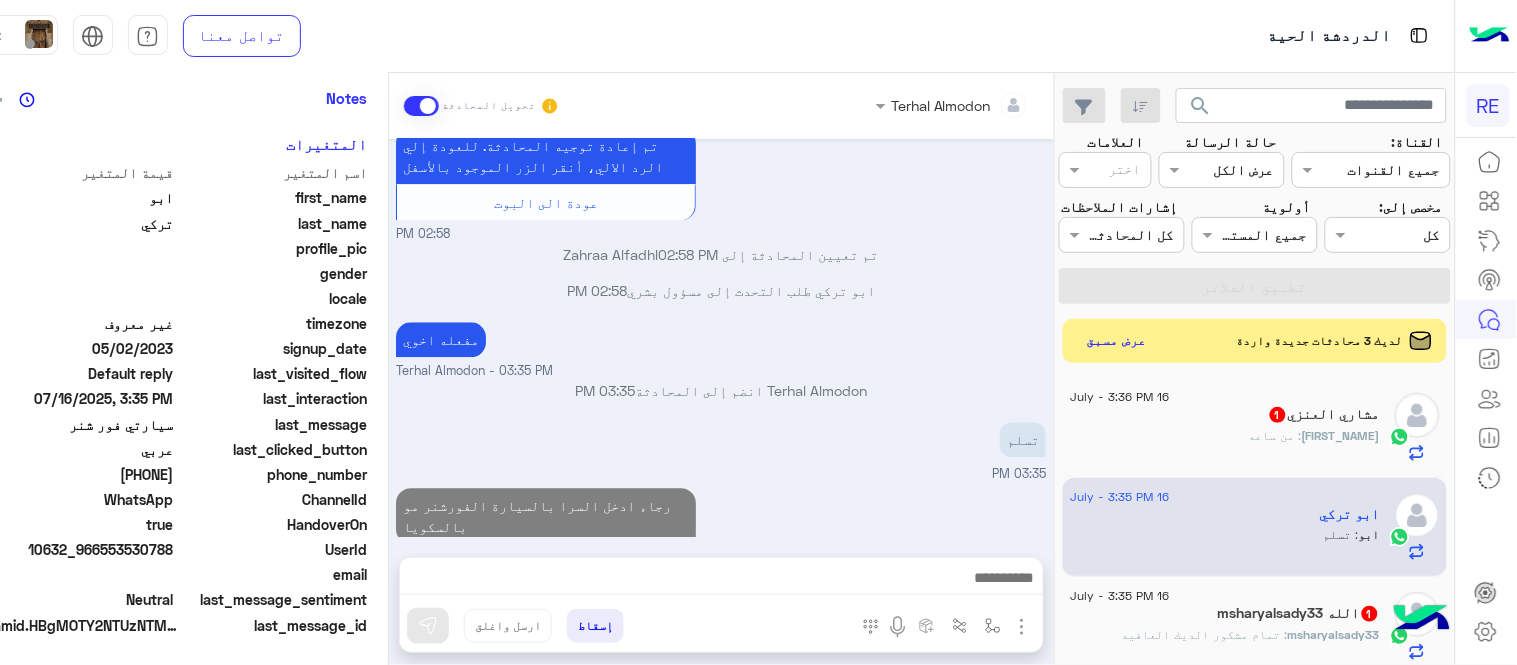 scroll, scrollTop: 1144, scrollLeft: 0, axis: vertical 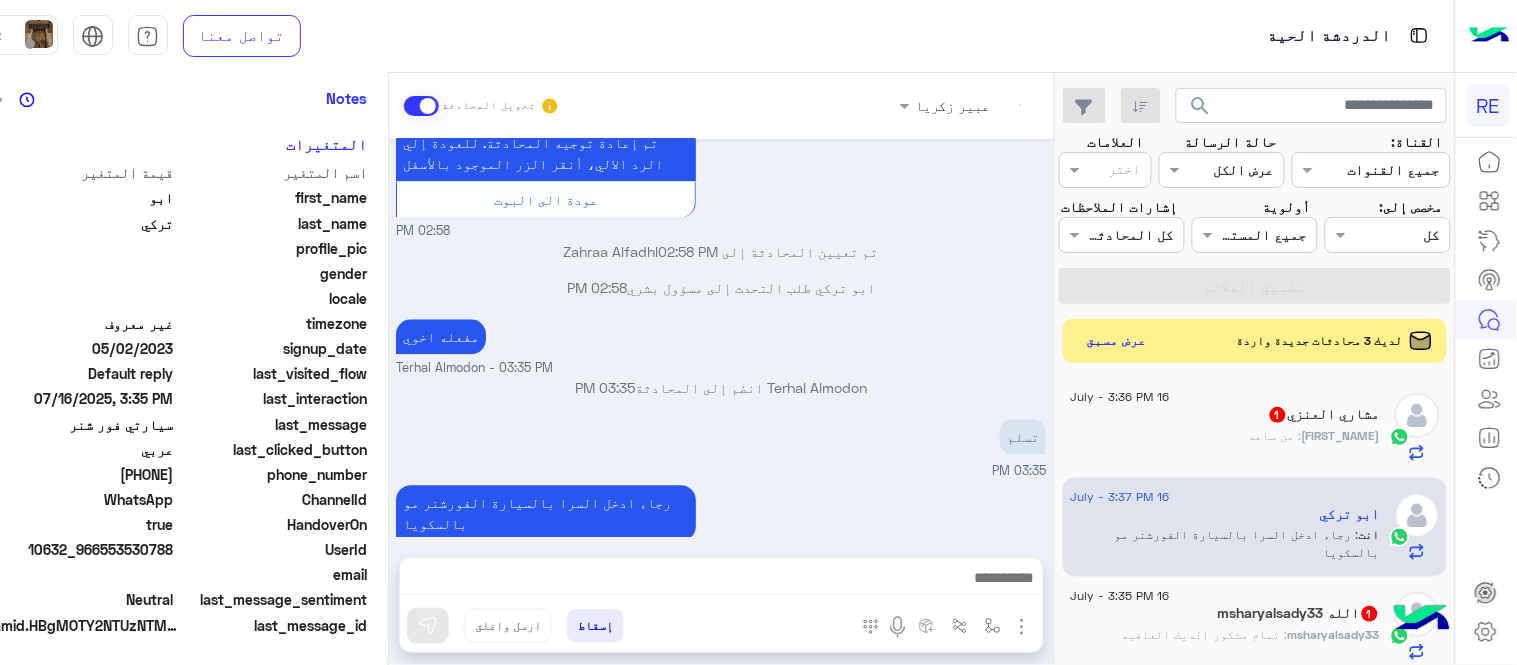 click on "مشاري : من ساعه" 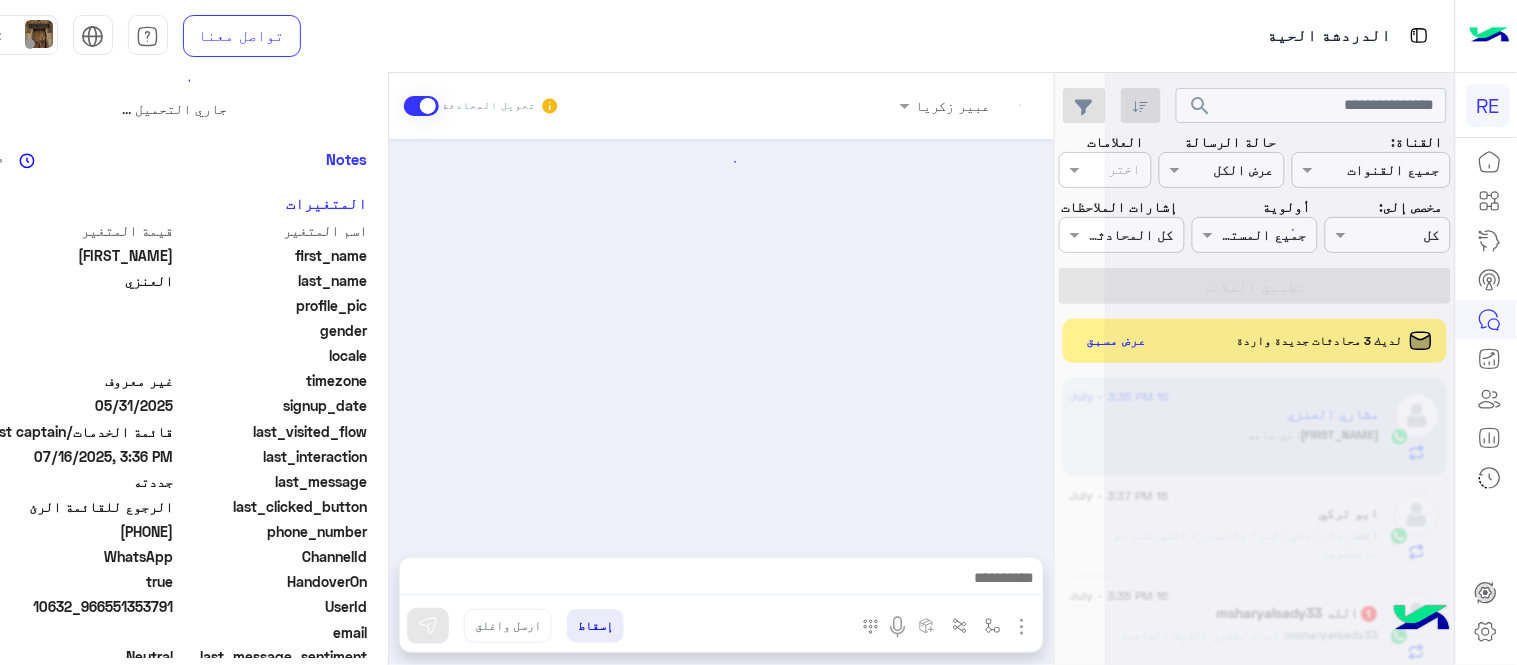 scroll, scrollTop: 0, scrollLeft: 0, axis: both 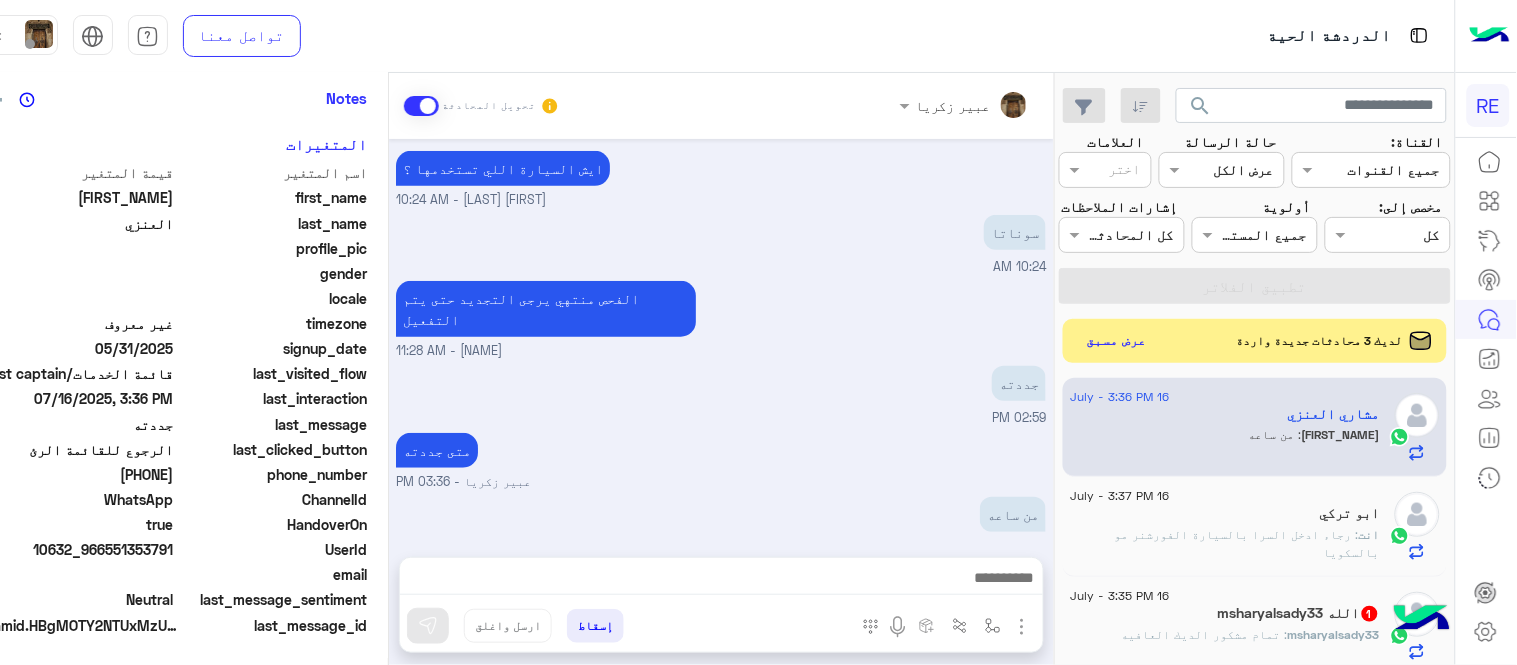 drag, startPoint x: 103, startPoint y: 476, endPoint x: 170, endPoint y: 475, distance: 67.00746 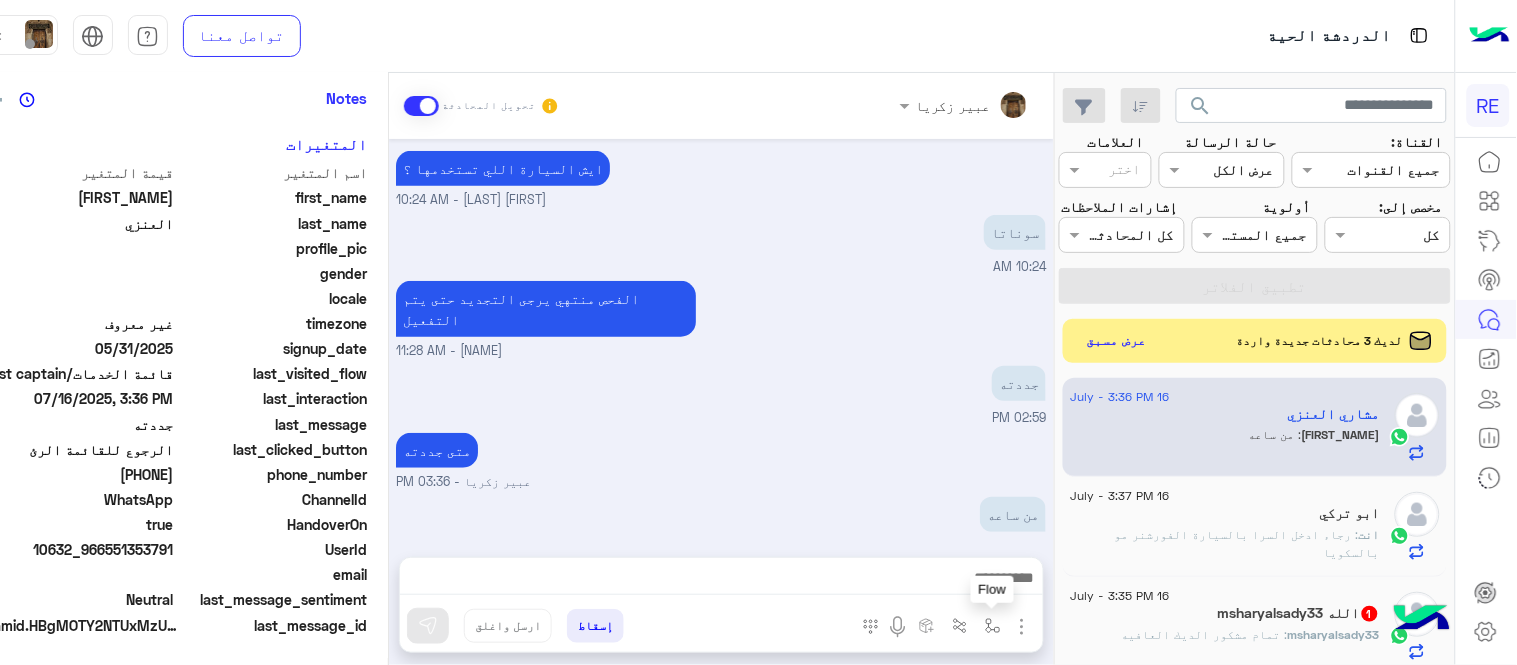 click at bounding box center (993, 626) 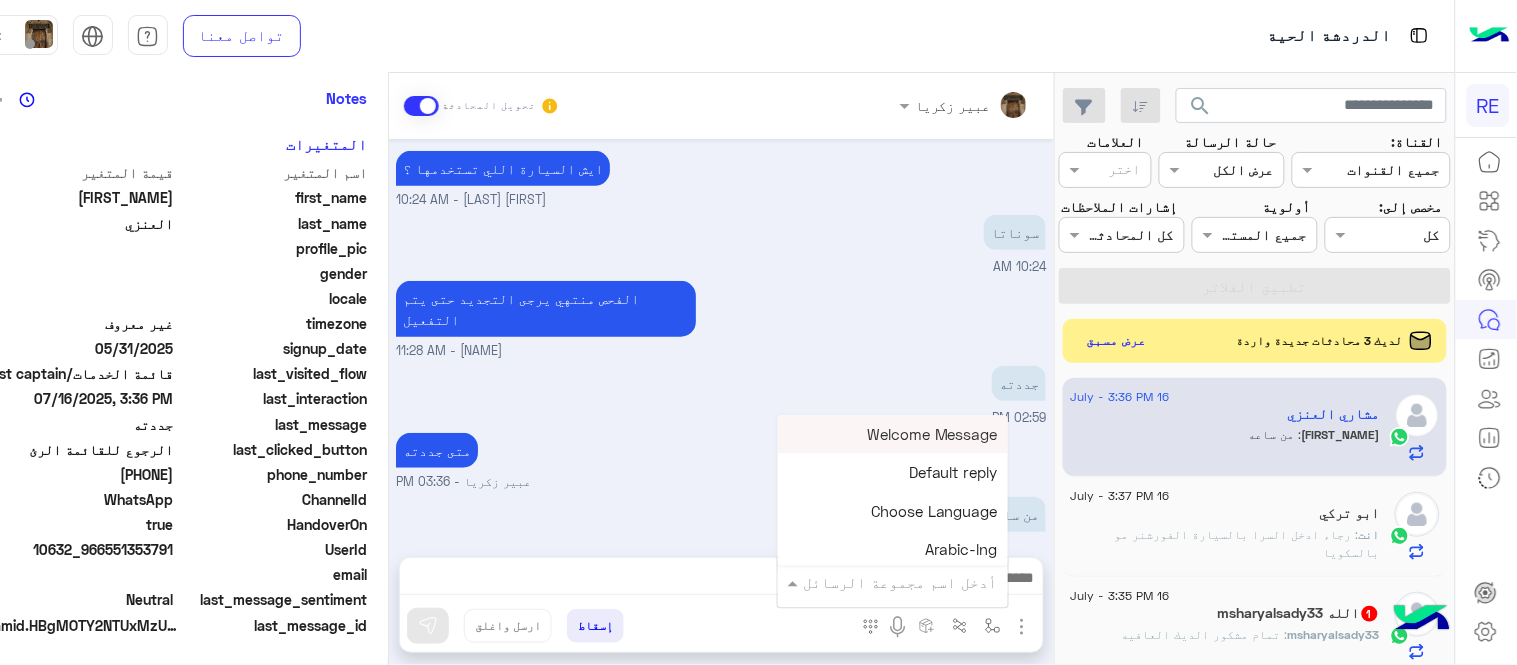 click on "أدخل اسم مجموعة الرسائل" at bounding box center [893, 582] 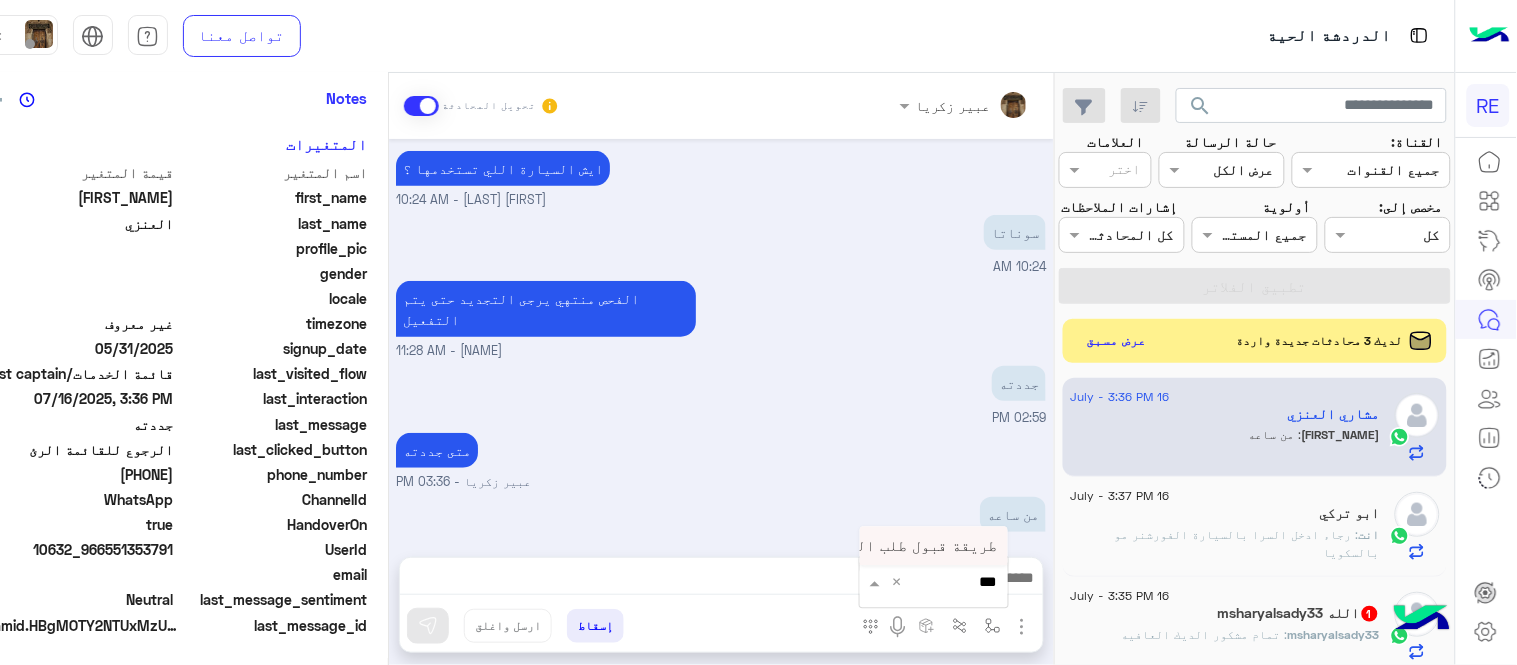 type on "****" 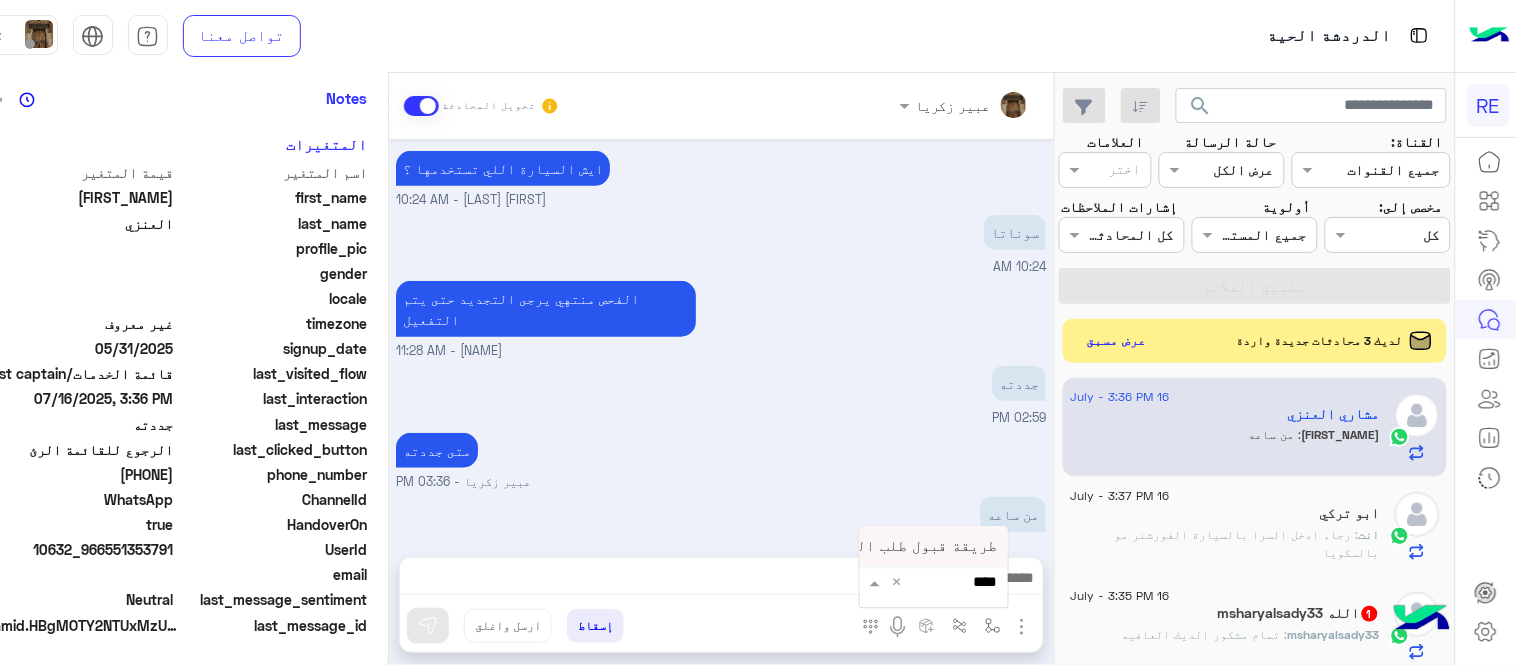 click on "أدخل اسم مجموعة الرسائل **** ×" at bounding box center [934, 582] 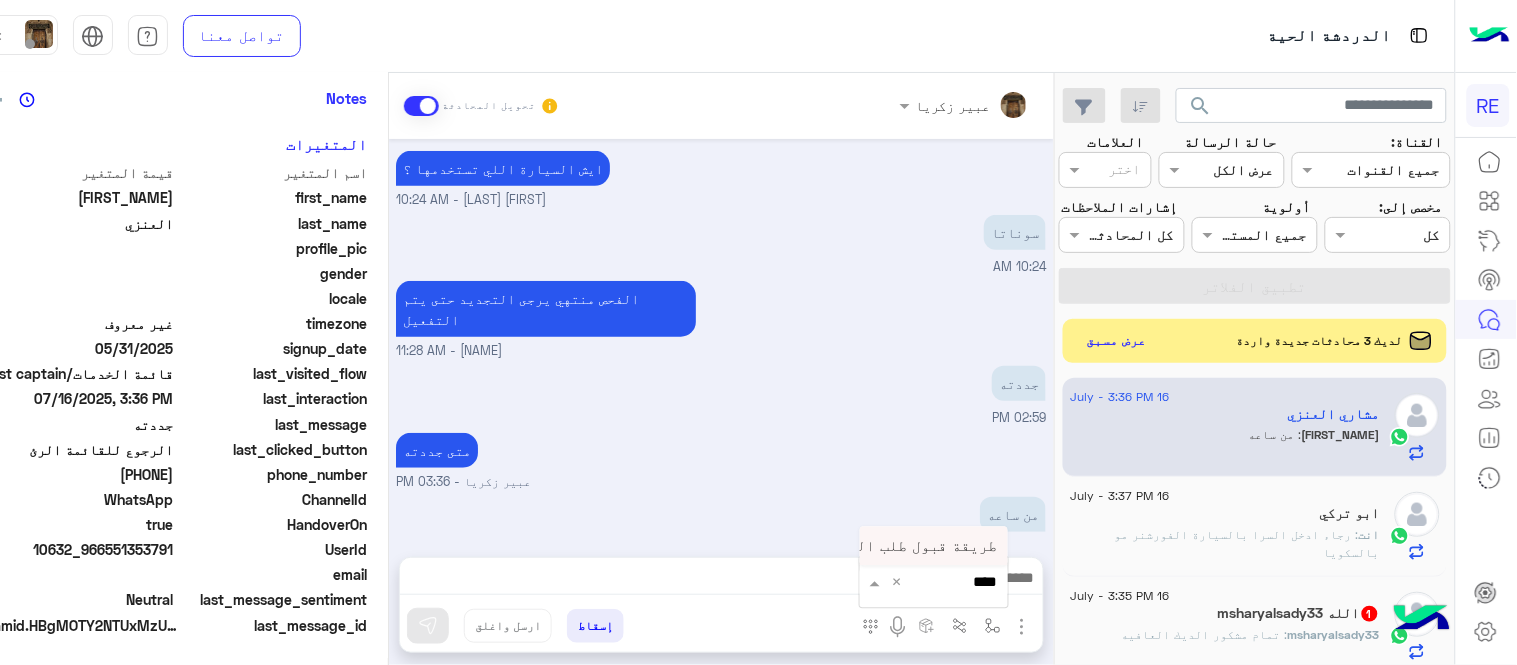 click on "طريقة قبول طلب التحقق تفعيل ابشر ككابتن" at bounding box center [934, 546] 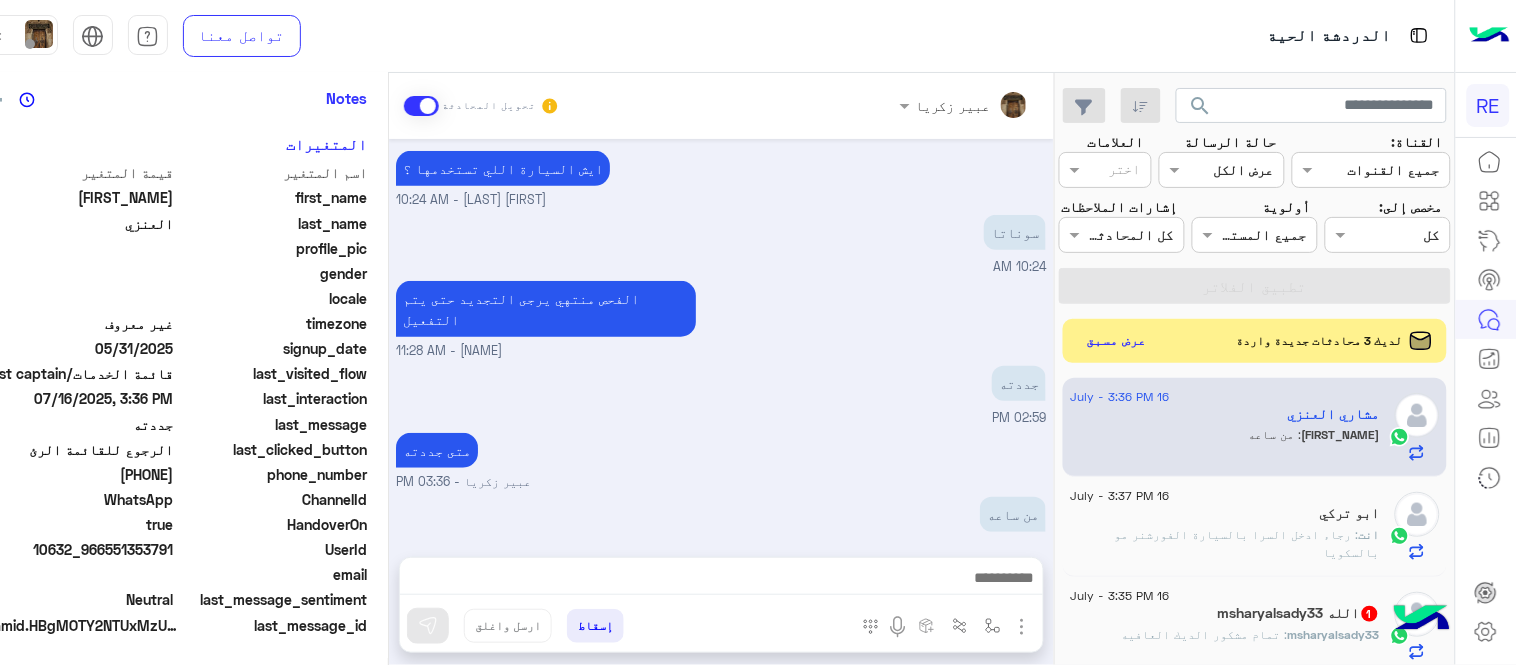 type on "**********" 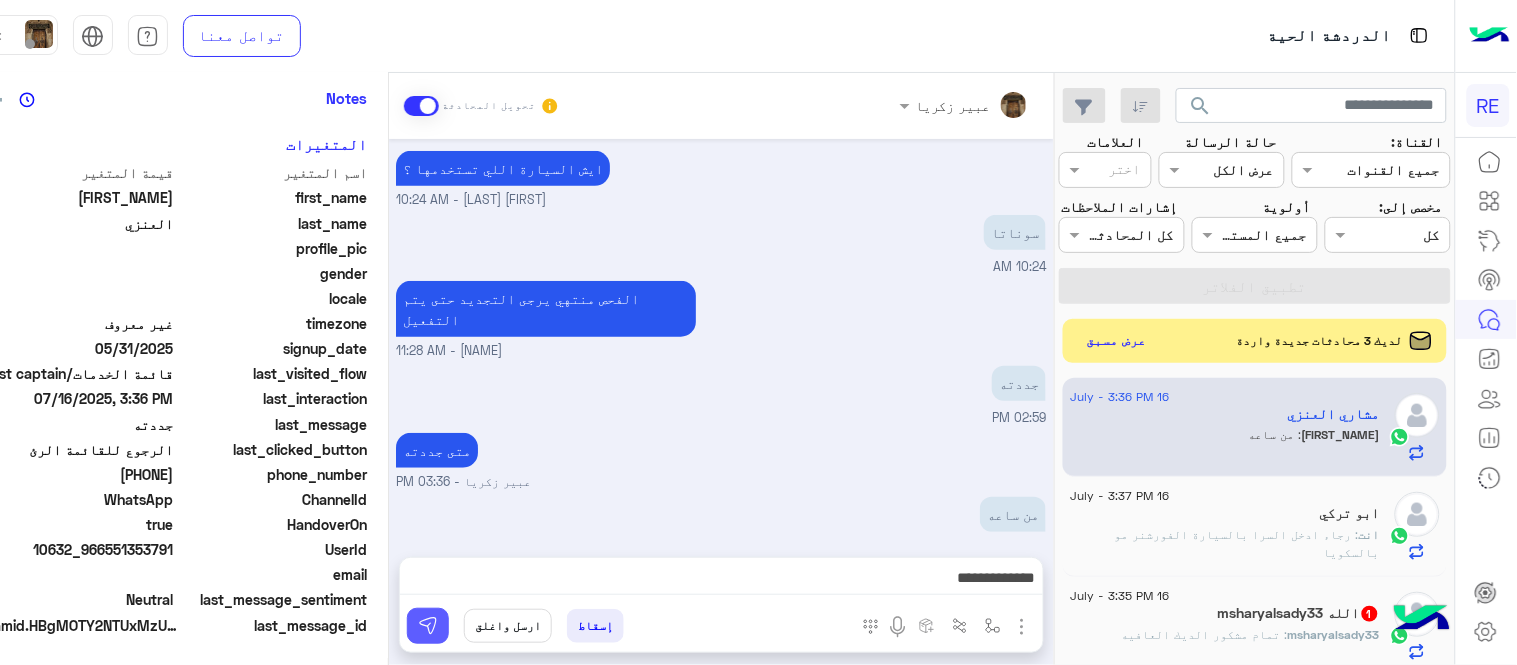 click at bounding box center (428, 626) 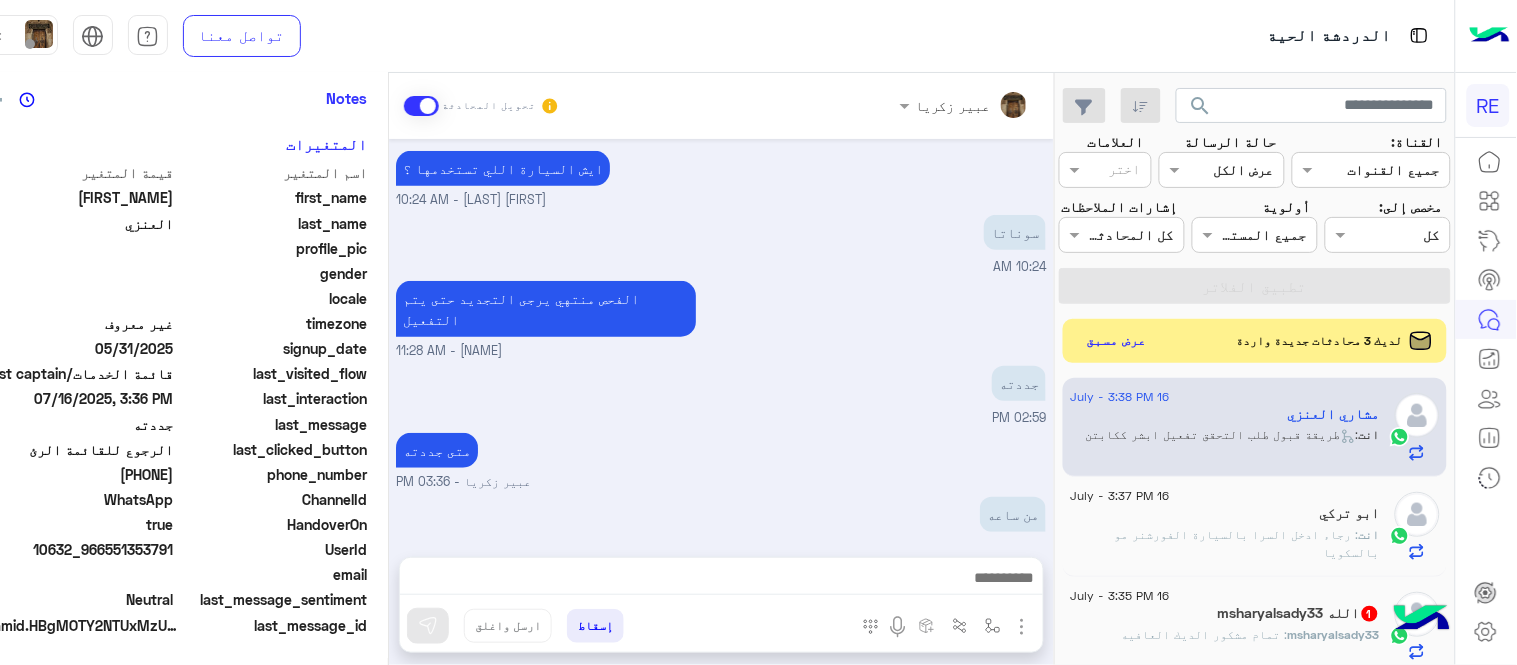 scroll, scrollTop: 420, scrollLeft: 0, axis: vertical 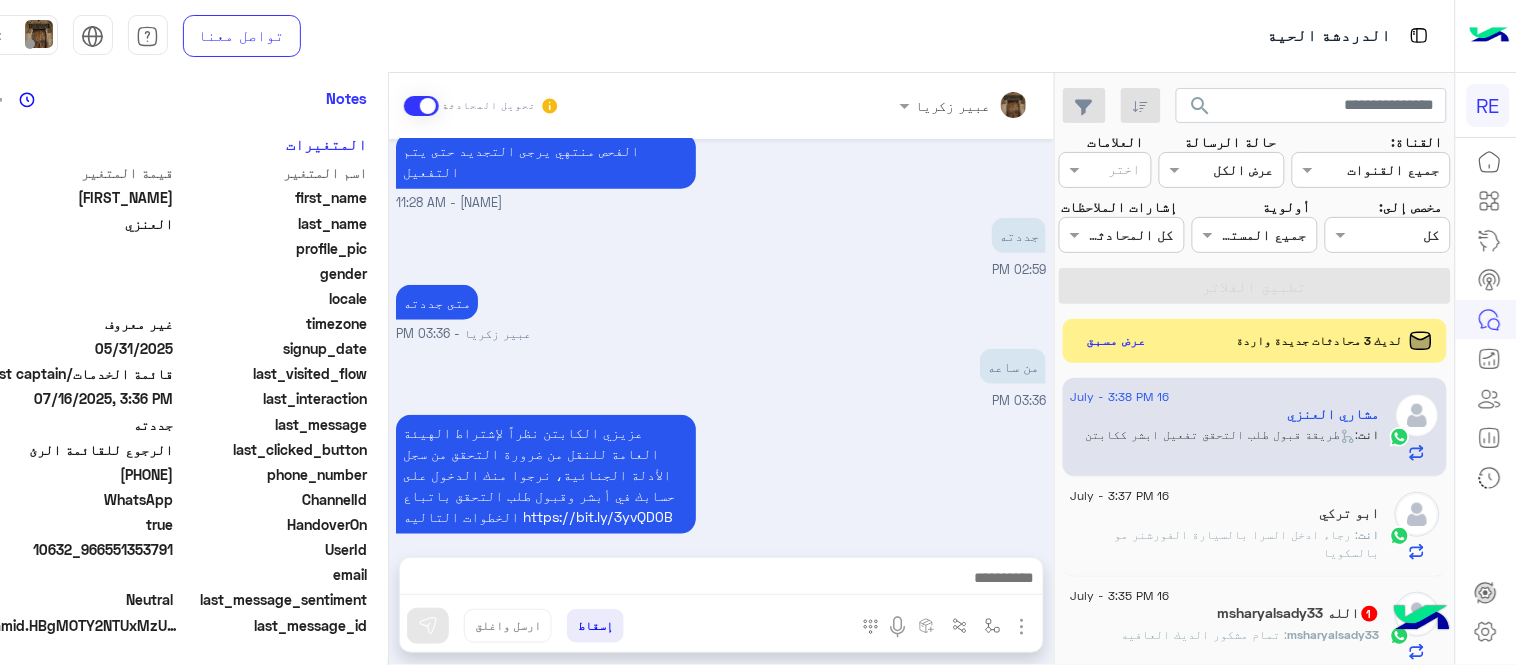 click on "عزيزي الكابتن
نظراً لإشتراط الهيئة العامة للنقل من ضرورة التحقق من سجل الأدلة الجنائية، نرجوا منك الدخول على حسابك في أبشر وقبول طلب التحقق باتباع الخطوات التاليه
https://bit.ly/3yvQD0B     عبير زكريا -  03:38 PM" at bounding box center (721, 484) 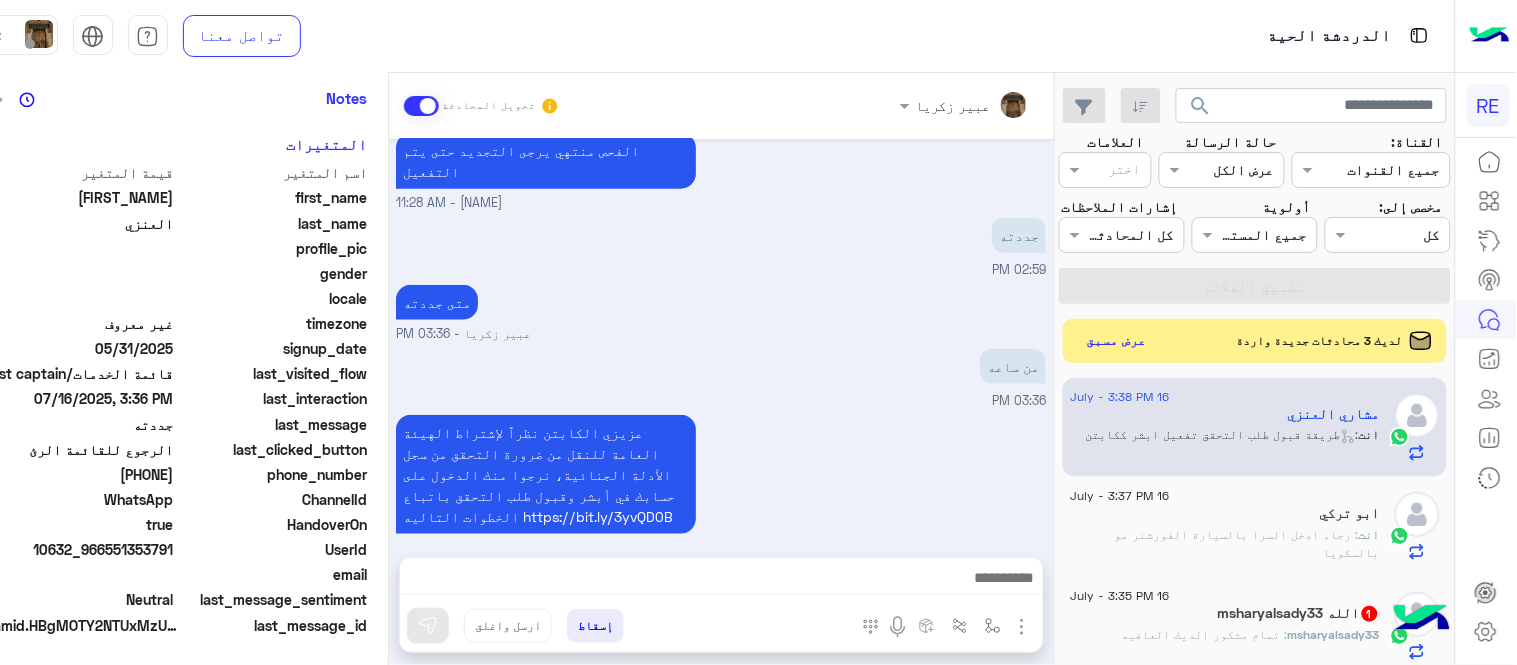 click on "عبير زكريا -  03:38 PM" at bounding box center (721, 548) 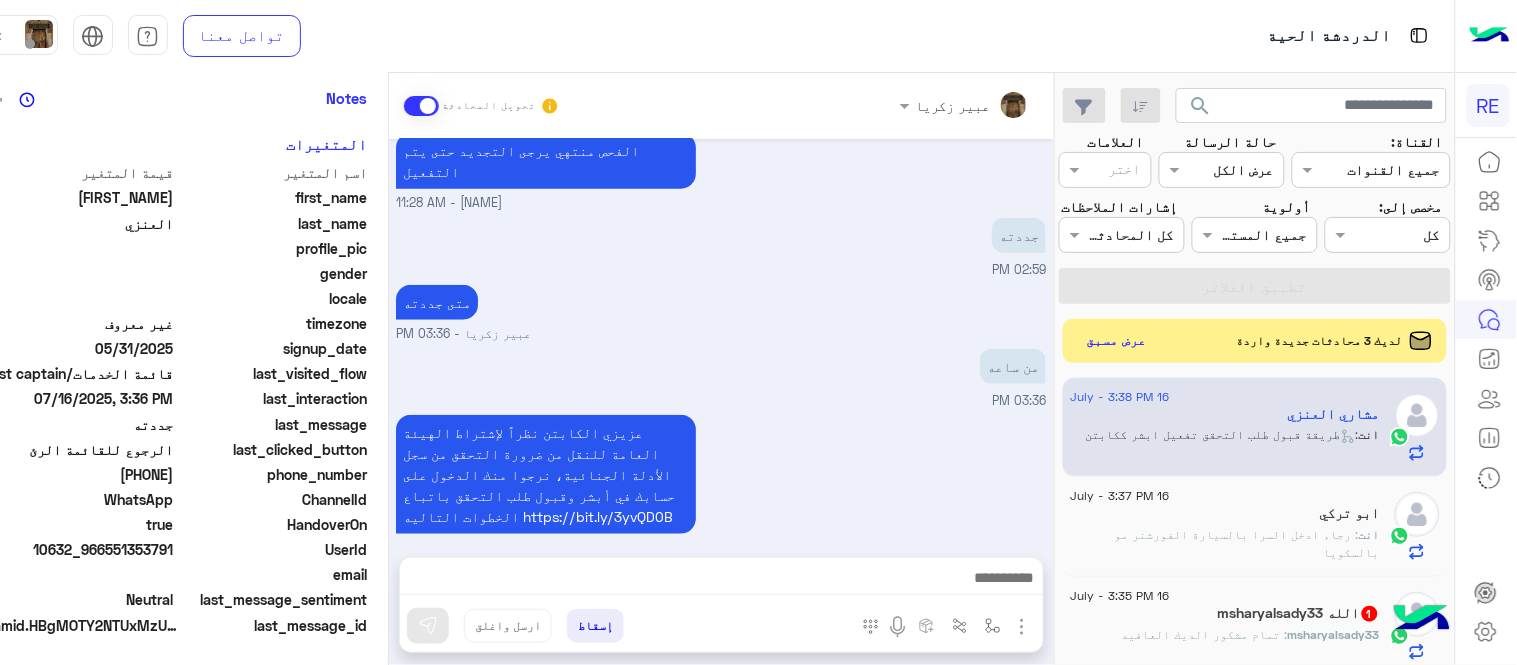 click on "msharyalsady33 الله  1" 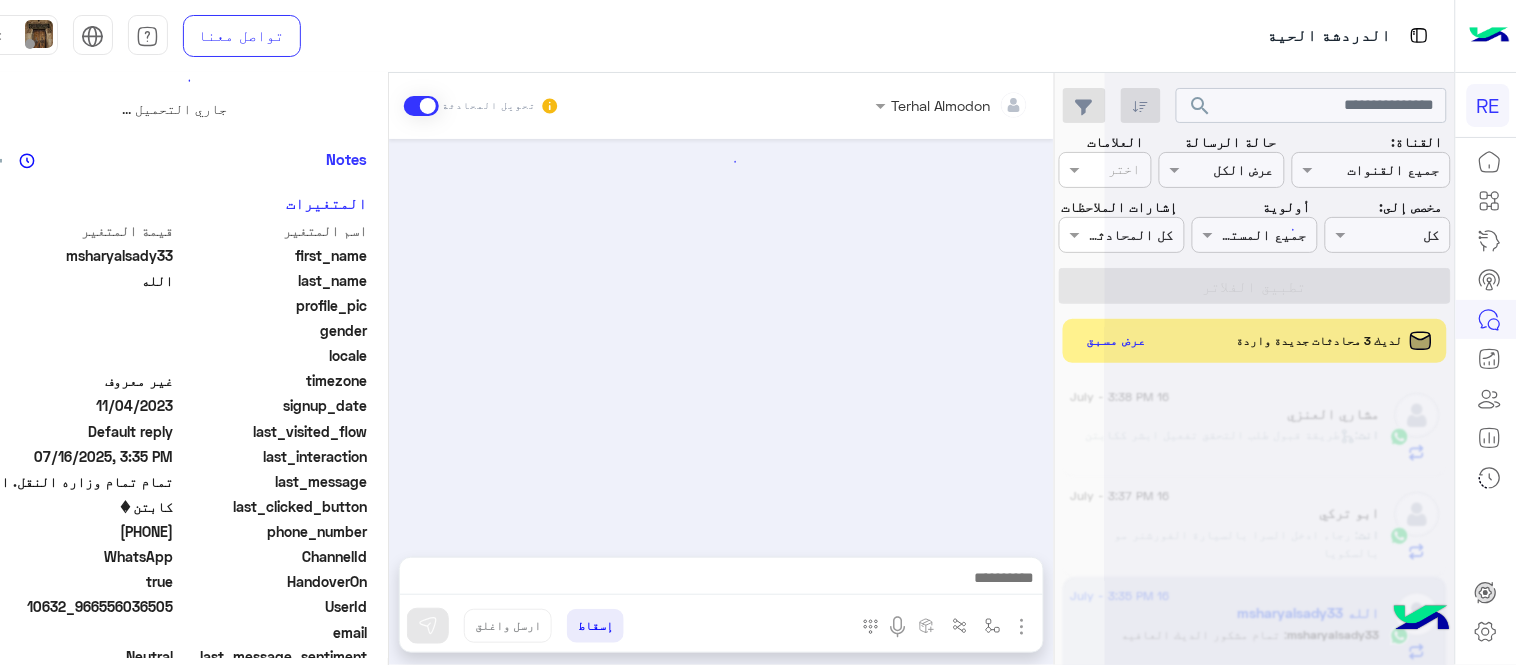 scroll, scrollTop: 0, scrollLeft: 0, axis: both 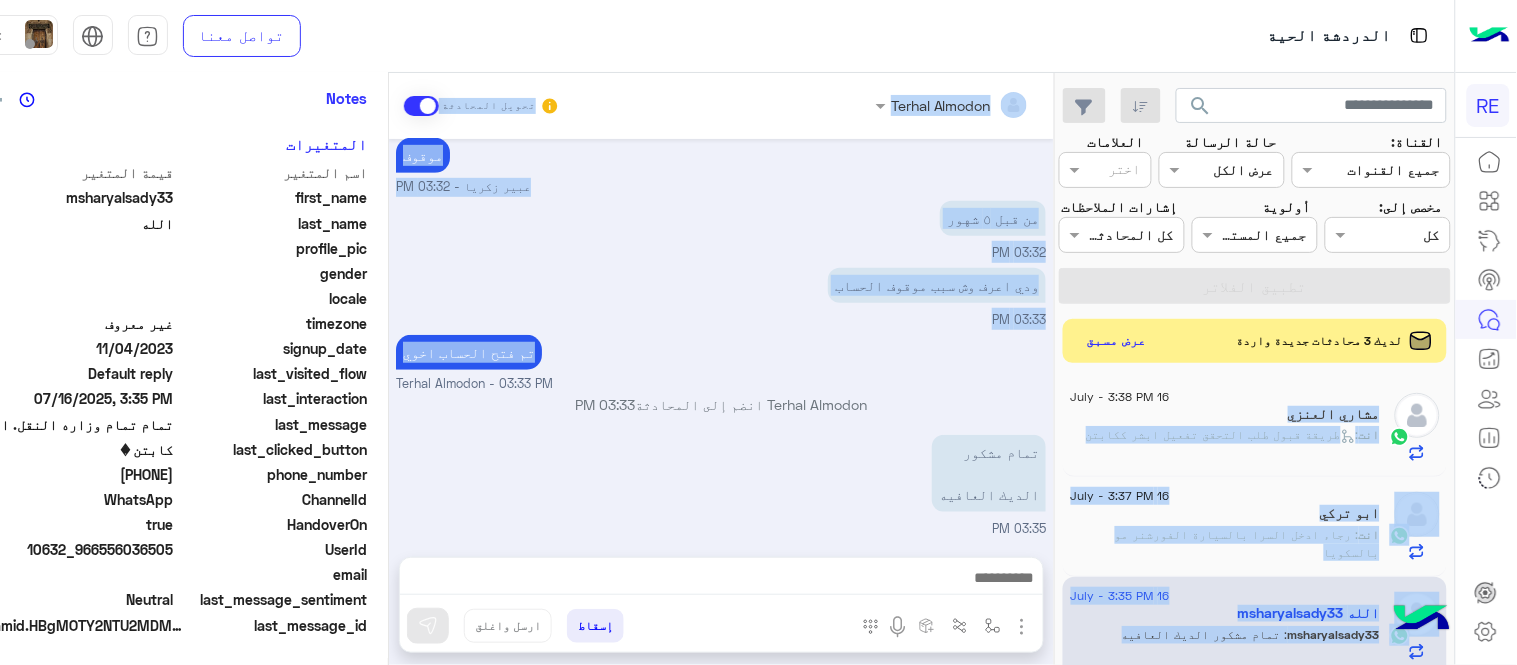 drag, startPoint x: 1061, startPoint y: 395, endPoint x: 1026, endPoint y: 382, distance: 37.336308 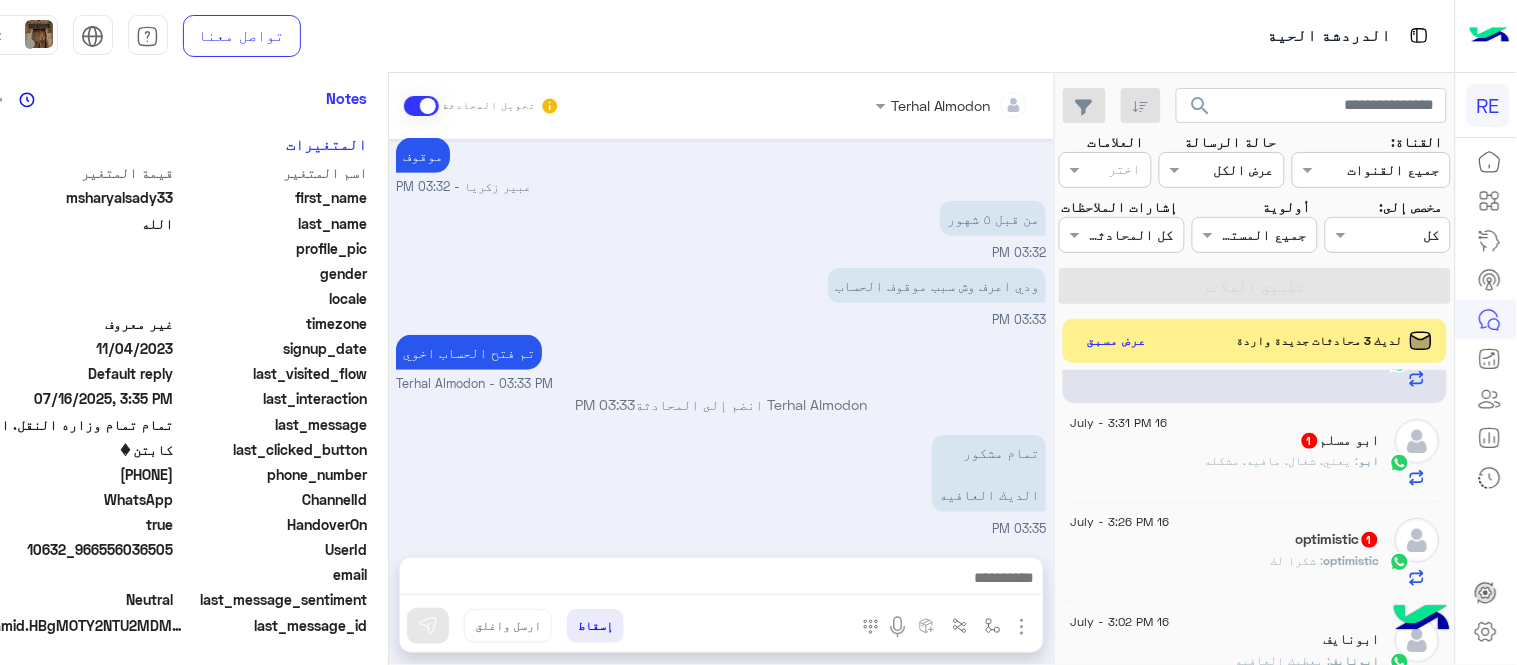 scroll, scrollTop: 295, scrollLeft: 0, axis: vertical 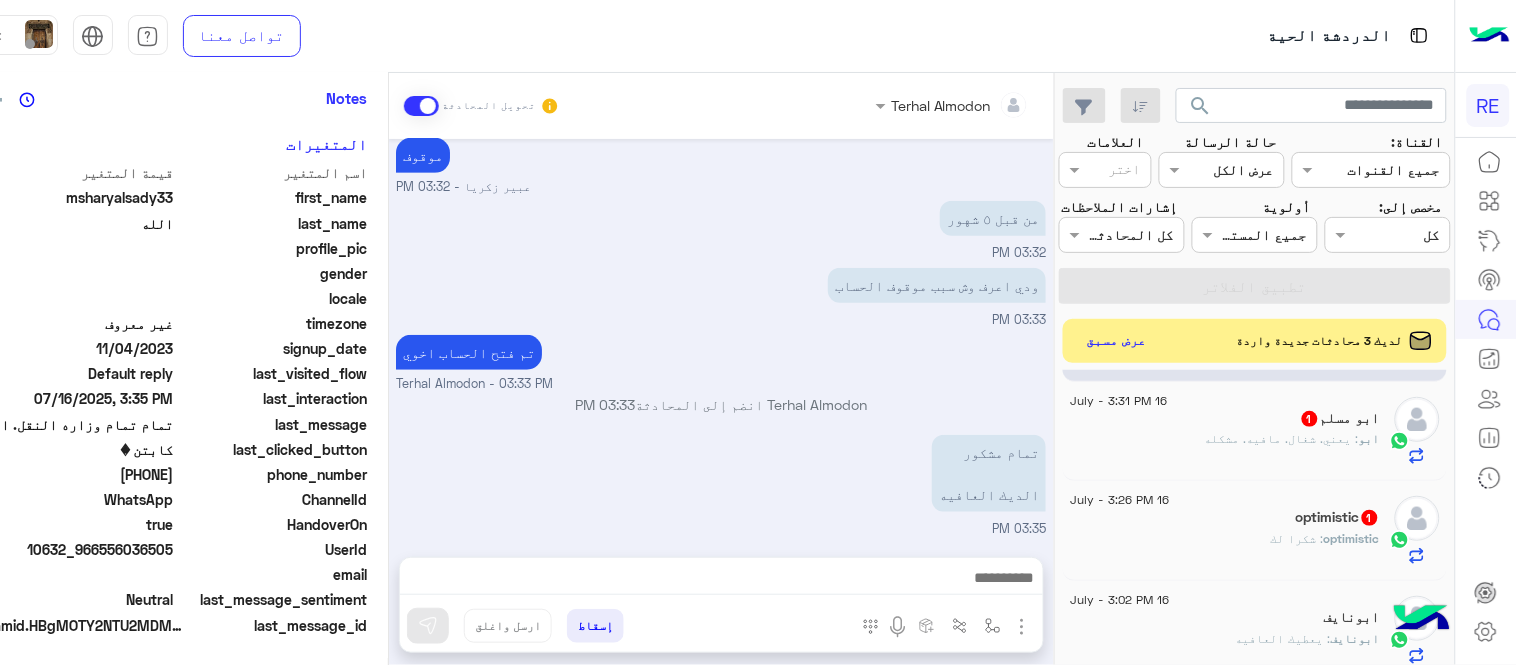 click on "ابو : يعني. شغال. مافيه. مشكله" 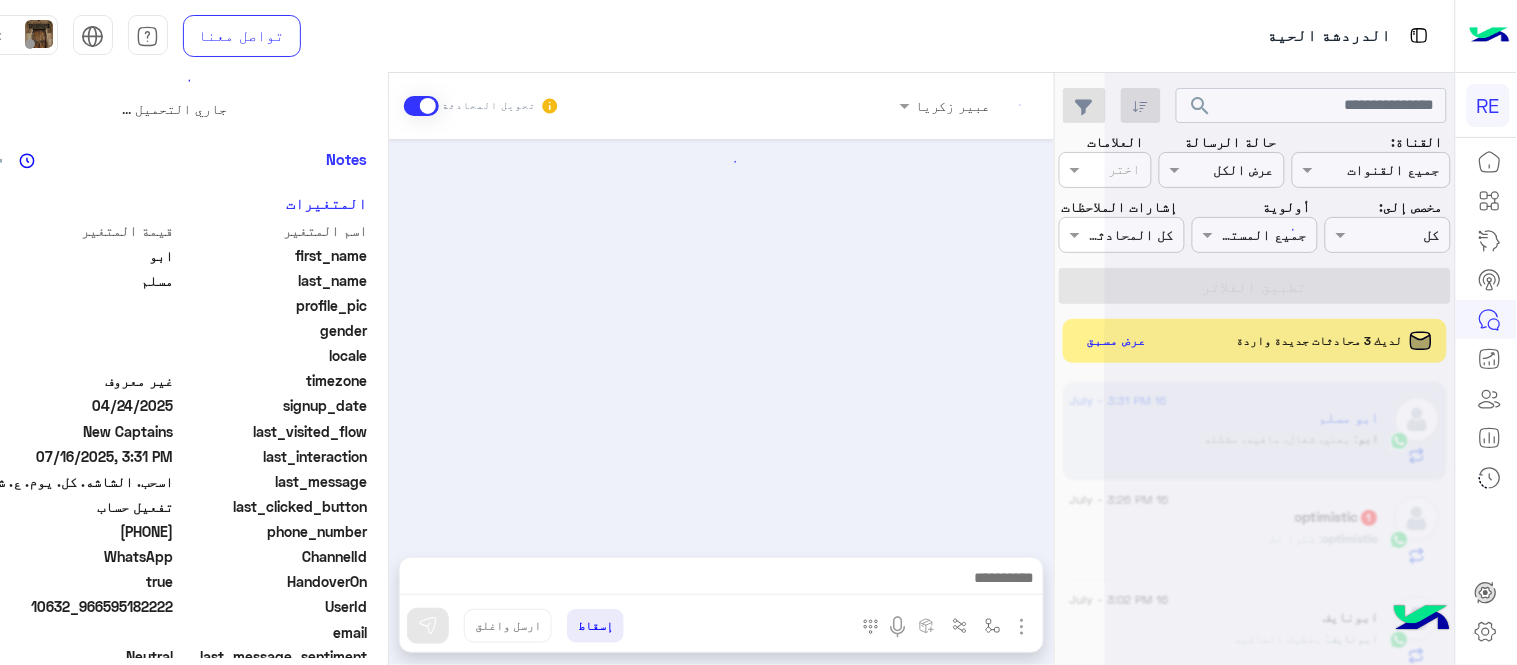 scroll, scrollTop: 0, scrollLeft: 0, axis: both 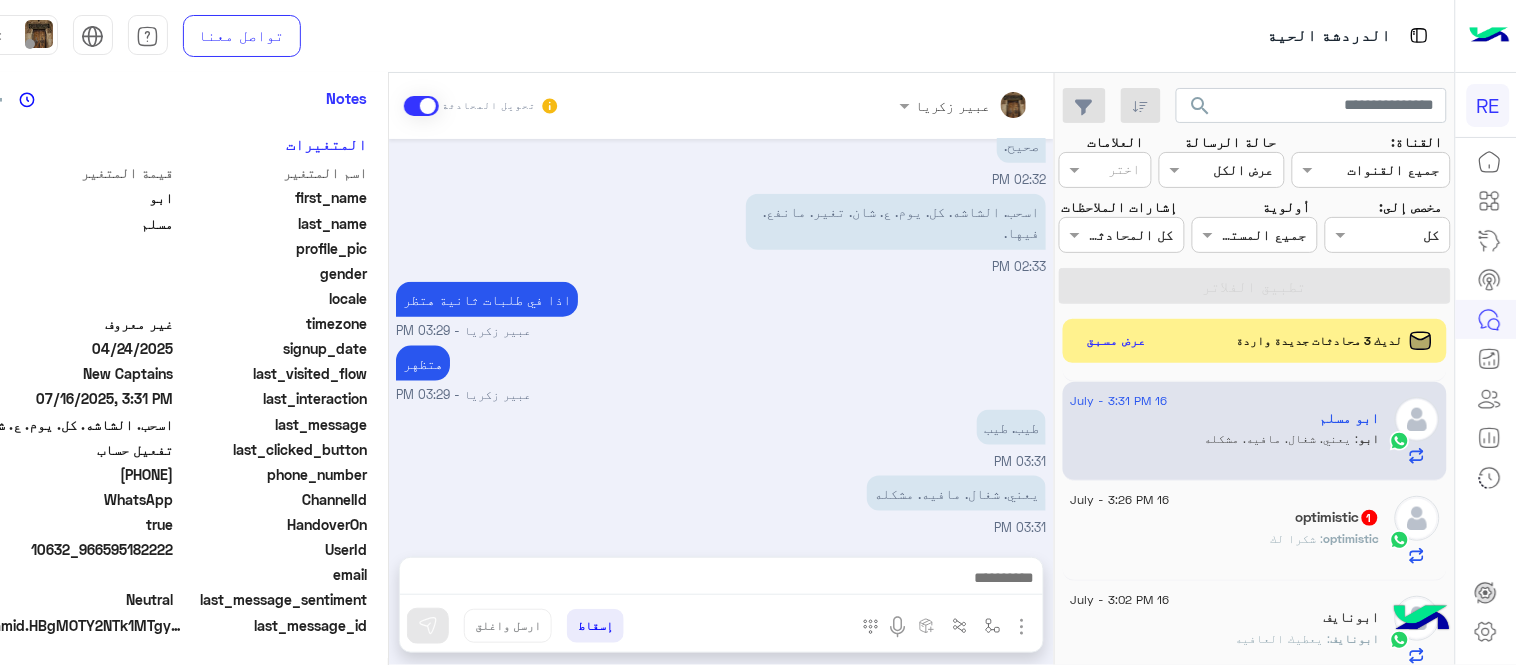 drag, startPoint x: 102, startPoint y: 471, endPoint x: 170, endPoint y: 471, distance: 68 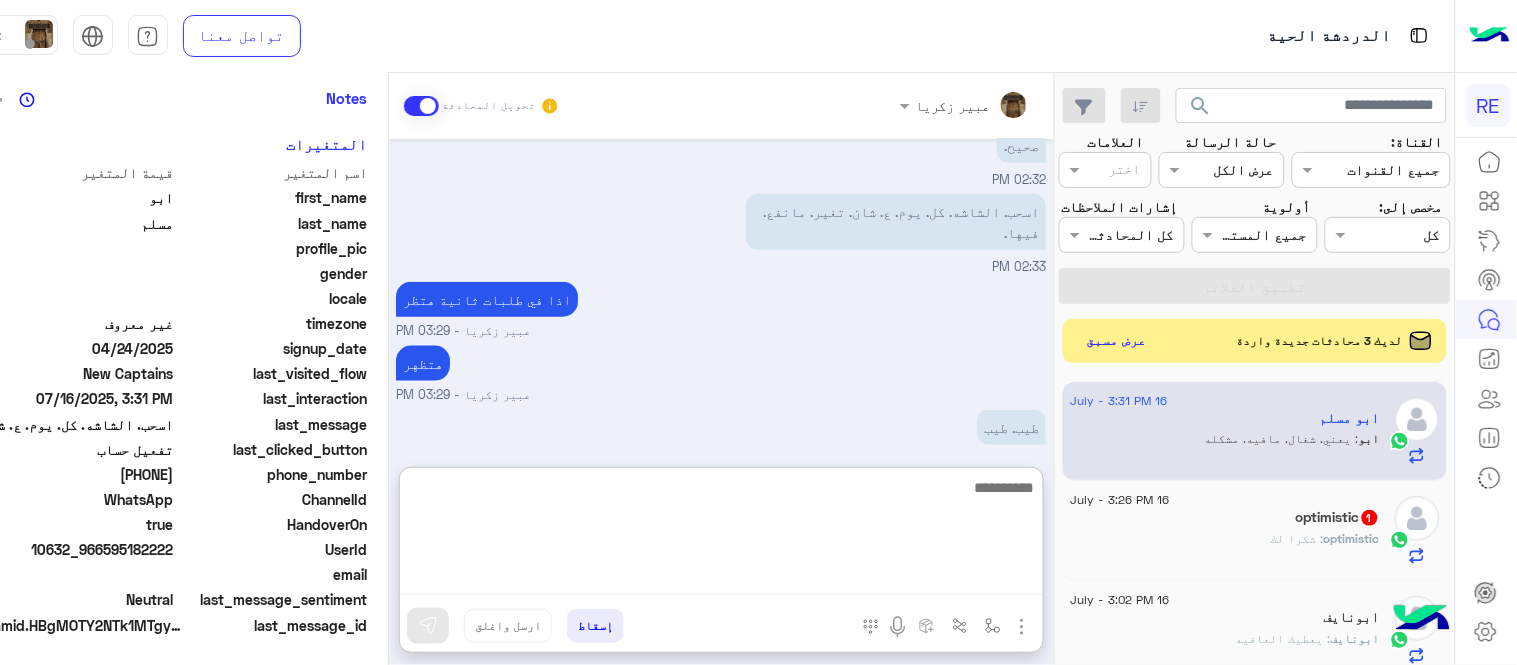 click at bounding box center (721, 535) 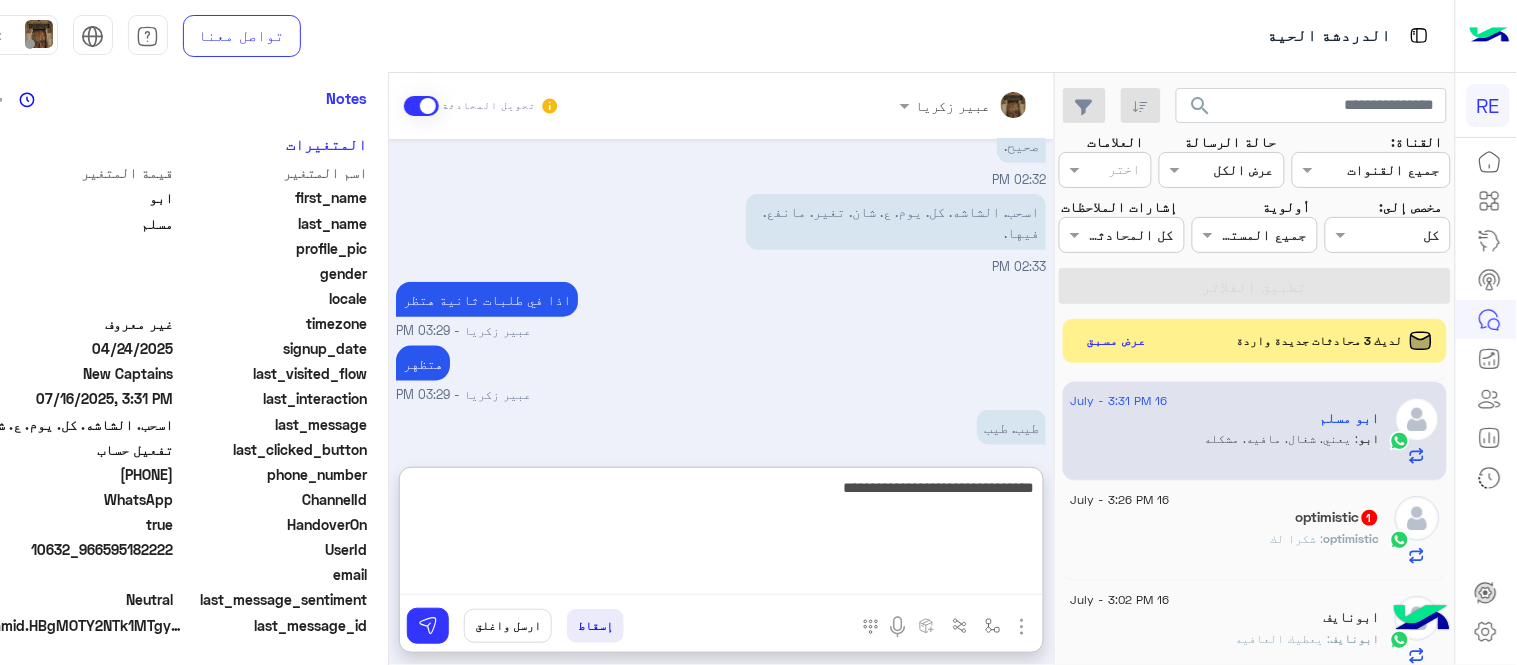 type on "**********" 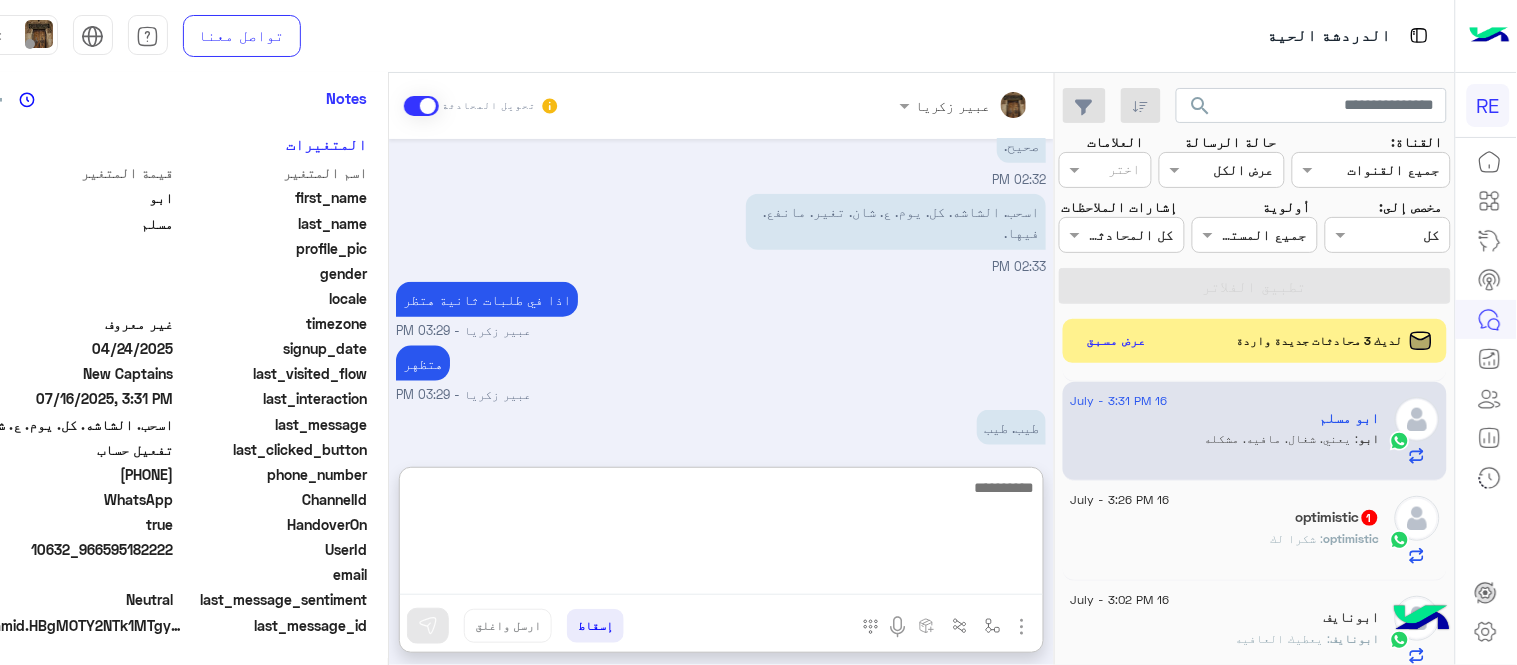scroll, scrollTop: 683, scrollLeft: 0, axis: vertical 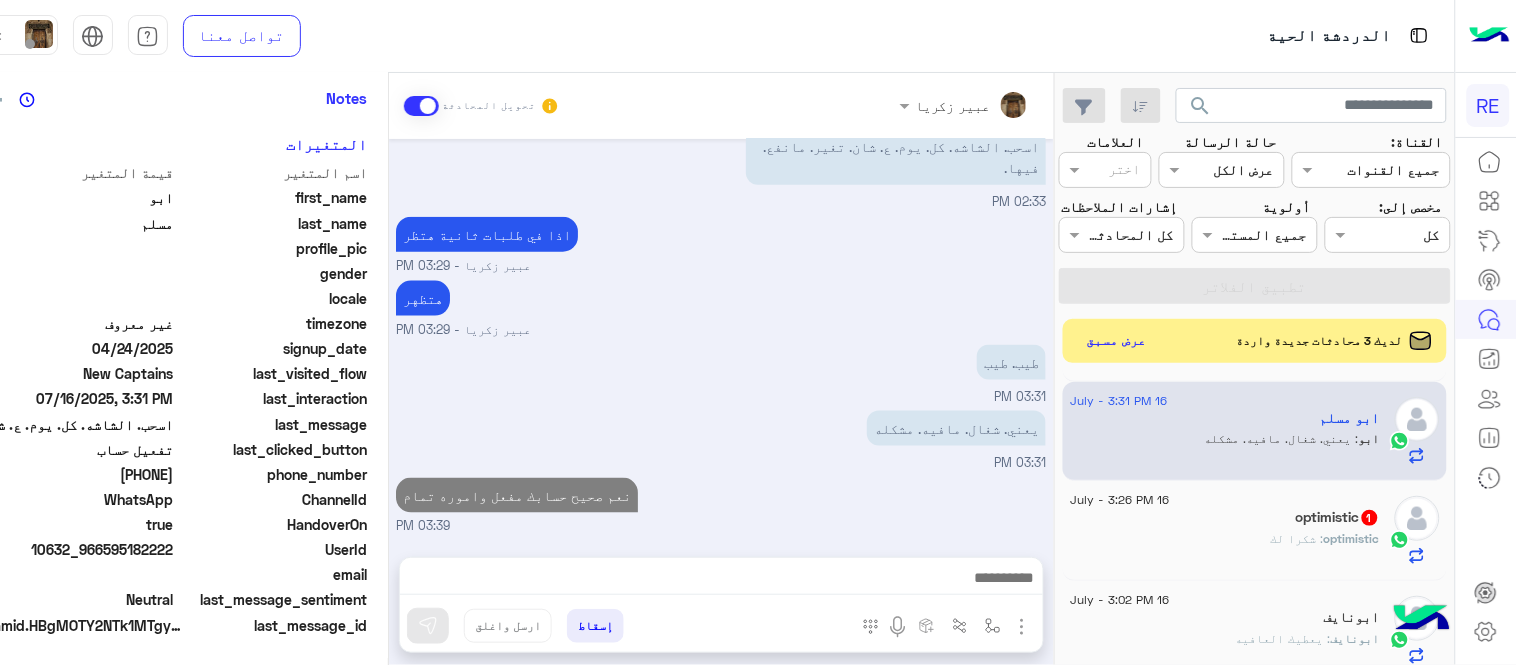 click on "Jul 16, 2025  ايش يظهرلك  عبير زكريا -  02:30 PM    02:30 PM  من تاريخ ٣٠. يونيو   02:30 PM  30 يونيو 2026  عبير زكريا -  02:32 PM  صحيح.   02:32 PM  اسحب. الشاشه. كل.  يوم. ع. شان. تغير. مانفع. فيها.   02:33 PM  اذا في طلبات ثانية هتظر  عبير زكريا -  03:29 PM  هتظهر  عبير زكريا -  03:29 PM  طيب. طيب   03:31 PM  يعني. شغال. مافيه. مشكله   03:31 PM  نعم صحيح حسابك مفعل واموره تمام   03:39 PM" at bounding box center [721, 338] 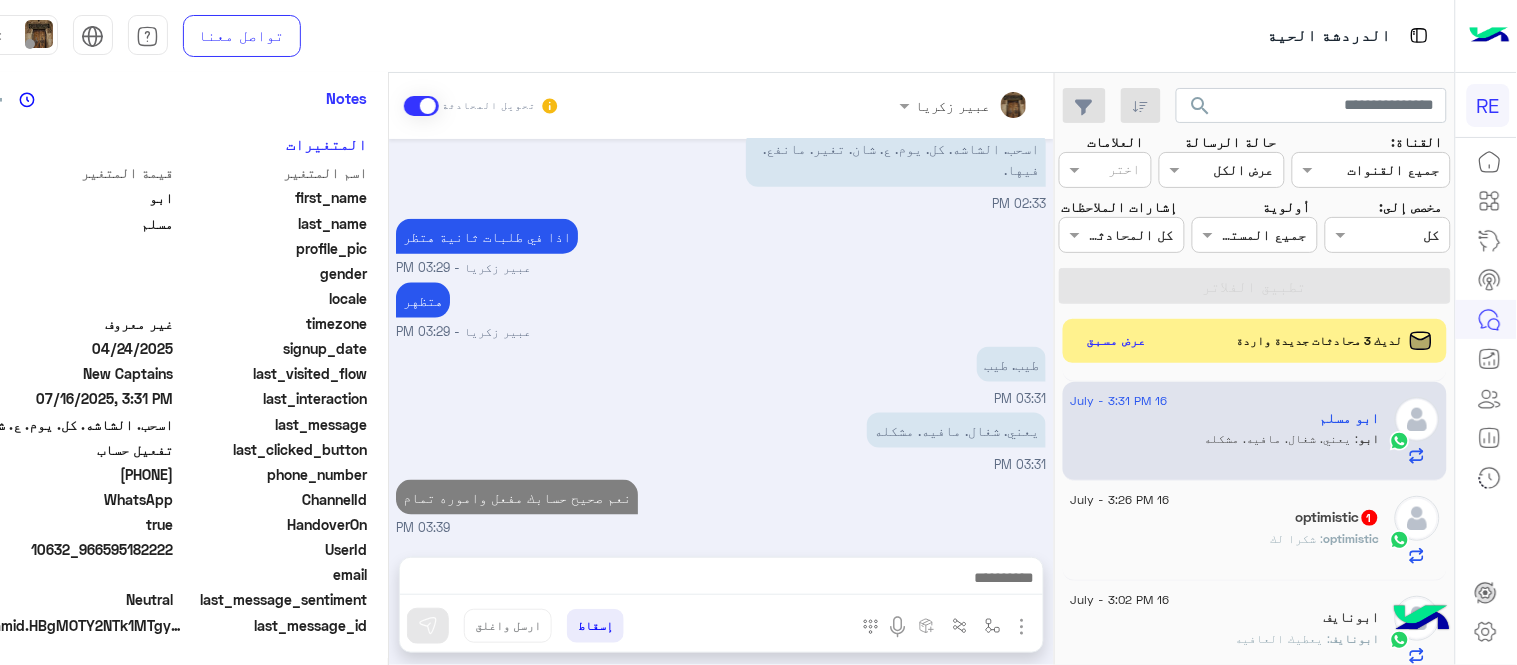 click on ": شكرا لك" 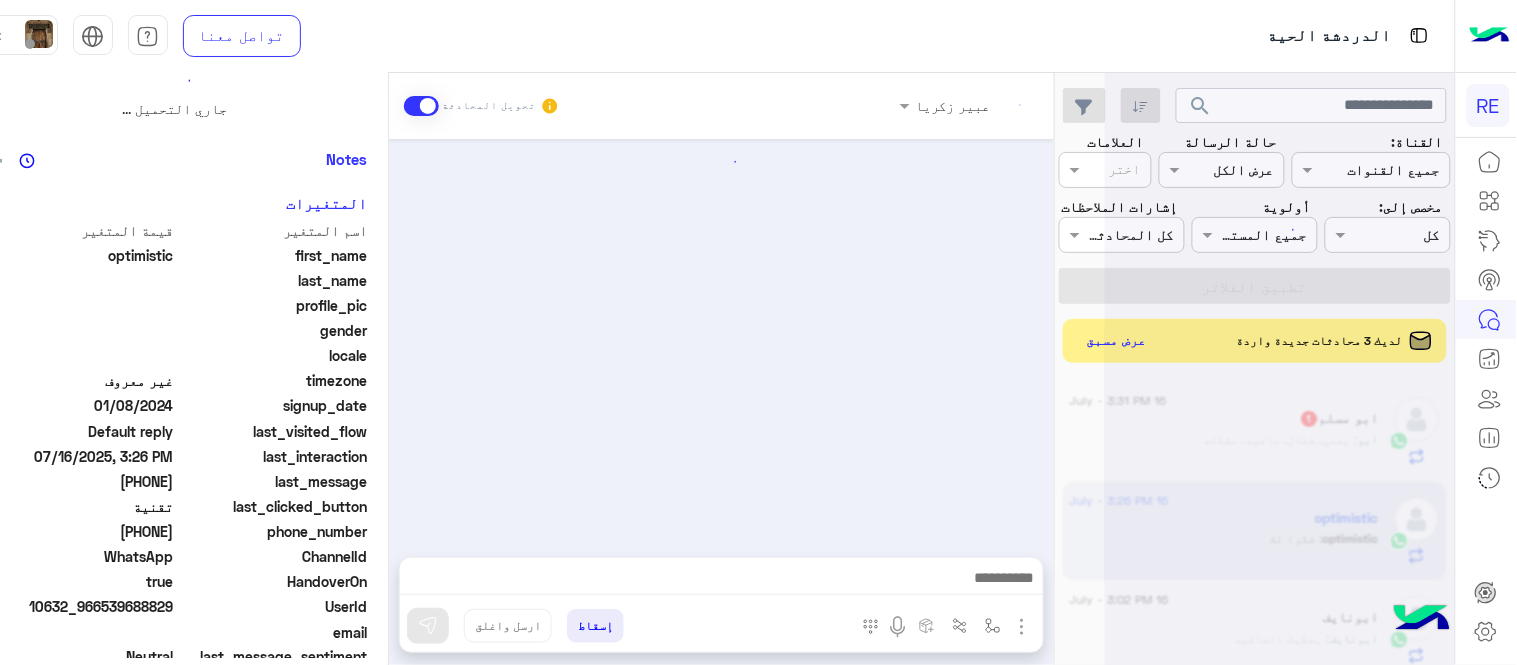 scroll, scrollTop: 0, scrollLeft: 0, axis: both 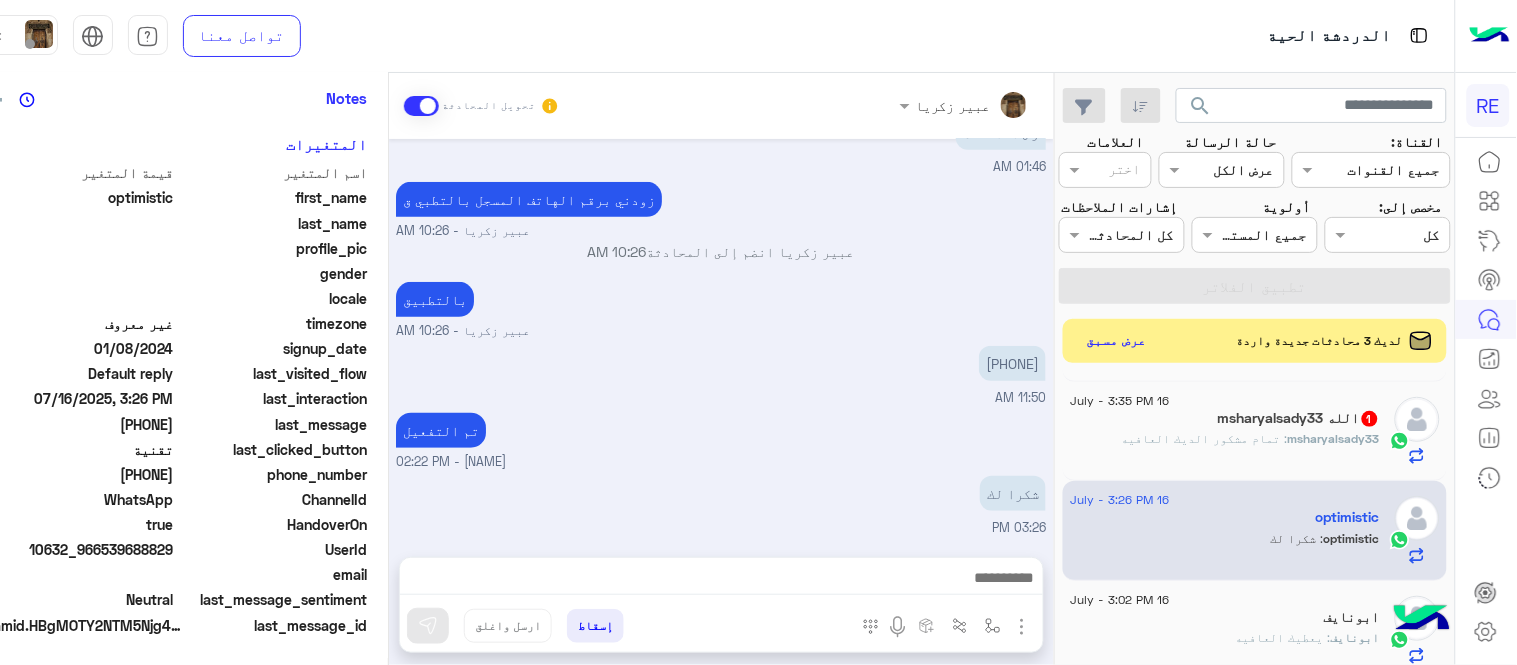 click on ": تمام مشكور
الديك العافيه" 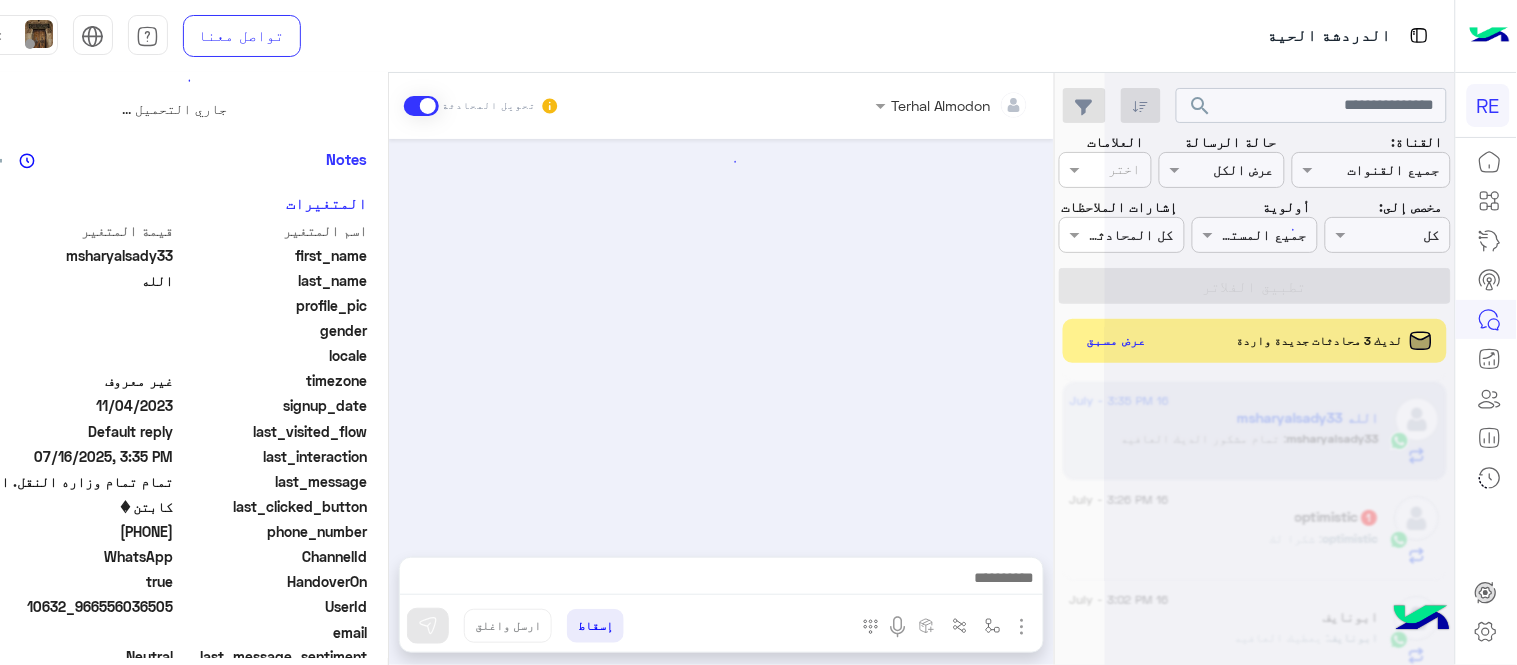scroll, scrollTop: 0, scrollLeft: 0, axis: both 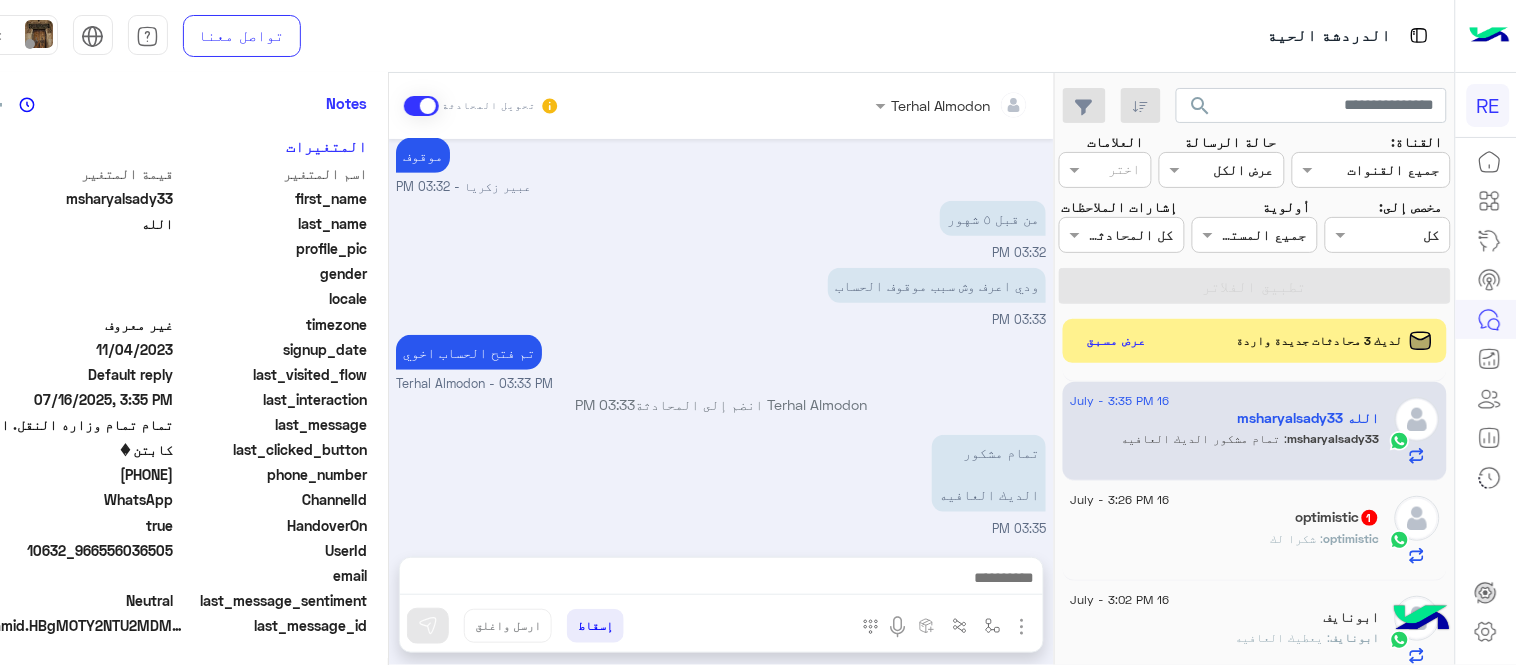 click on "optimistic   1" 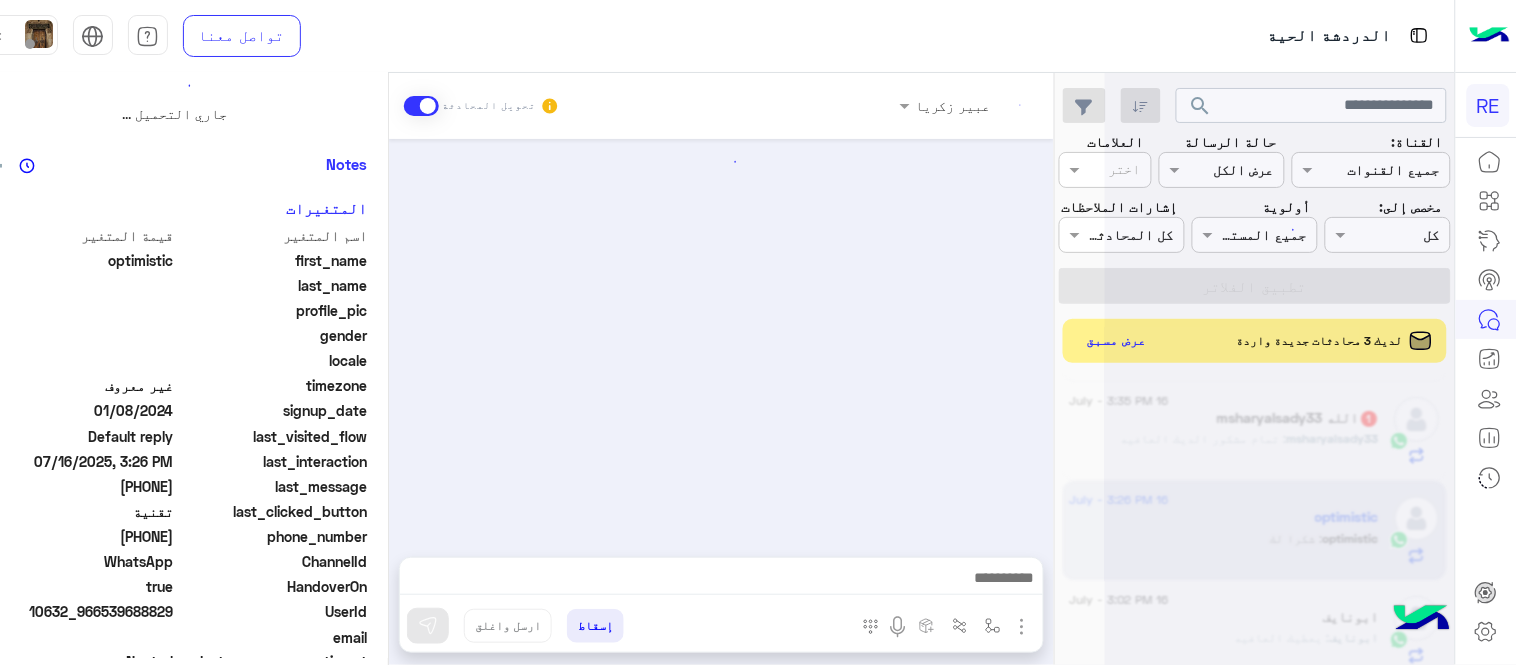 scroll, scrollTop: 0, scrollLeft: 0, axis: both 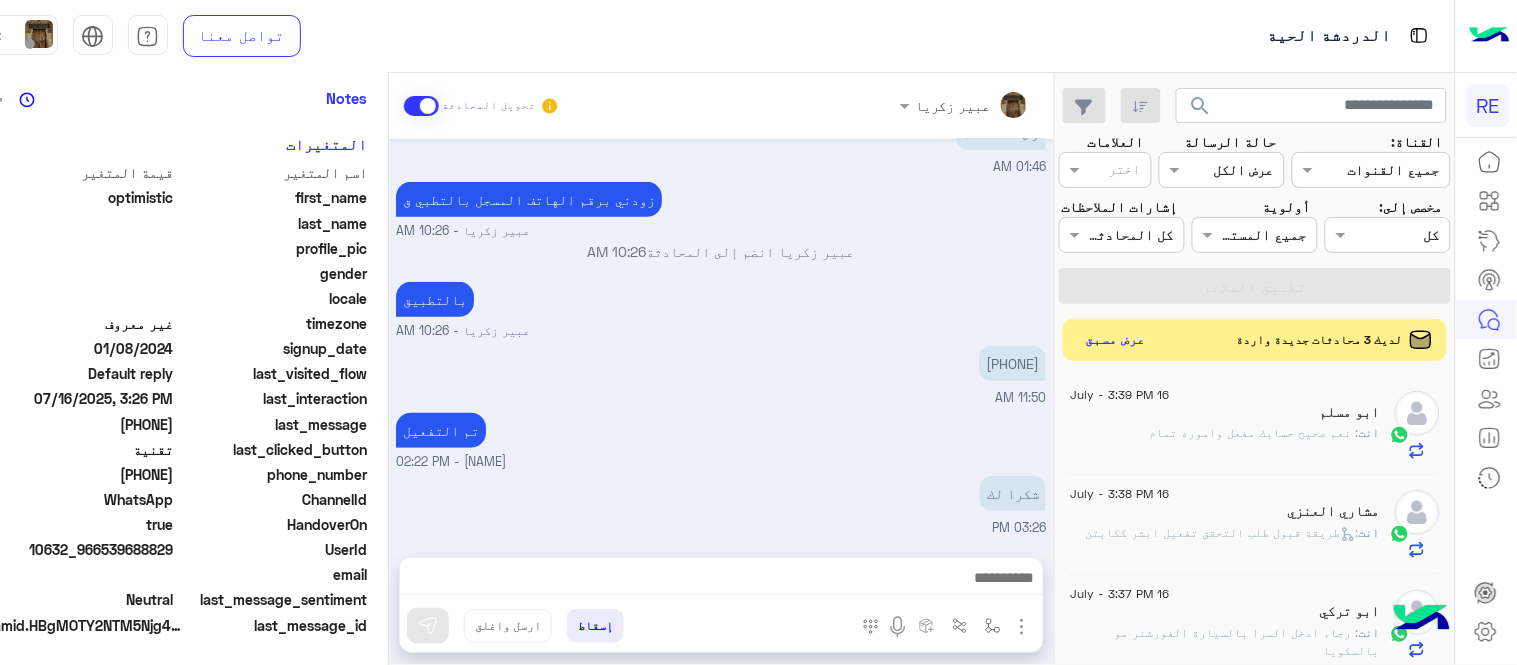 click on "عرض مسبق" 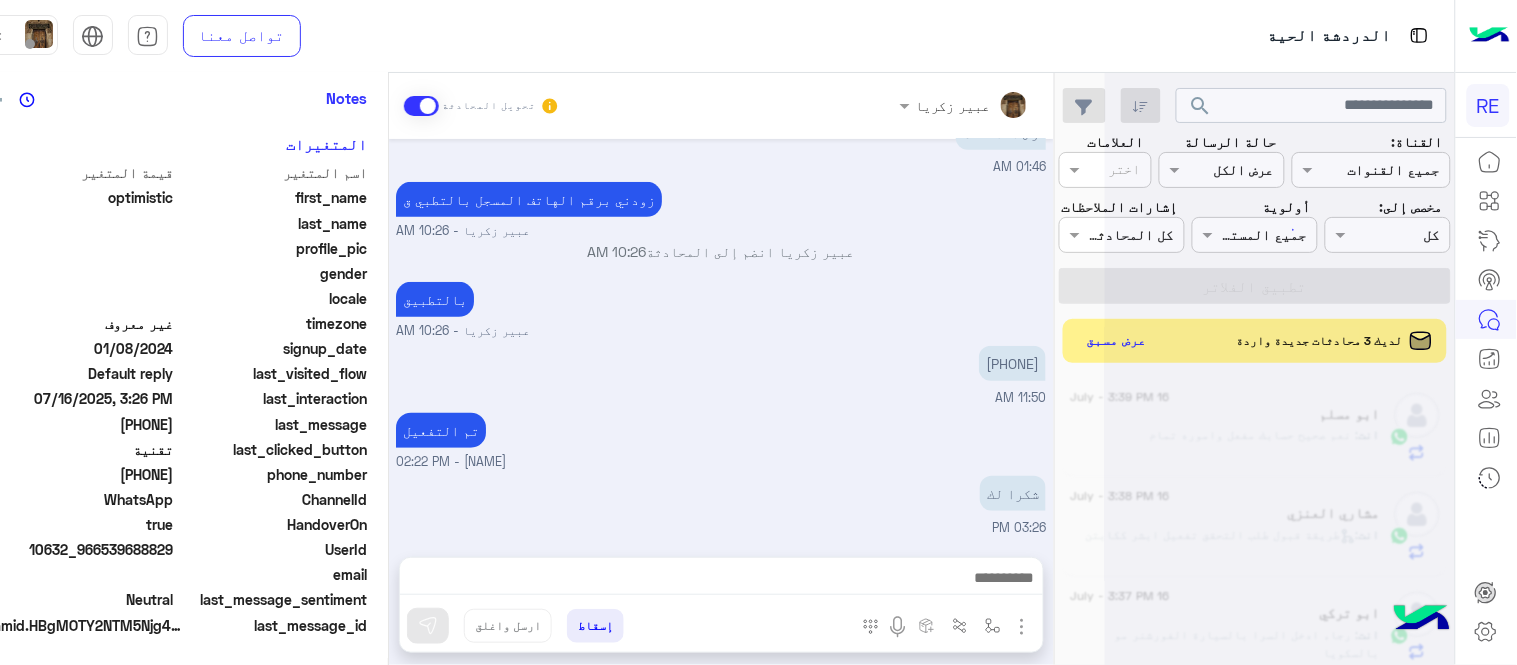 scroll, scrollTop: 0, scrollLeft: 0, axis: both 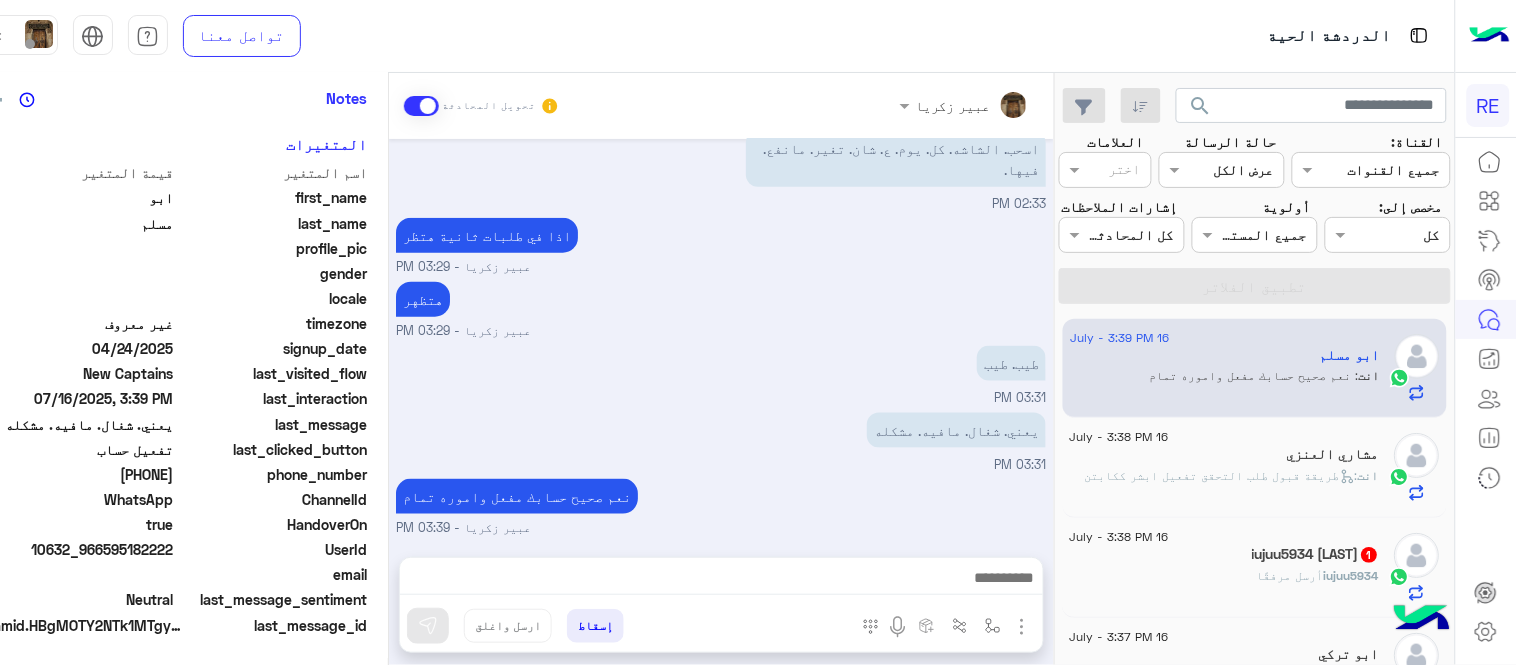click on "iujuu5934  أرسل مرفقًا" 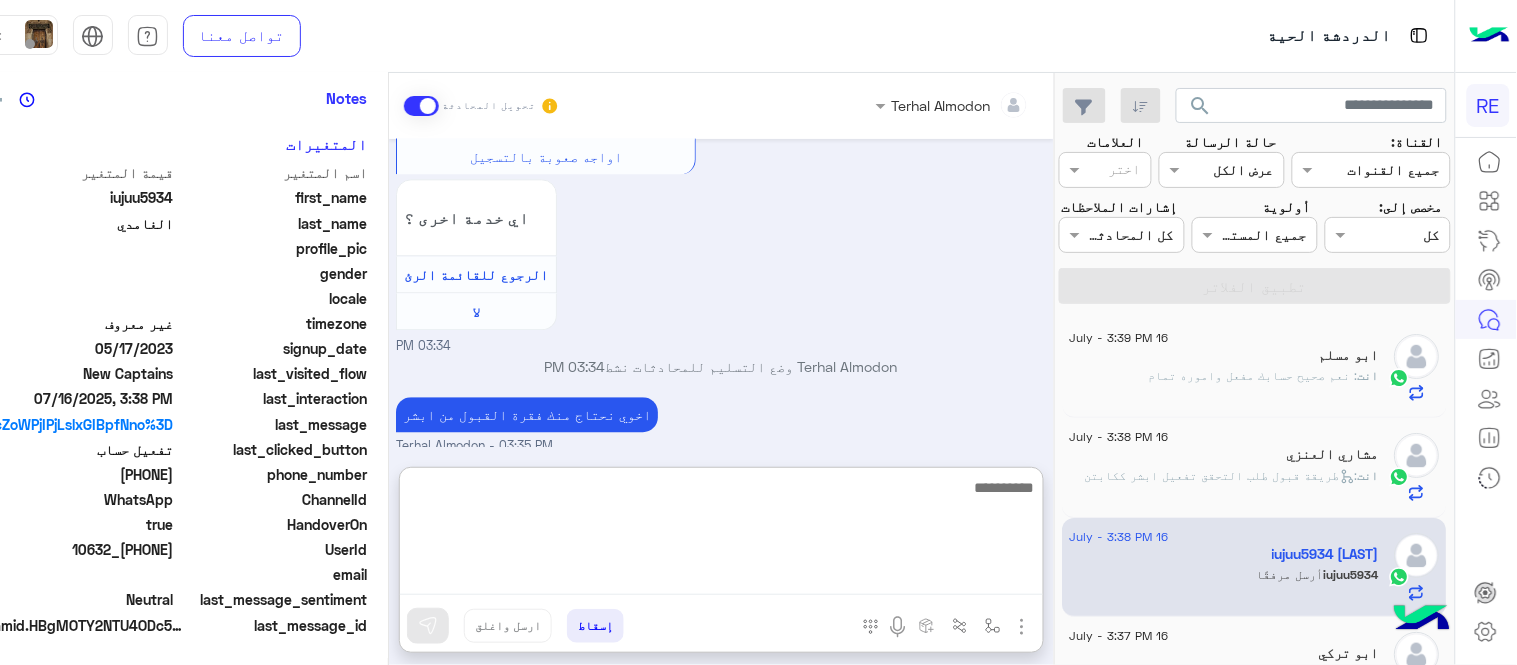 click at bounding box center (721, 535) 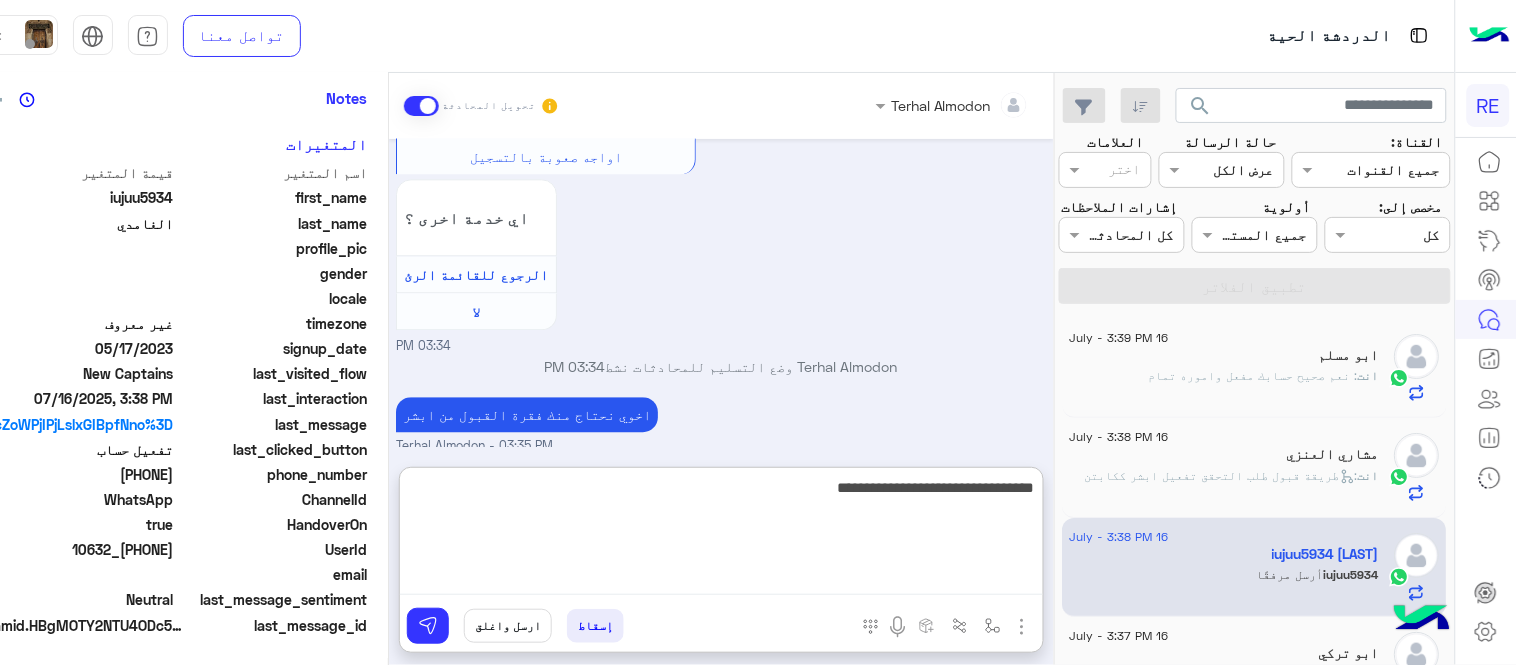 type on "**********" 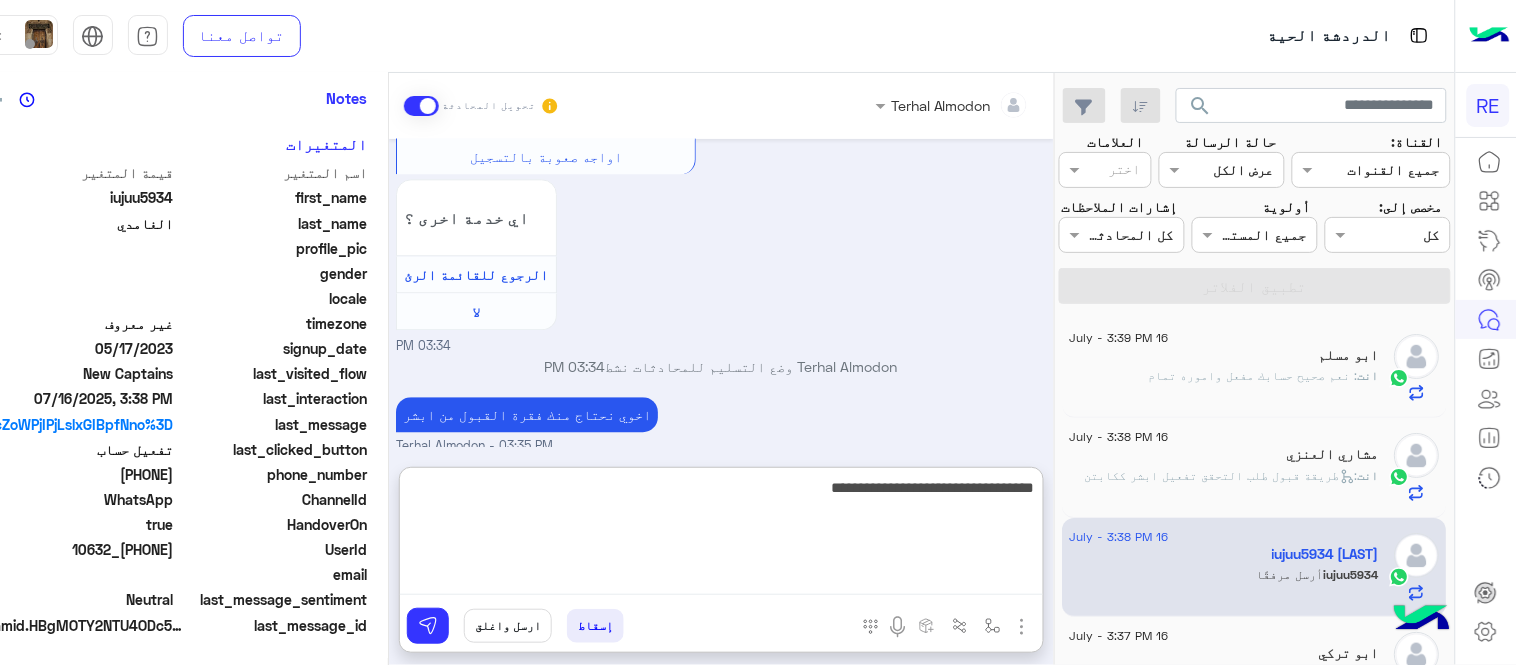 type 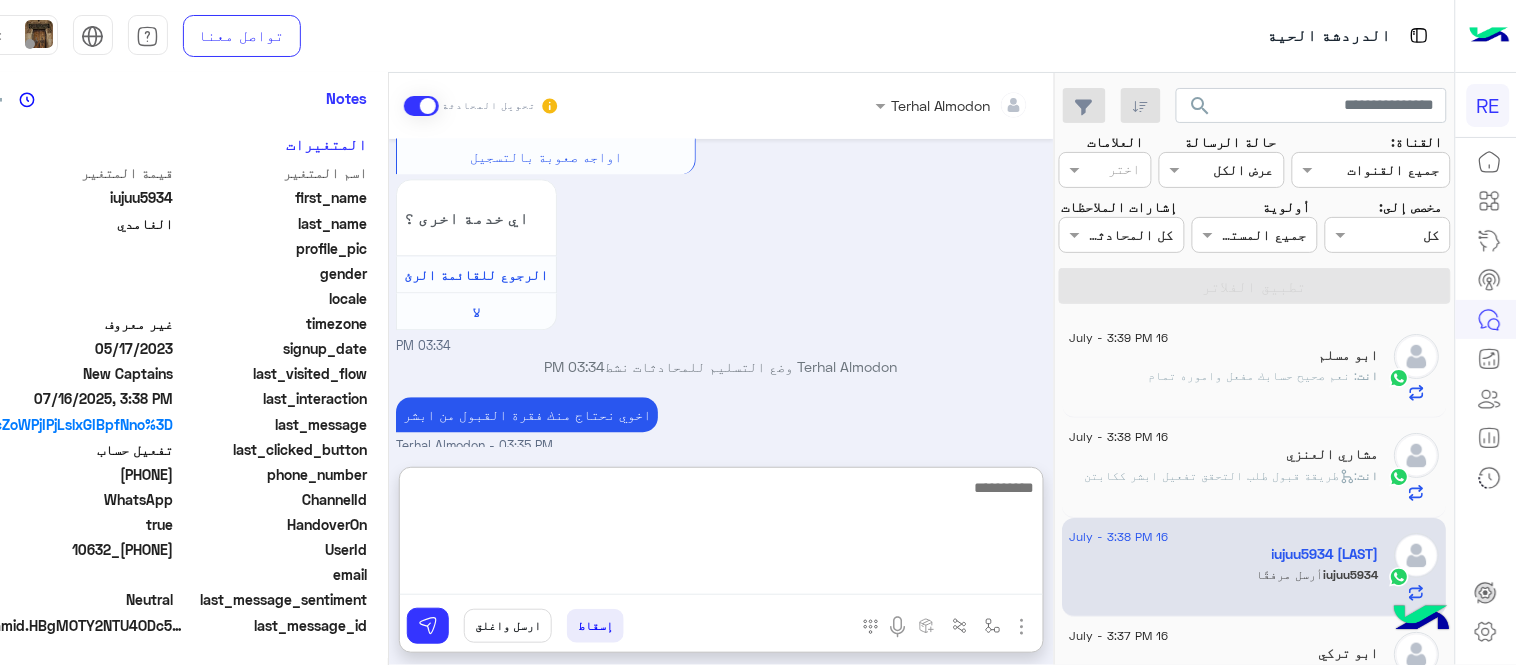 scroll, scrollTop: 1424, scrollLeft: 0, axis: vertical 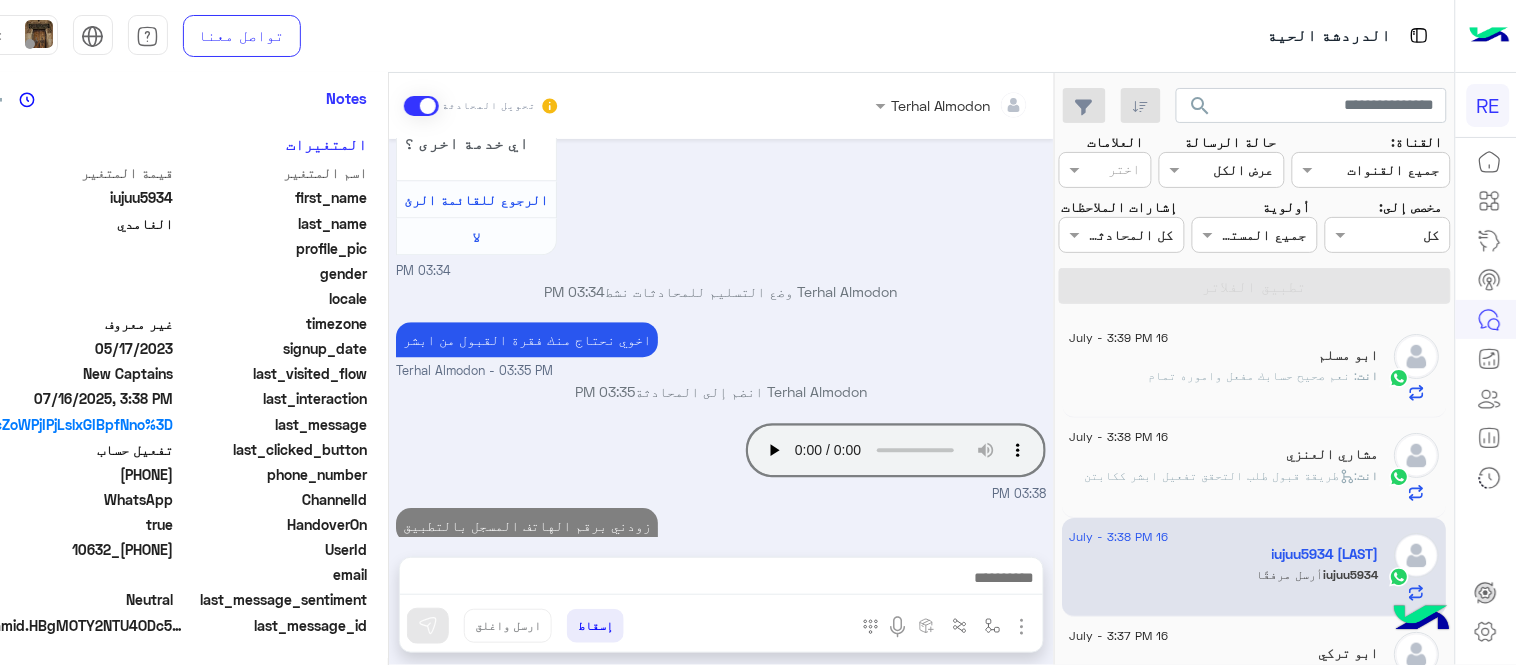 click on "Jul 16, 2025   عربي    03:33 PM  هل أنت ؟   كابتن 👨🏻‍✈️   عميل 🧳   رحال (مرشد مرخص) 🏖️     03:33 PM   كابتن �    03:33 PM  اختر احد الخدمات التالية:    03:33 PM   تفعيل حساب    03:34 PM  يمكنك الاطلاع على شروط الانضمام لرحلة ك (كابتن ) الموجودة بالصورة أعلاه،
لتحميل التطبيق عبر الرابط التالي : 📲
http://onelink.to/Rehla    يسعدنا انضمامك لتطبيق رحلة يمكنك اتباع الخطوات الموضحة لتسجيل بيانات سيارتك بالفيديو التالي  : عزيزي الكابتن، فضلًا ، للرغبة بتفعيل الحساب قم برفع البيانات عبر التطبيق والتواصل معنا  تم تسجيل السيارة   اواجه صعوبة بالتسجيل  اي خدمة اخرى ؟  الرجوع للقائمة الرئ   لا     03:34 PM   03:34 PM       03:35 PM" at bounding box center (721, 338) 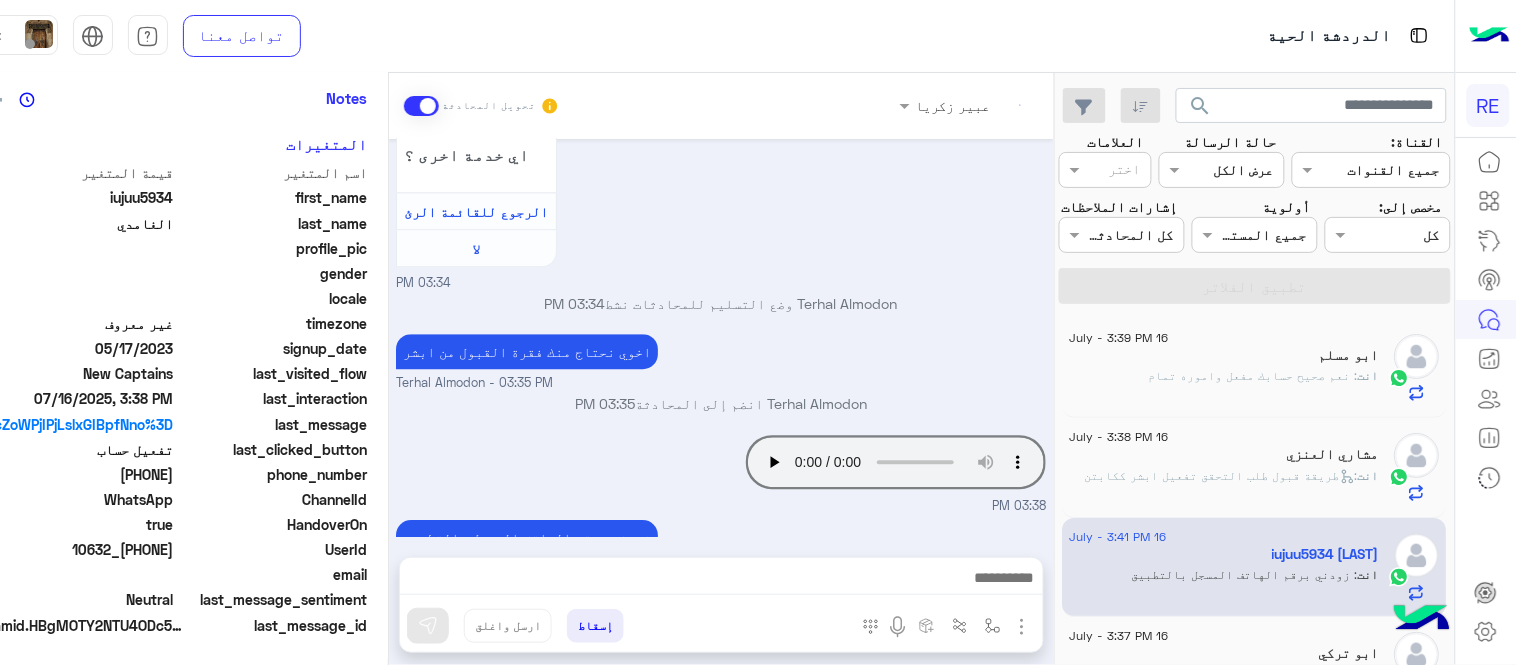 scroll, scrollTop: 1371, scrollLeft: 0, axis: vertical 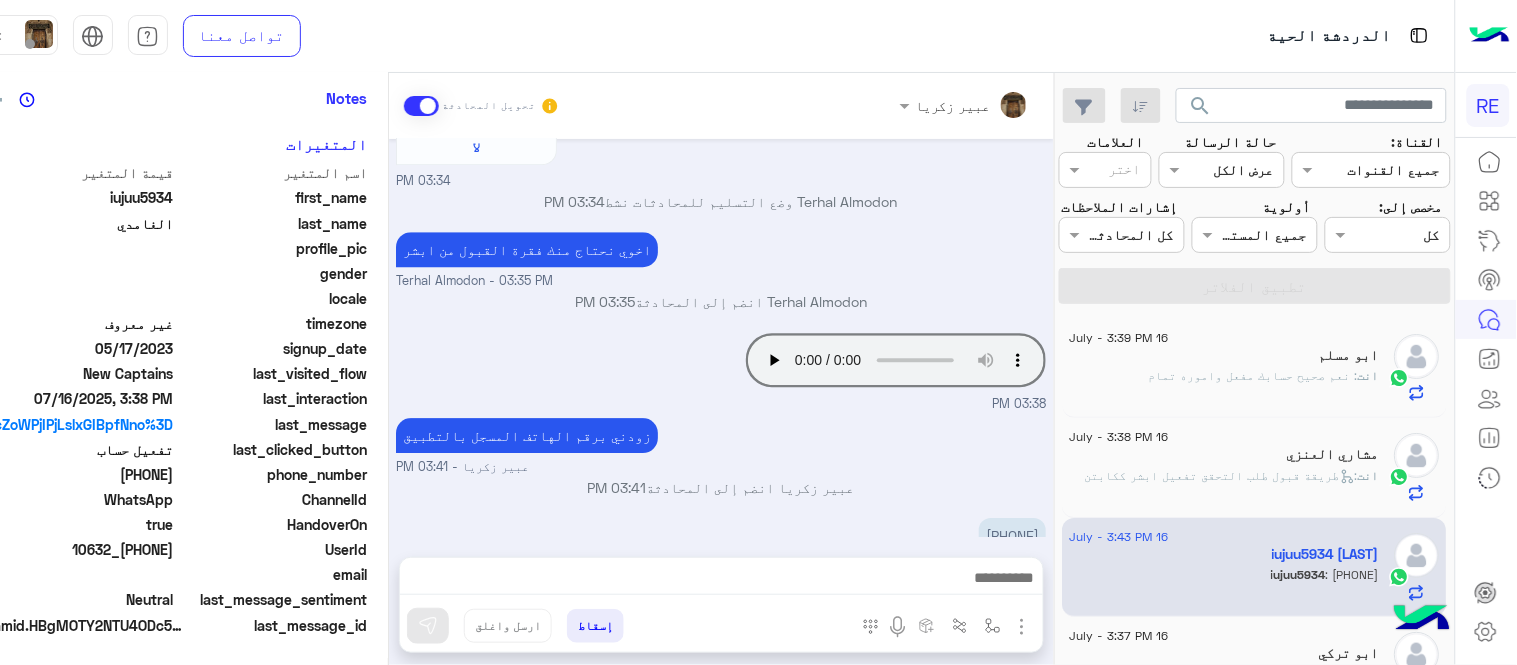 drag, startPoint x: 100, startPoint y: 475, endPoint x: 170, endPoint y: 486, distance: 70.85902 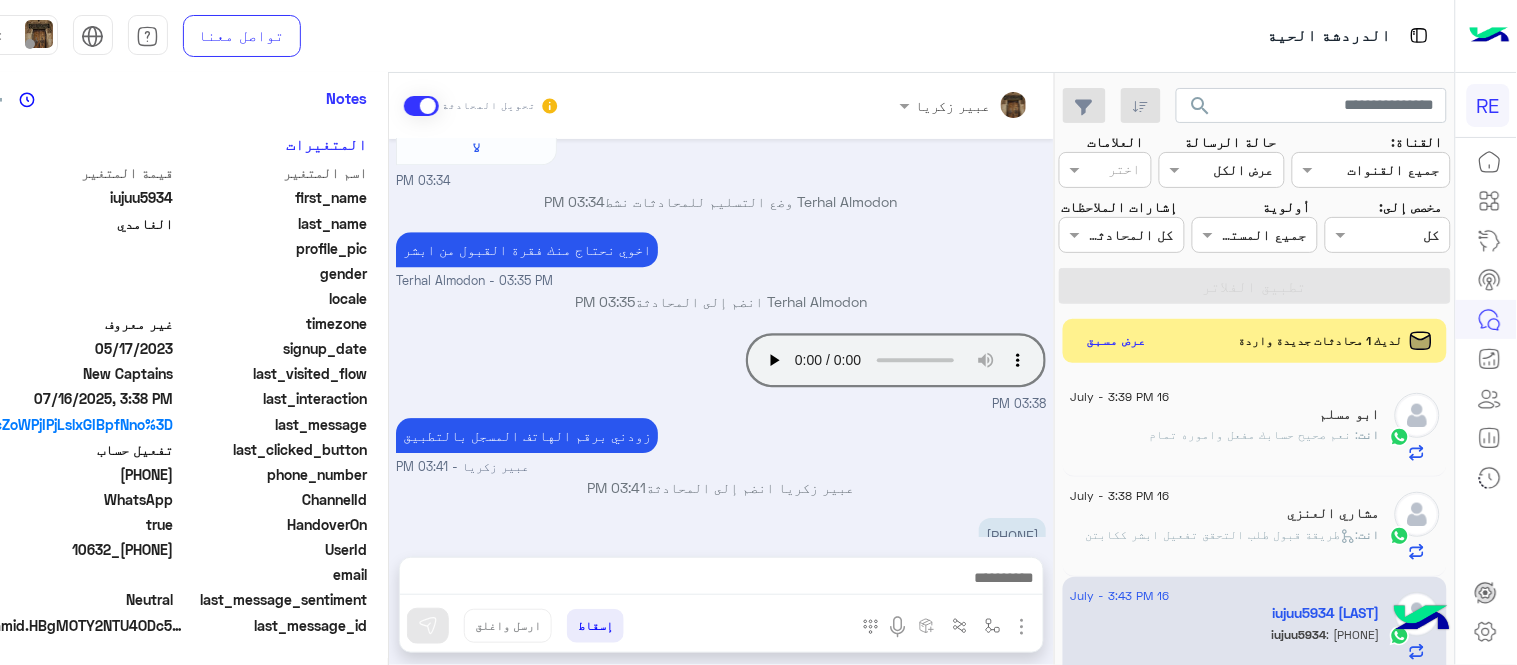 drag, startPoint x: 96, startPoint y: 470, endPoint x: 168, endPoint y: 476, distance: 72.249565 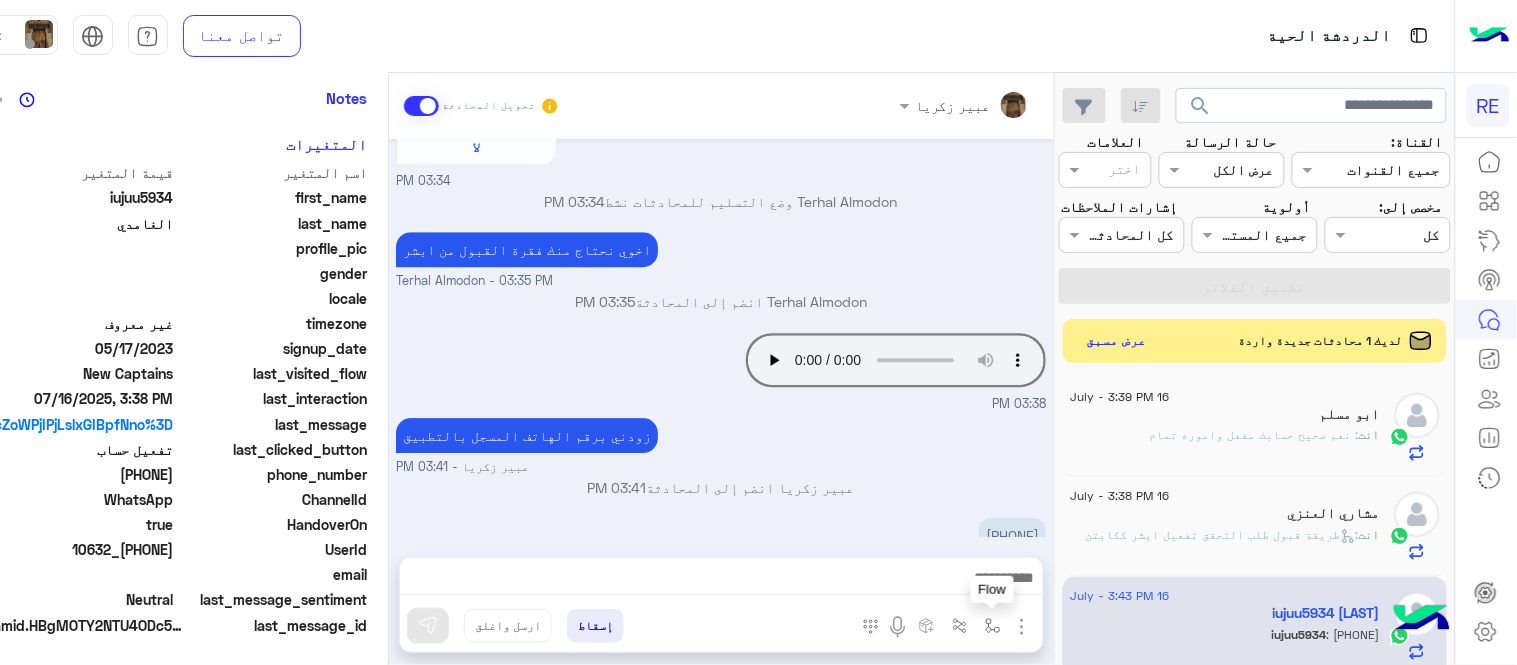 click at bounding box center (993, 626) 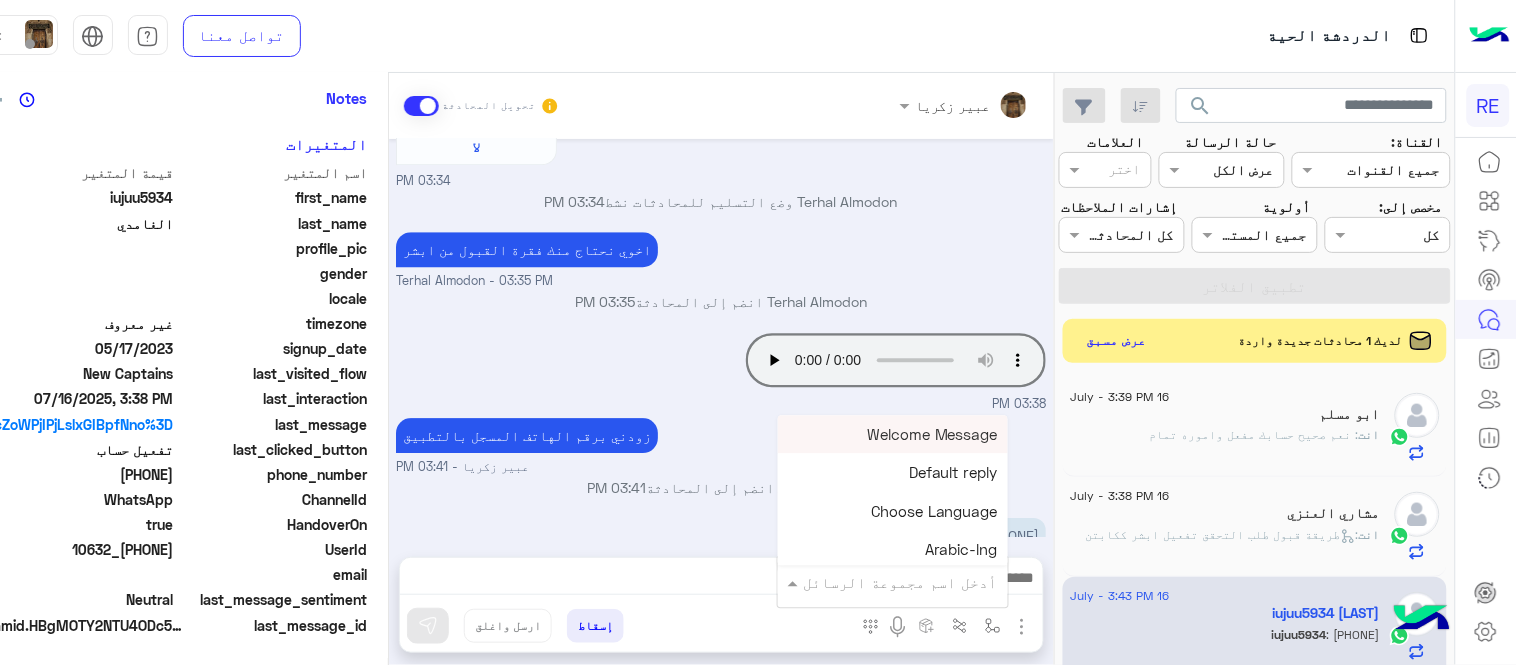 click at bounding box center (921, 582) 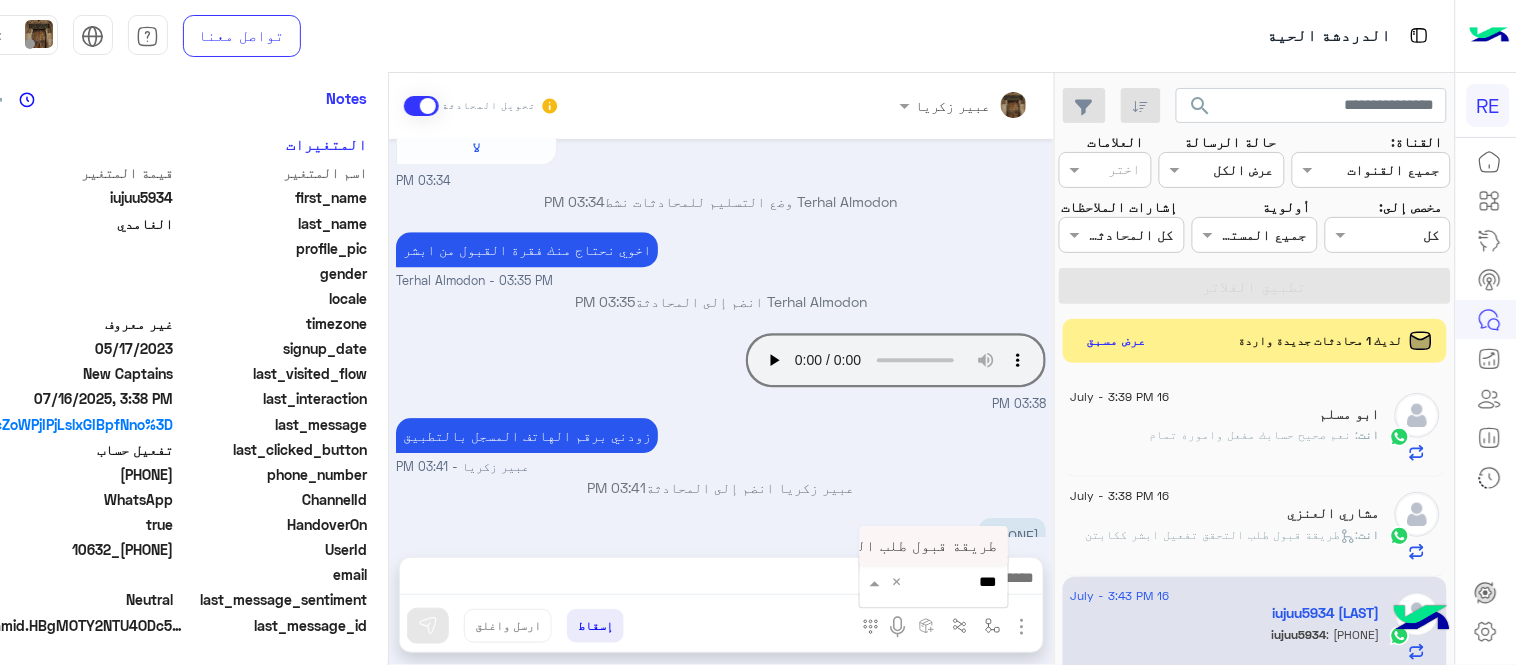 type on "****" 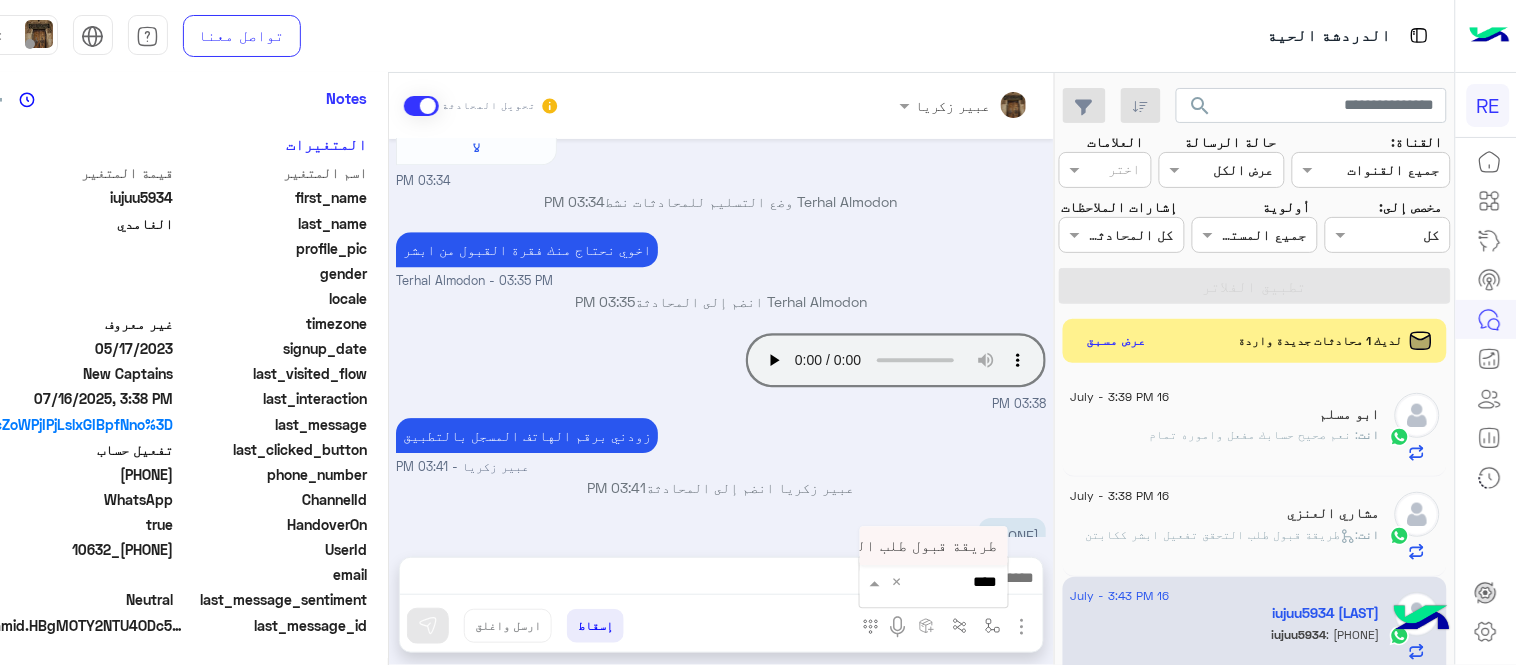 click on "طريقة قبول طلب التحقق تفعيل ابشر ككابتن" at bounding box center (834, 546) 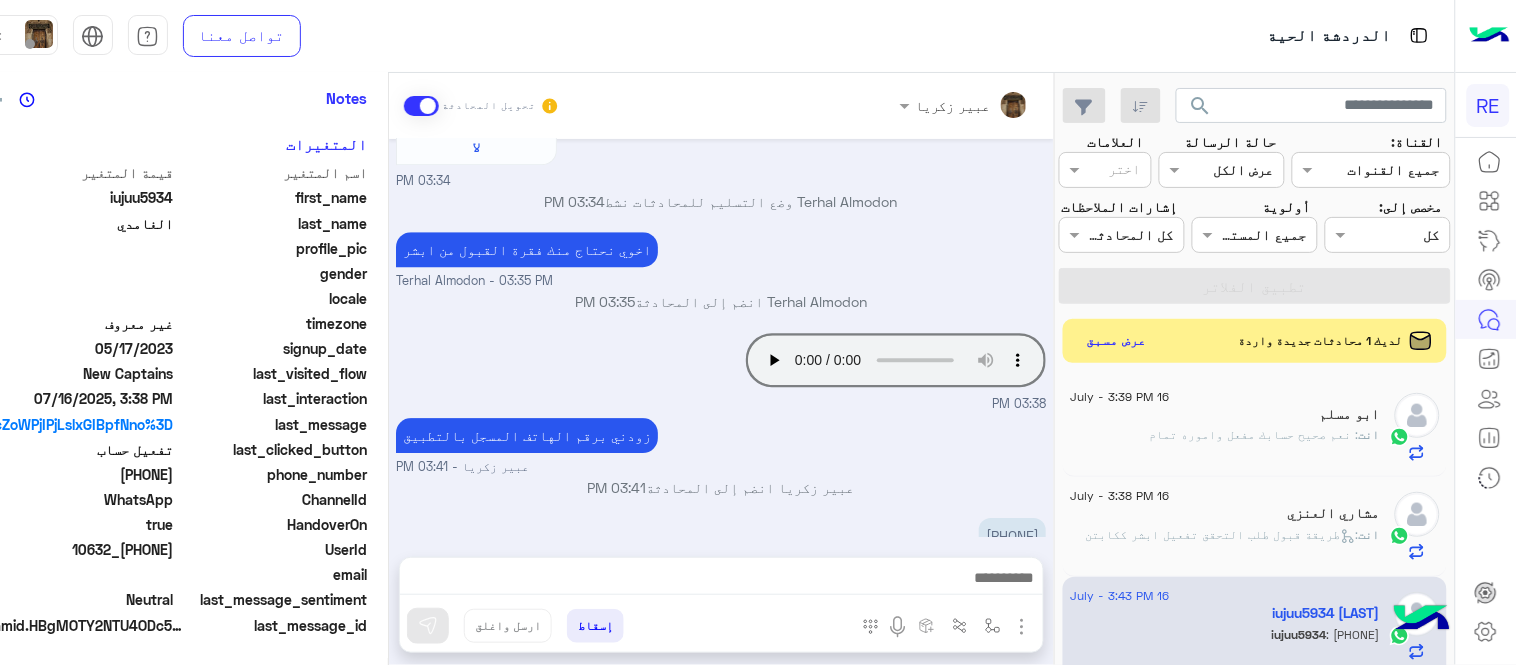 type on "**********" 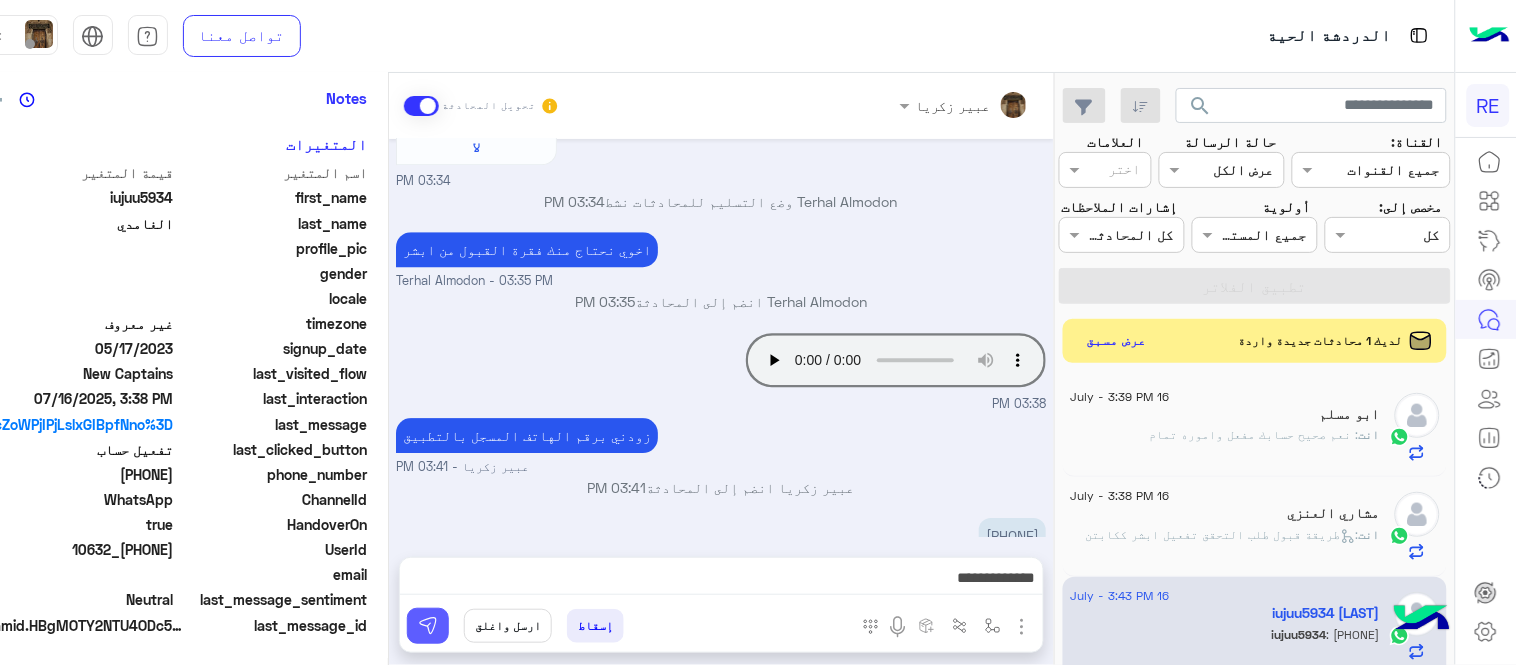 click at bounding box center [428, 626] 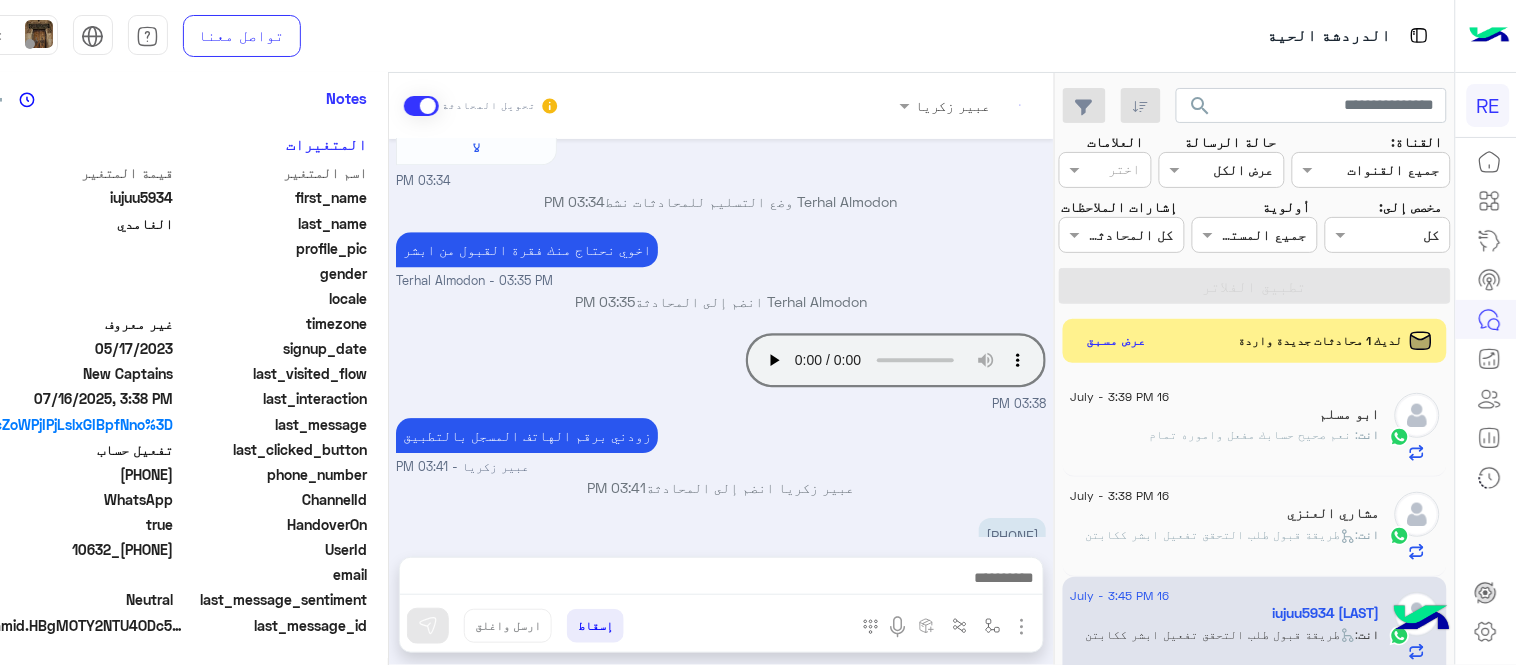 scroll, scrollTop: 1584, scrollLeft: 0, axis: vertical 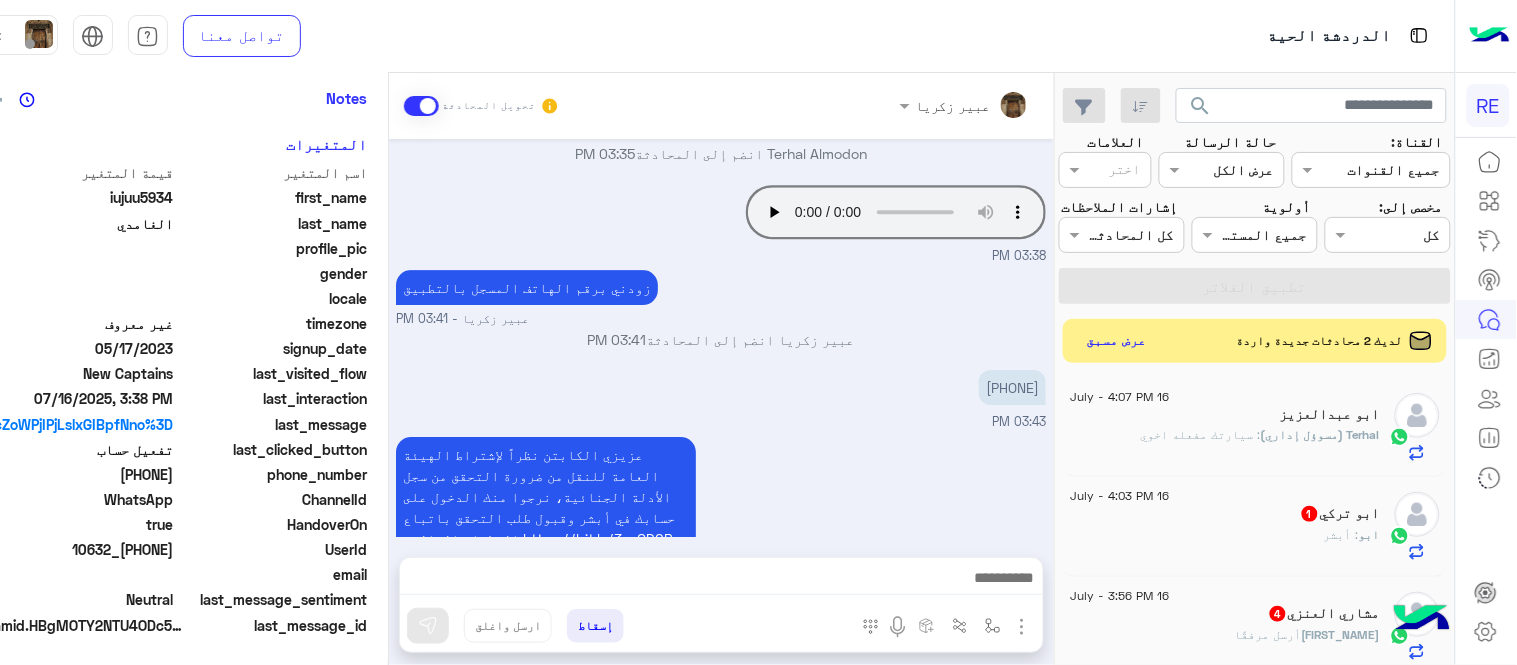 click on "ابو تركي  1" 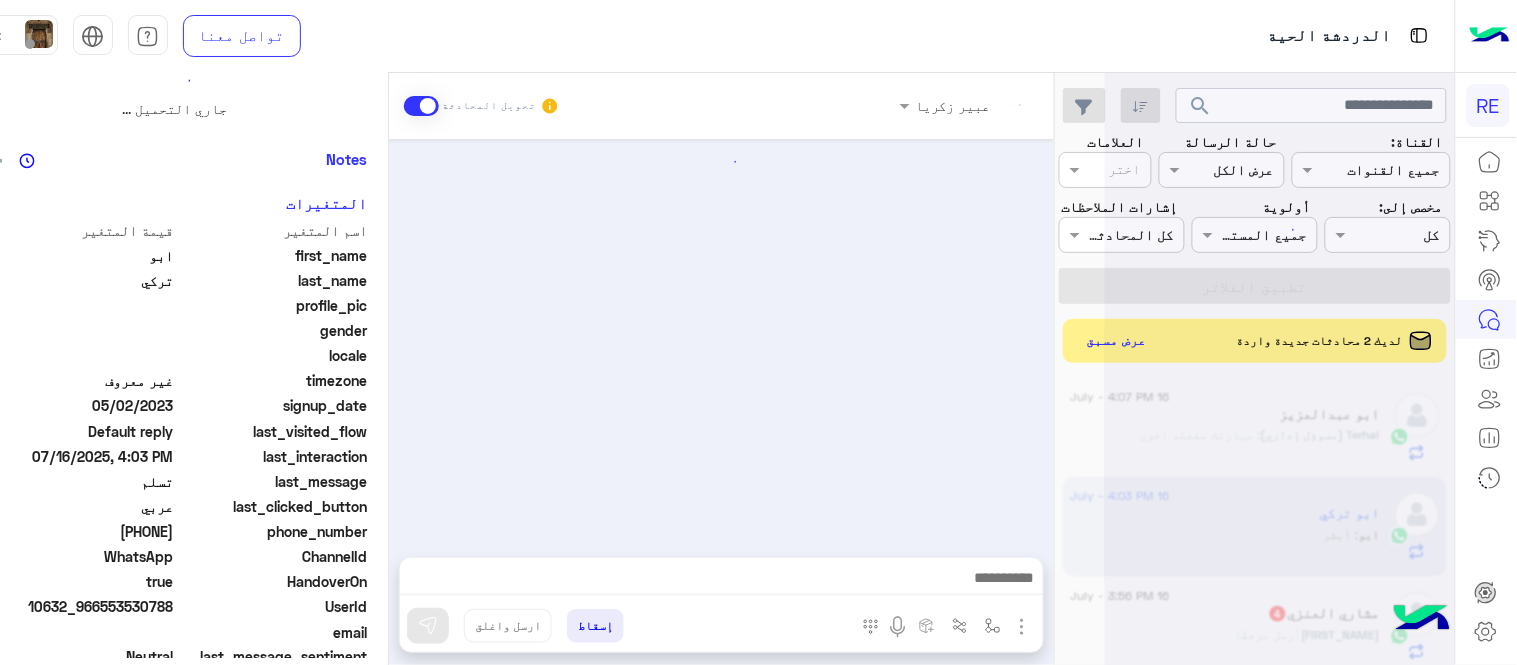 scroll, scrollTop: 0, scrollLeft: 0, axis: both 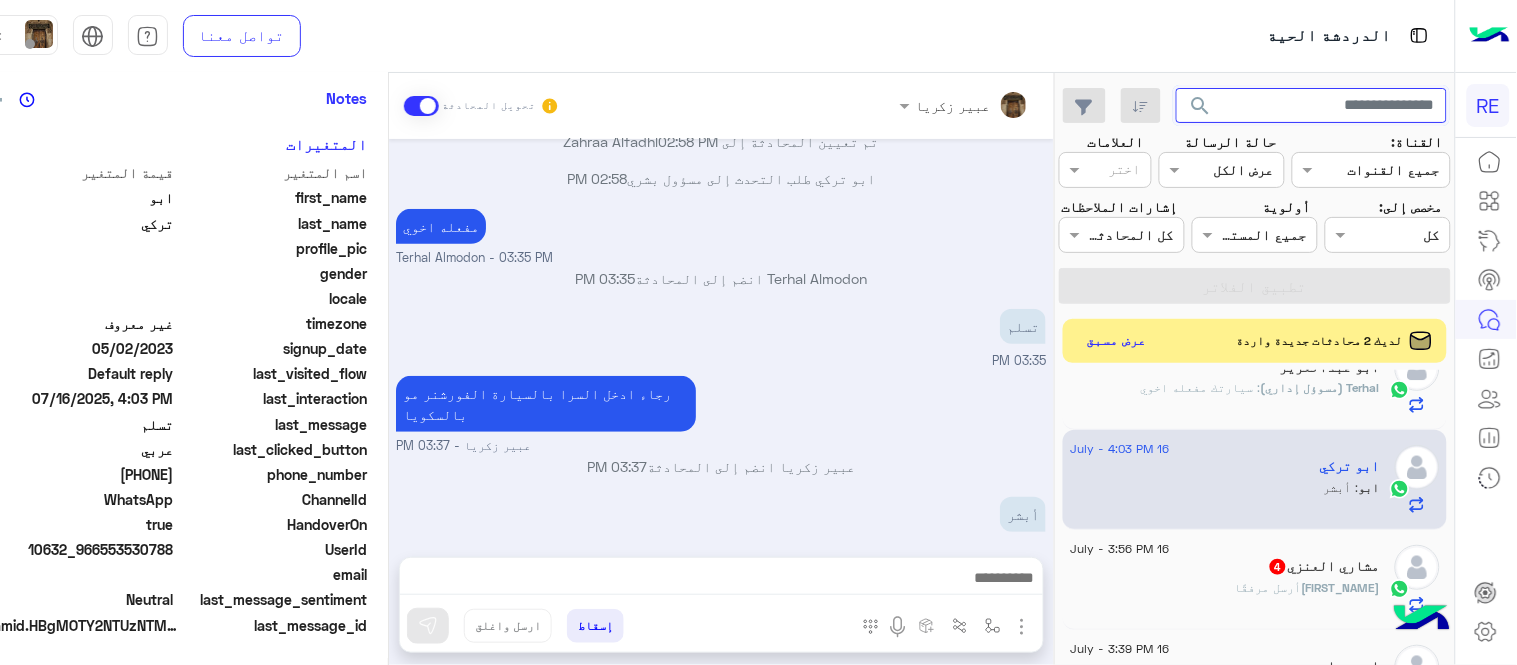 click at bounding box center [1311, 106] 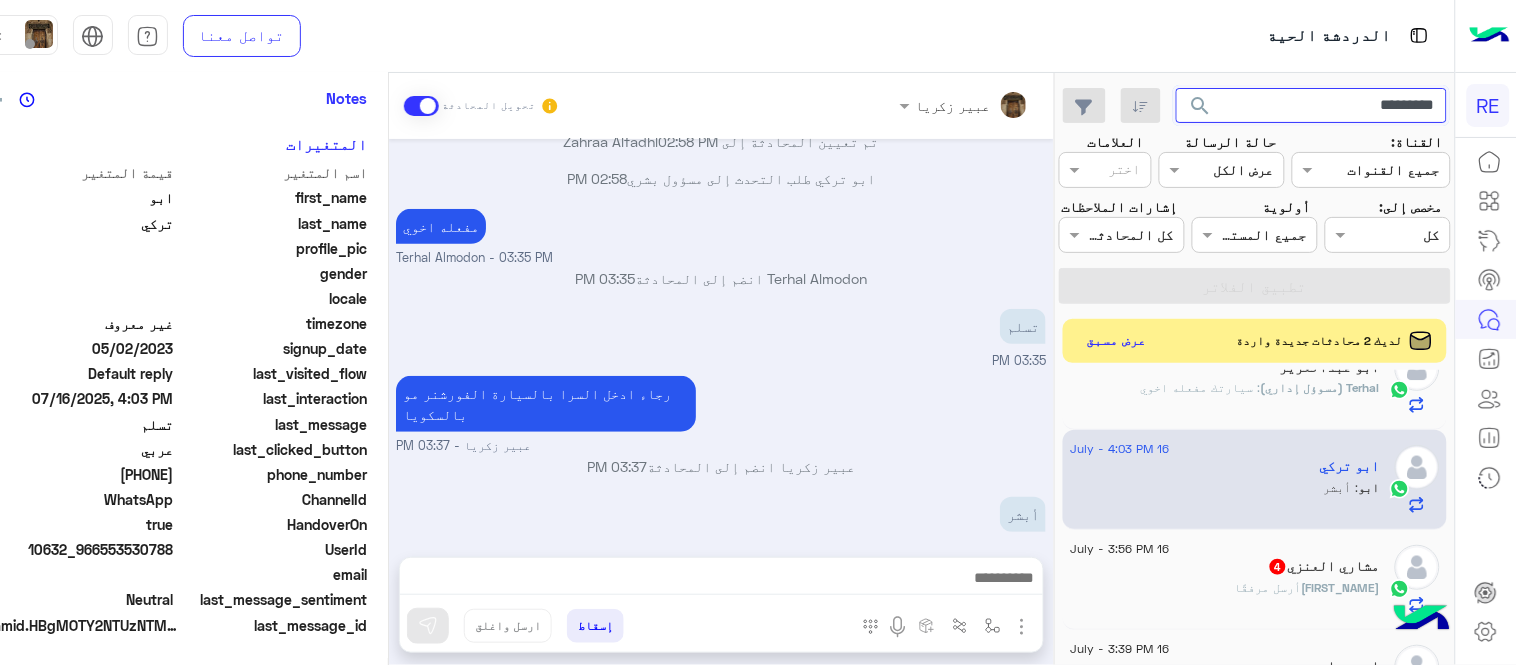 type on "*********" 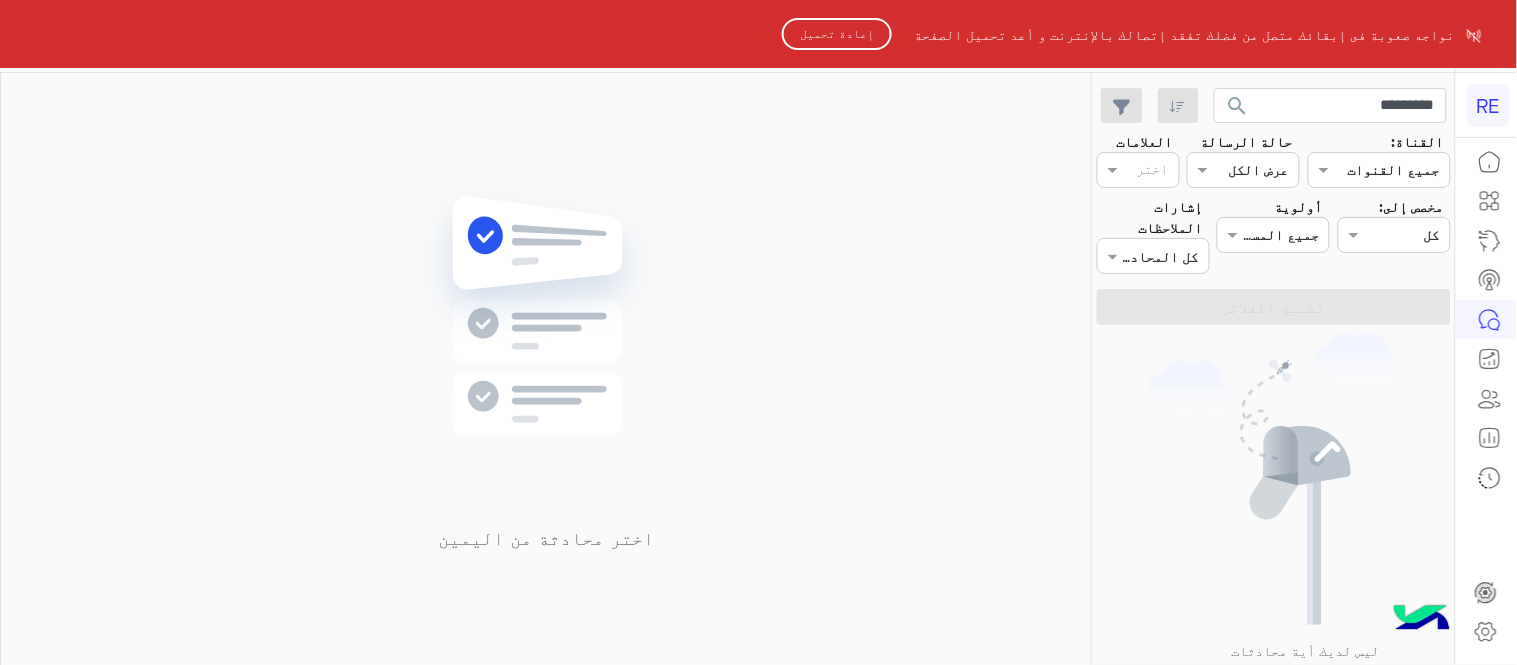 click on "إعادة تحميل" 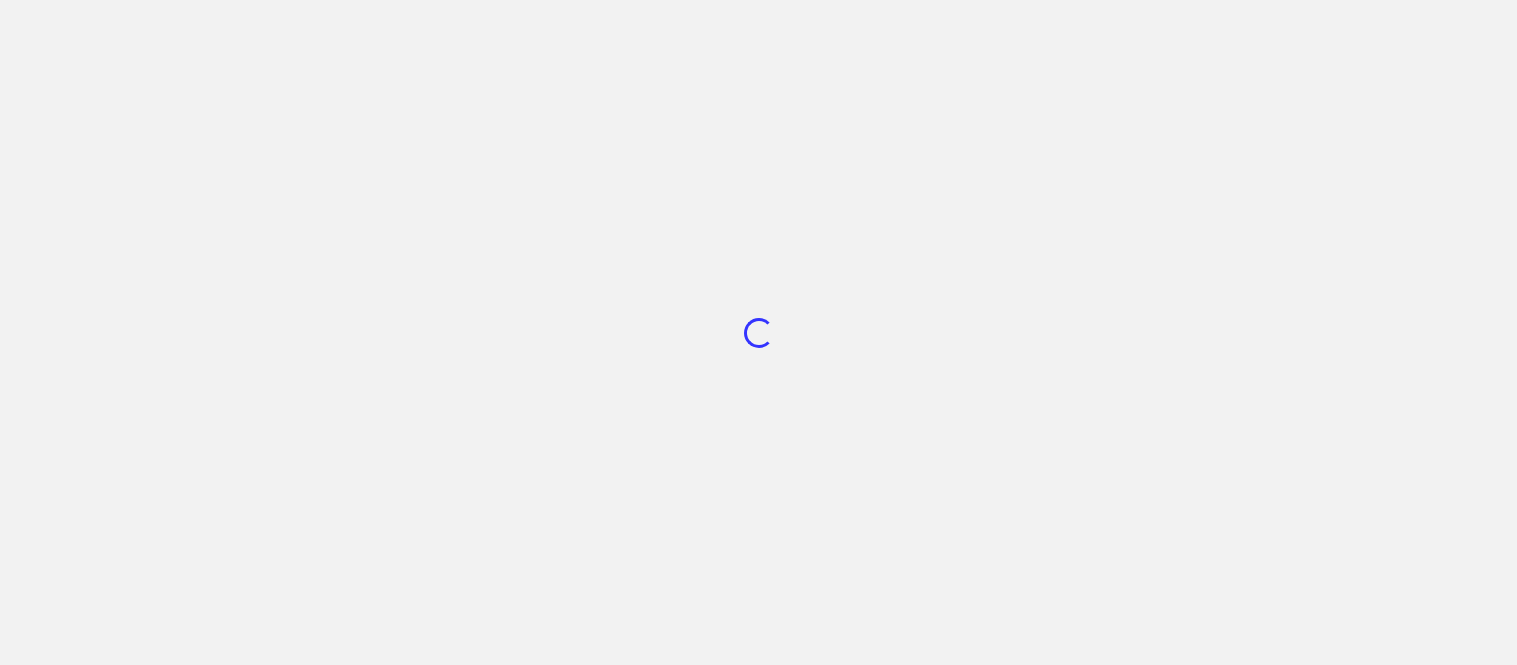 scroll, scrollTop: 0, scrollLeft: 0, axis: both 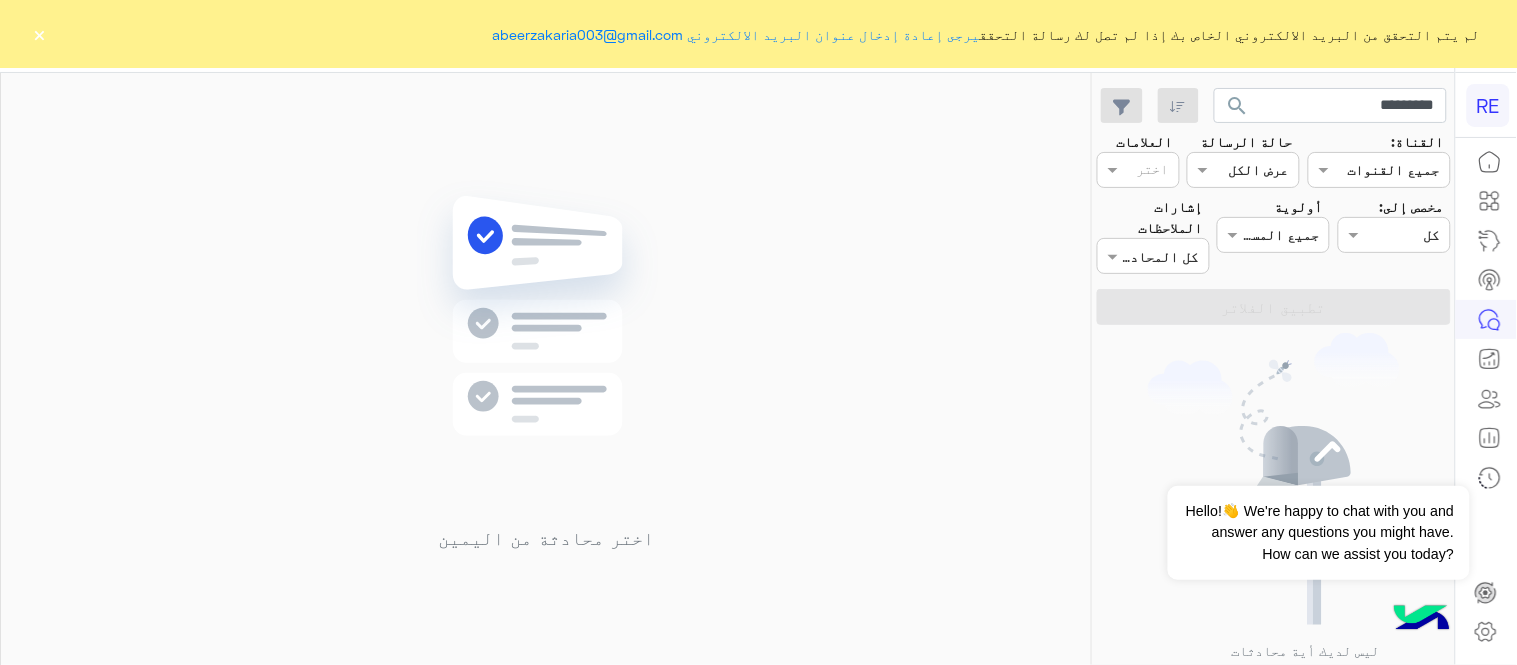 click 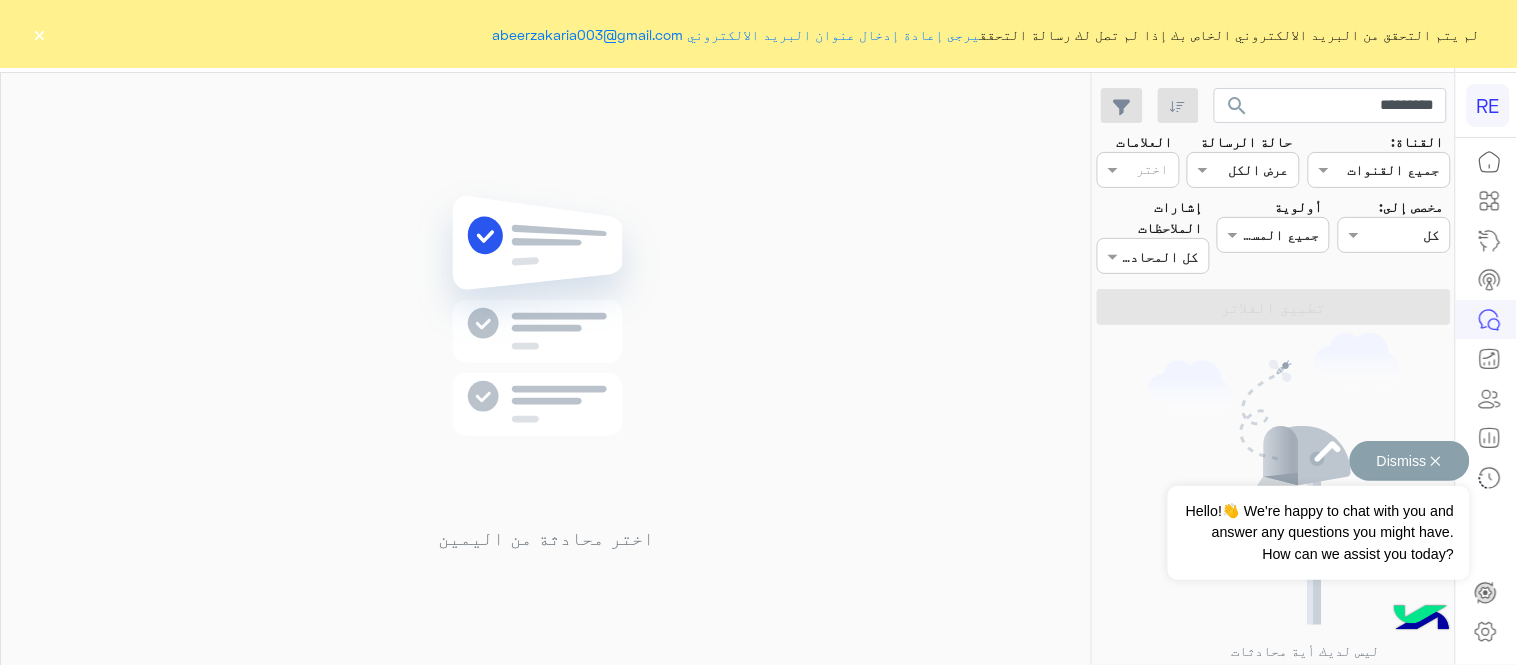 click on "Dismiss ✕" at bounding box center [1410, 461] 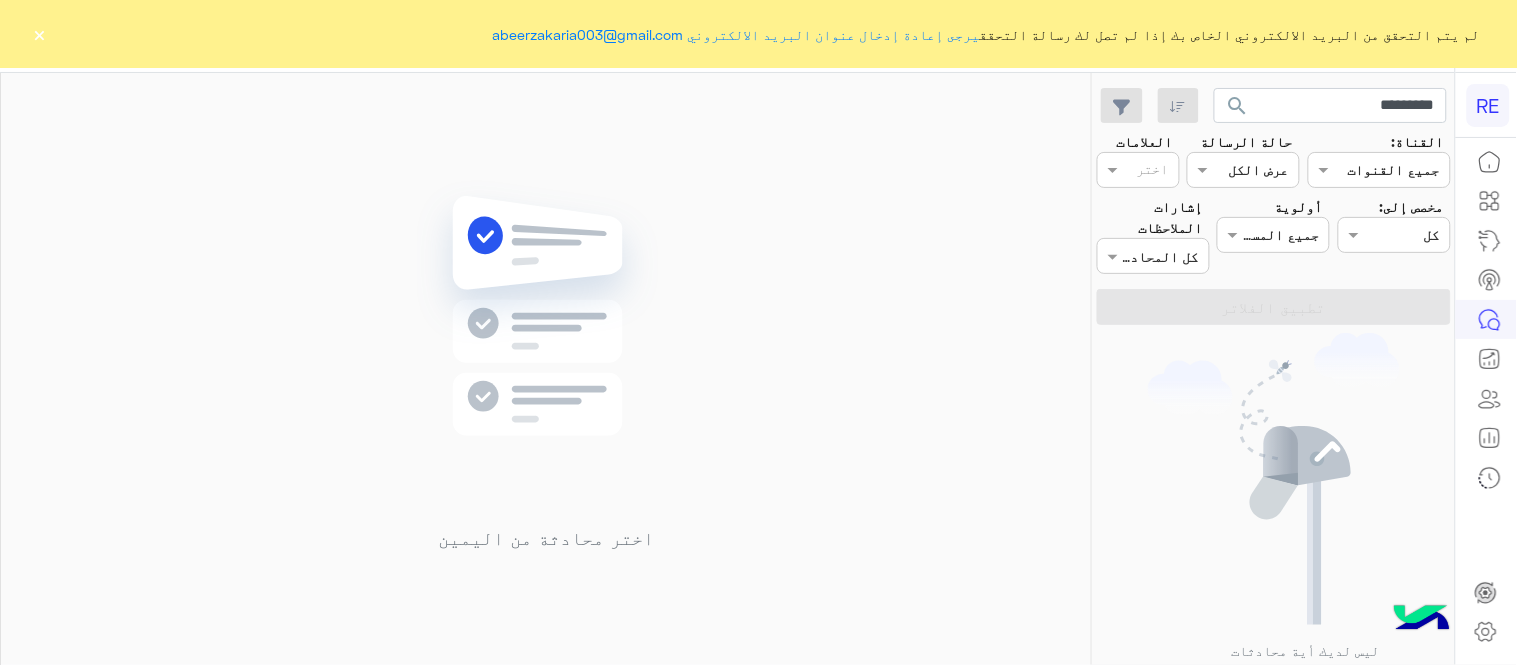 click on "×" 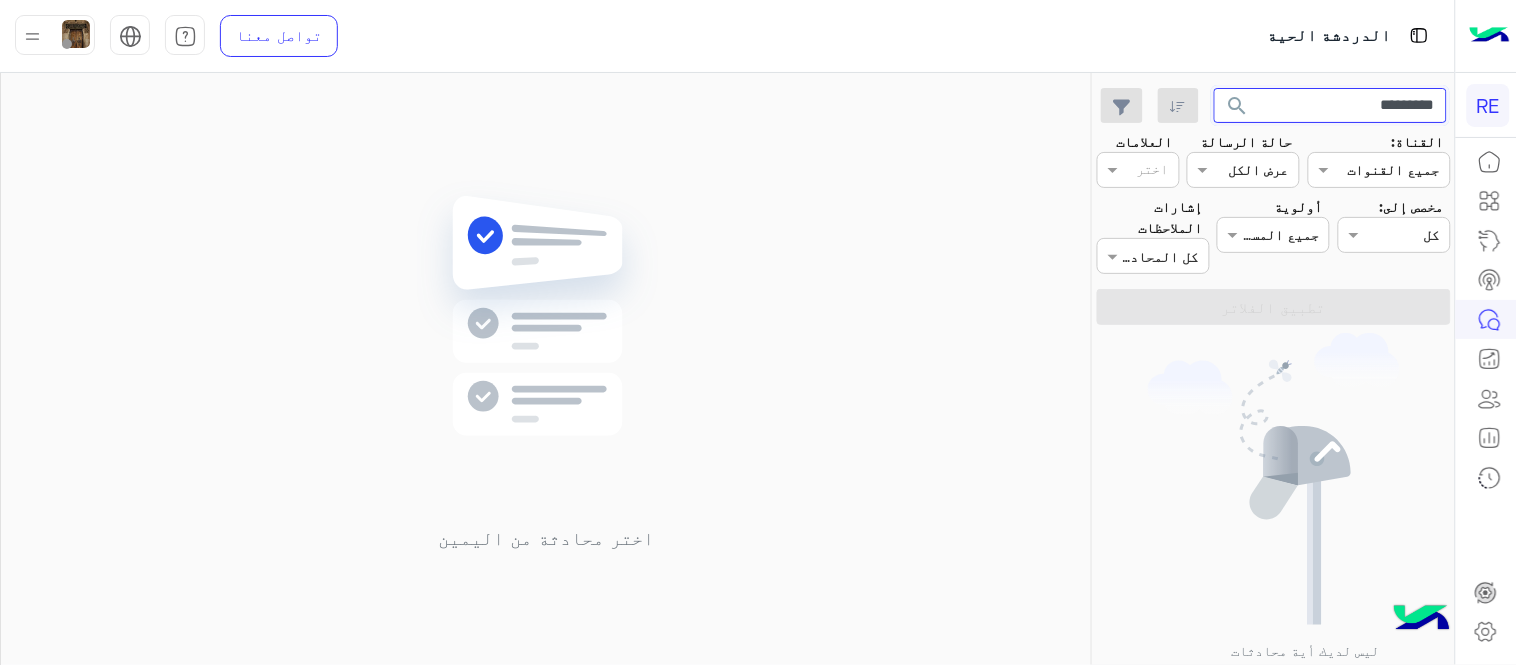 click on "*********" at bounding box center (1331, 106) 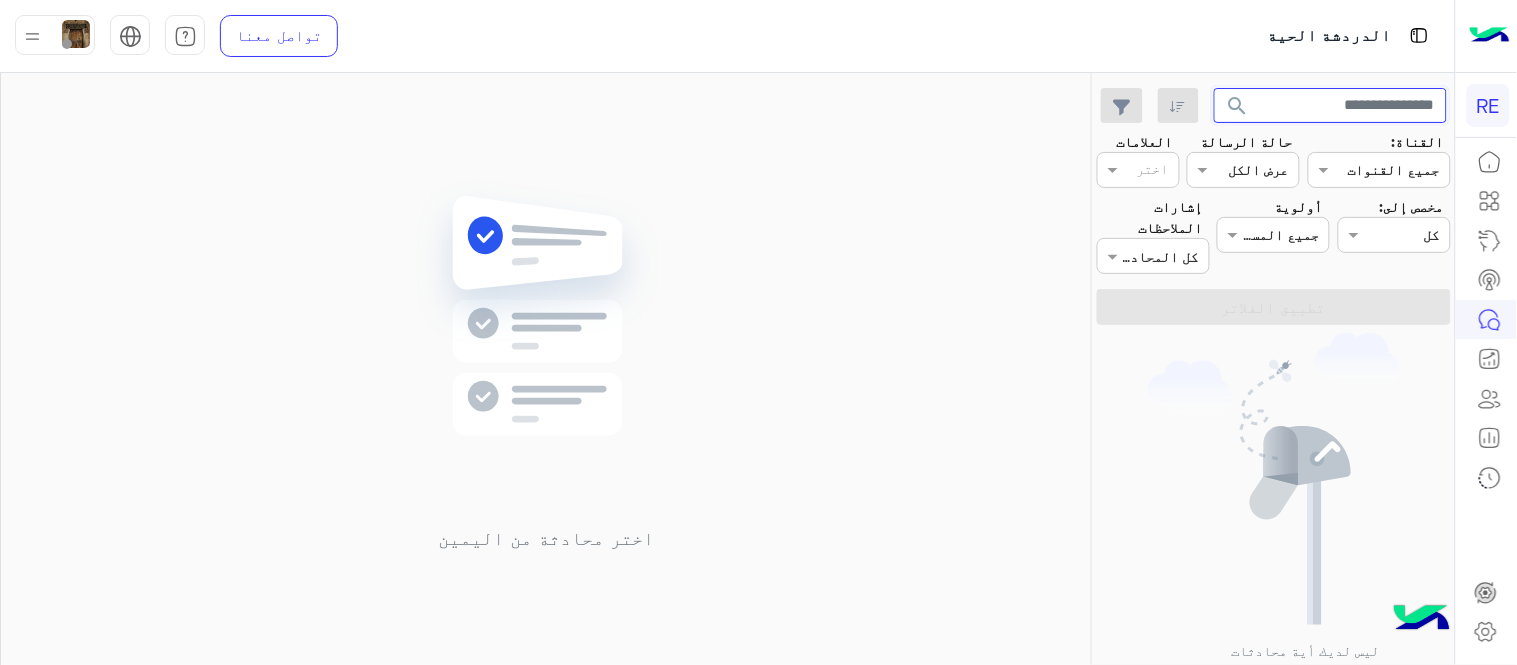 type 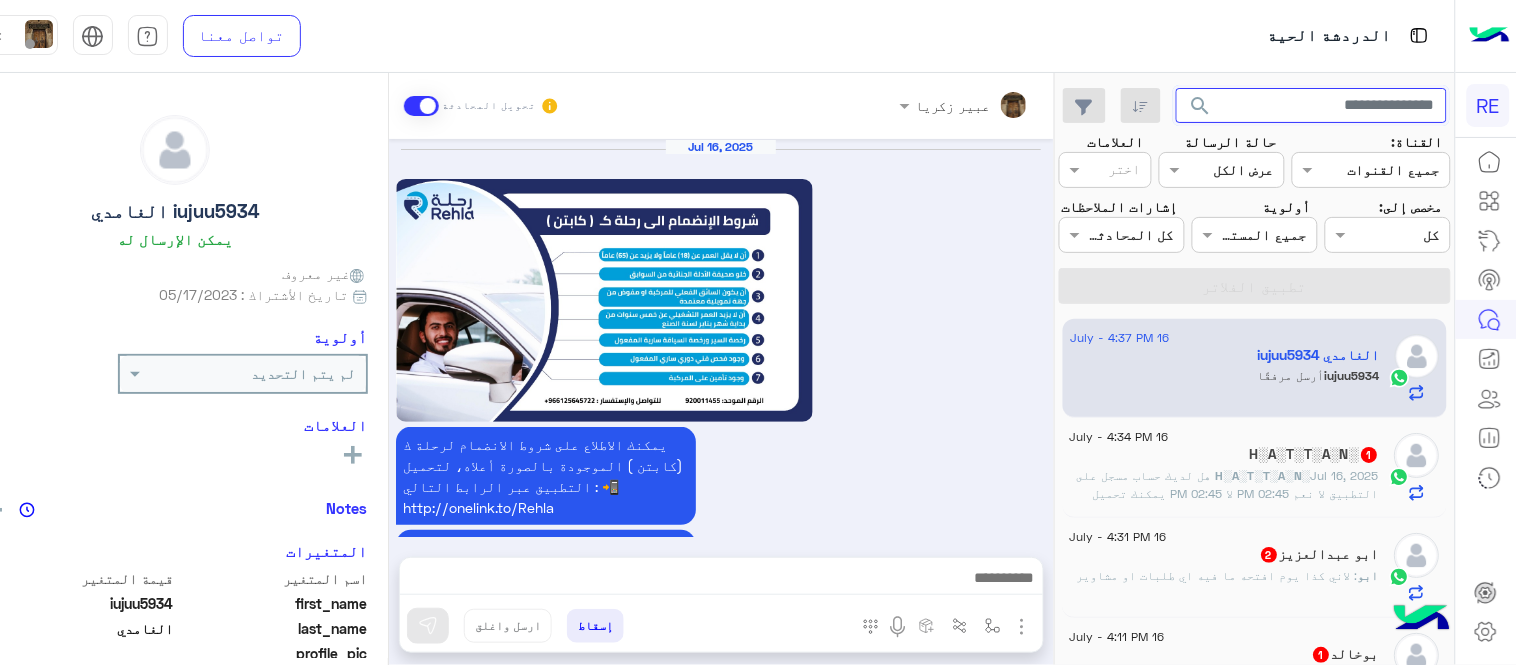 scroll, scrollTop: 1340, scrollLeft: 0, axis: vertical 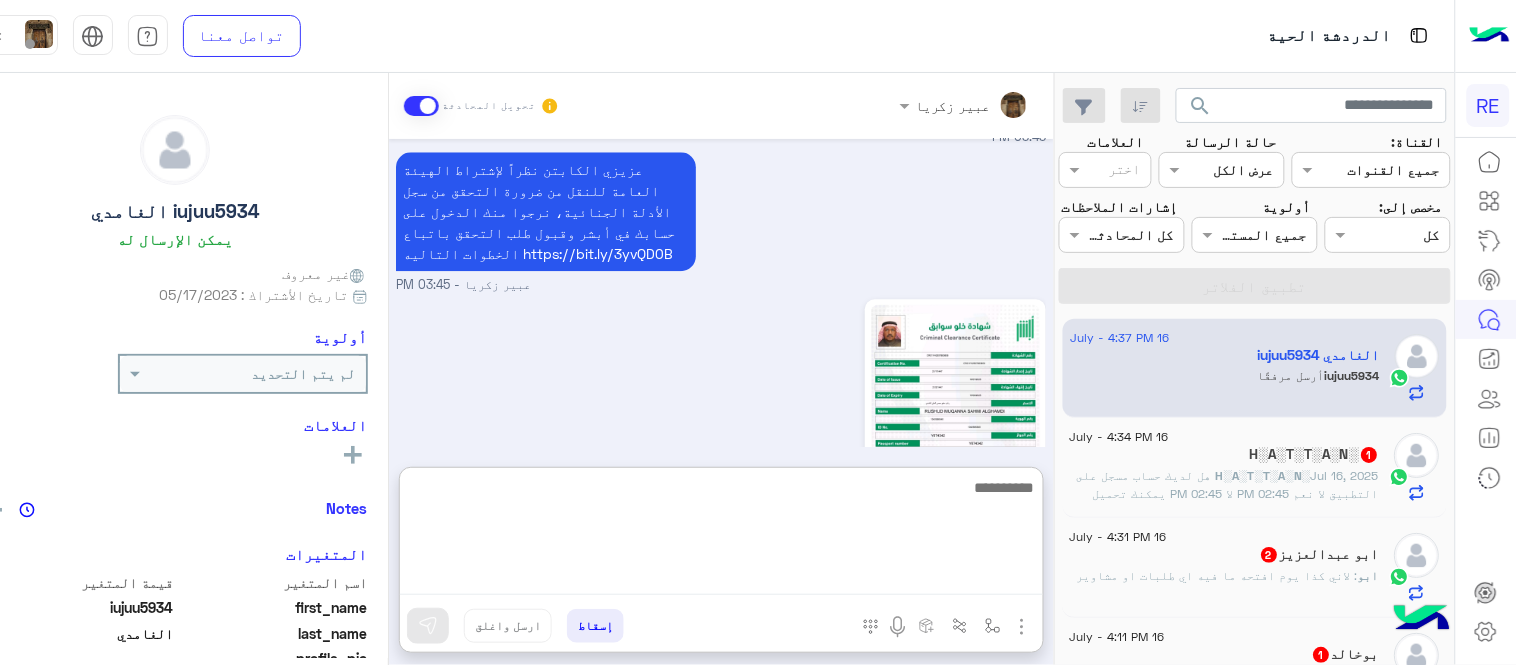 click at bounding box center (721, 535) 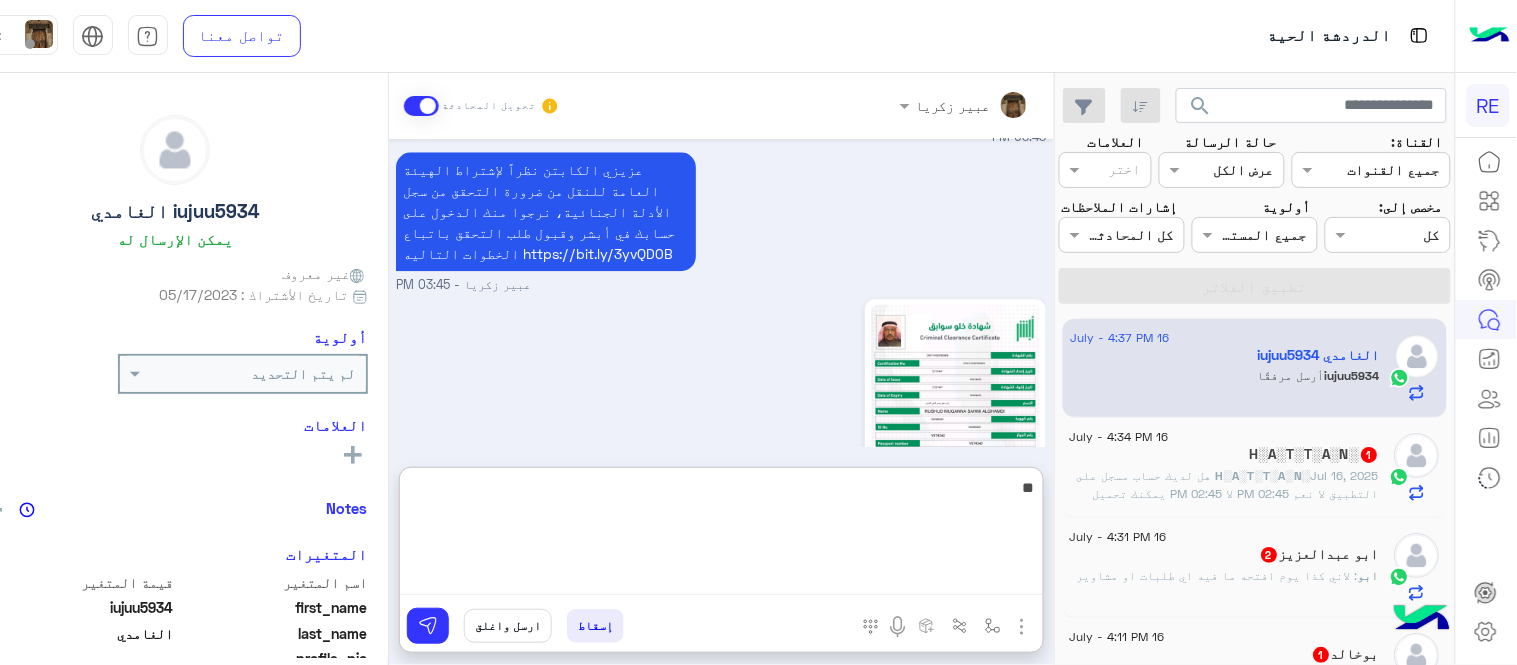 type on "*" 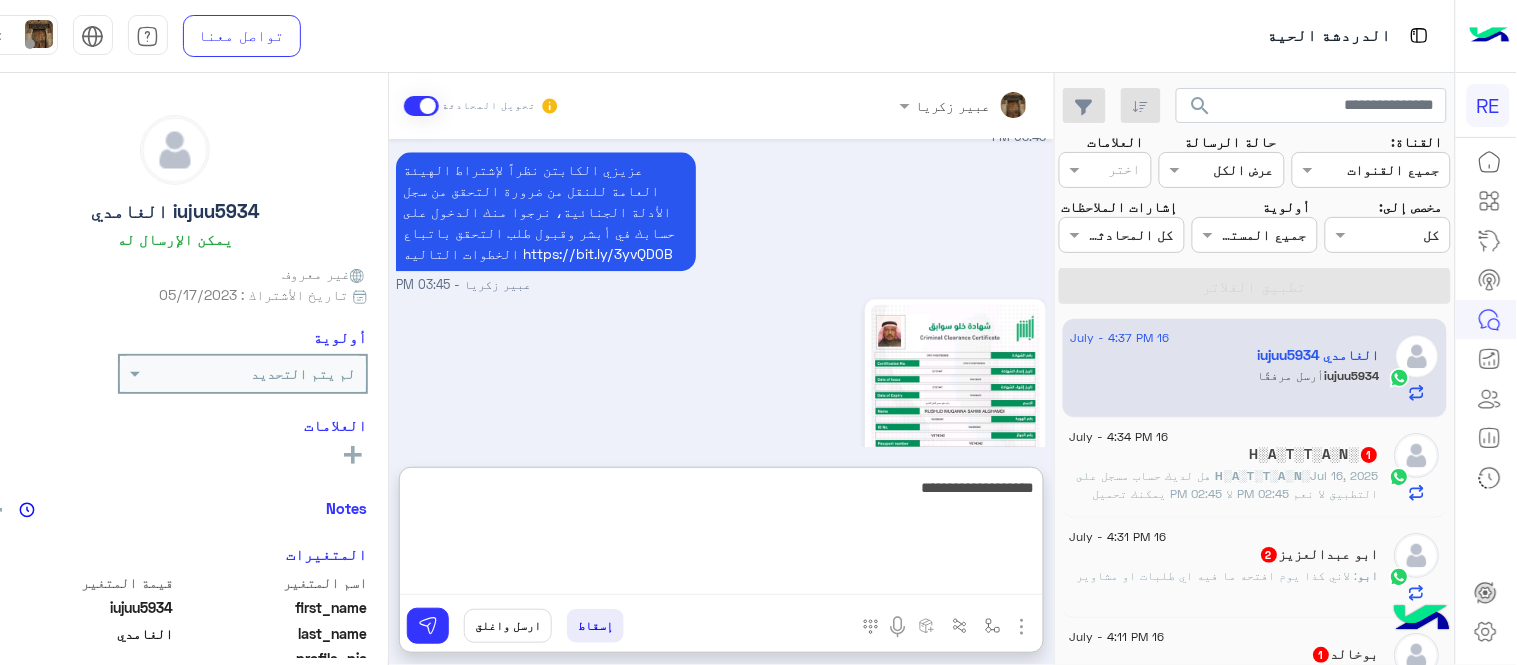 type on "**********" 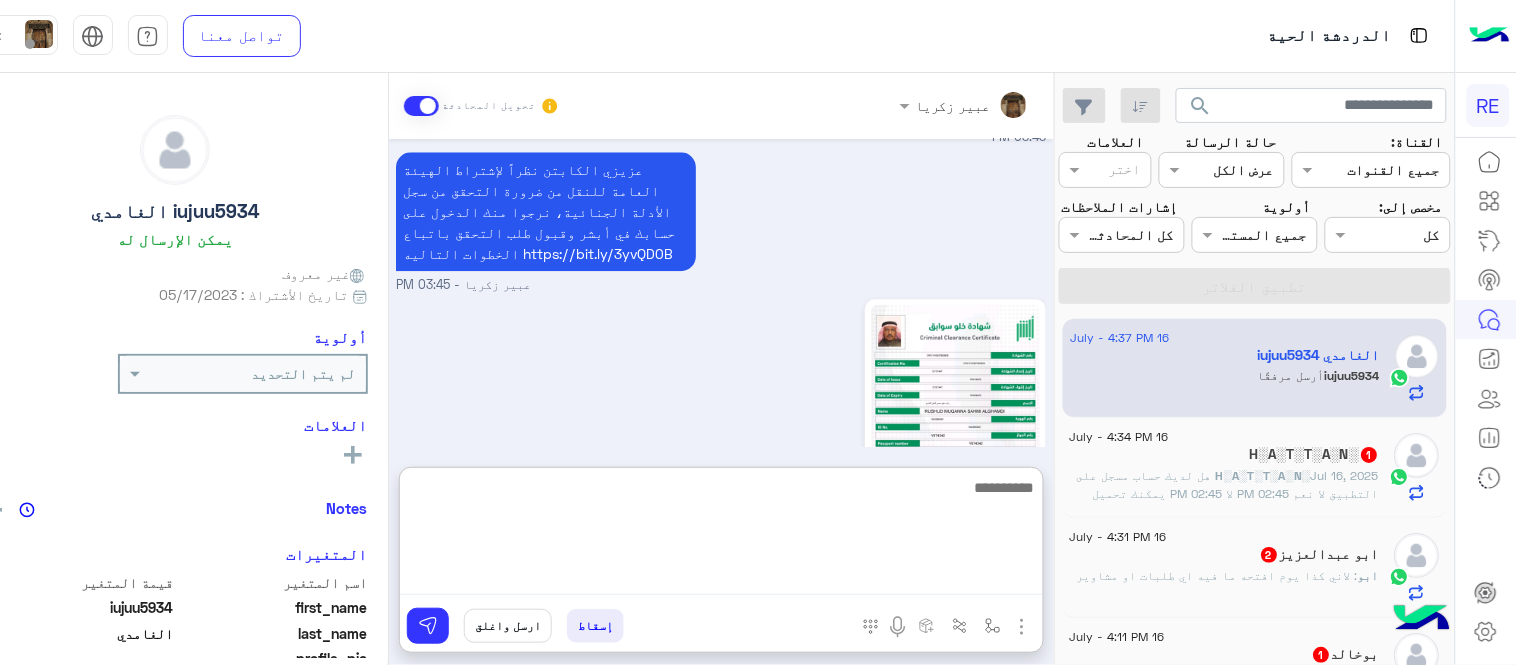scroll, scrollTop: 1493, scrollLeft: 0, axis: vertical 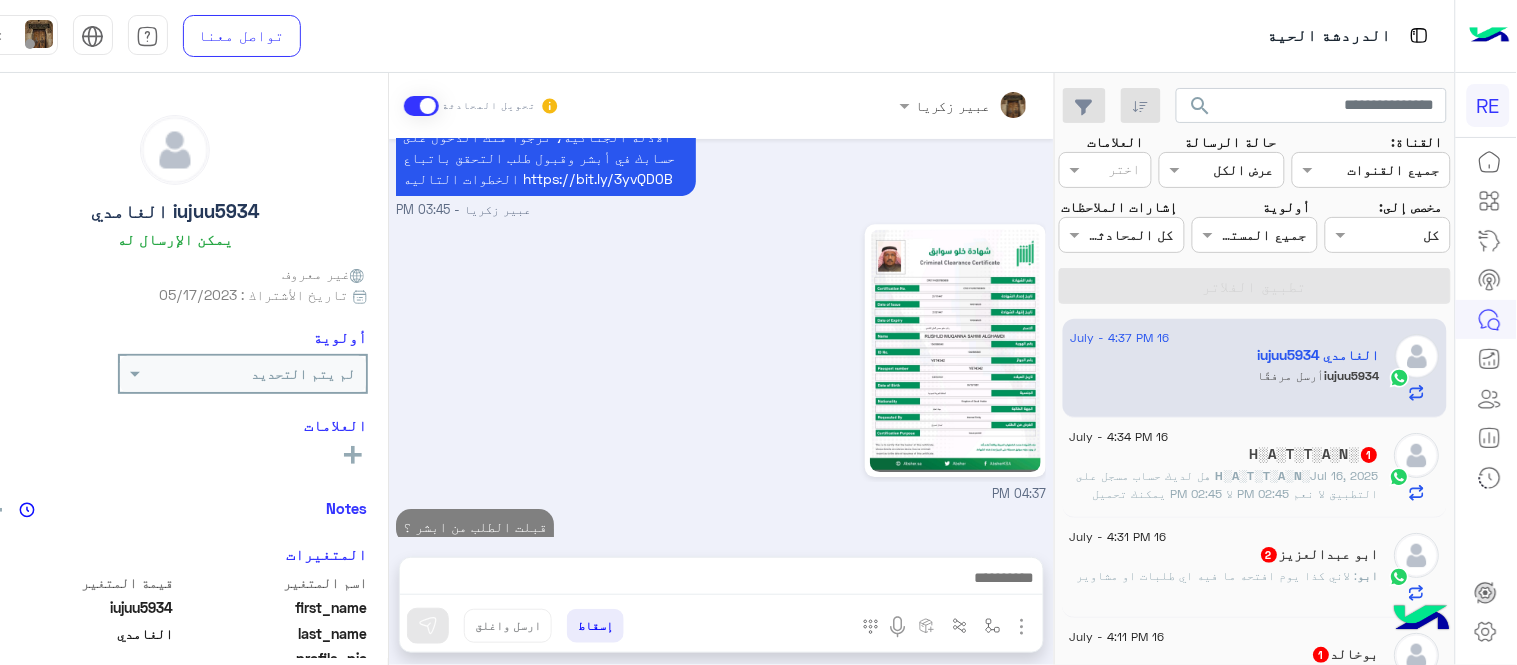 click on "Jul 16, 2025  يمكنك الاطلاع على شروط الانضمام لرحلة ك (كابتن ) الموجودة بالصورة أعلاه،
لتحميل التطبيق عبر الرابط التالي : 📲
http://onelink.to/Rehla    يسعدنا انضمامك لتطبيق رحلة يمكنك اتباع الخطوات الموضحة لتسجيل بيانات سيارتك بالفيديو التالي  : عزيزي الكابتن، فضلًا ، للرغبة بتفعيل الحساب قم برفع البيانات عبر التطبيق والتواصل معنا  تم تسجيل السيارة   اواجه صعوبة بالتسجيل  اي خدمة اخرى ؟  الرجوع للقائمة الرئ   لا     03:34 PM   Terhal Almodon وضع التسليم للمحادثات نشط   03:34 PM      اخوي نحتاج منك فقرة القبول من ابشر  Terhal Almodon -  03:35 PM   Terhal Almodon انضم إلى المحادثة   03:35 PM       Your browser does not support the audio tag." at bounding box center [721, 338] 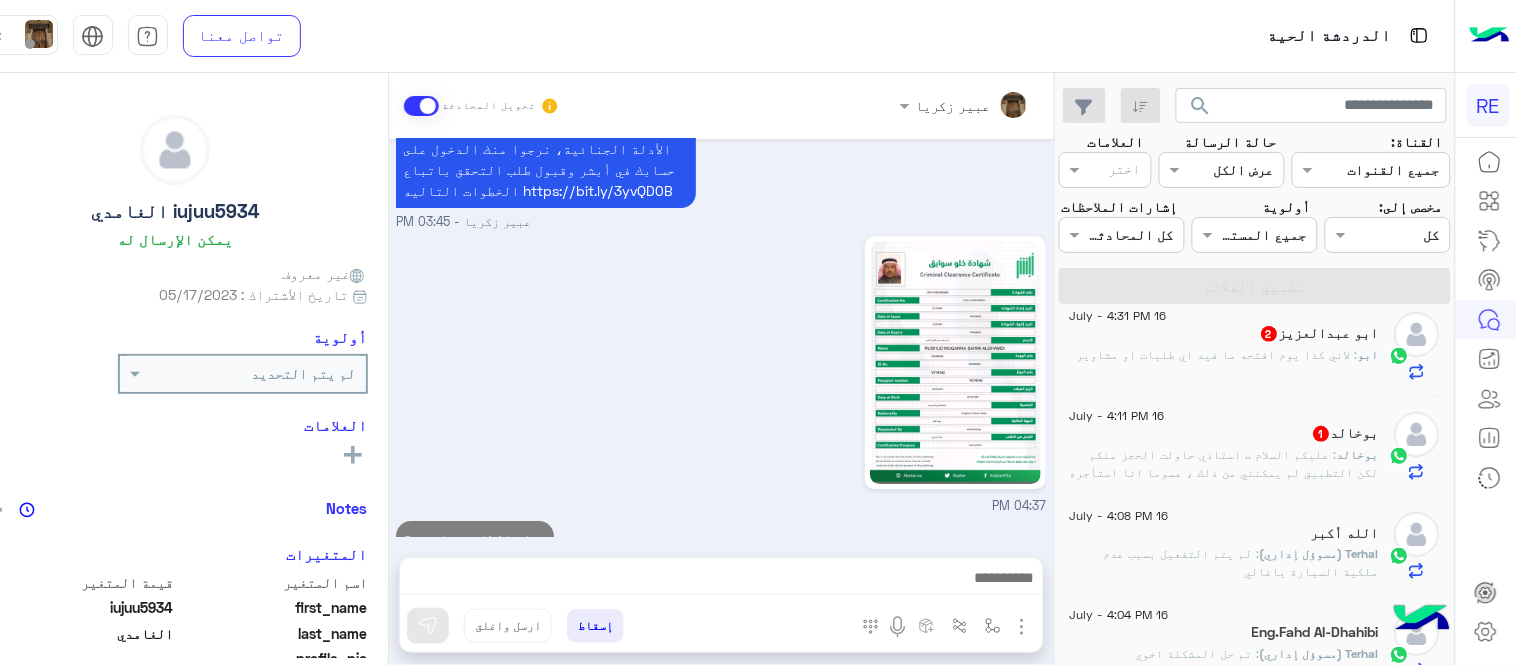 scroll, scrollTop: 191, scrollLeft: 0, axis: vertical 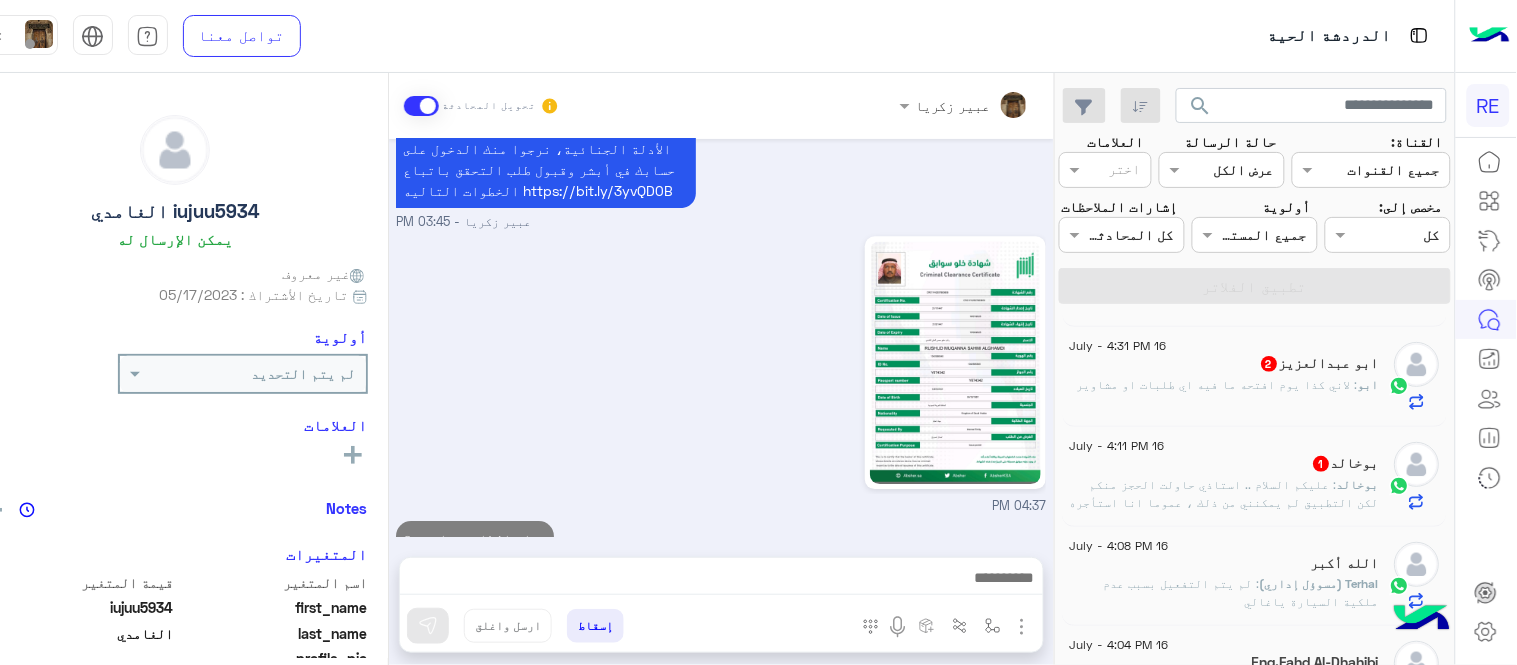 click on "بوخالد   1" 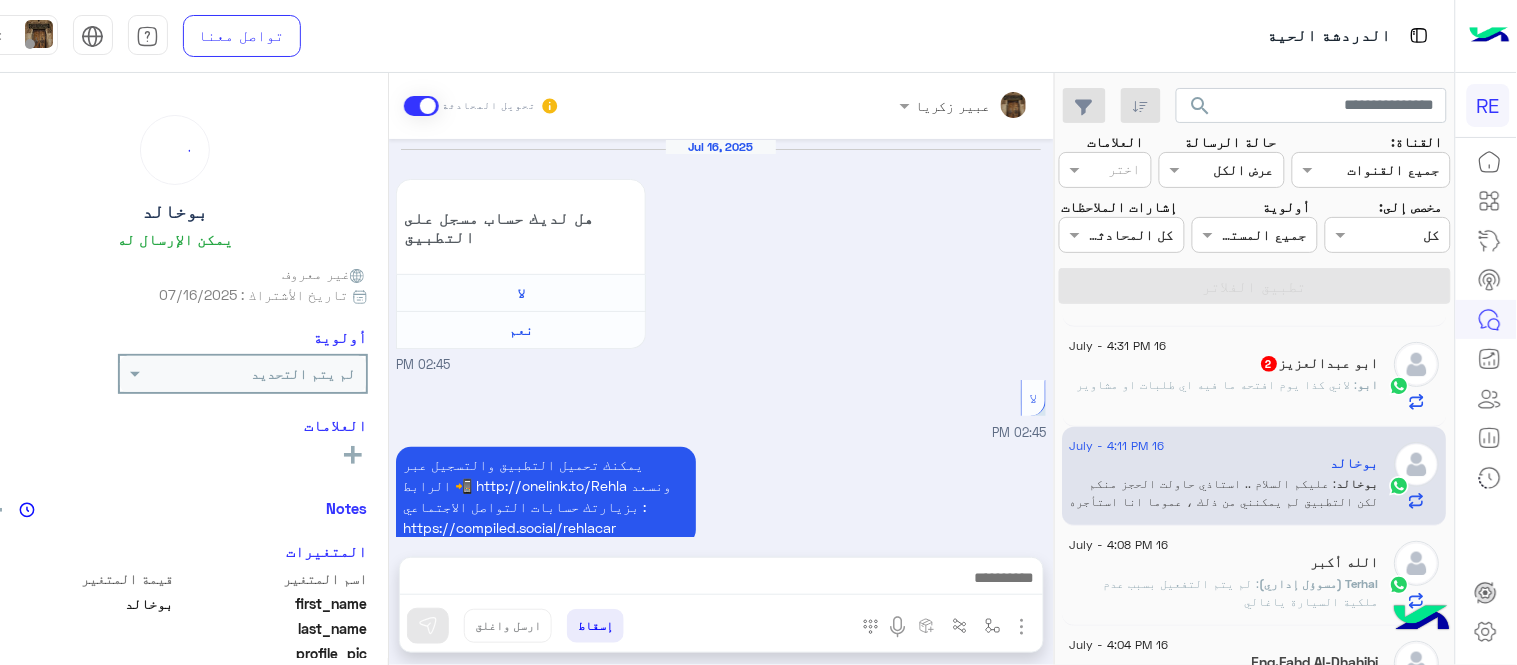 scroll, scrollTop: 620, scrollLeft: 0, axis: vertical 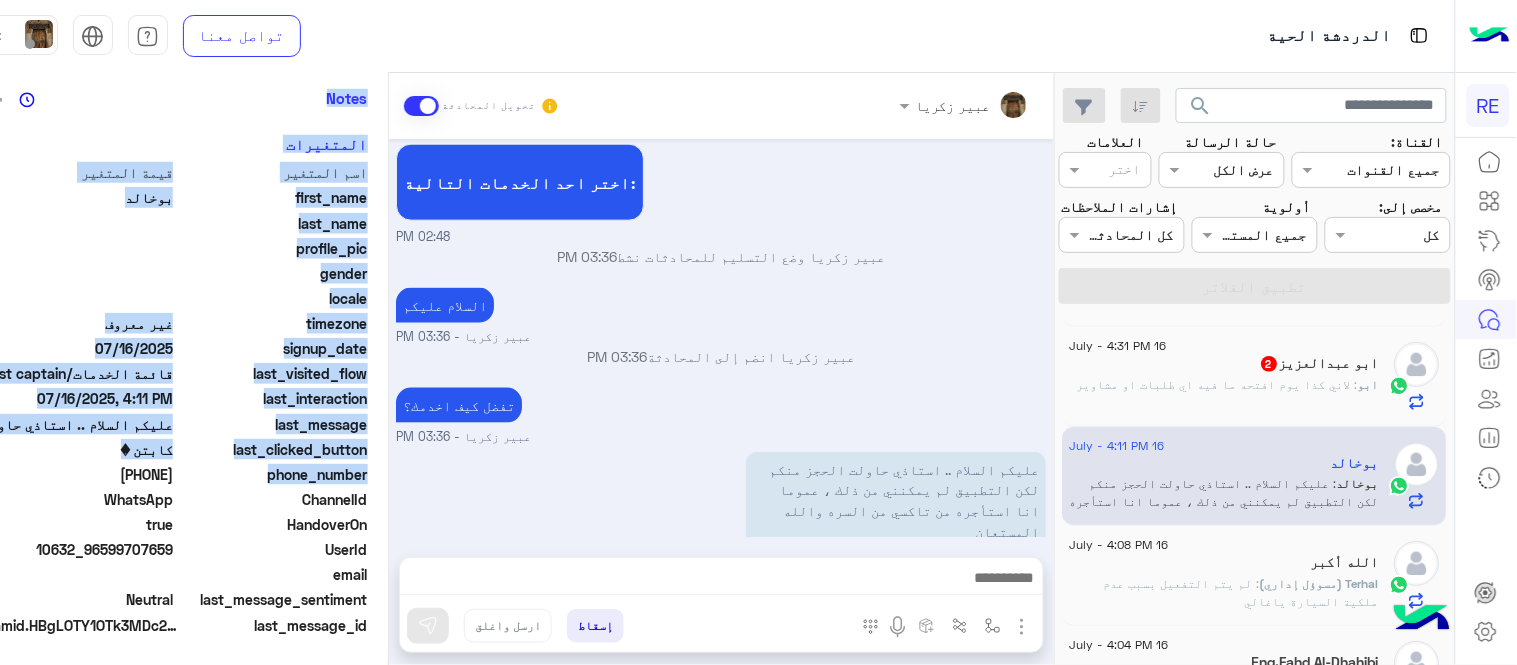 drag, startPoint x: 0, startPoint y: 338, endPoint x: 64, endPoint y: 483, distance: 158.49606 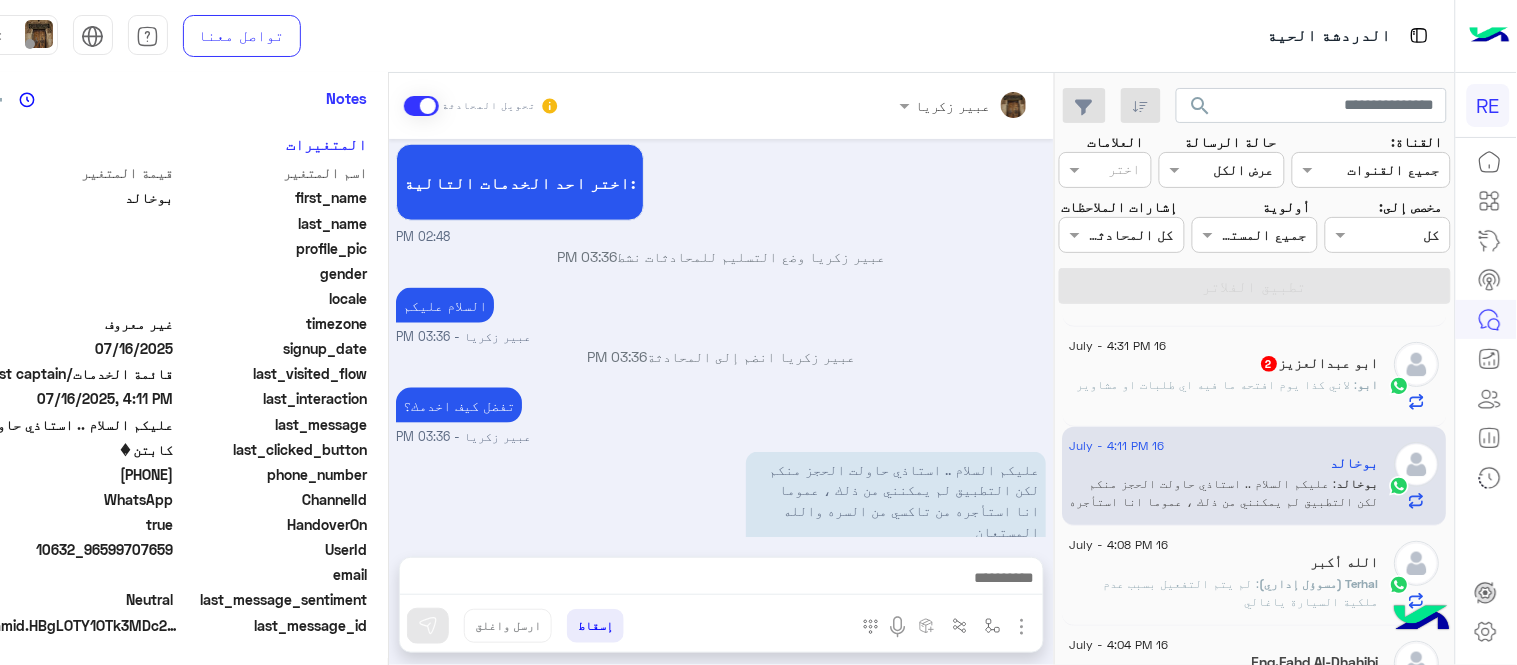 click on "[PHONE]" 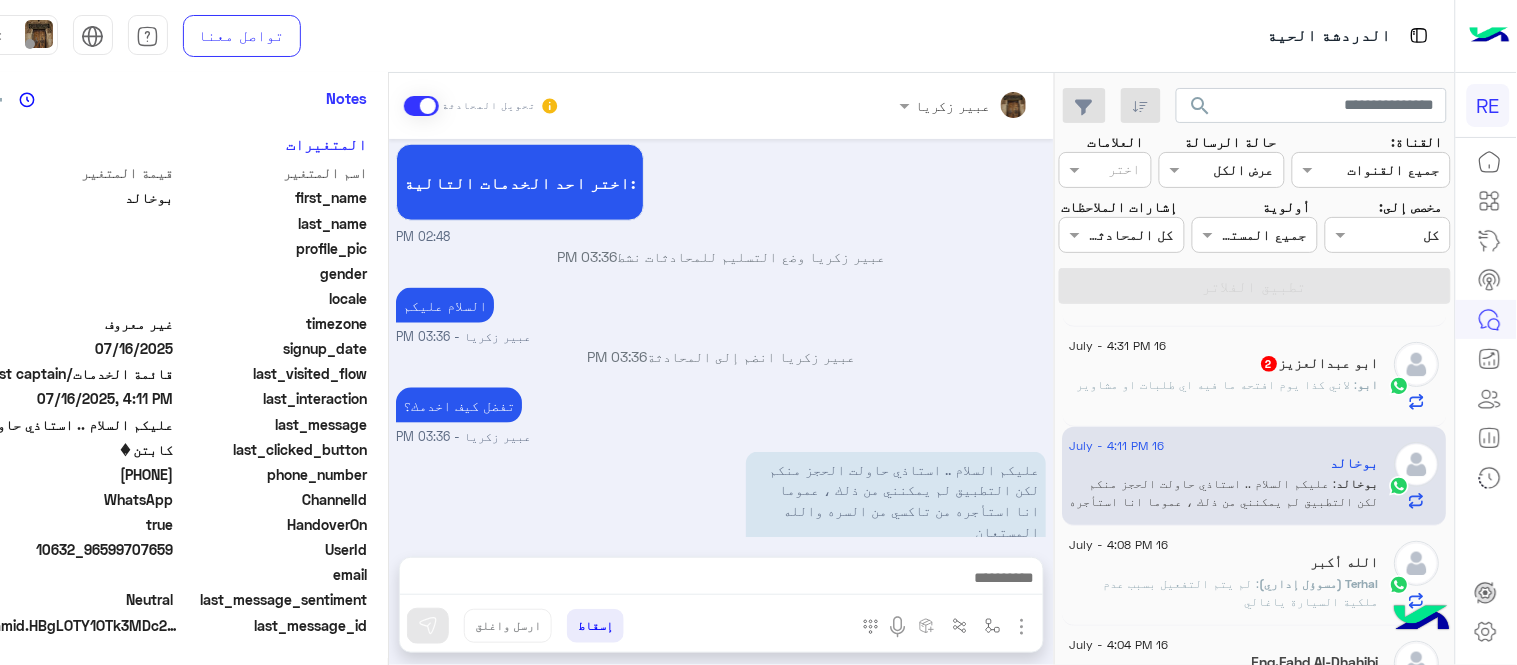 copy on "[PHONE]" 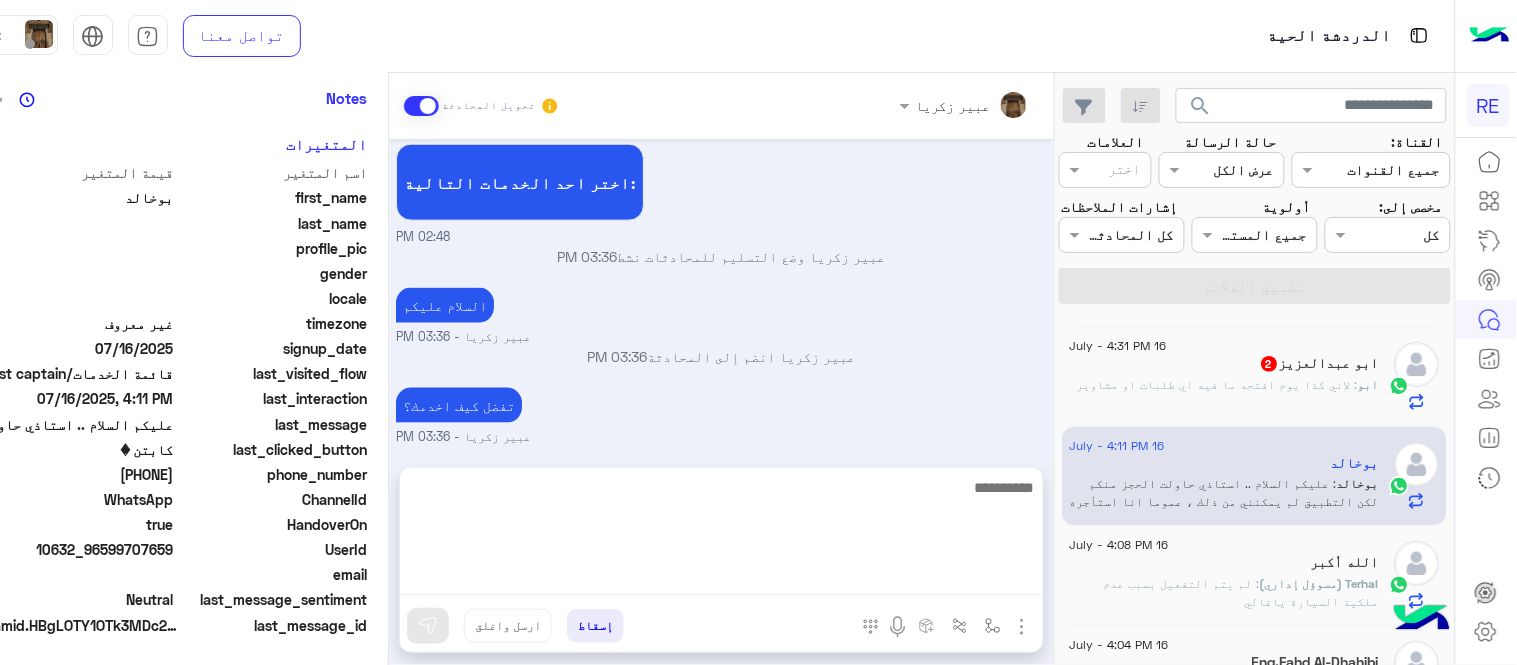 click at bounding box center [721, 535] 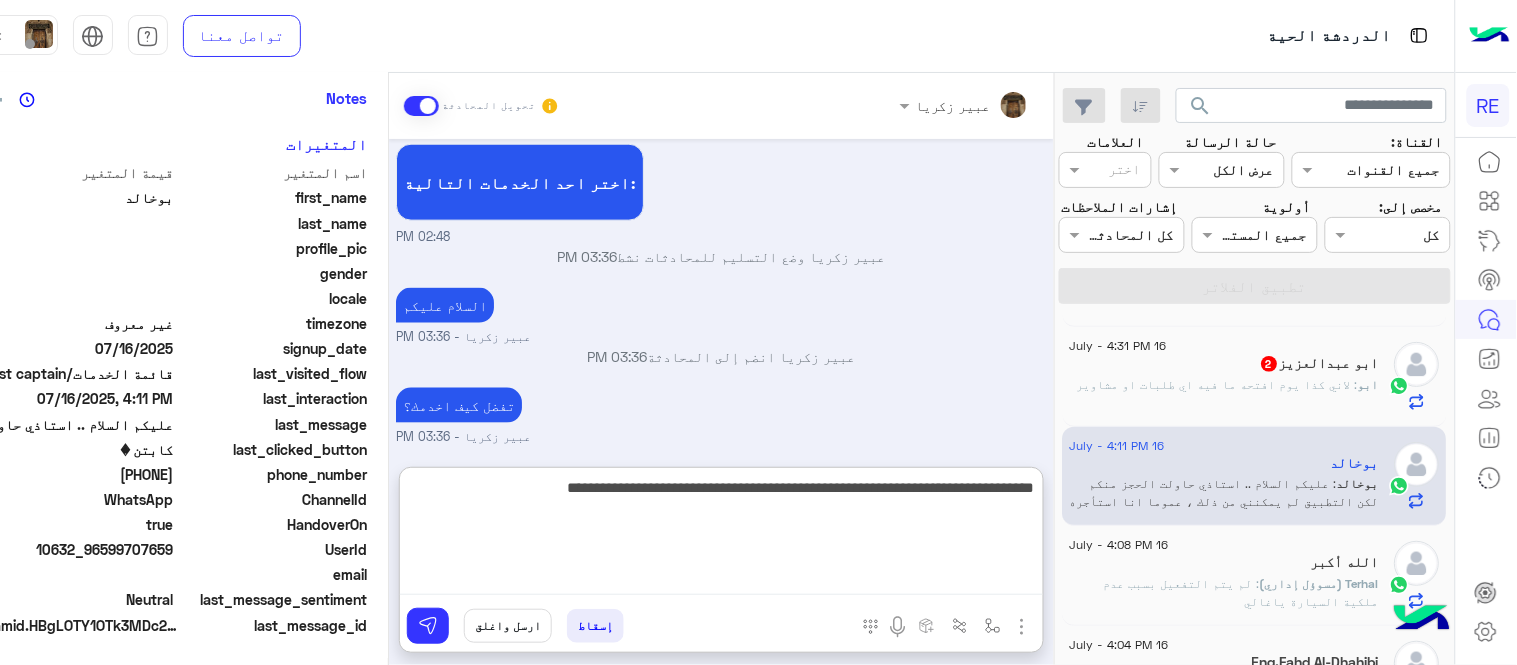 click on "**********" at bounding box center [721, 535] 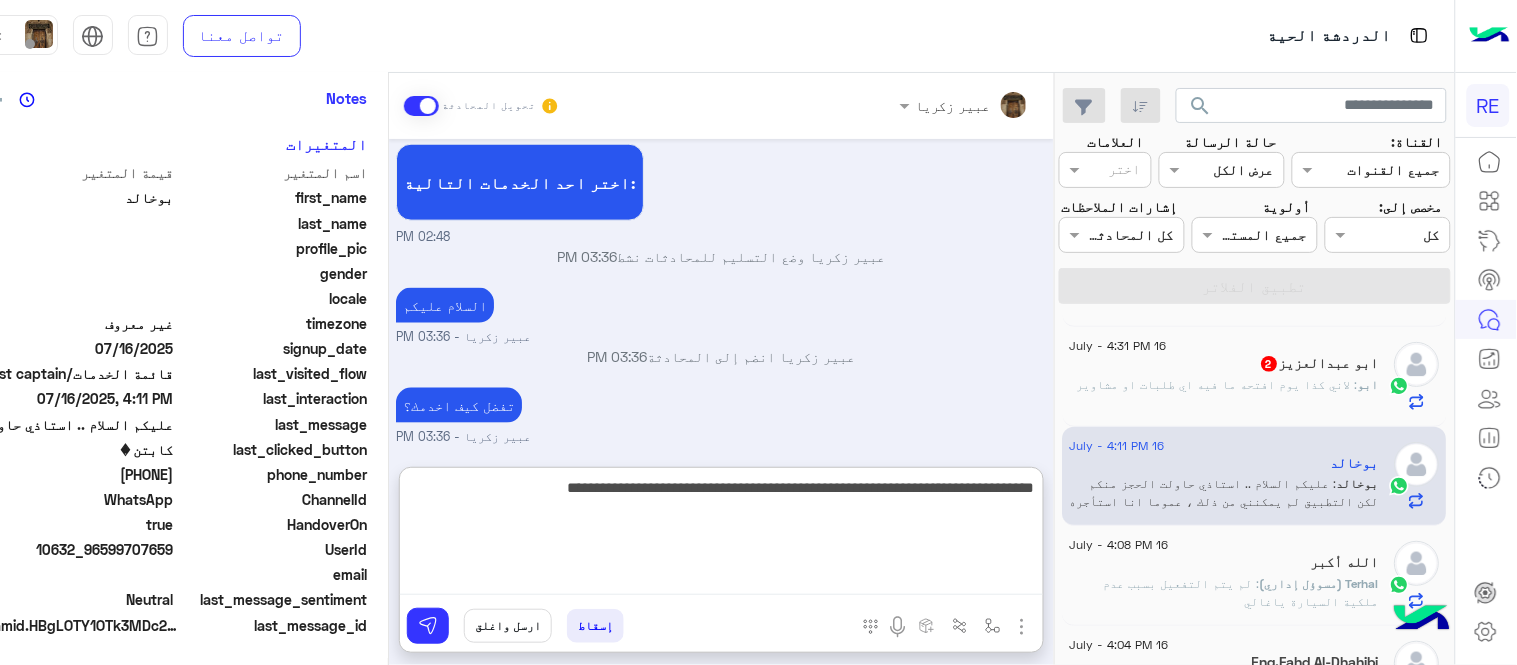 click on "**********" at bounding box center [721, 535] 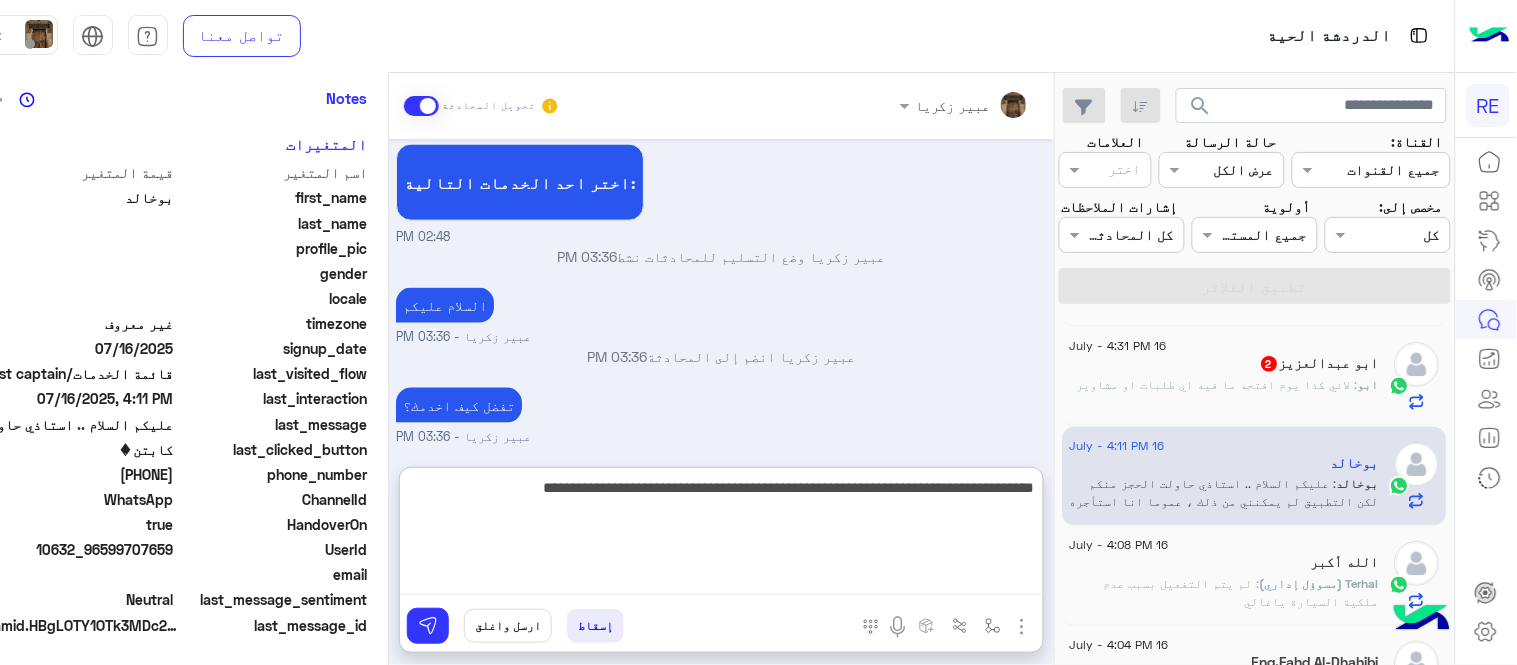 type on "**********" 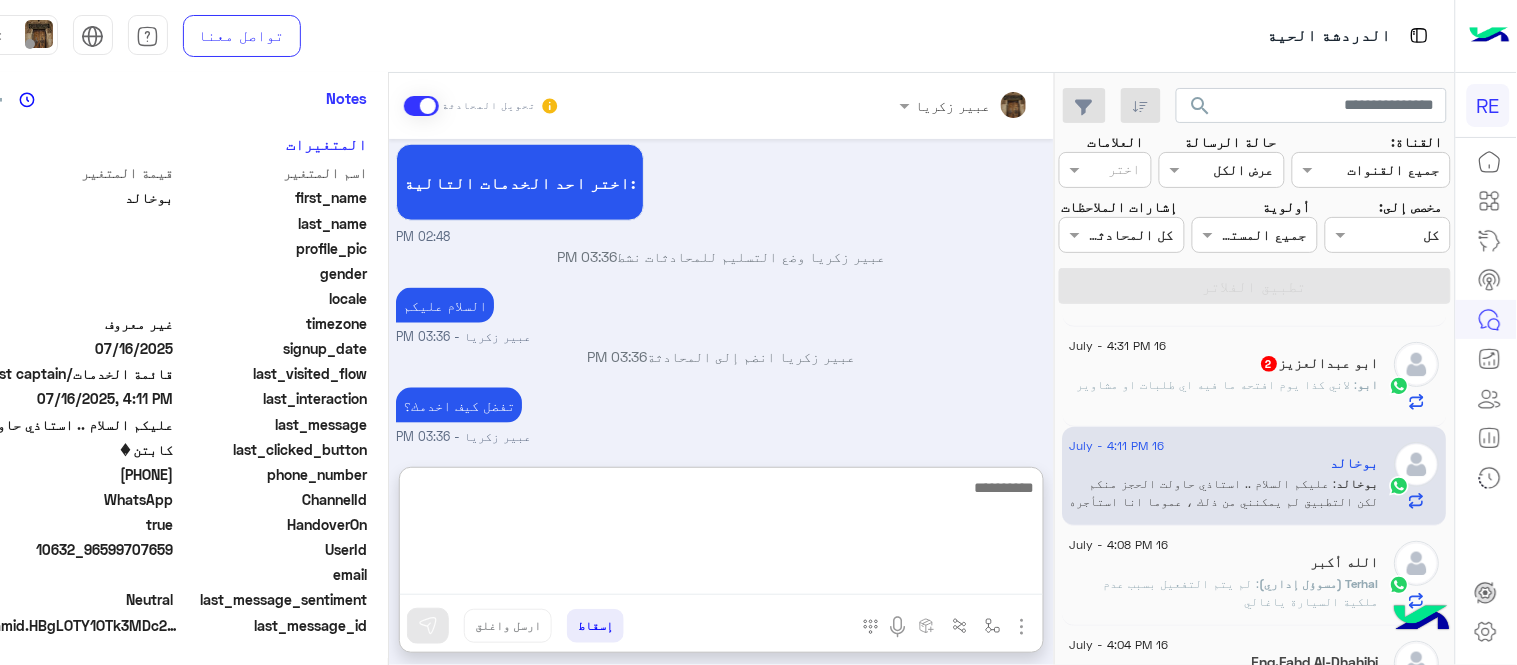 scroll, scrollTop: 794, scrollLeft: 0, axis: vertical 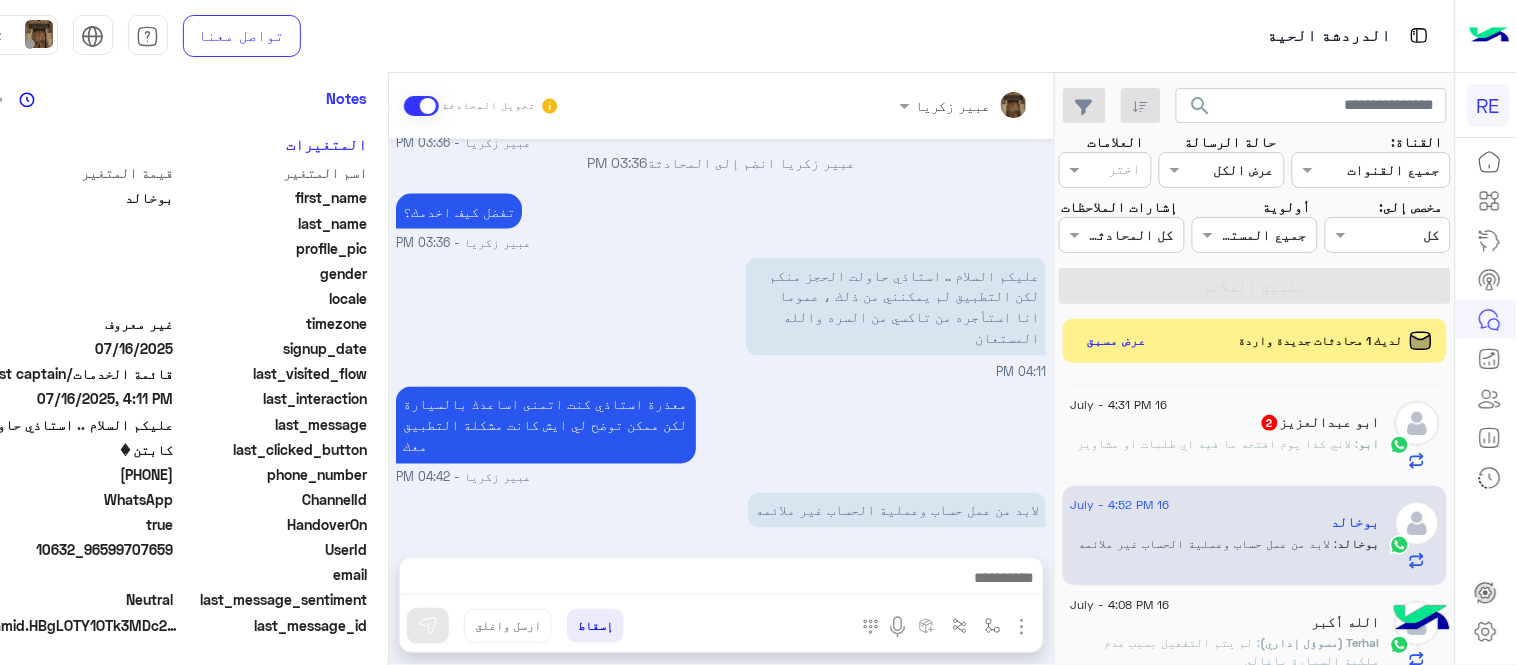 click on "Jul 16, 2025  هل لديك حساب مسجل على التطبيق   لا   نعم     02:45 PM   لا    02:45 PM  يمكنك تحميل التطبيق والتسجيل عبر الرابط 📲
http://onelink.to/Rehla
ونسعد بزيارتك حسابات التواصل الاجتماعي :
https://compiled.social/rehlacar    لمساعدتك بشكل افضل
الرجاء اختيار احد الخدمات التالية     02:45 PM   كابتن �    02:48 PM  اختر احد الخدمات التالية:    02:48 PM   عبير زكريا وضع التسليم للمحادثات نشط   03:36 PM      السلام عليكم  عبير زكريا -  03:36 PM   عبير زكريا انضم إلى المحادثة   03:36 PM      تفضل كيف اخدمك؟  عبير زكريا -  03:36 PM    04:11 PM  معذرة استاذي كنت اتمنى اساعدك بالسيارة لكن ممكن توضح لي ايش كانت مشكلة التطبيق معك  عبير زكريا -  04:42 PM    04:52 PM" at bounding box center (721, 338) 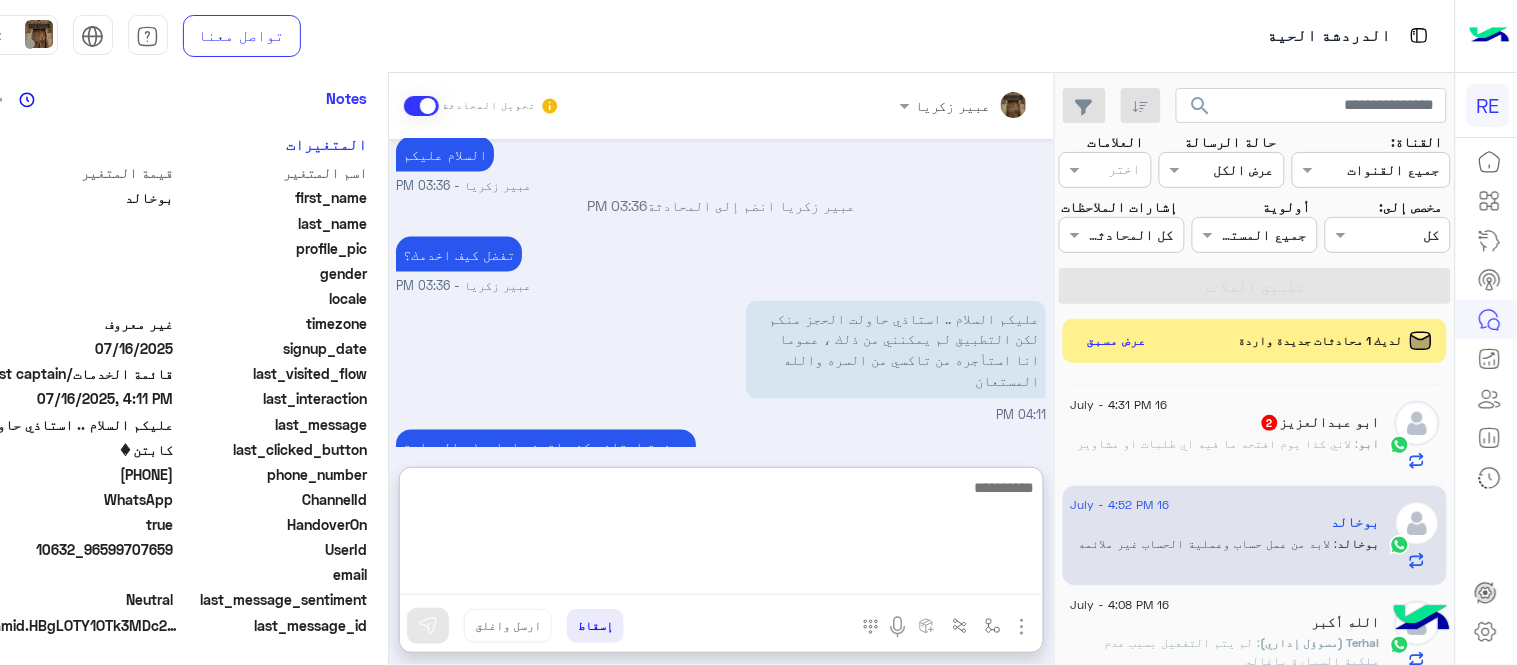 click at bounding box center [721, 535] 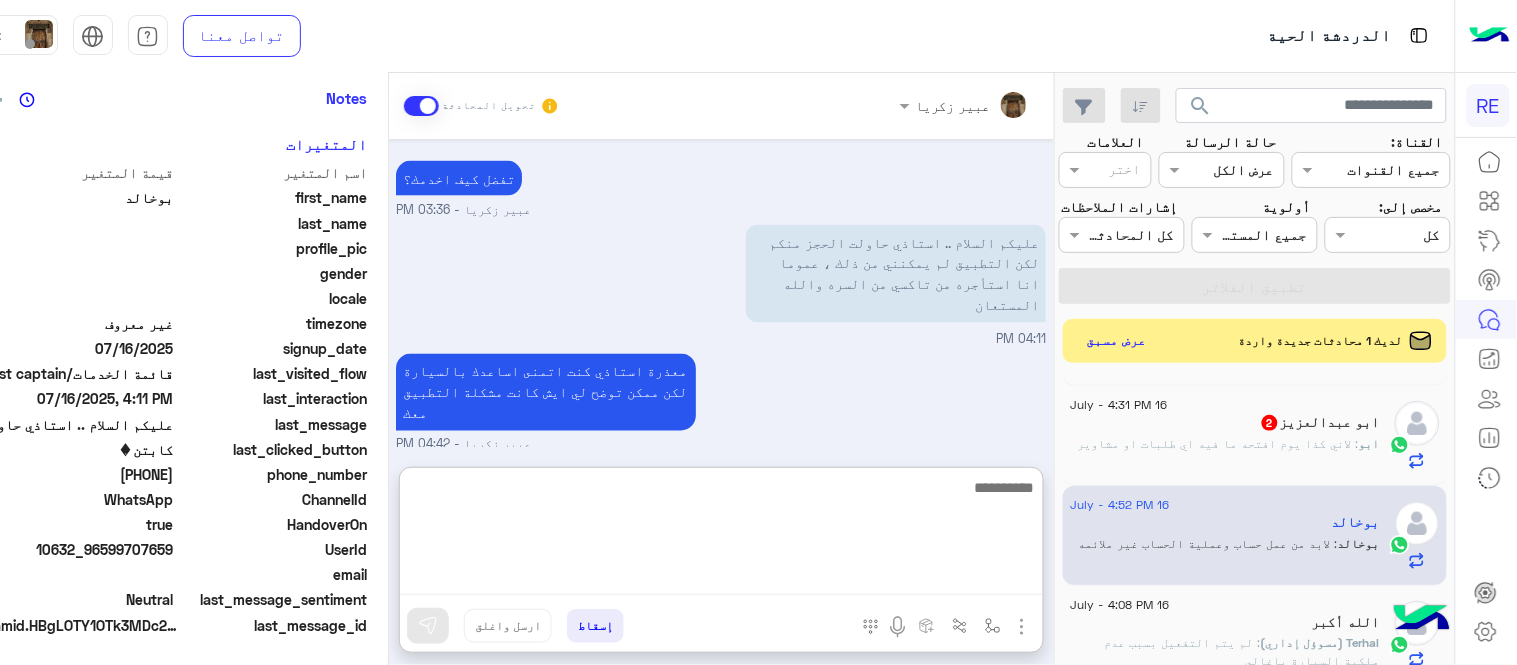 scroll, scrollTop: 861, scrollLeft: 0, axis: vertical 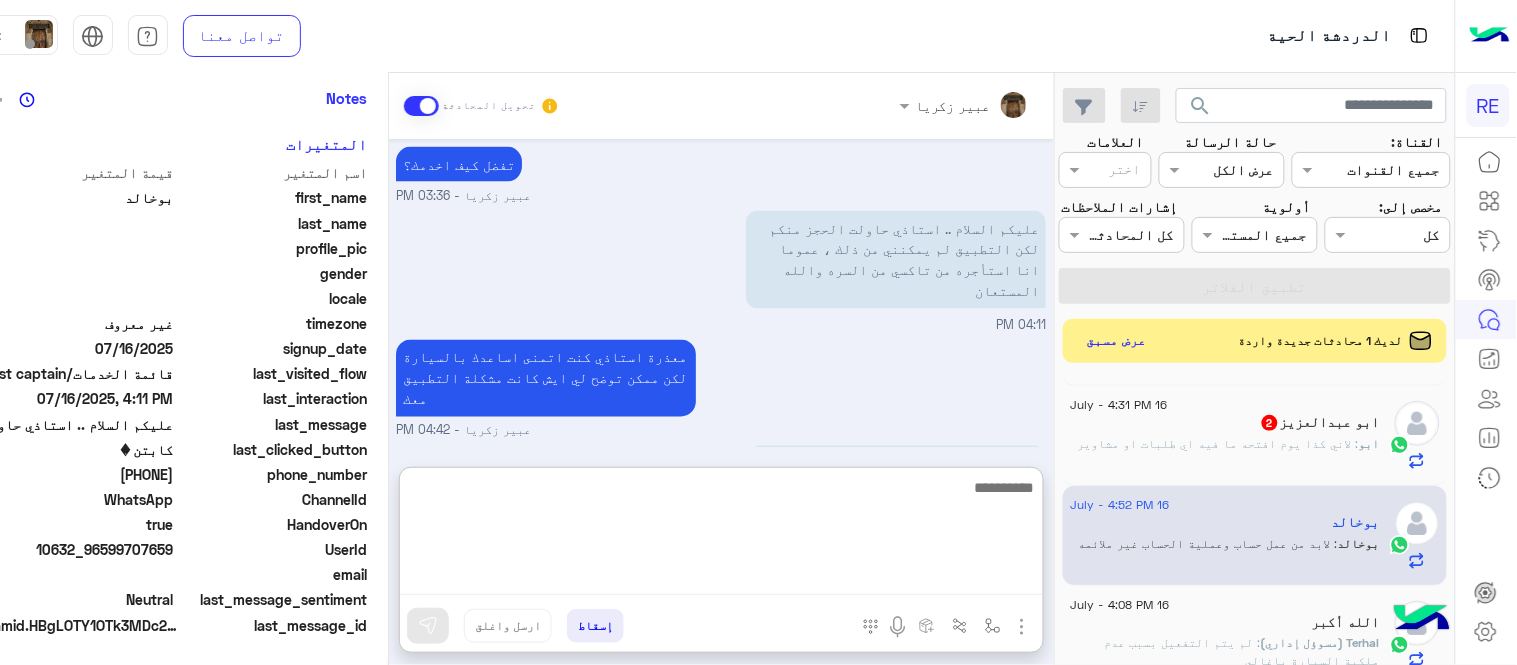 click at bounding box center (721, 535) 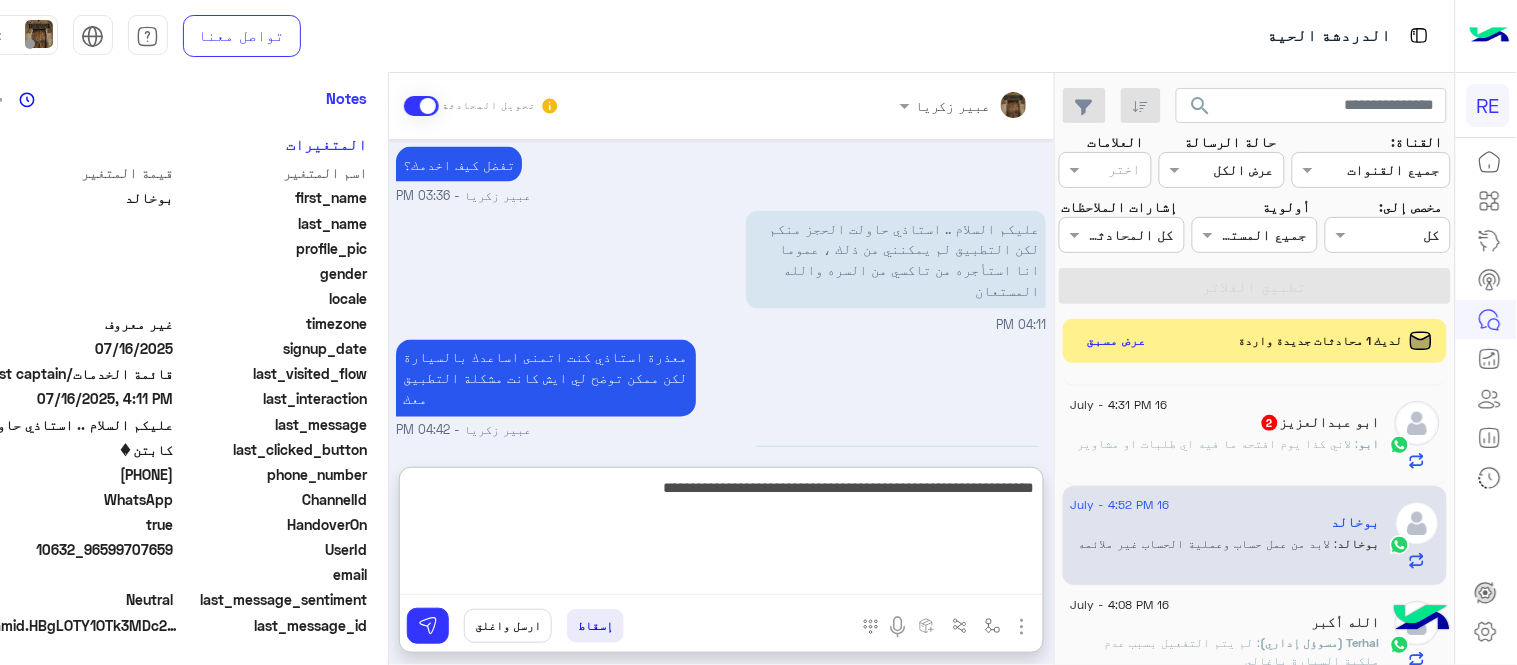 type on "**********" 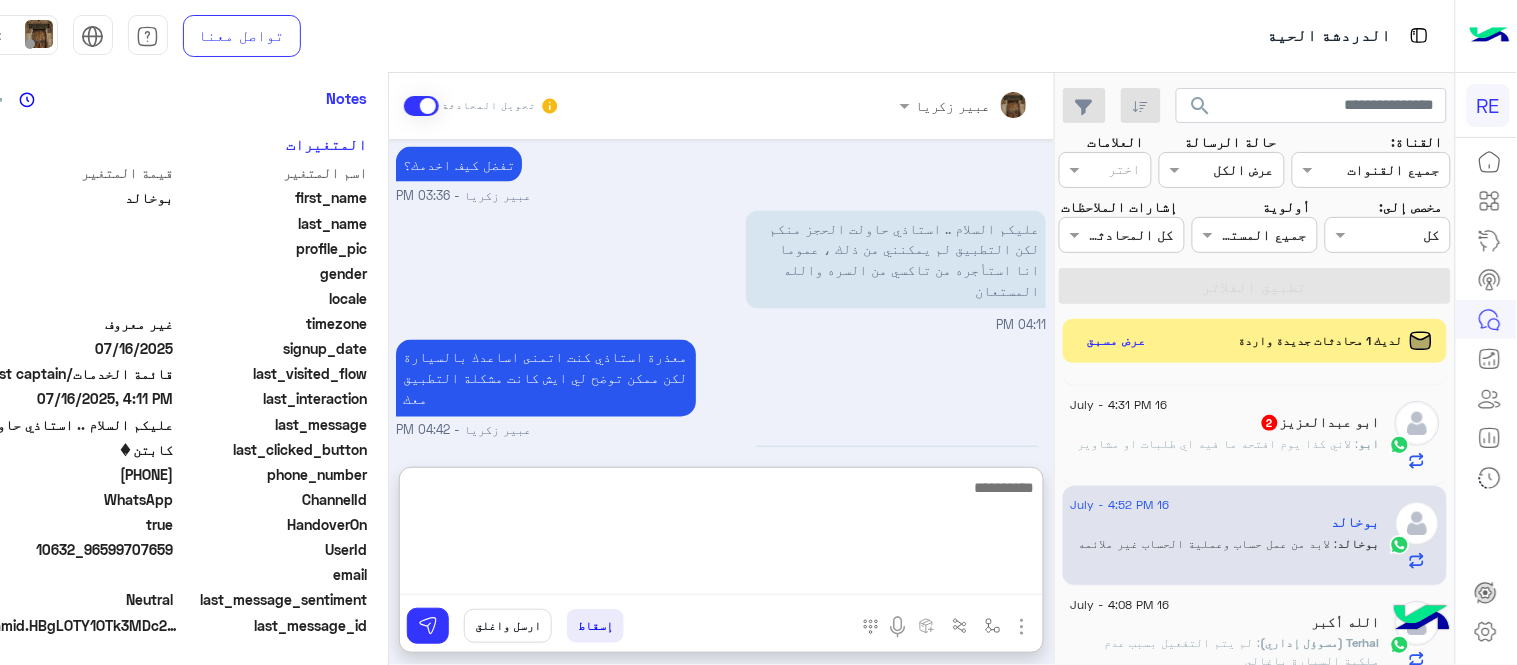 scroll, scrollTop: 945, scrollLeft: 0, axis: vertical 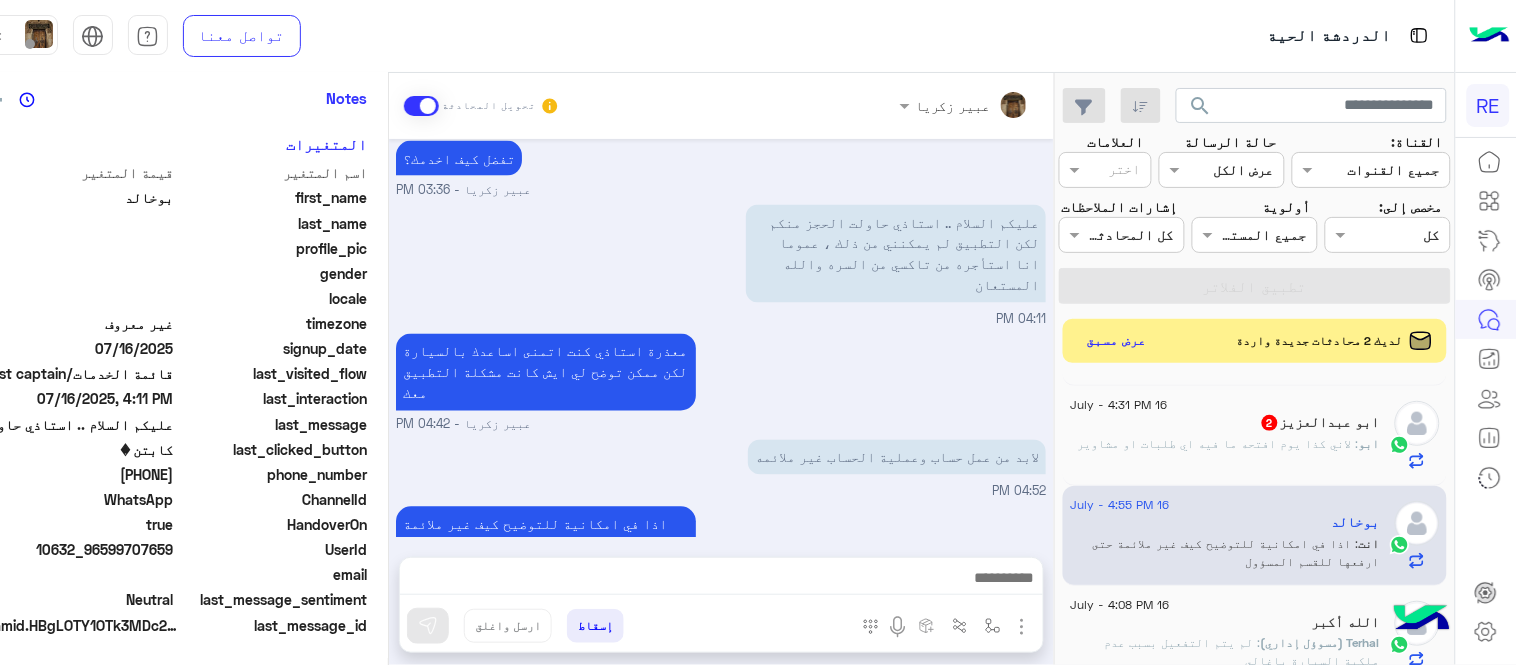click on "16 July - 4:31 PM  ابو عبدالعزيز  2 ابو : لاني كذا يوم افتحه ما فيه اي طلبات او مشاوير" 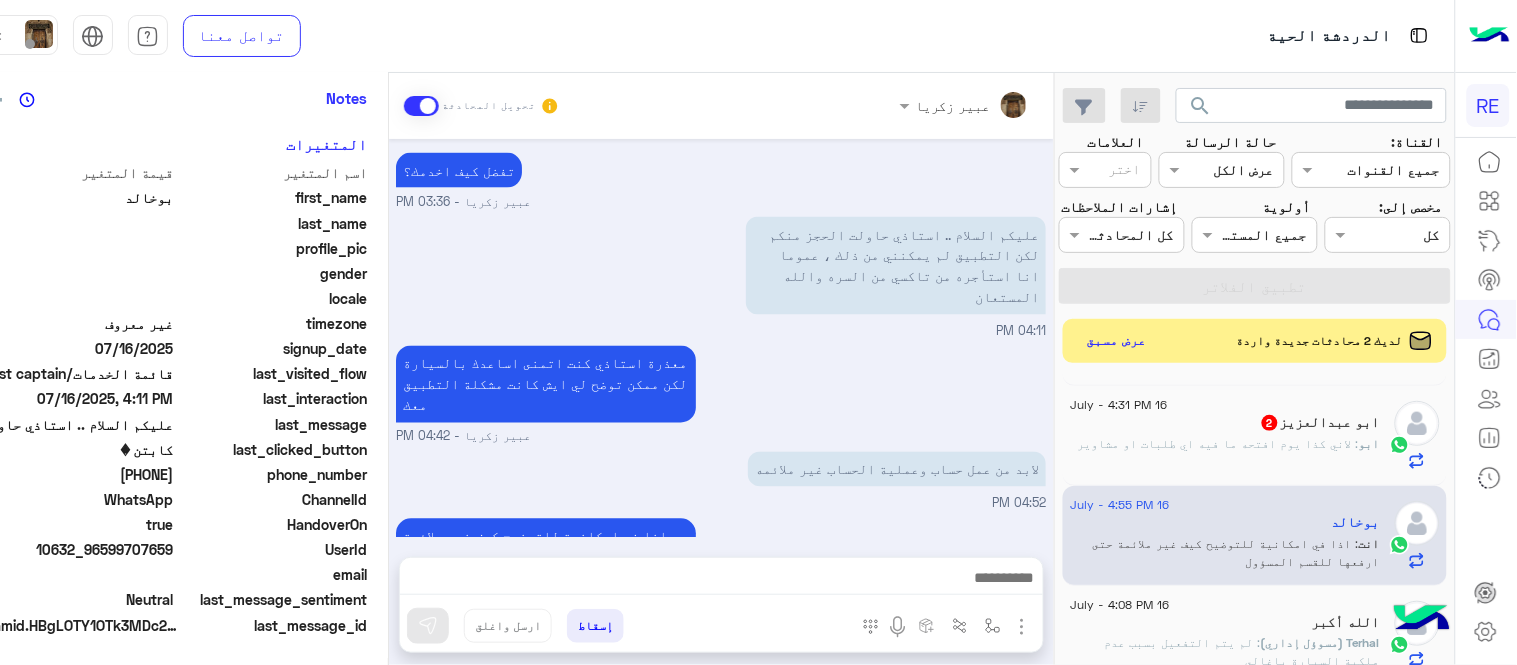 click on "16 July - 4:31 PM  ابو عبدالعزيز  2 ابو : لاني كذا يوم افتحه ما فيه اي طلبات او مشاوير" 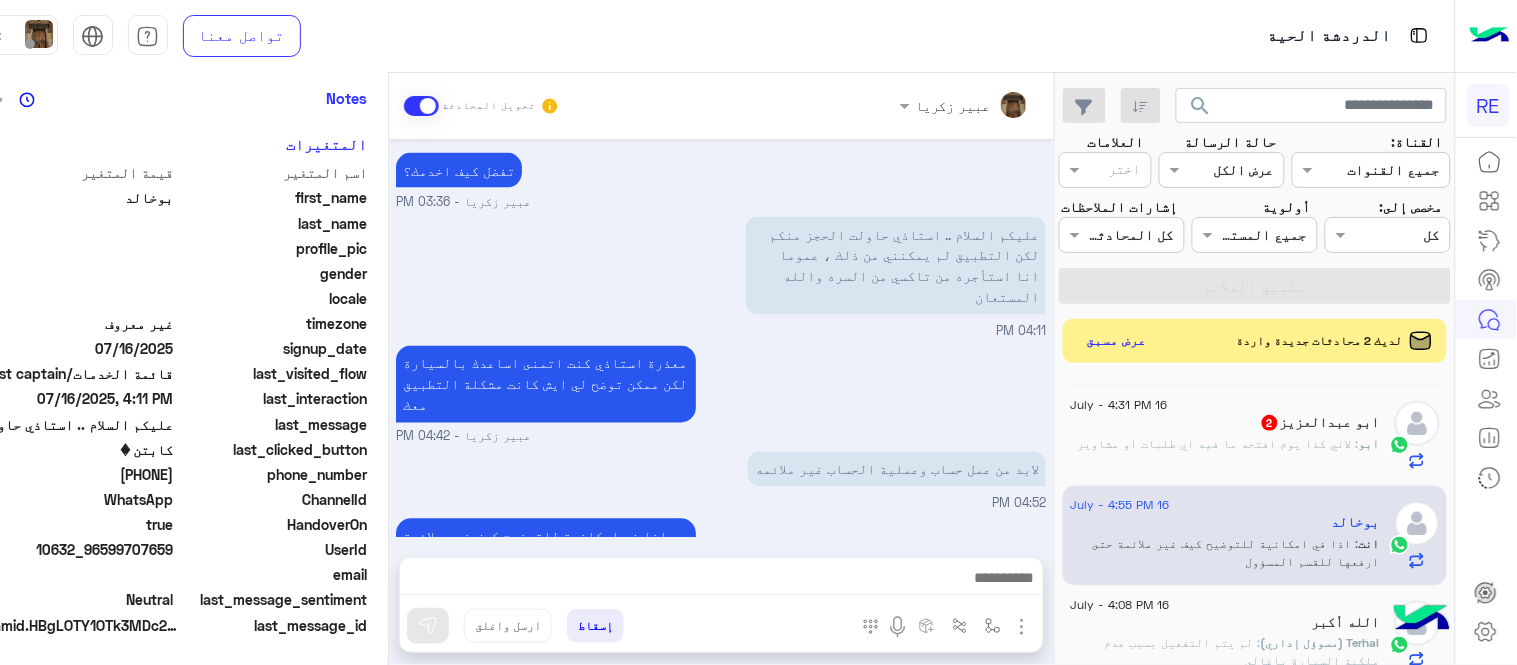 click on "ابو عبدالعزيز  2" 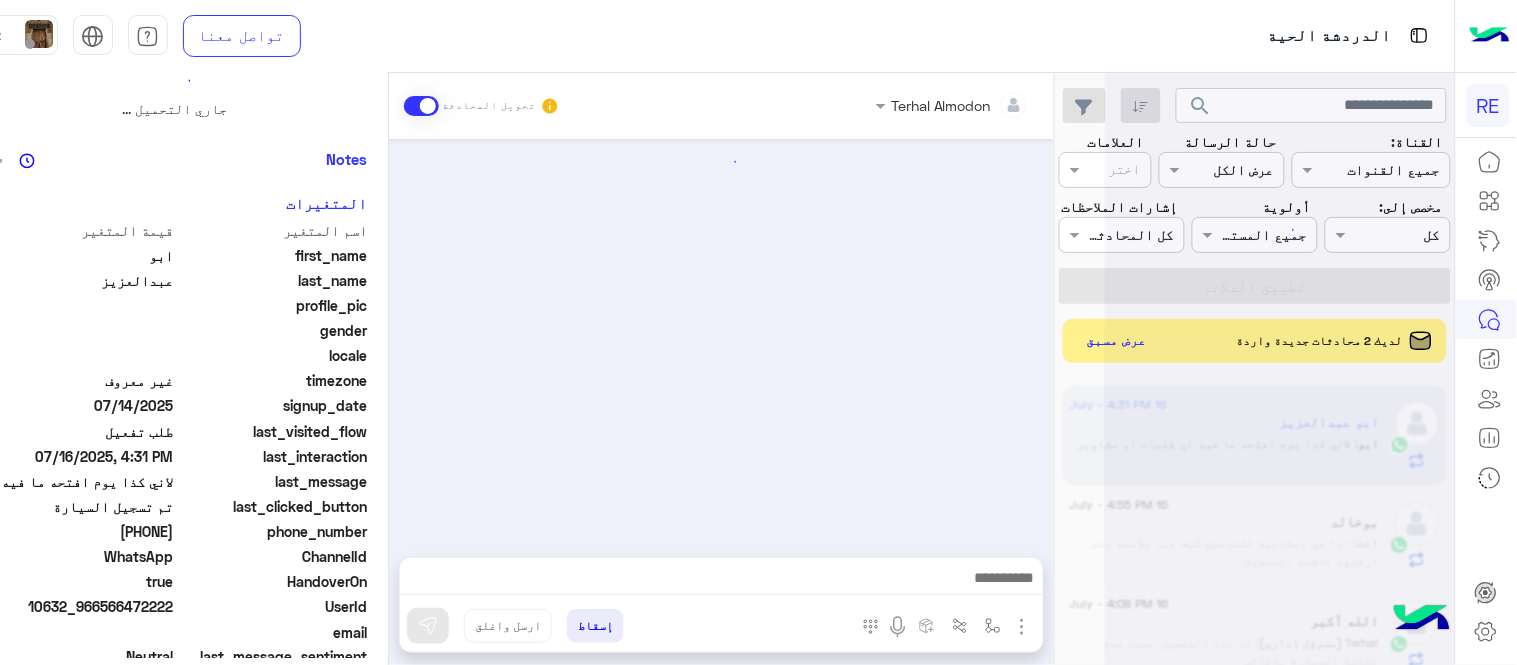 scroll, scrollTop: 0, scrollLeft: 0, axis: both 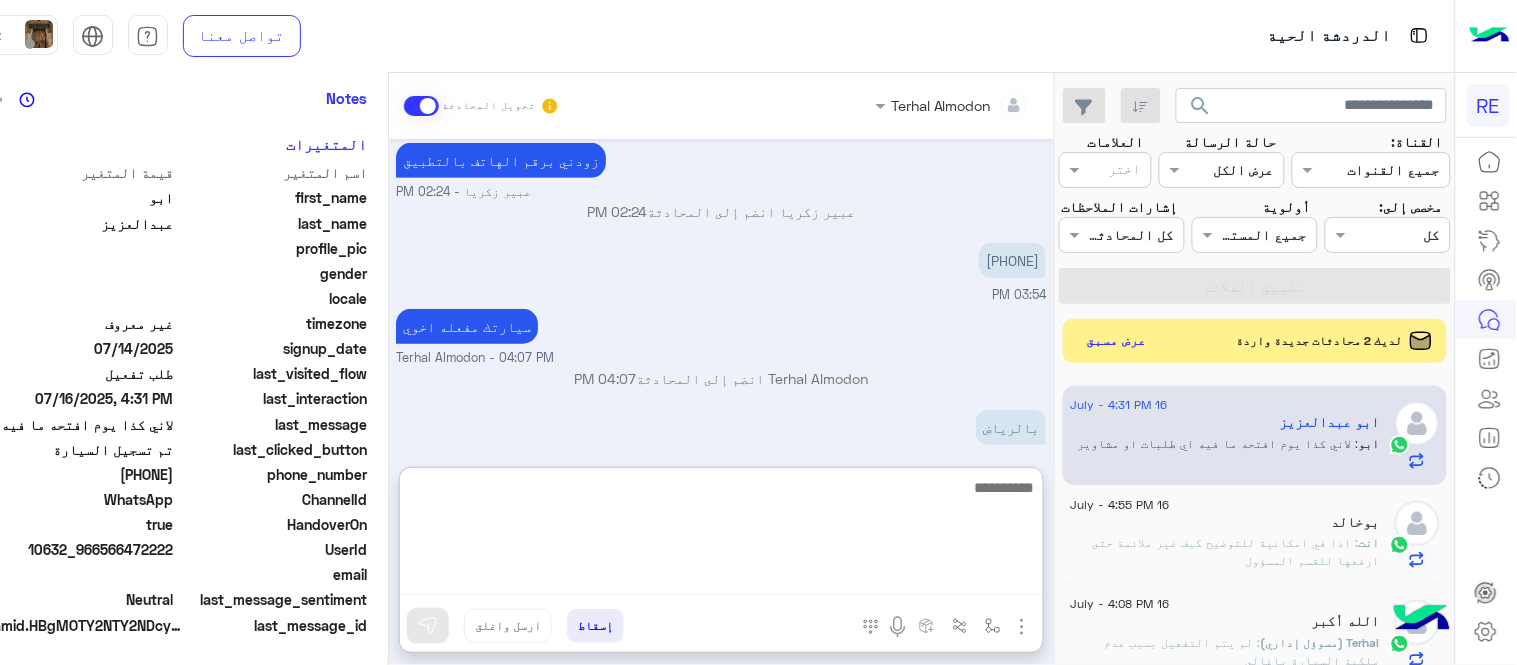click at bounding box center (721, 535) 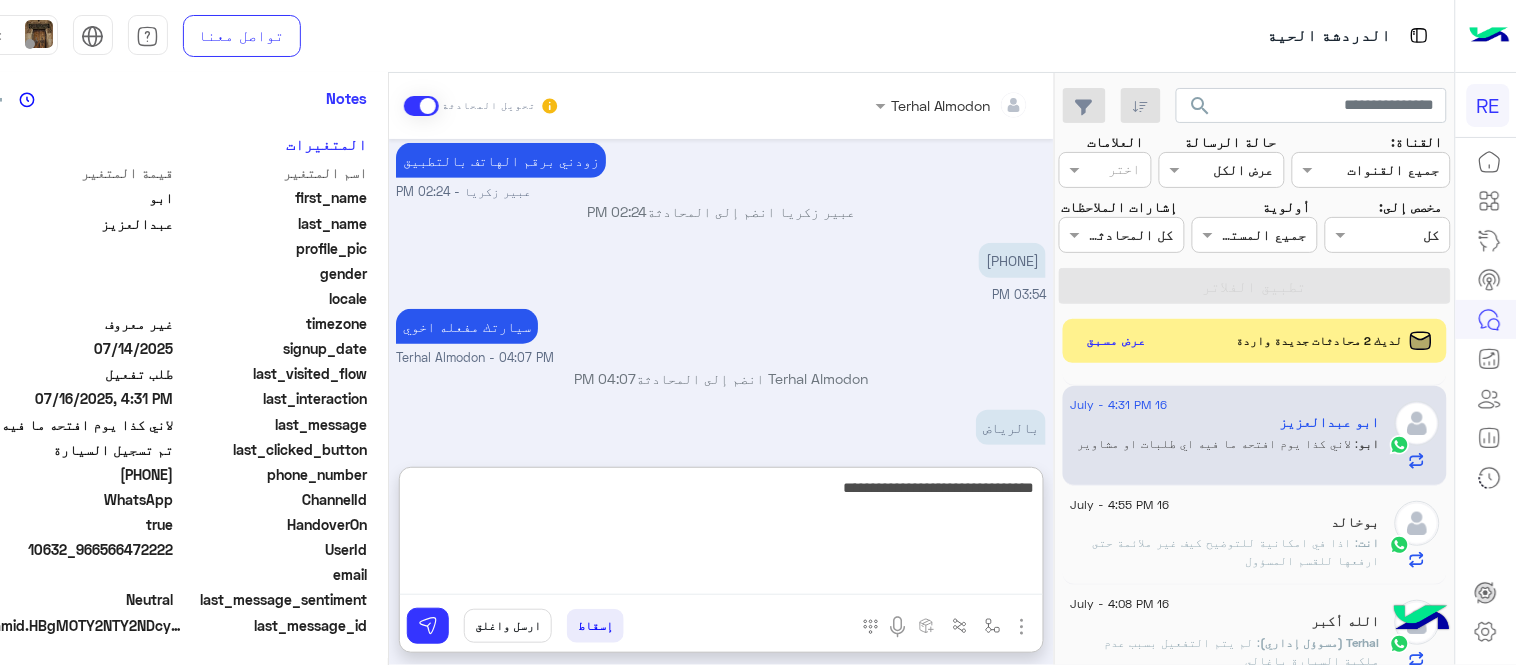 type on "**********" 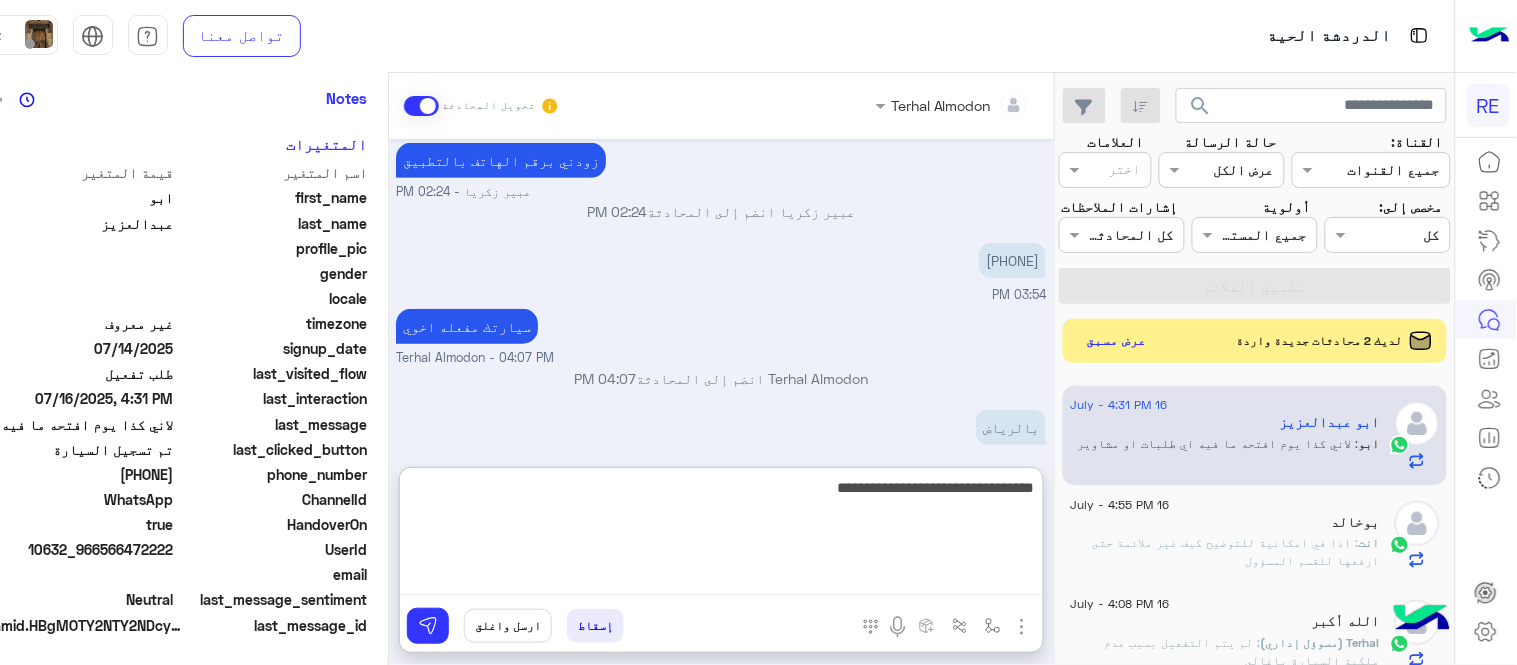type 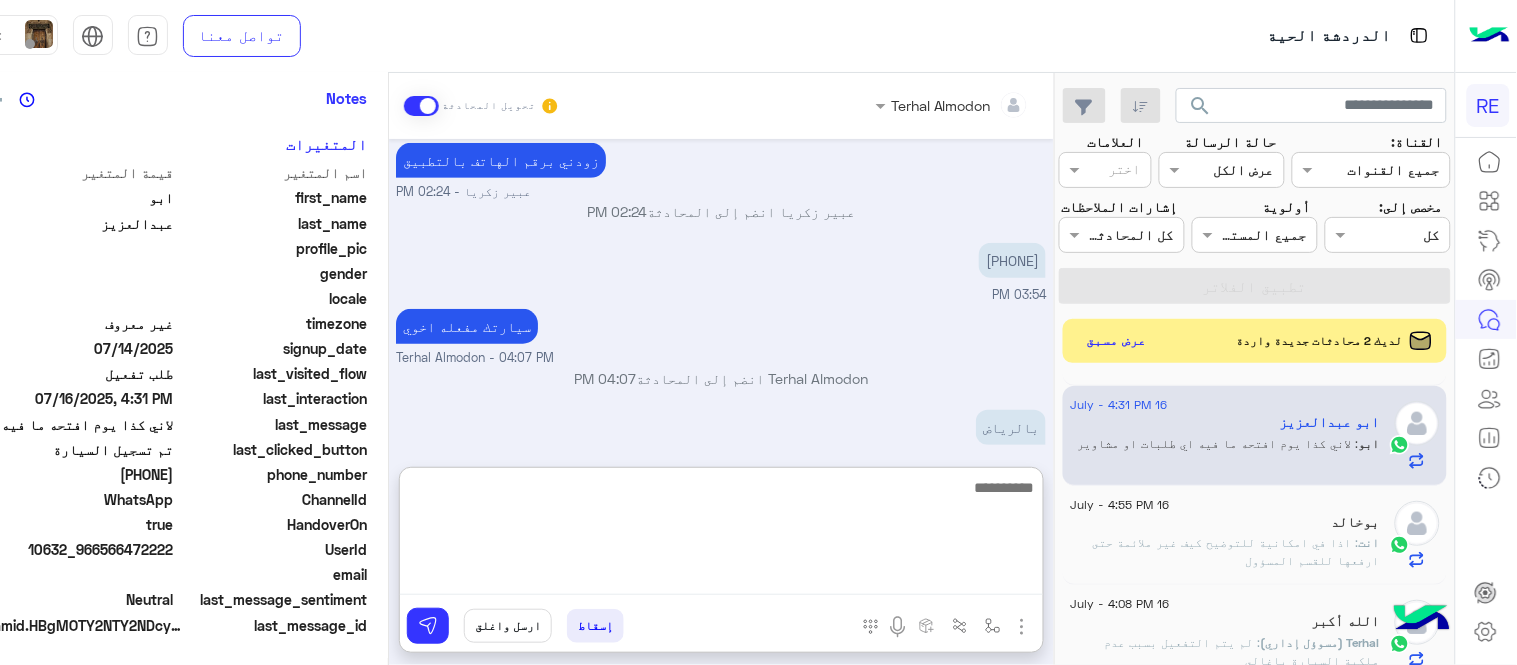 scroll, scrollTop: 440, scrollLeft: 0, axis: vertical 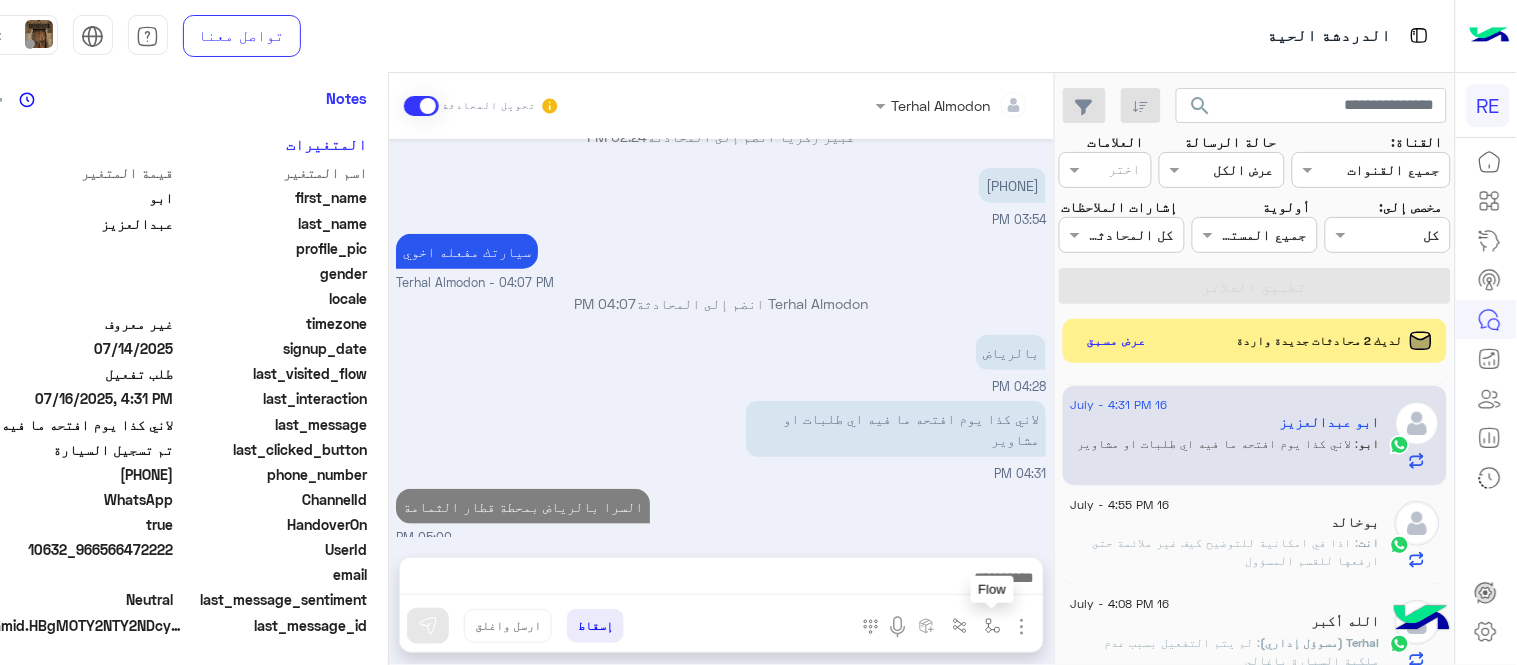 click at bounding box center (993, 626) 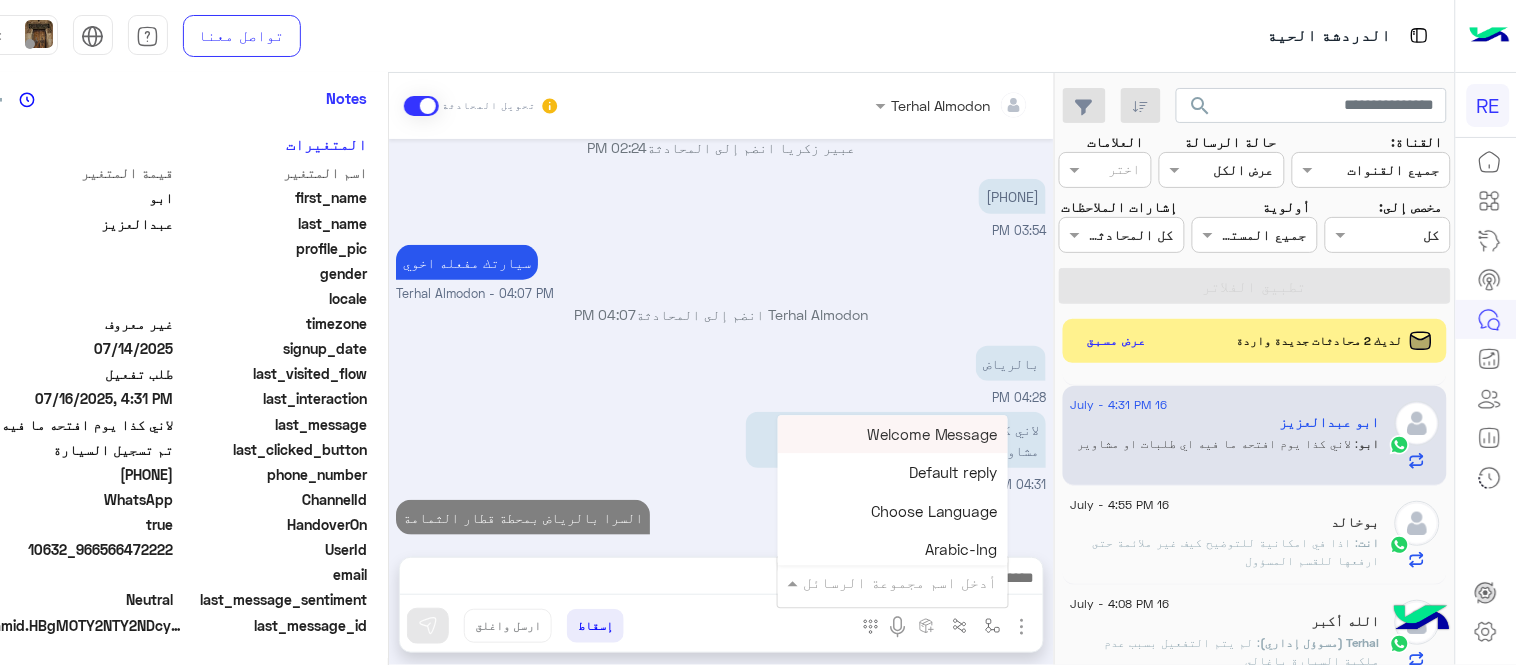 click on "أدخل اسم مجموعة الرسائل" at bounding box center [900, 582] 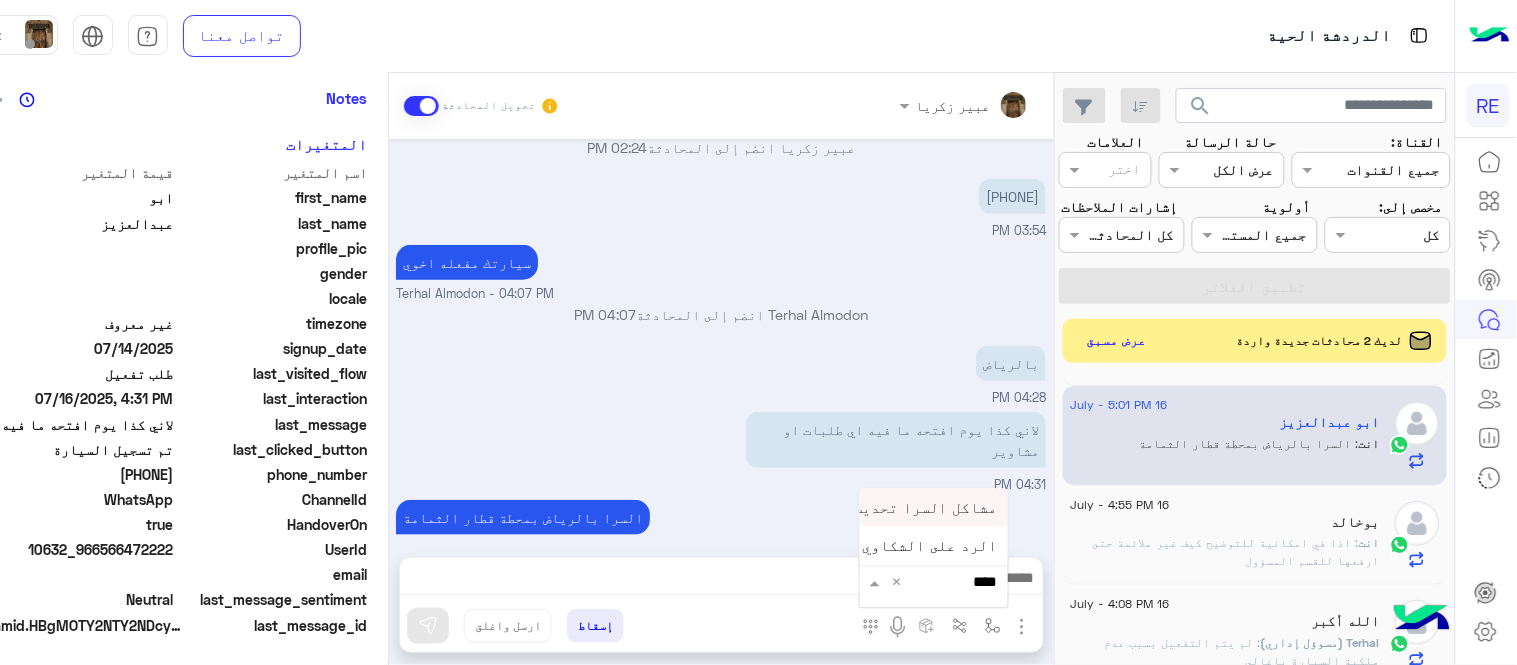 type on "*****" 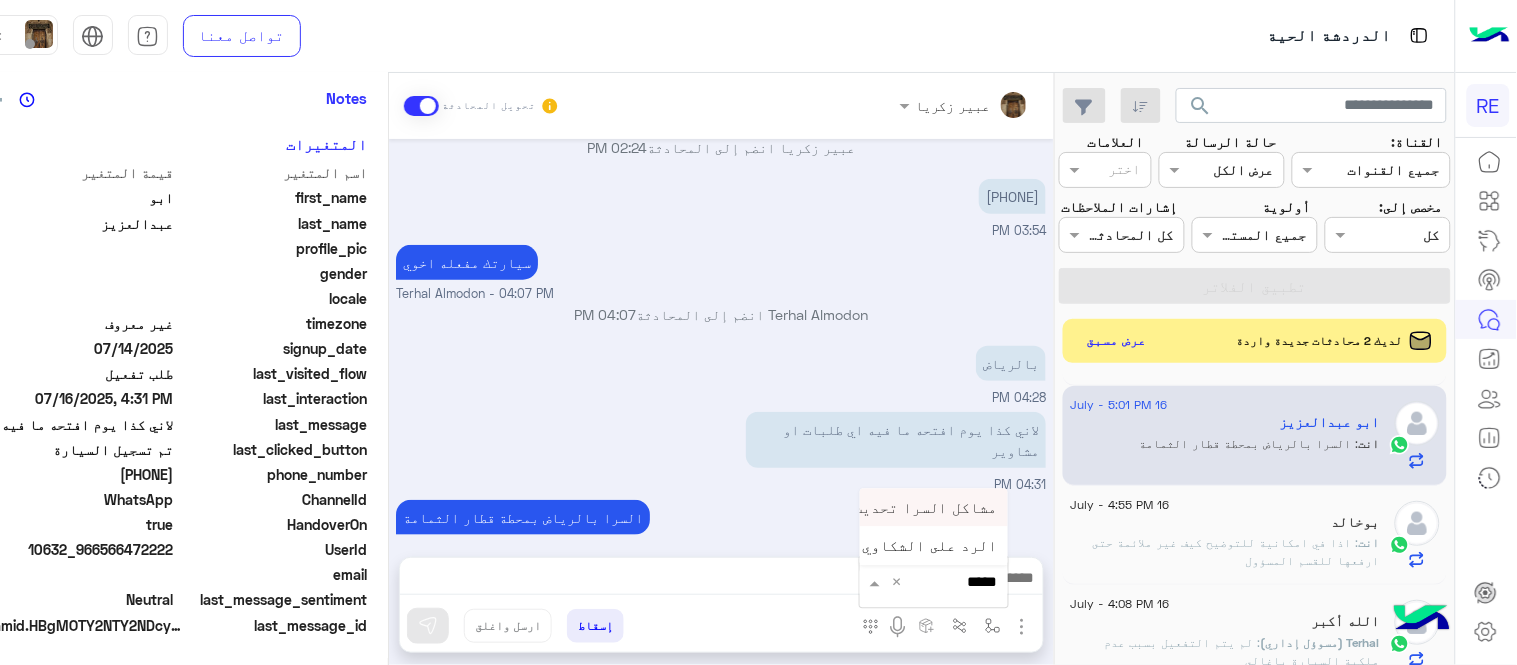 click on "مشاكل السرا تحديث" at bounding box center (934, 507) 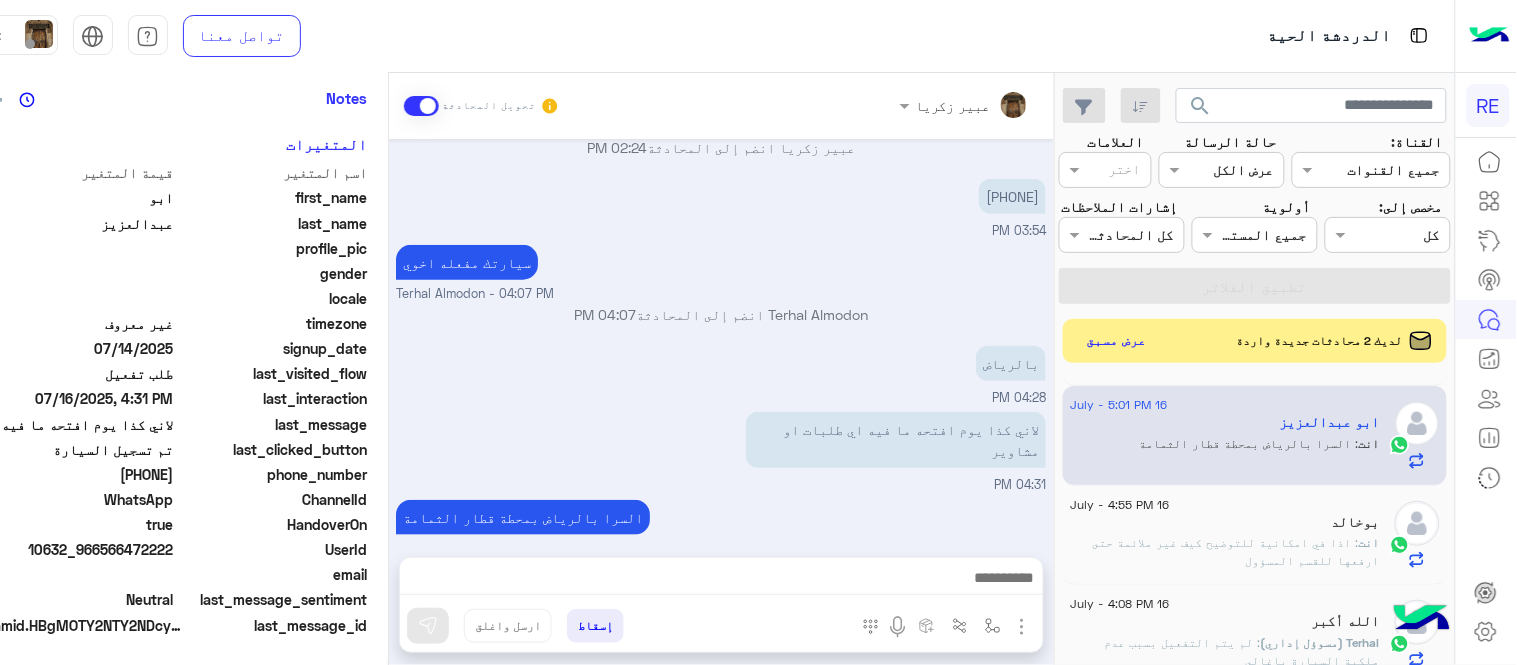 type on "**********" 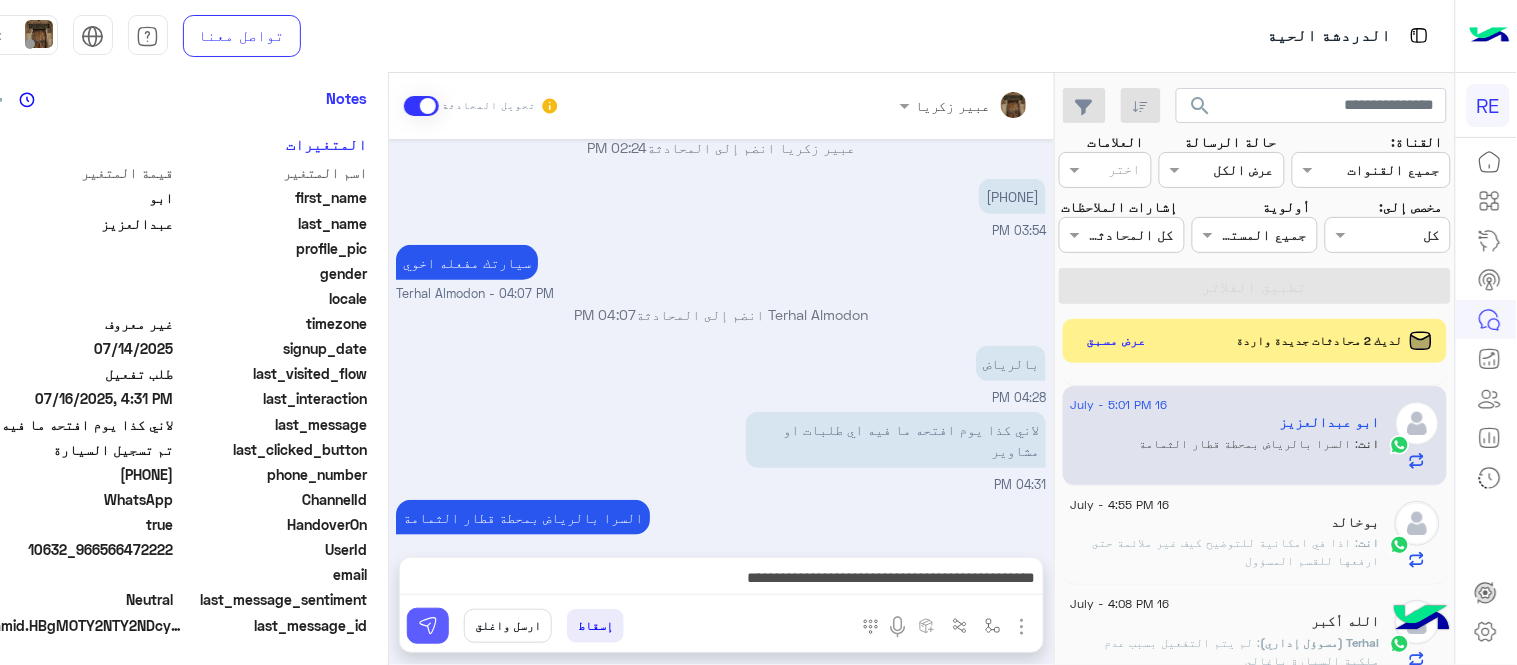 click at bounding box center [428, 626] 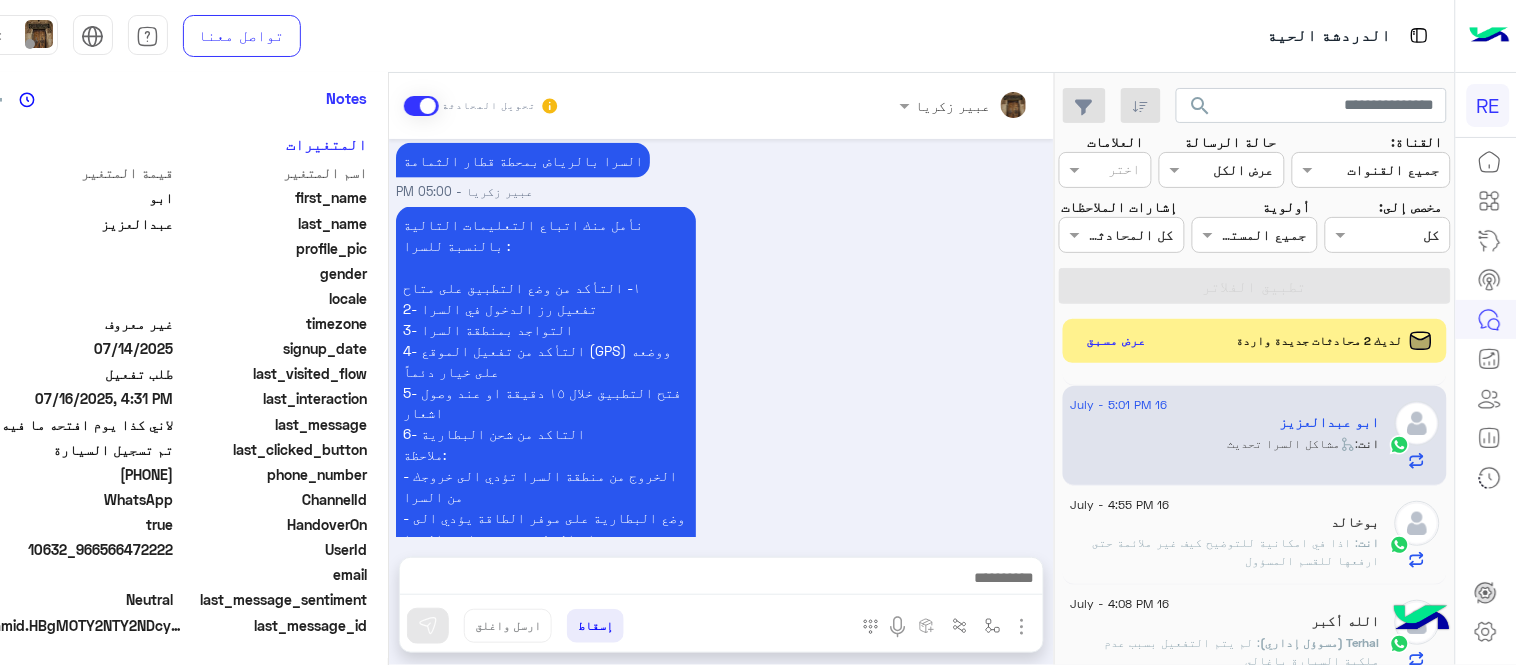 scroll, scrollTop: 773, scrollLeft: 0, axis: vertical 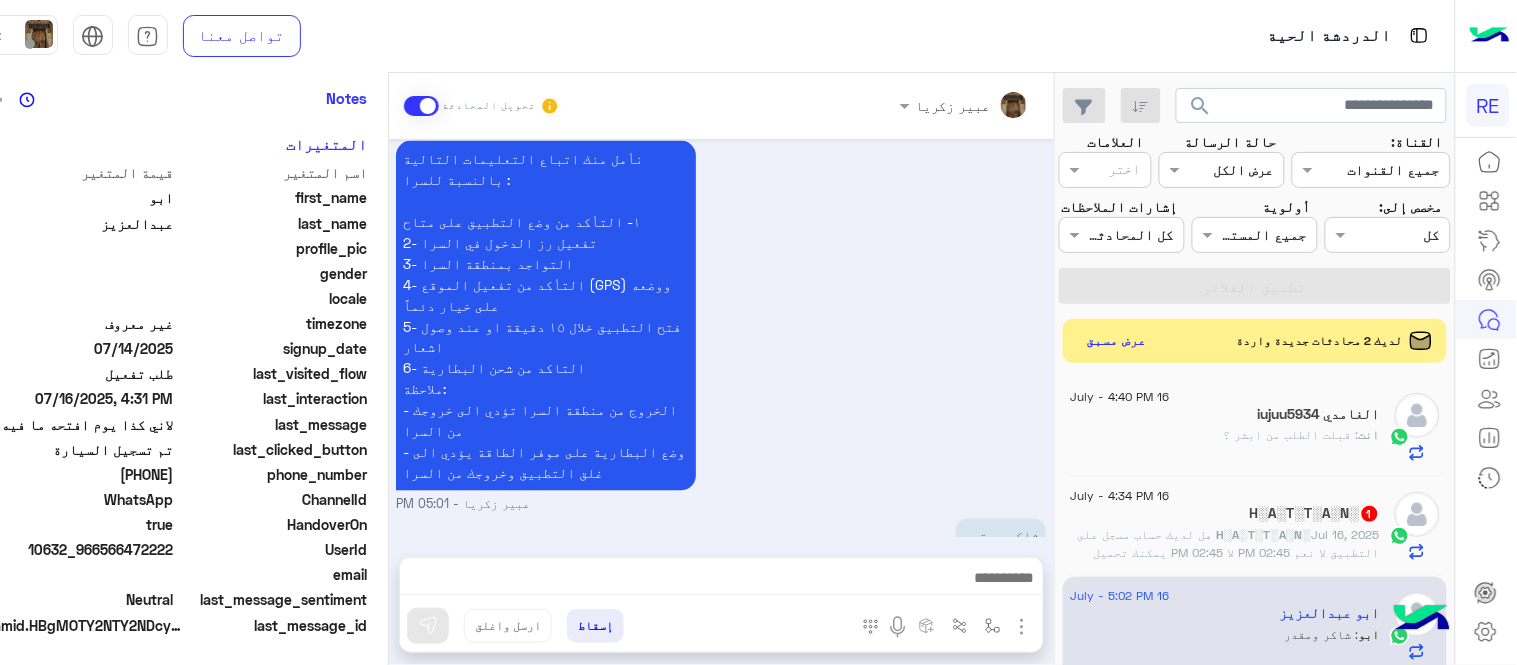 click on "16 July - 4:34 PM" 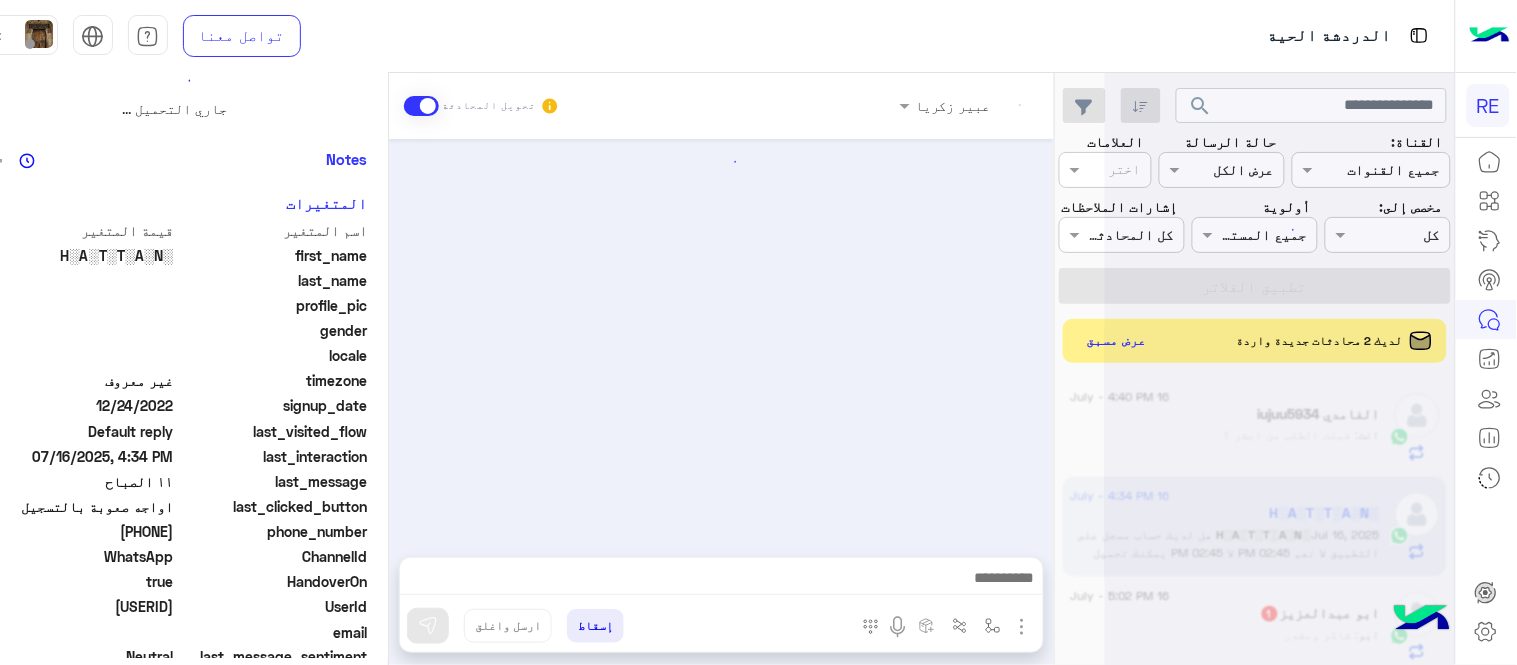 scroll, scrollTop: 0, scrollLeft: 0, axis: both 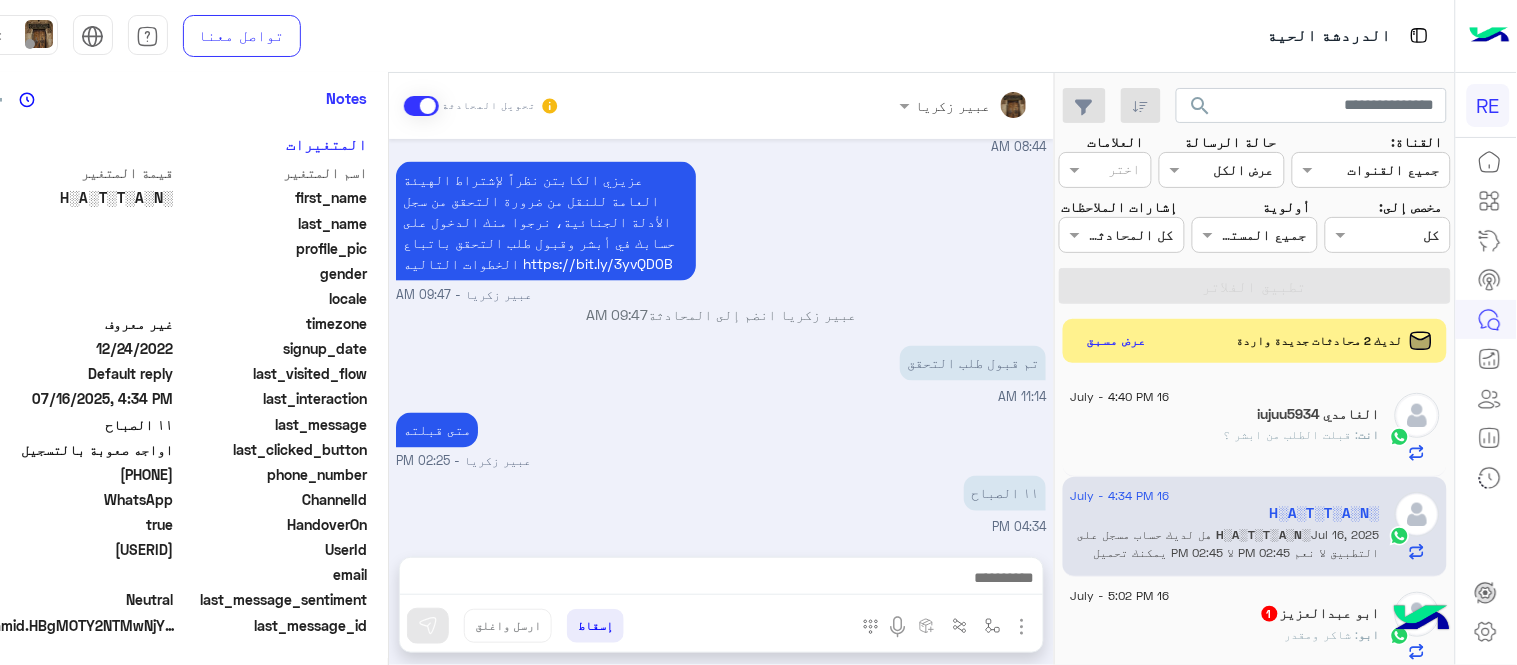 drag, startPoint x: 96, startPoint y: 475, endPoint x: 170, endPoint y: 481, distance: 74.24284 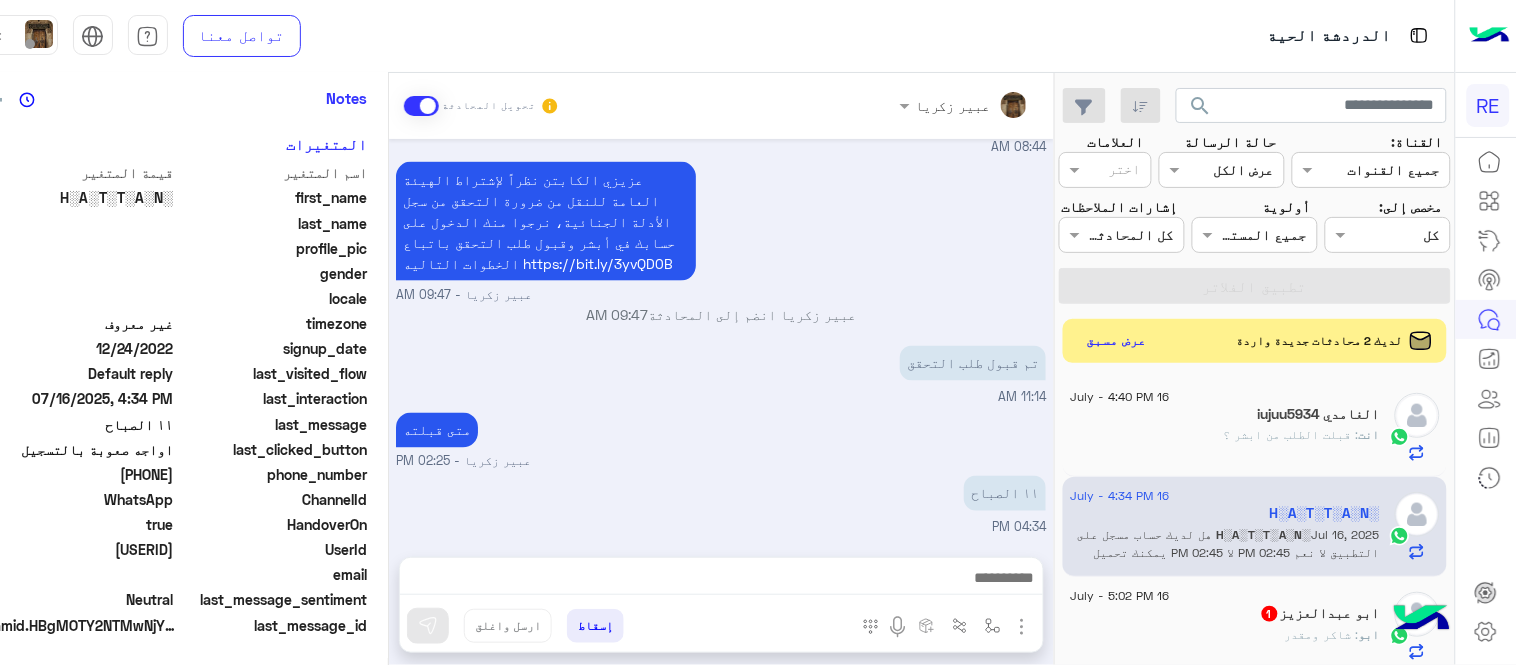 click on "تم قبول طلب التحقق   11:14 AM" at bounding box center [721, 374] 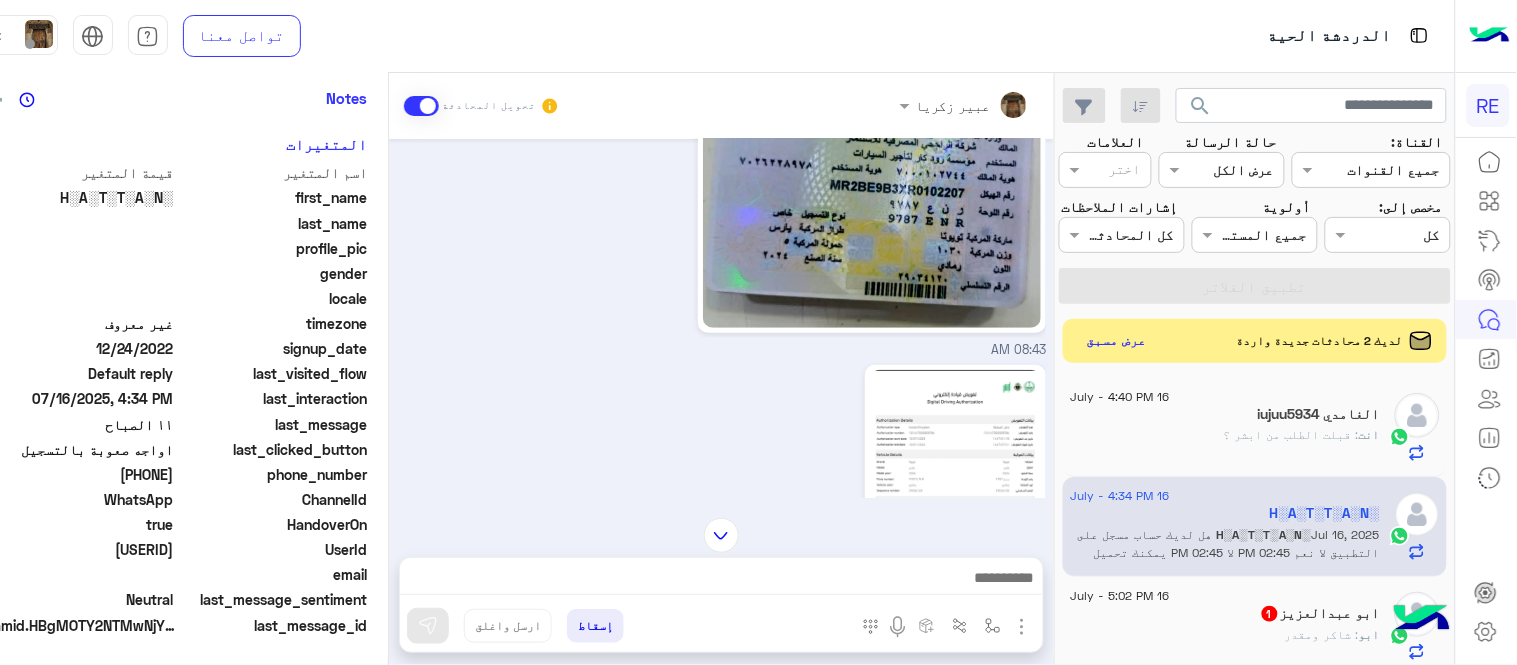 scroll, scrollTop: 281, scrollLeft: 0, axis: vertical 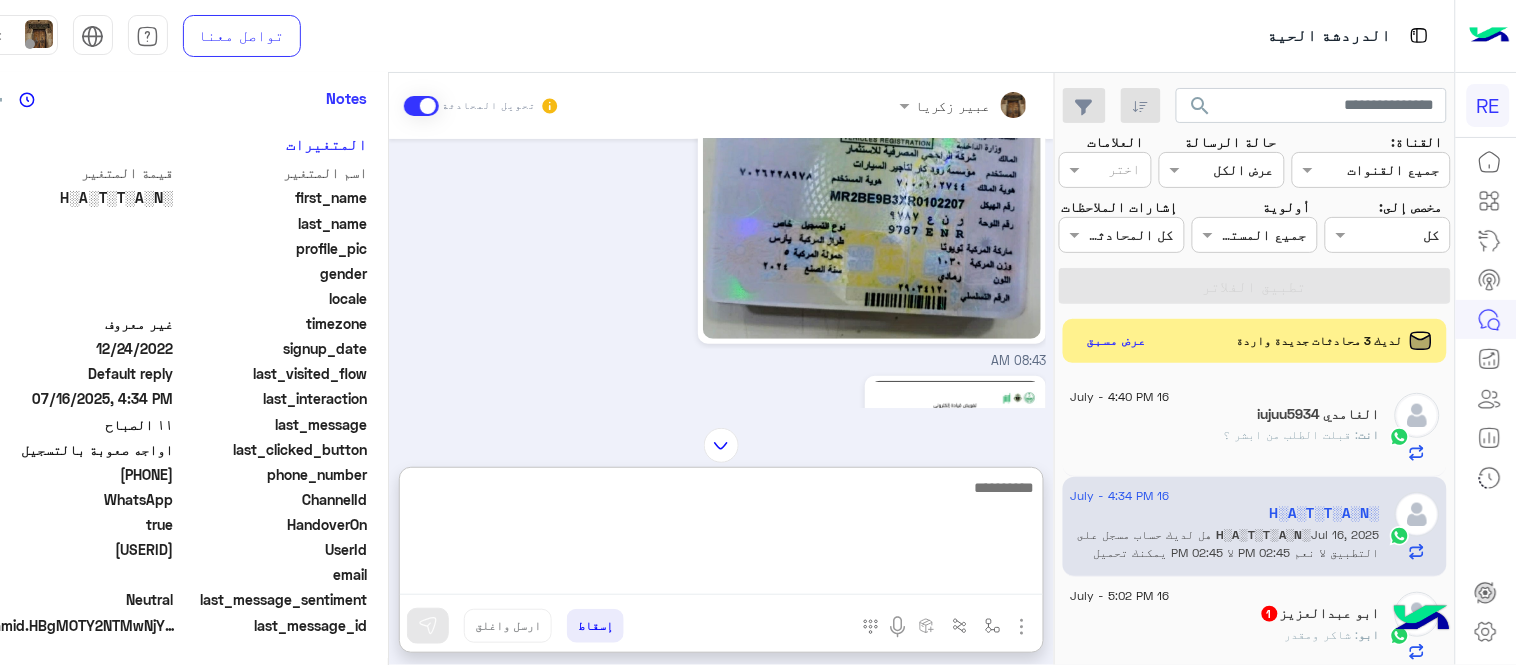 click at bounding box center [721, 535] 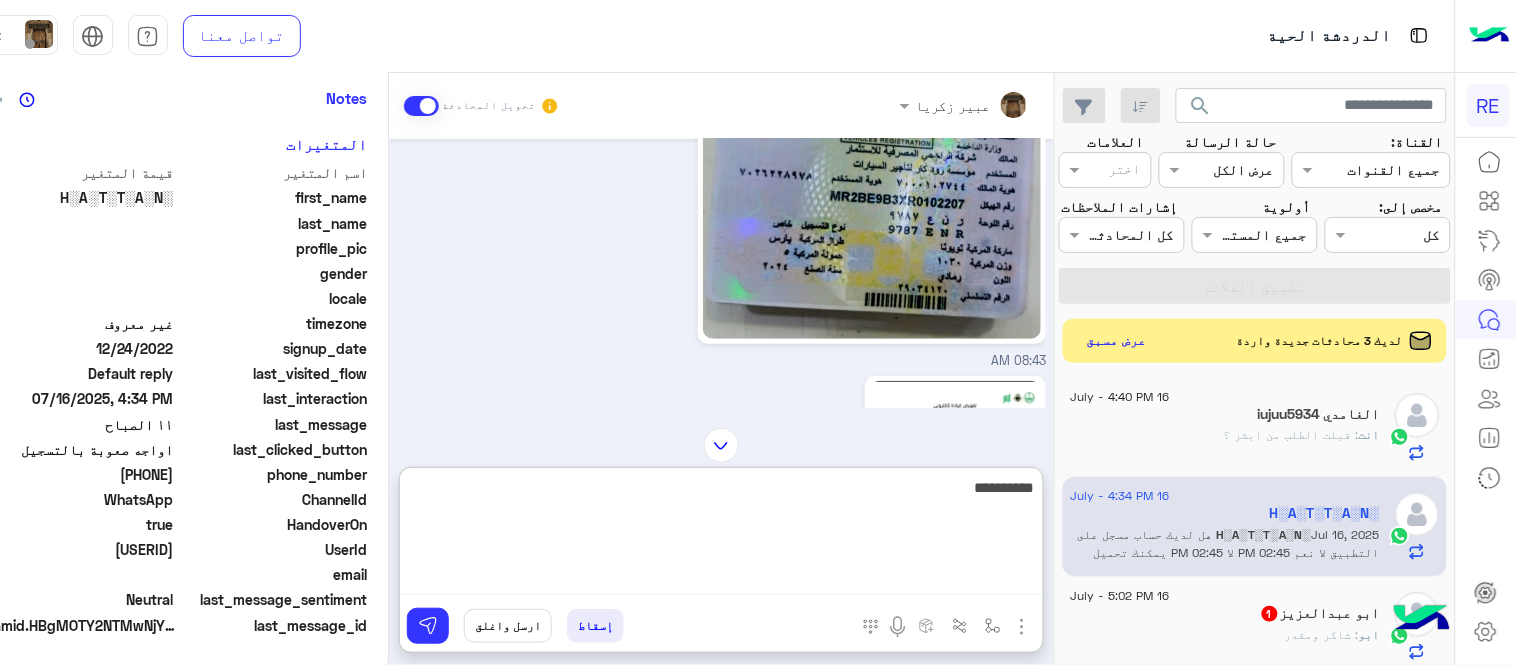 type on "**********" 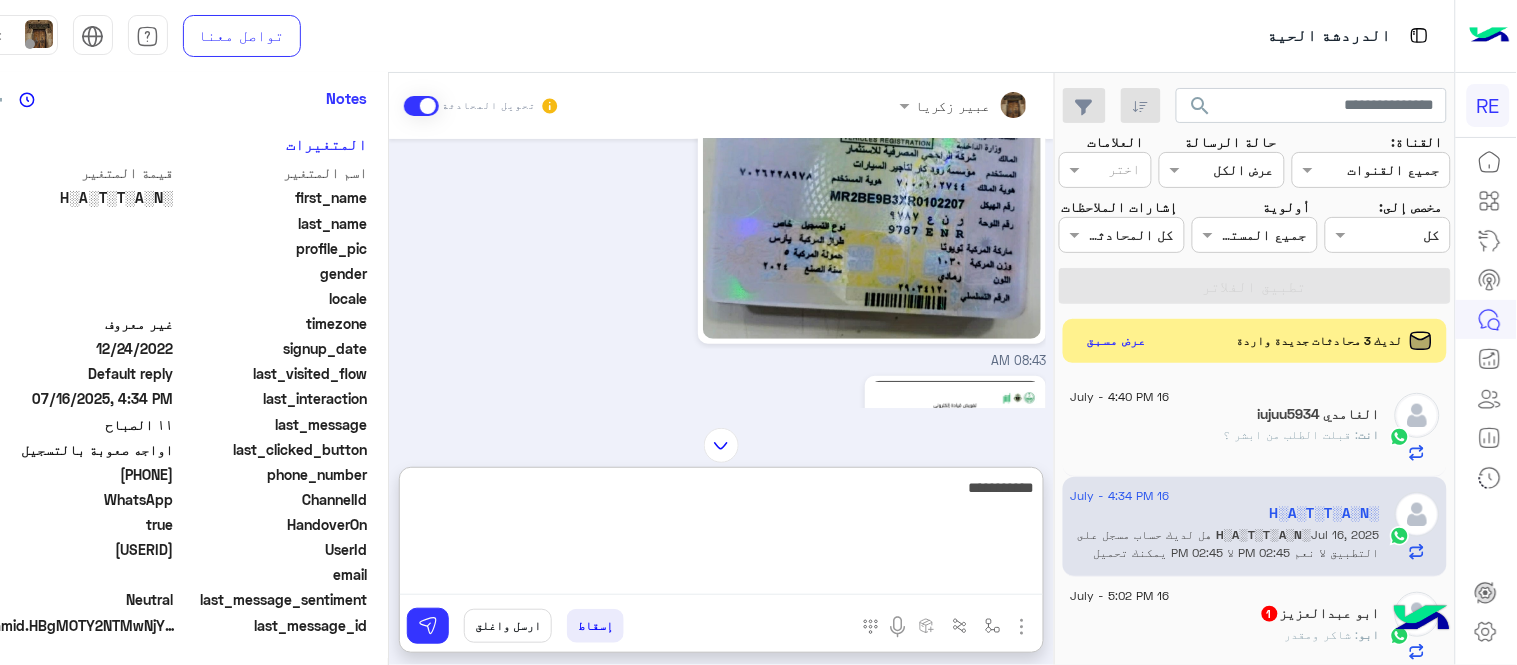 type 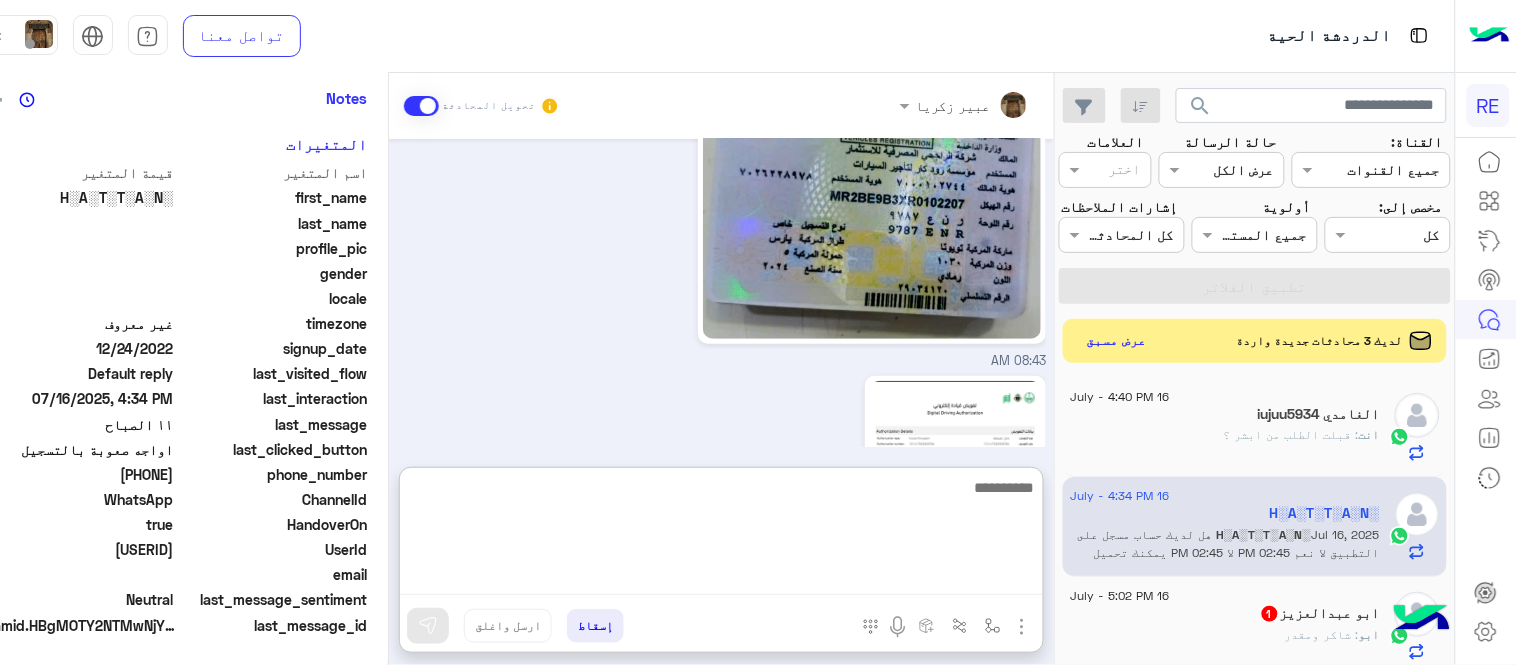 scroll, scrollTop: 934, scrollLeft: 0, axis: vertical 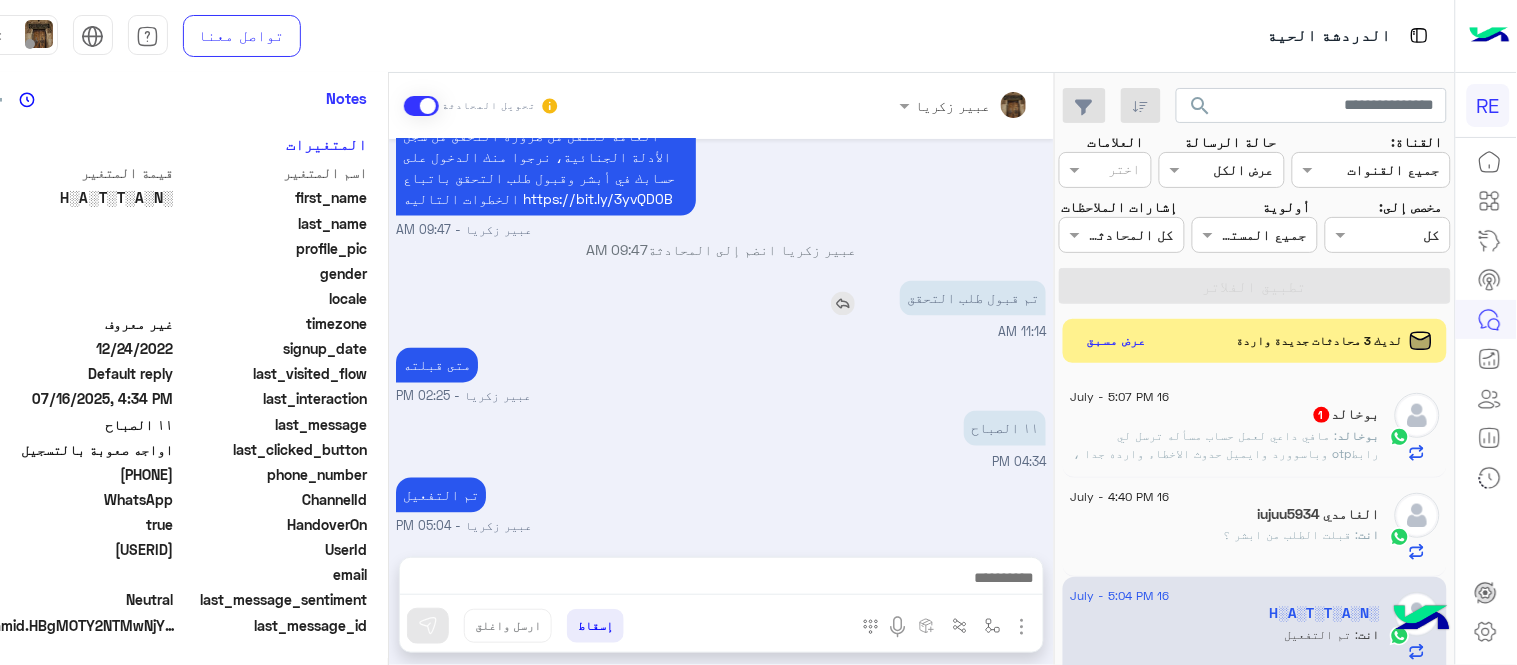 click on "Jul 16, 2025  تم إعادة توجيه المحادثة. للعودة إلي الرد الالي، أنقر الزر الموجود بالأسفل  عودة الى البوت     08:43 AM   تم تعيين المحادثة إلى Zahraa Alfadhl   08:43 AM       H░A░T░T░A░N░  طلب التحدث إلى مسؤول بشري   08:43 AM        08:43 AM    08:44 AM  عزيزي الكابتن
نظراً لإشتراط الهيئة العامة للنقل من ضرورة التحقق من سجل الأدلة الجنائية، نرجوا منك الدخول على حسابك في أبشر وقبول طلب التحقق باتباع الخطوات التاليه
https://bit.ly/3yvQD0B     عبير زكريا -  09:47 AM   عبير زكريا انضم إلى المحادثة   09:47 AM      تم قبول طلب التحقق   11:14 AM  متى قبلته  عبير زكريا -  02:25 PM  ١١ الصباح   04:34 PM  تم التفعيل  عبير زكريا -  05:04 PM" at bounding box center [721, 338] 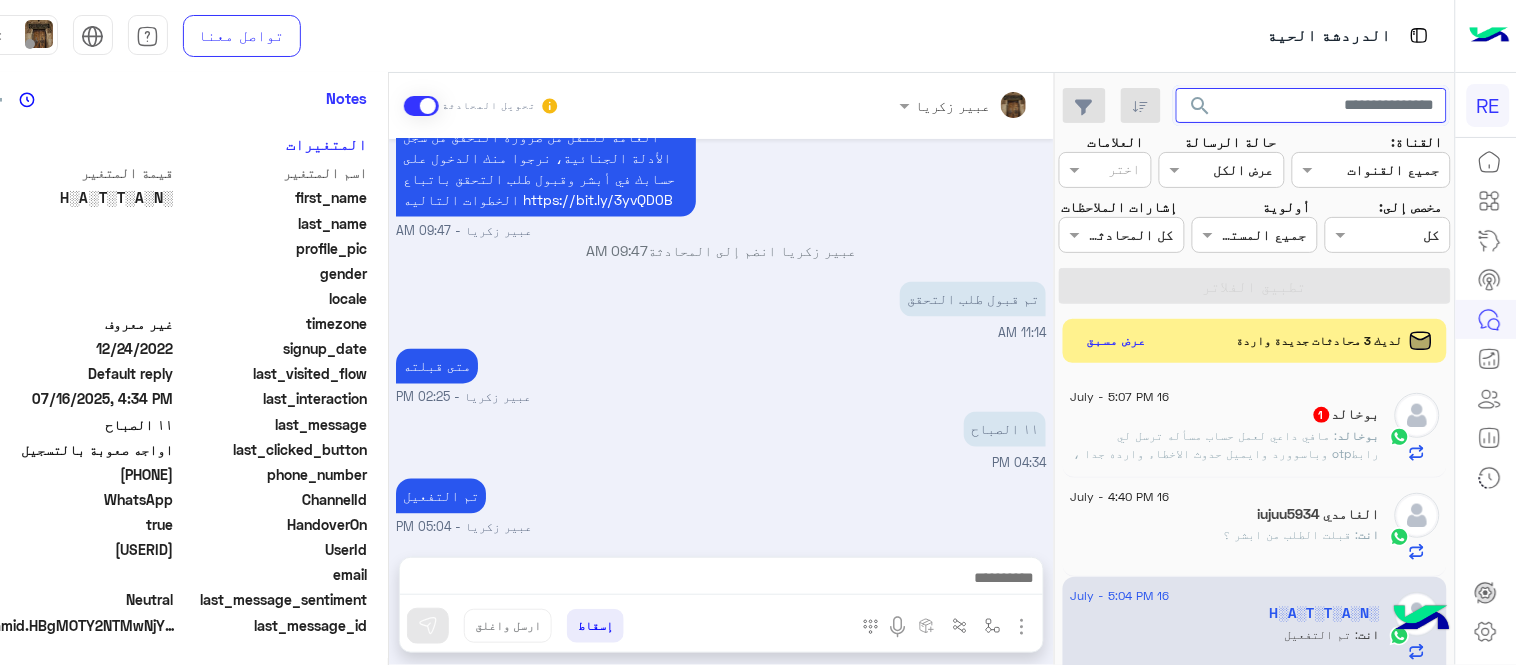 click at bounding box center [1311, 106] 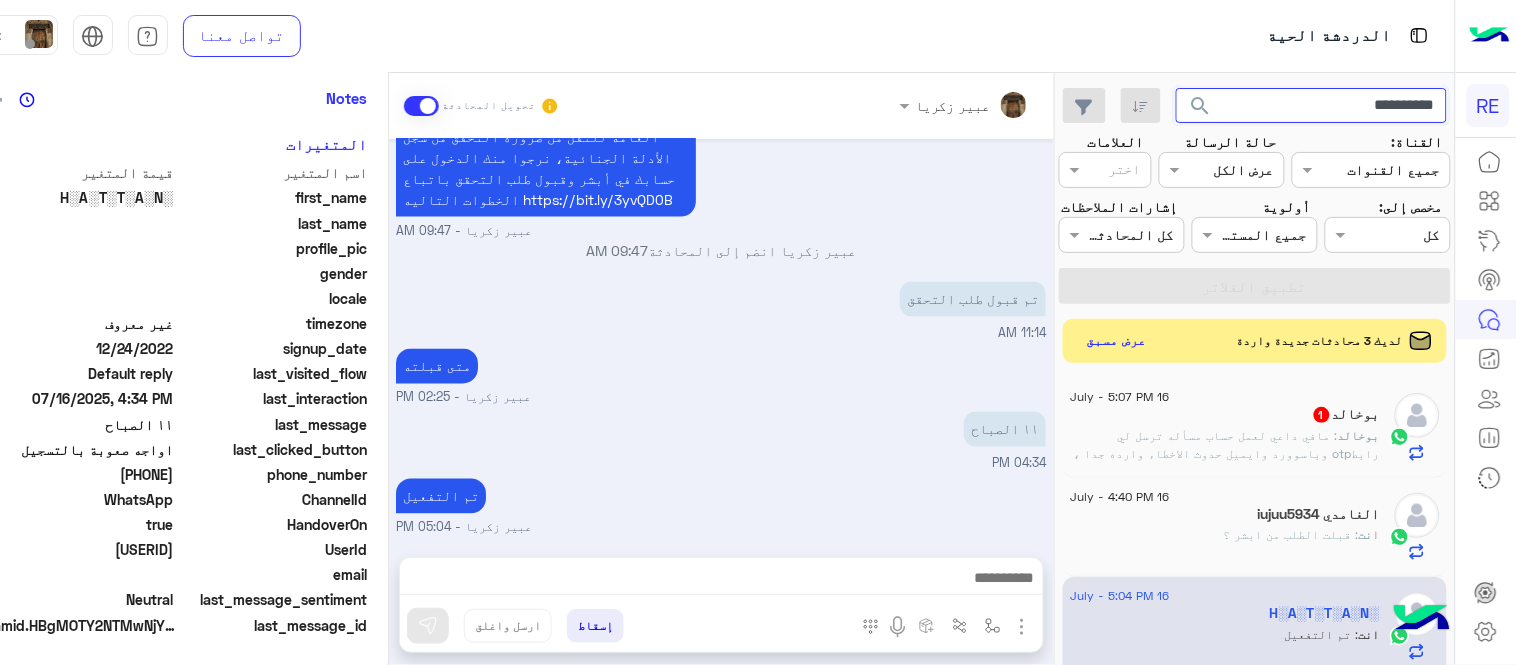 click on "search" 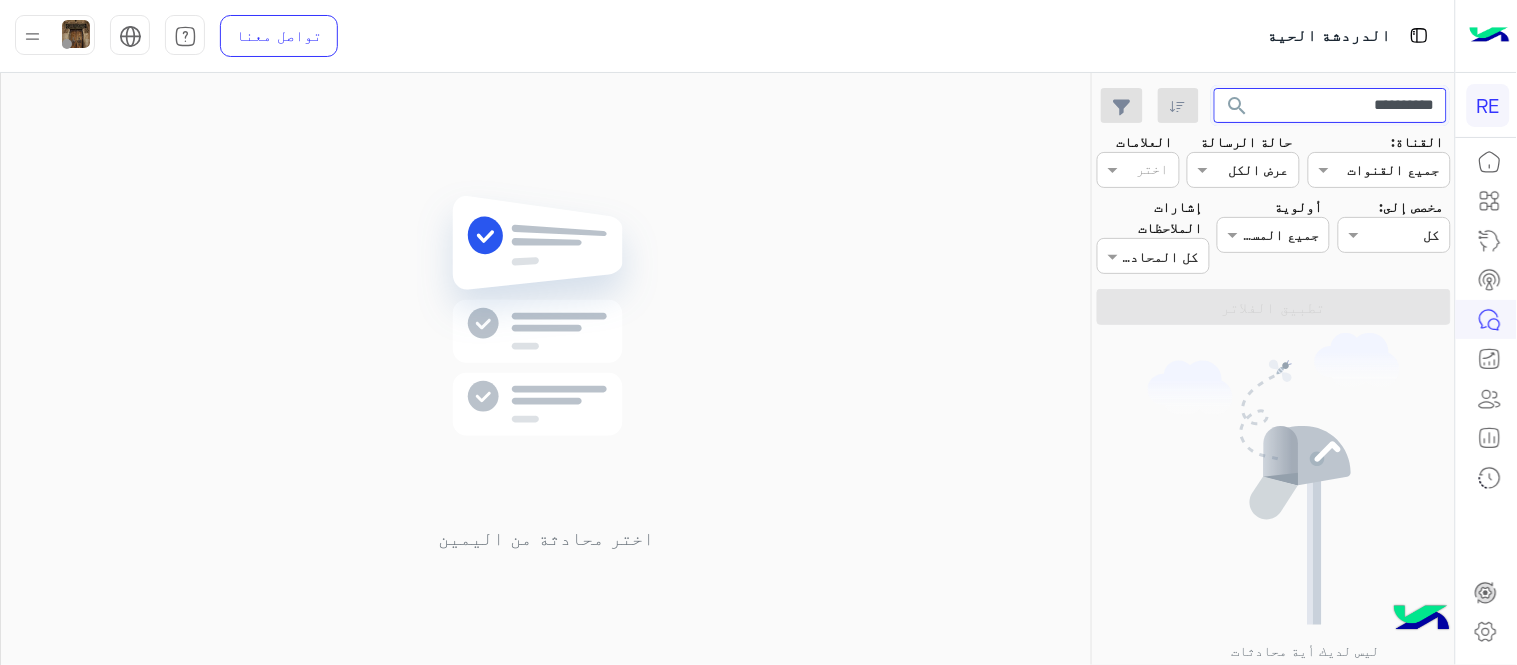 drag, startPoint x: 1400, startPoint y: 107, endPoint x: 1460, endPoint y: 98, distance: 60.671246 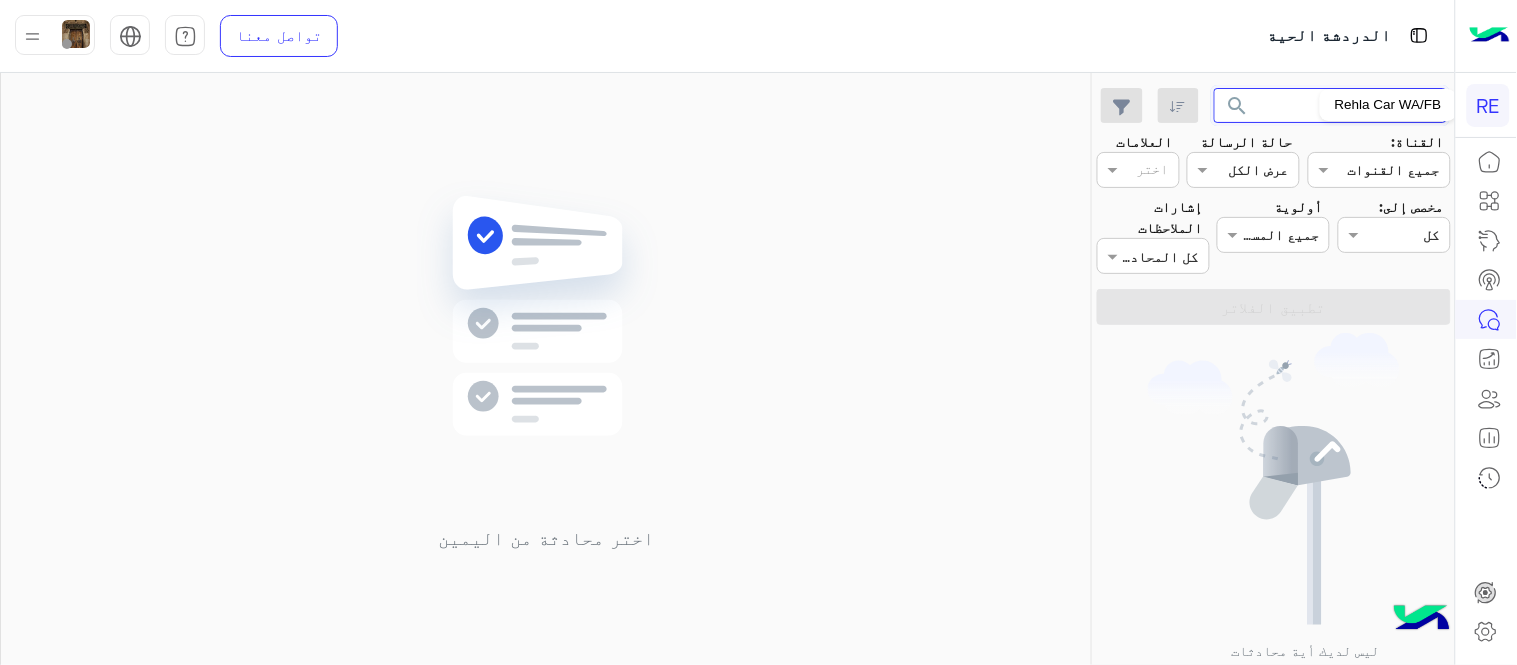 type on "*********" 